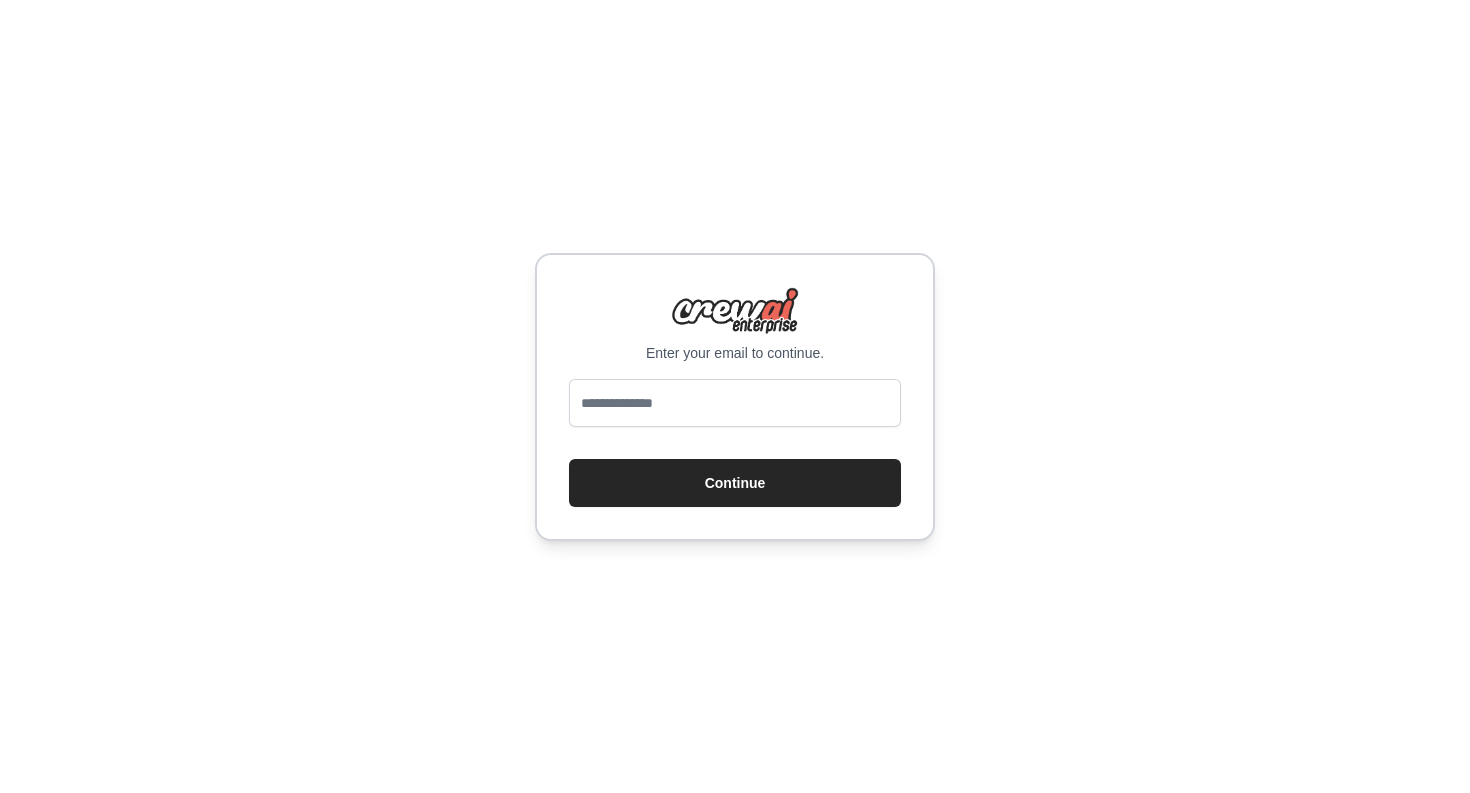 scroll, scrollTop: 0, scrollLeft: 0, axis: both 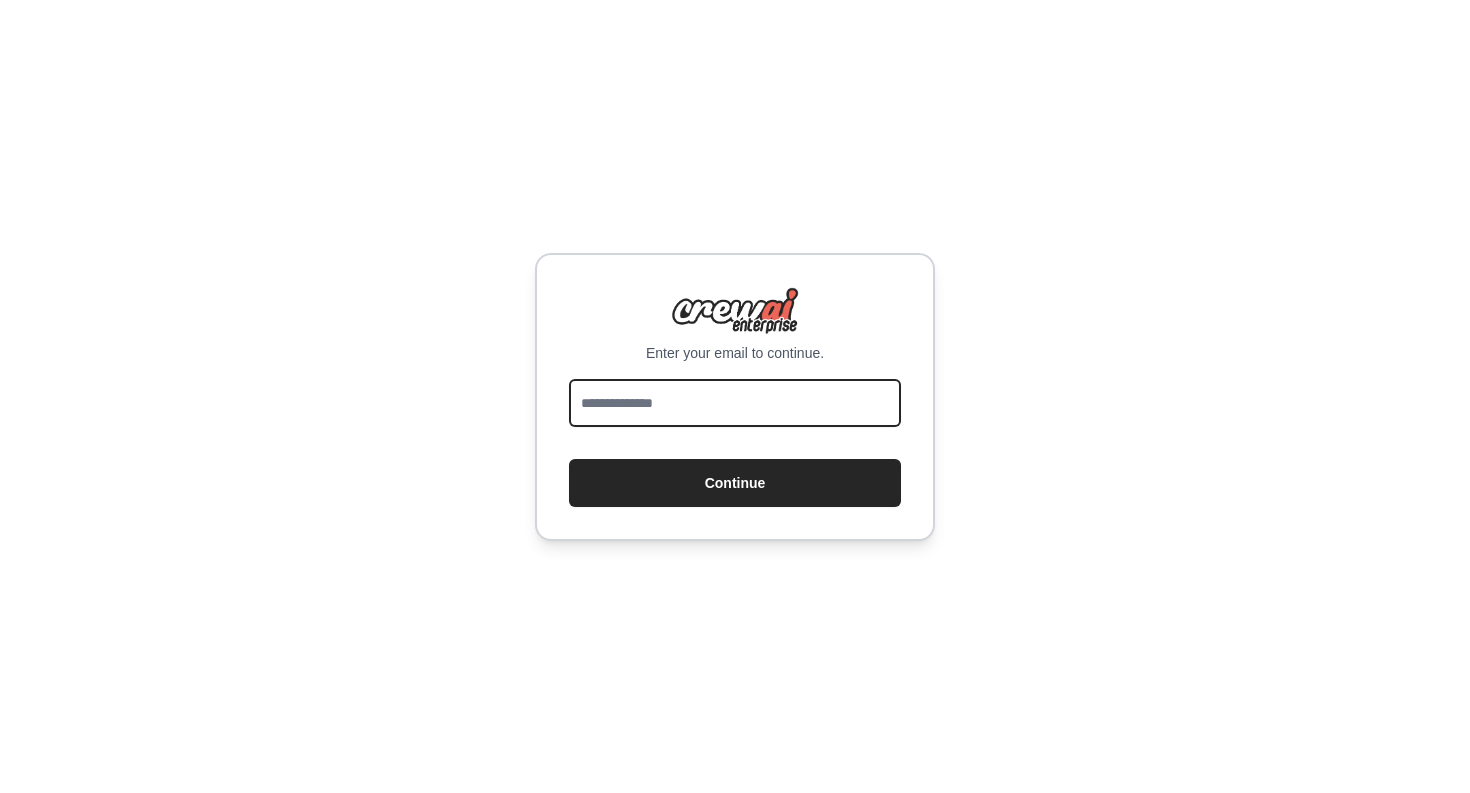 click at bounding box center (735, 403) 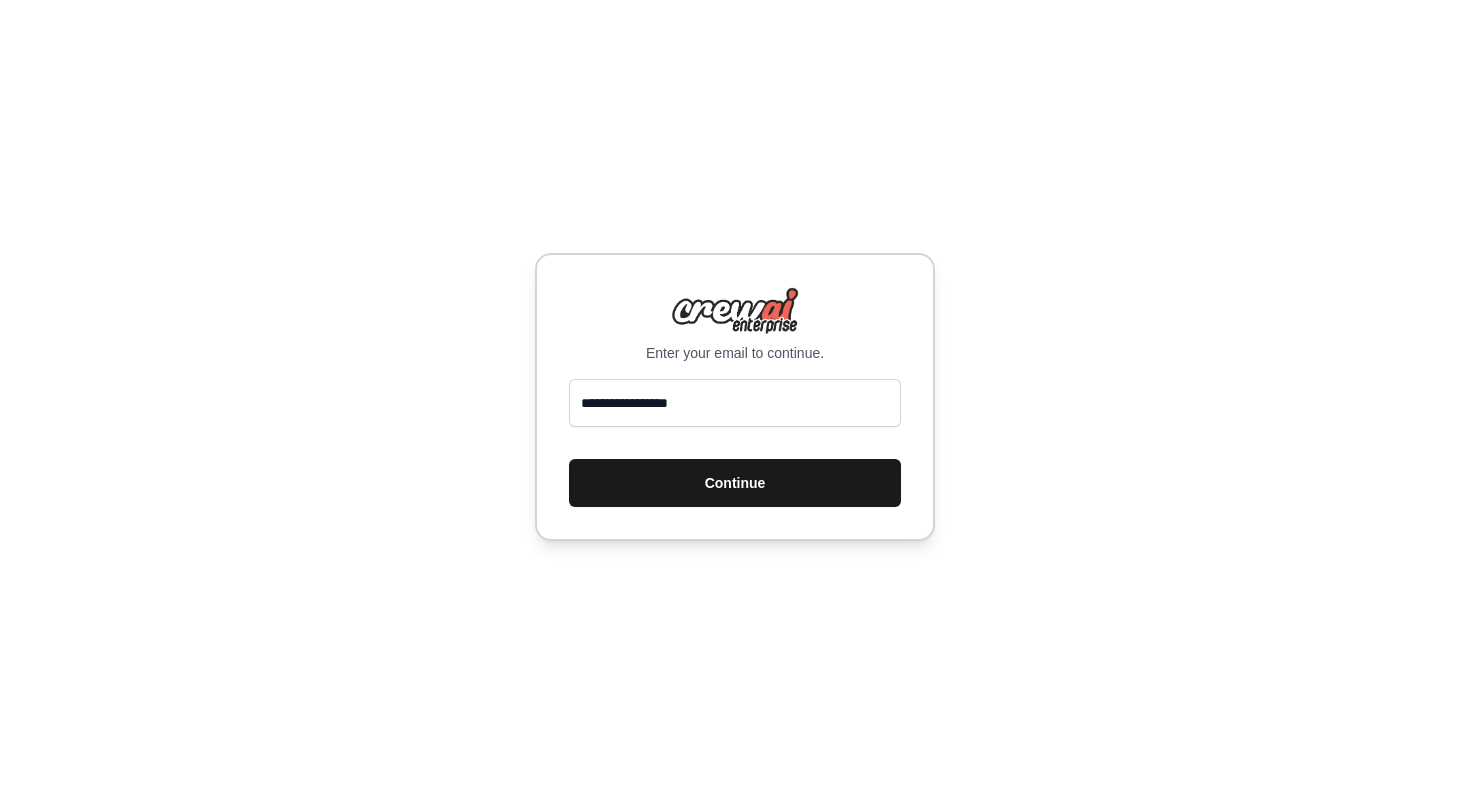 click on "Continue" at bounding box center (735, 483) 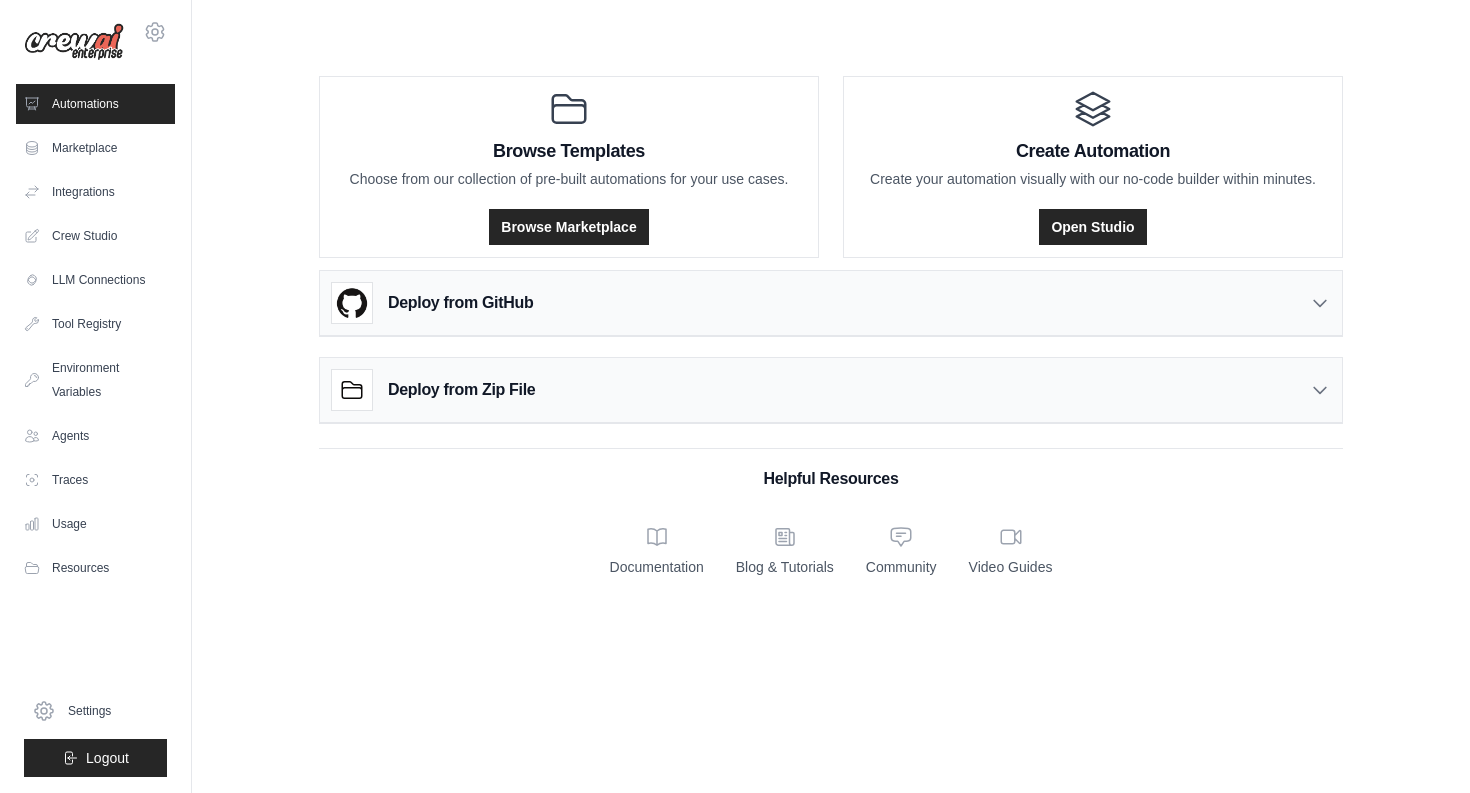 scroll, scrollTop: 0, scrollLeft: 0, axis: both 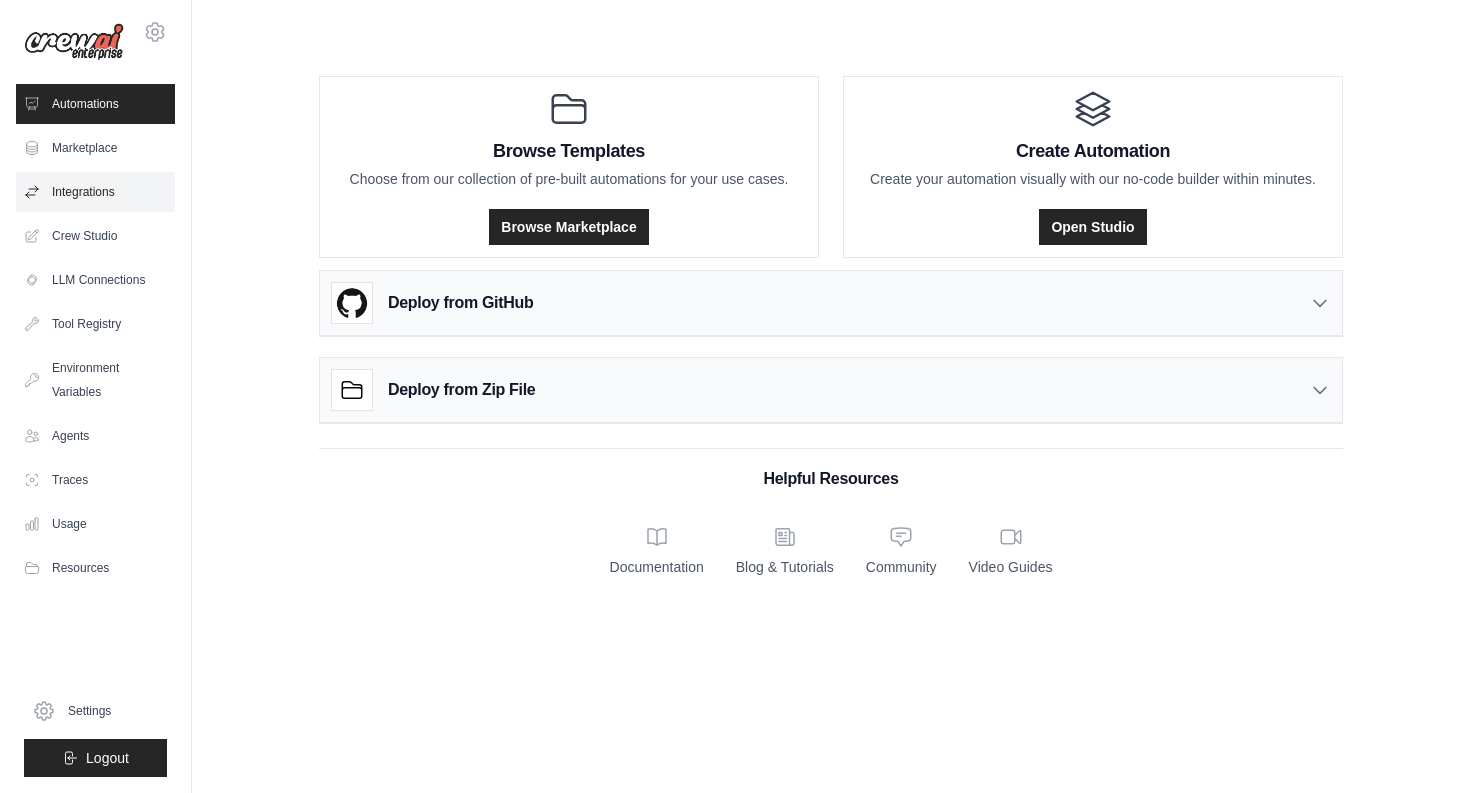 click on "Integrations" at bounding box center (95, 192) 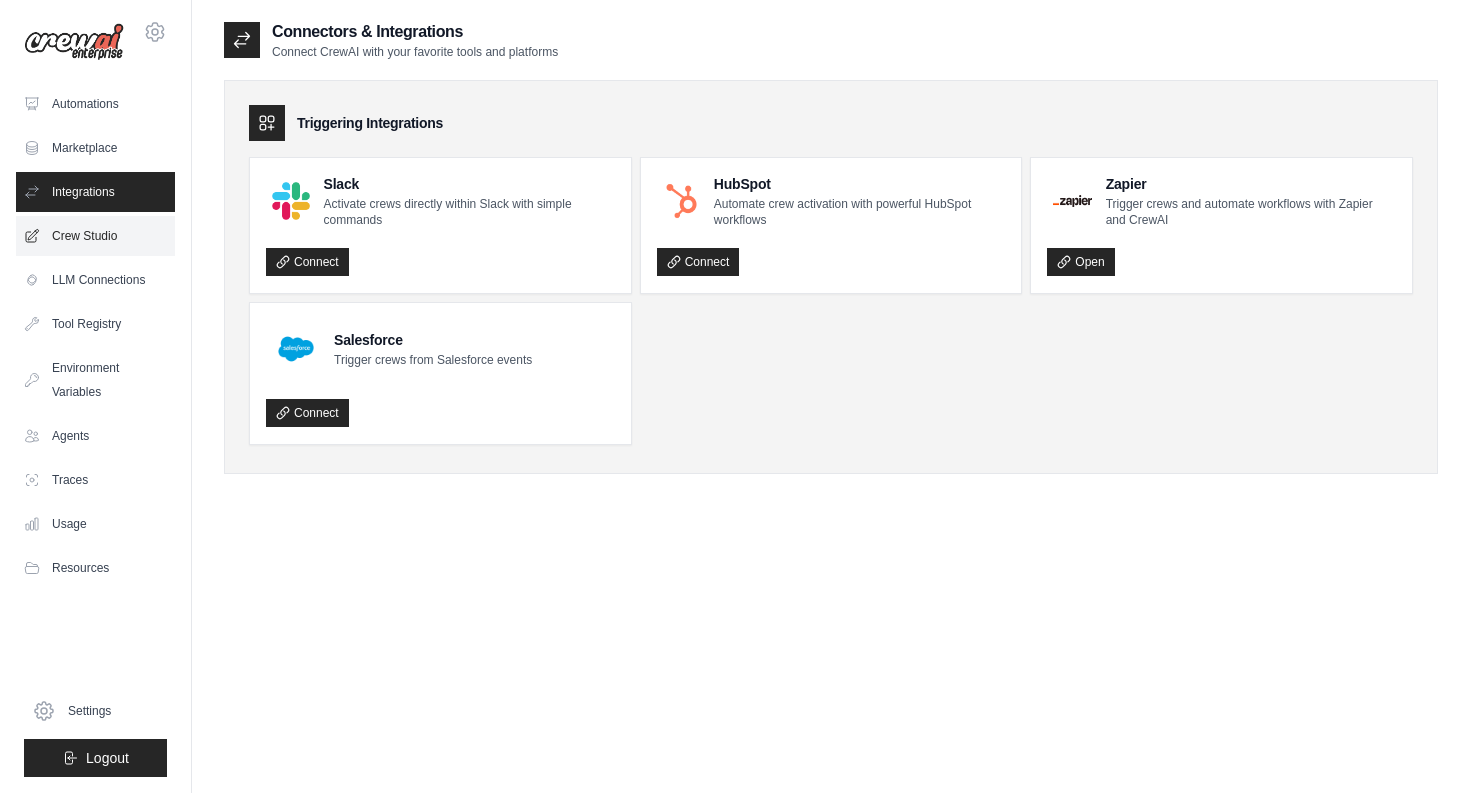 click on "Crew Studio" at bounding box center (95, 236) 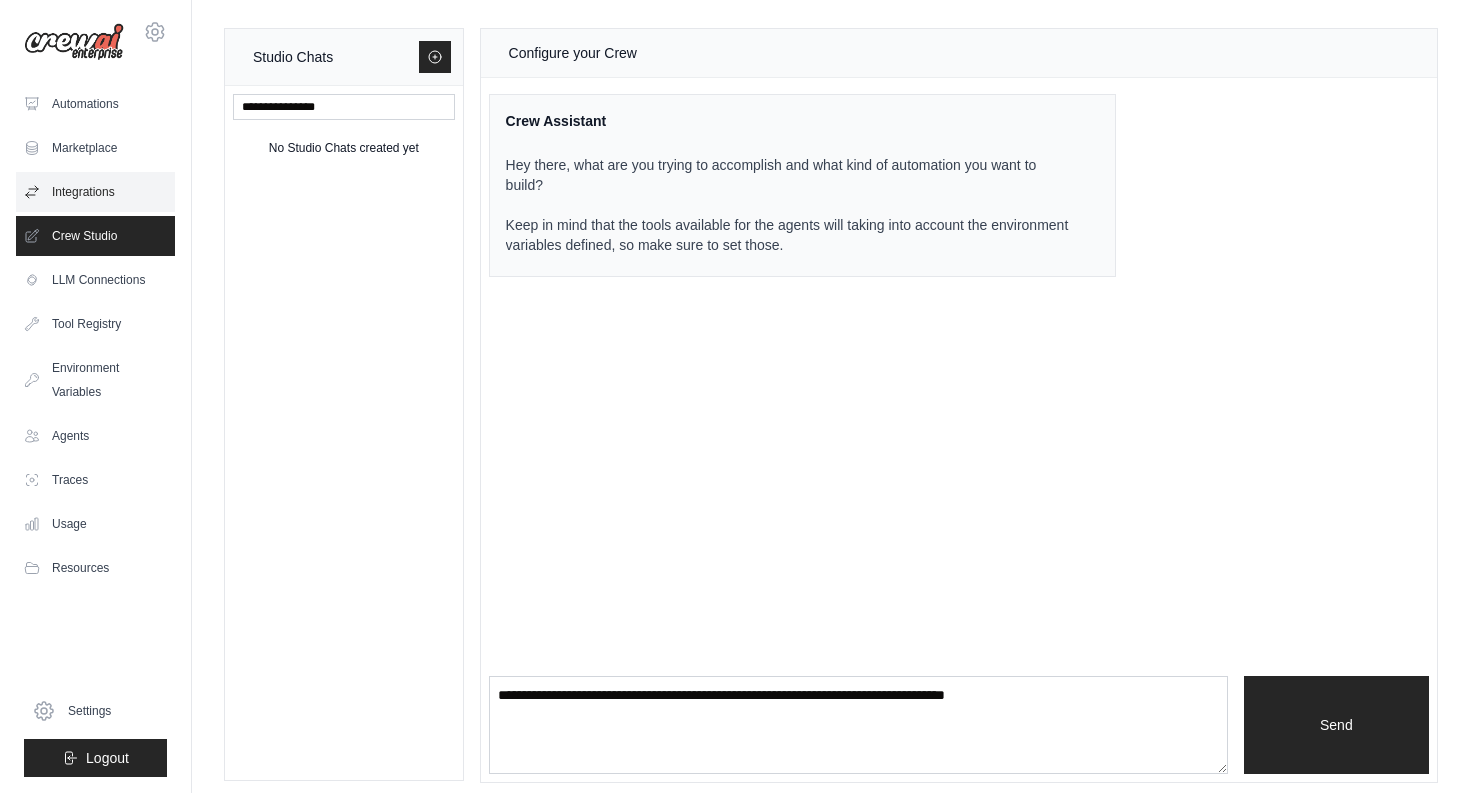 click on "Integrations" at bounding box center (95, 192) 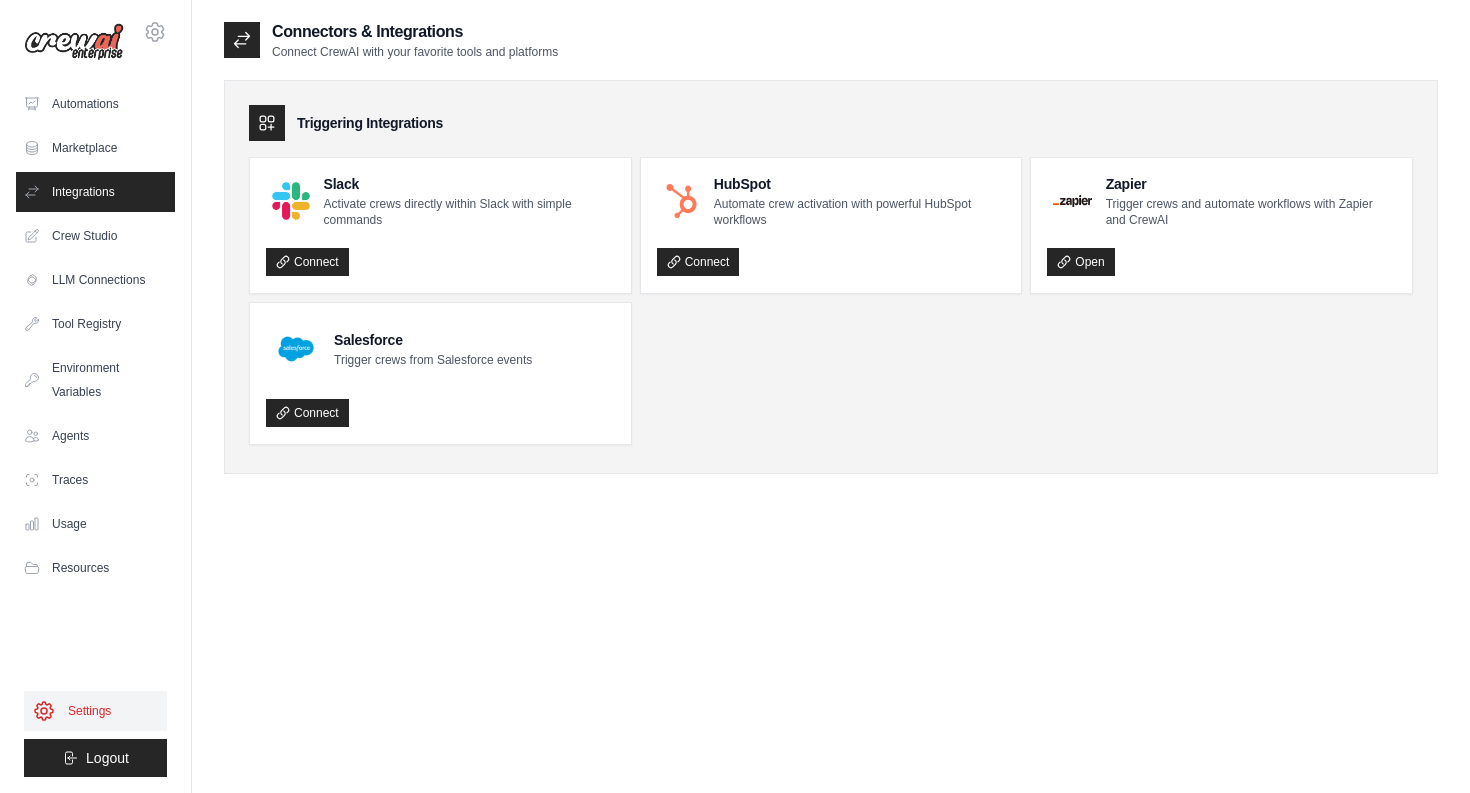 click on "Settings" at bounding box center (95, 711) 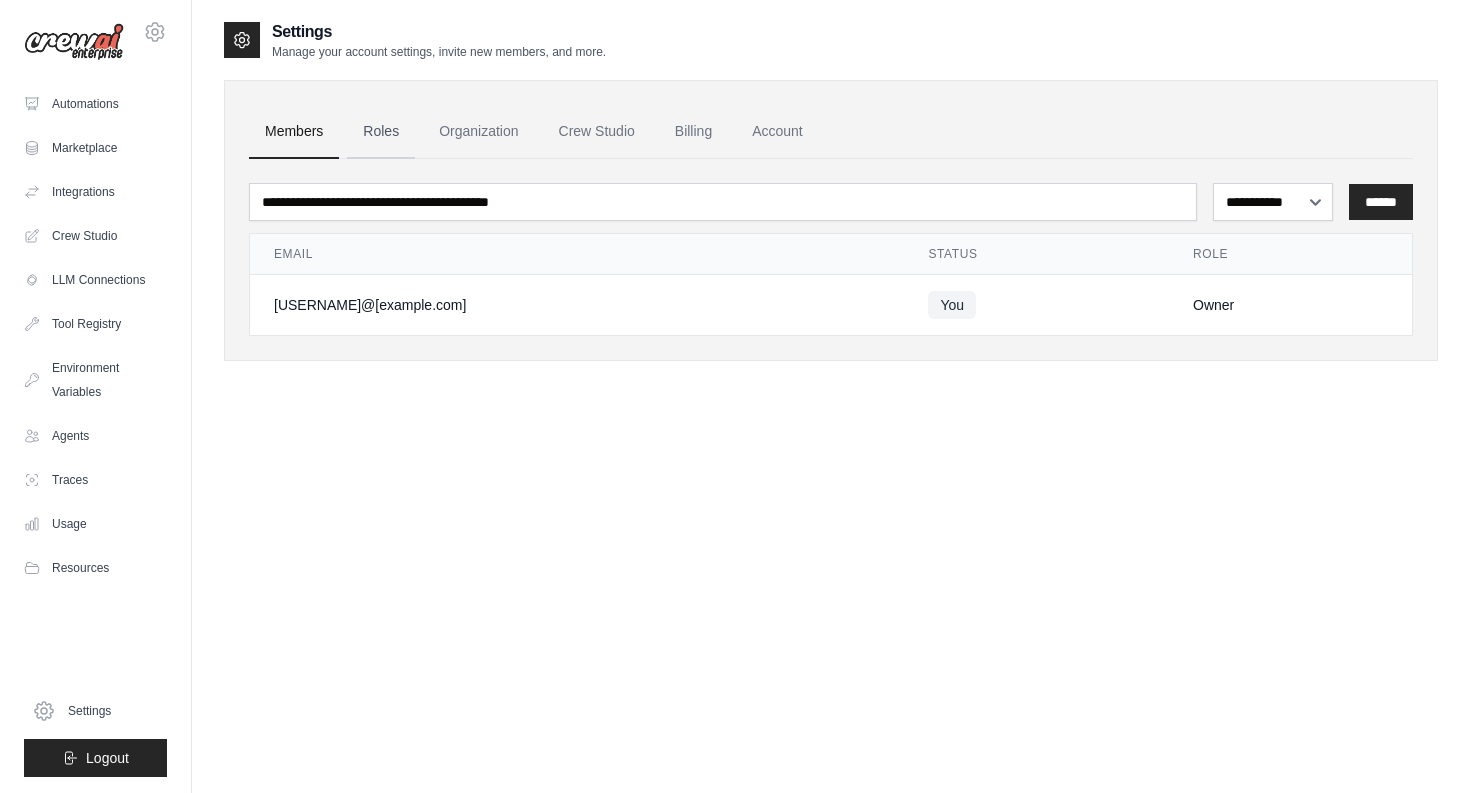 click on "Roles" at bounding box center [381, 132] 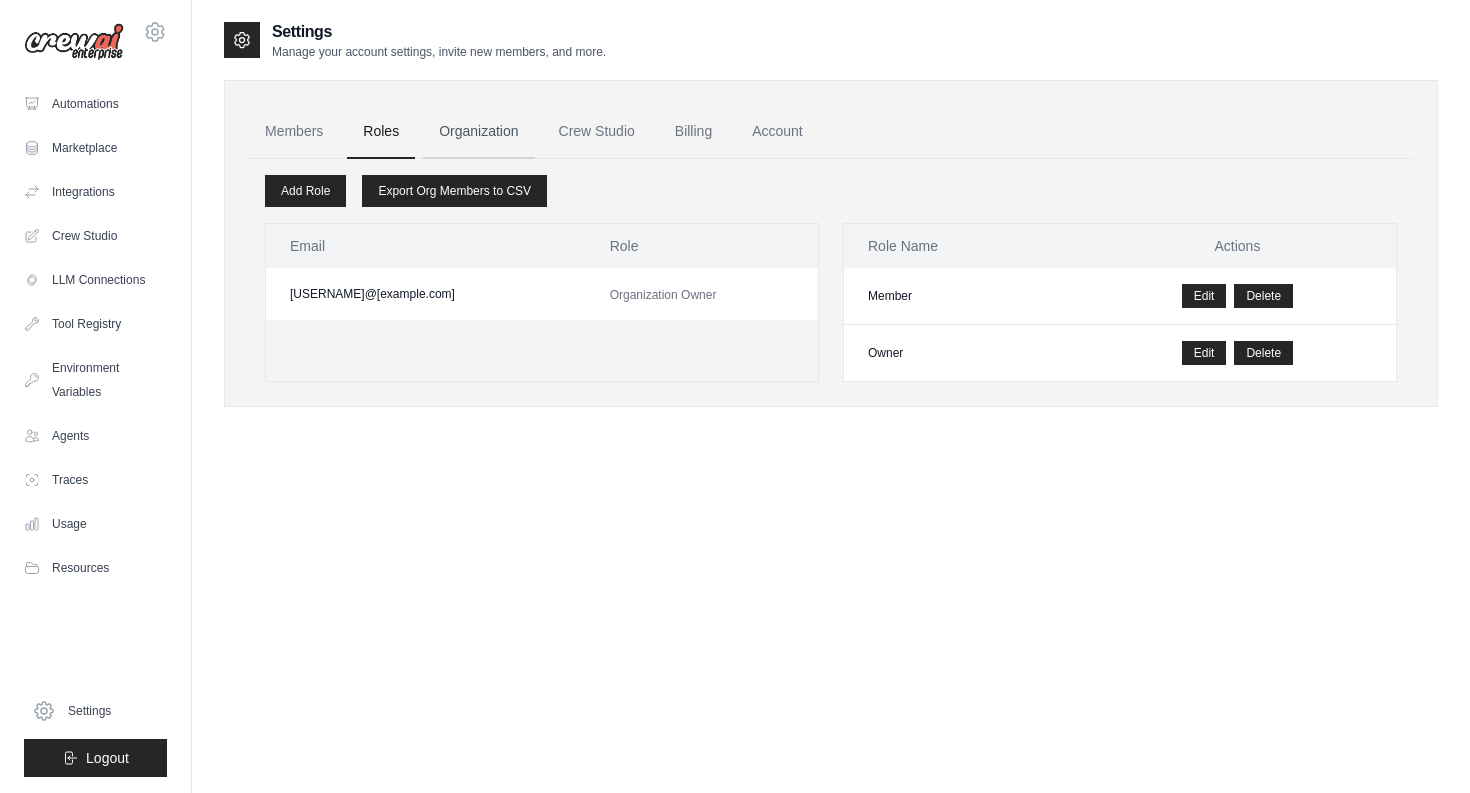click on "Organization" at bounding box center (478, 132) 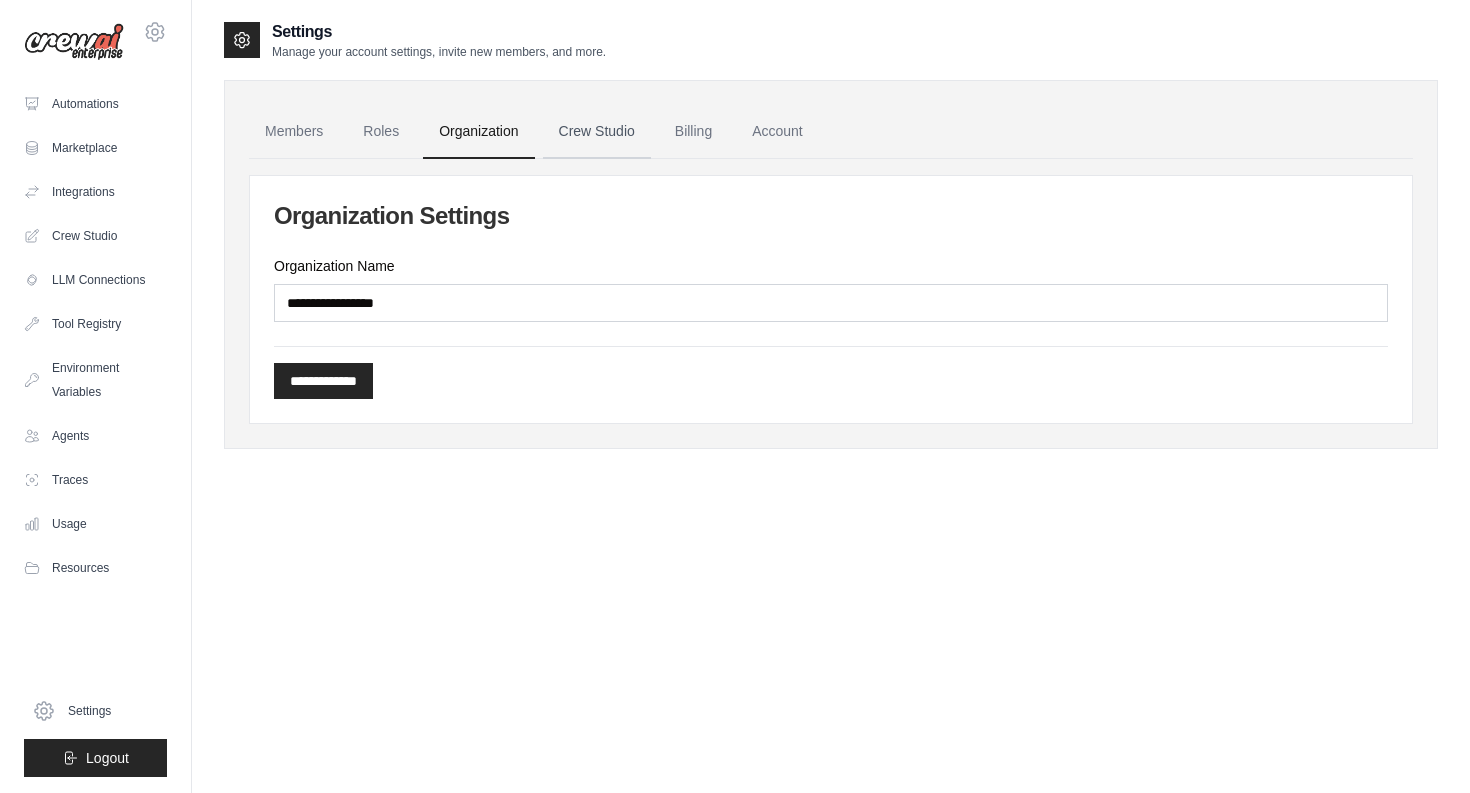 click on "Crew Studio" at bounding box center [597, 132] 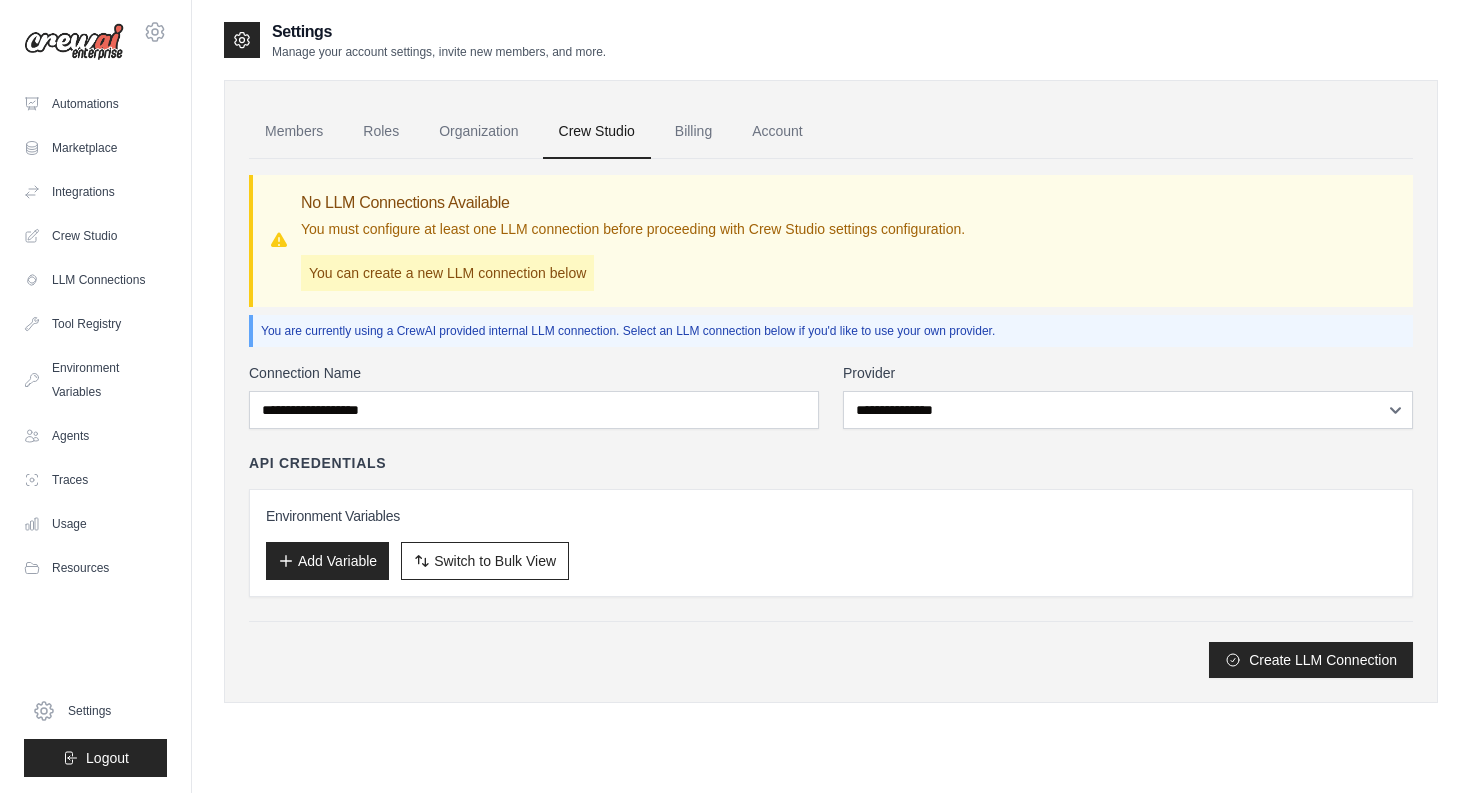 scroll, scrollTop: 0, scrollLeft: 0, axis: both 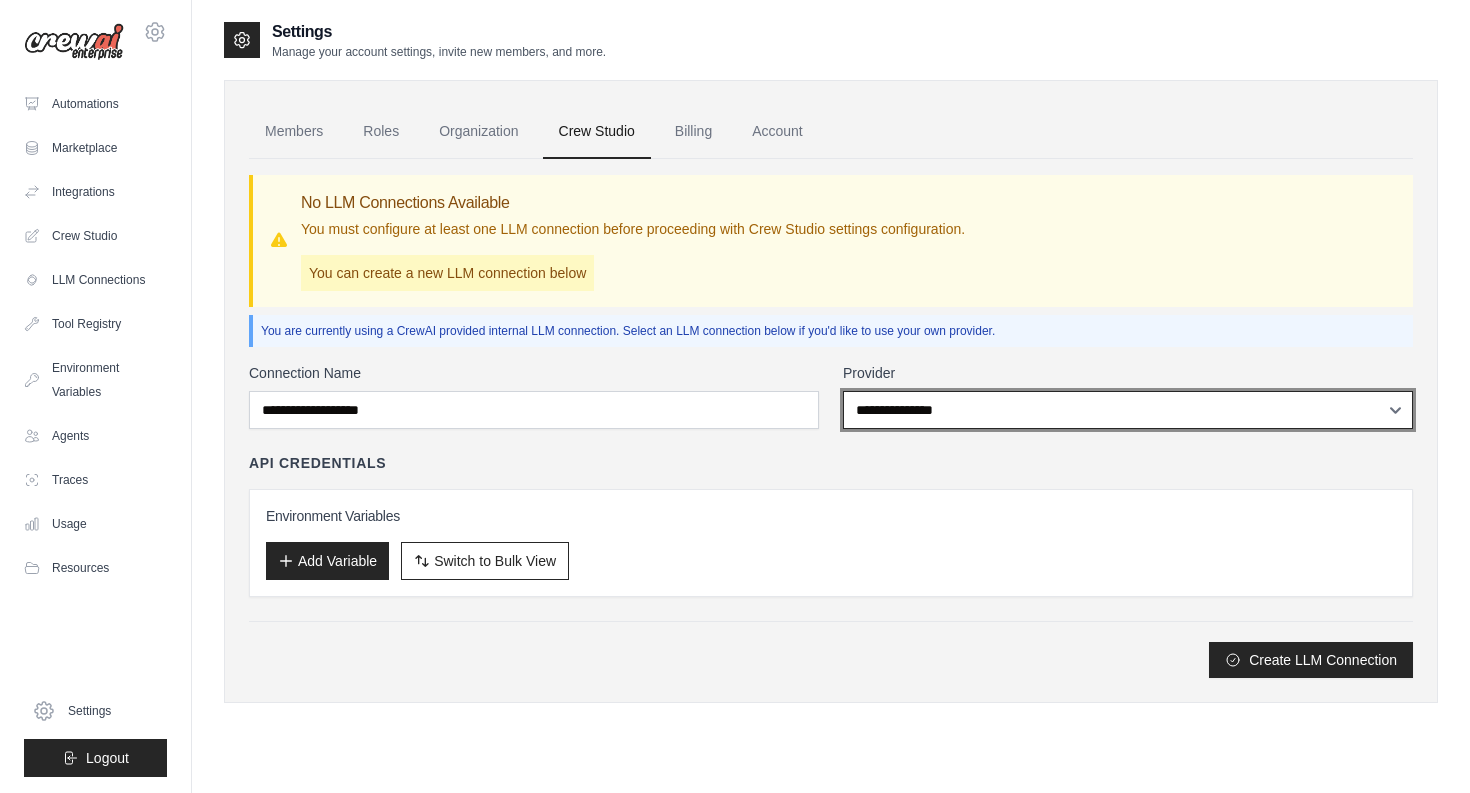 click on "**********" at bounding box center (1128, 410) 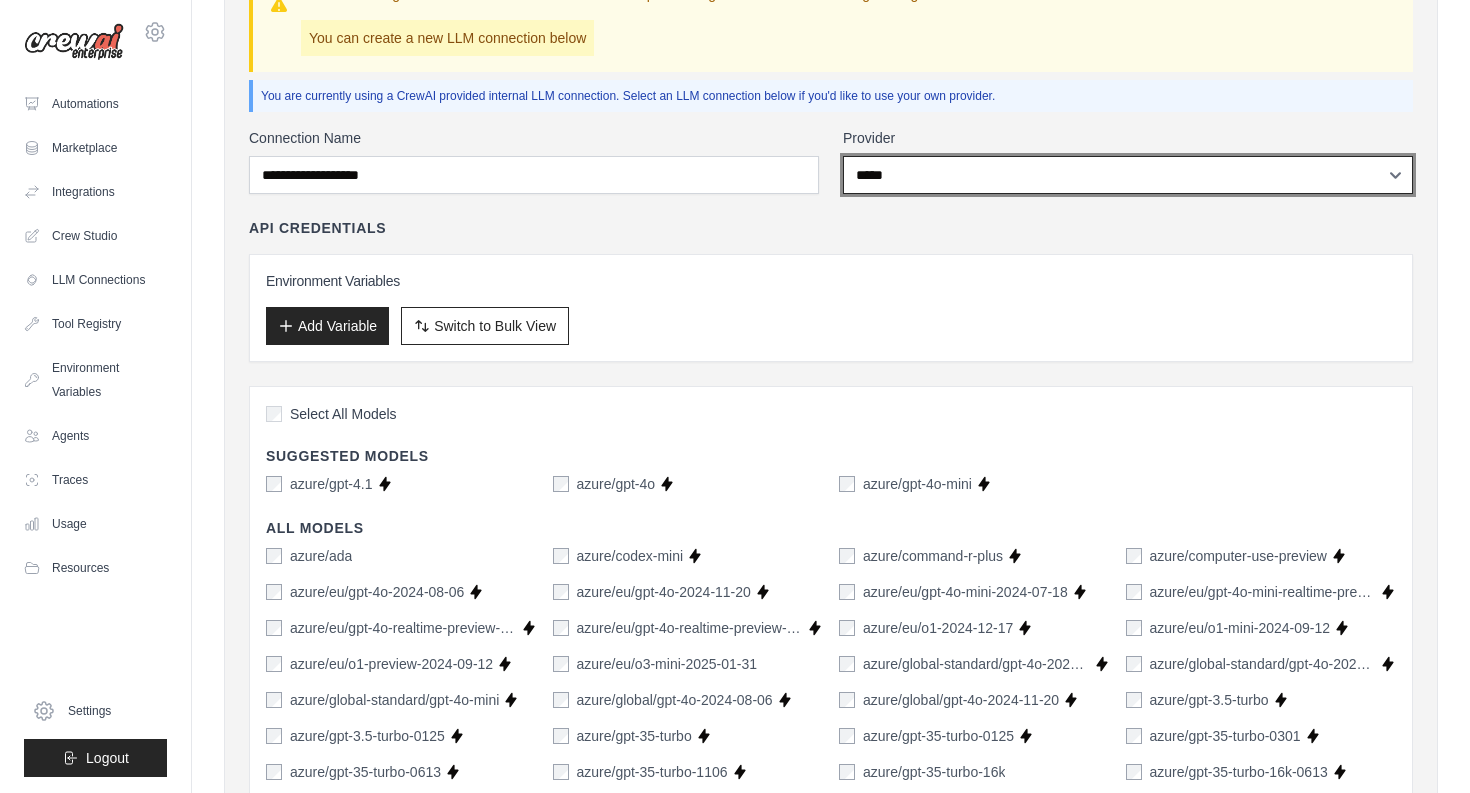 scroll, scrollTop: 238, scrollLeft: 0, axis: vertical 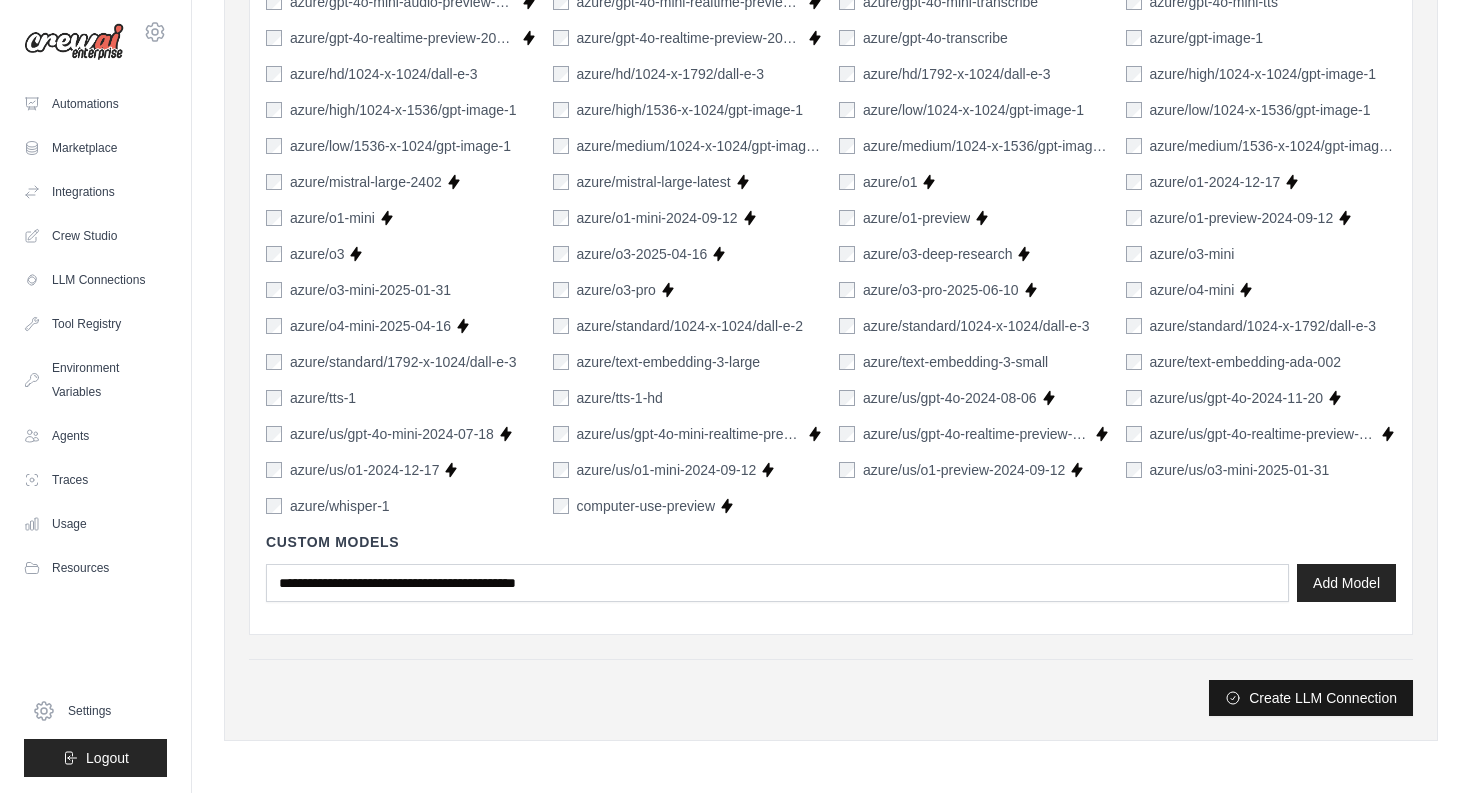 click 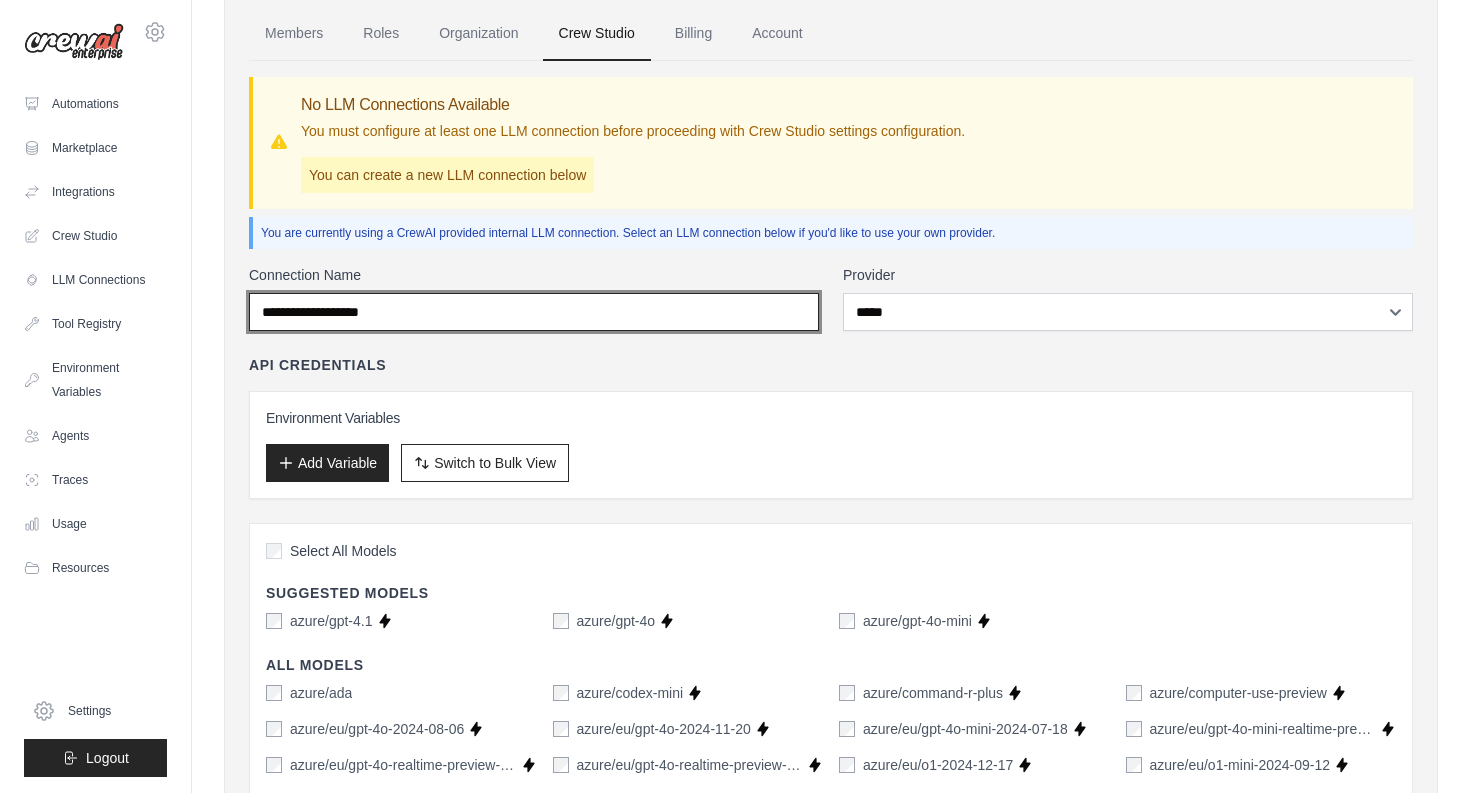 scroll, scrollTop: 81, scrollLeft: 0, axis: vertical 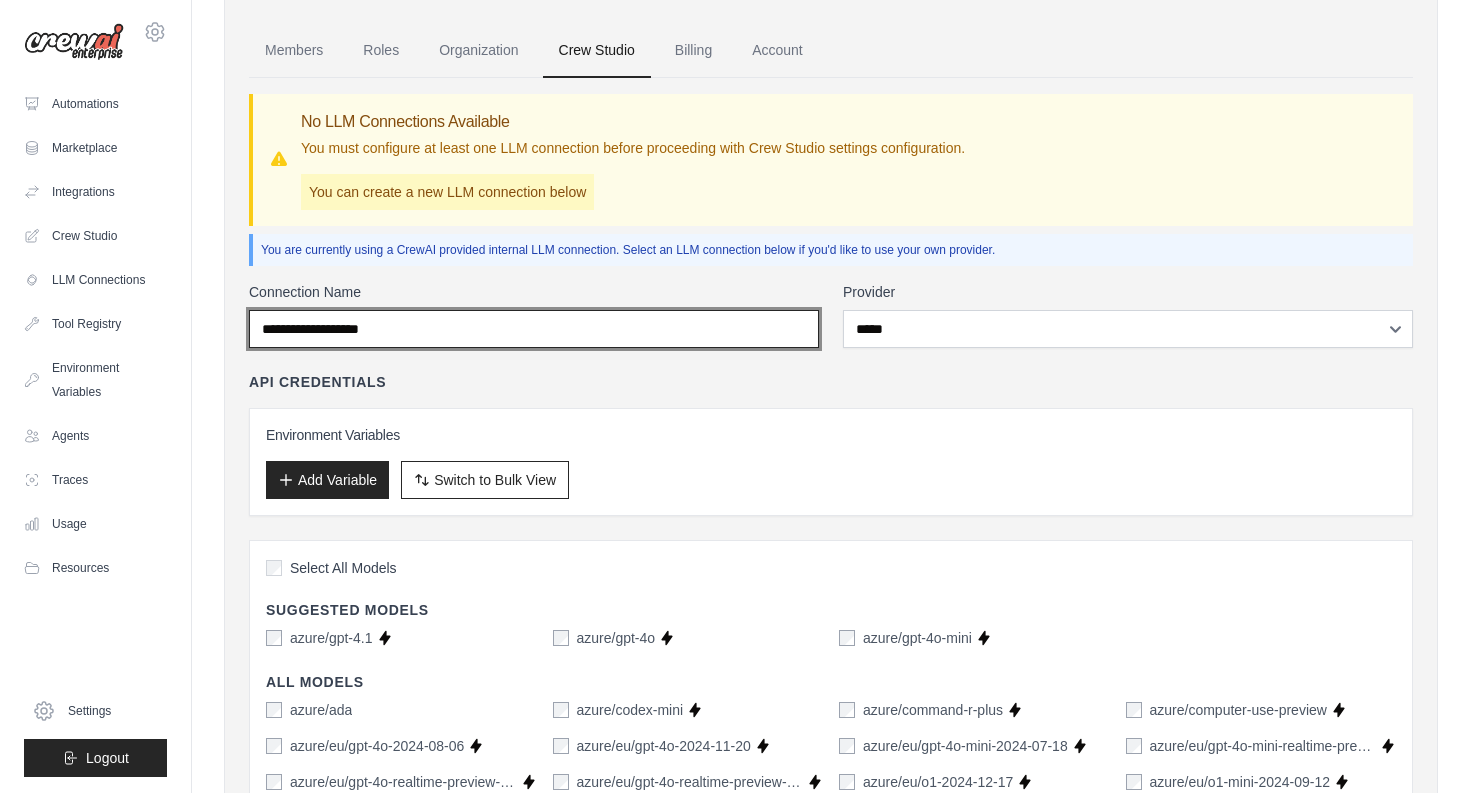 click on "Connection Name" at bounding box center [534, 329] 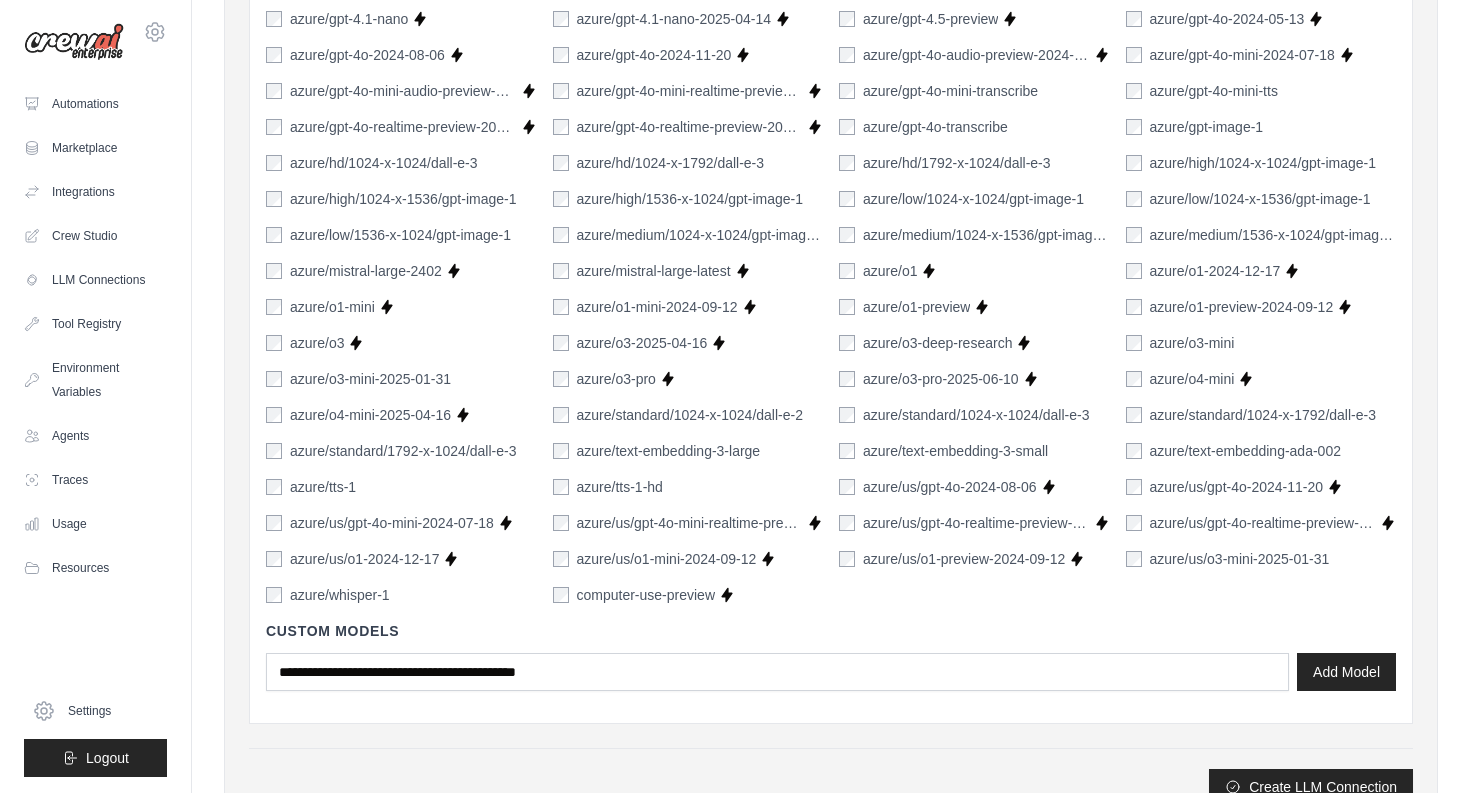 scroll, scrollTop: 1221, scrollLeft: 0, axis: vertical 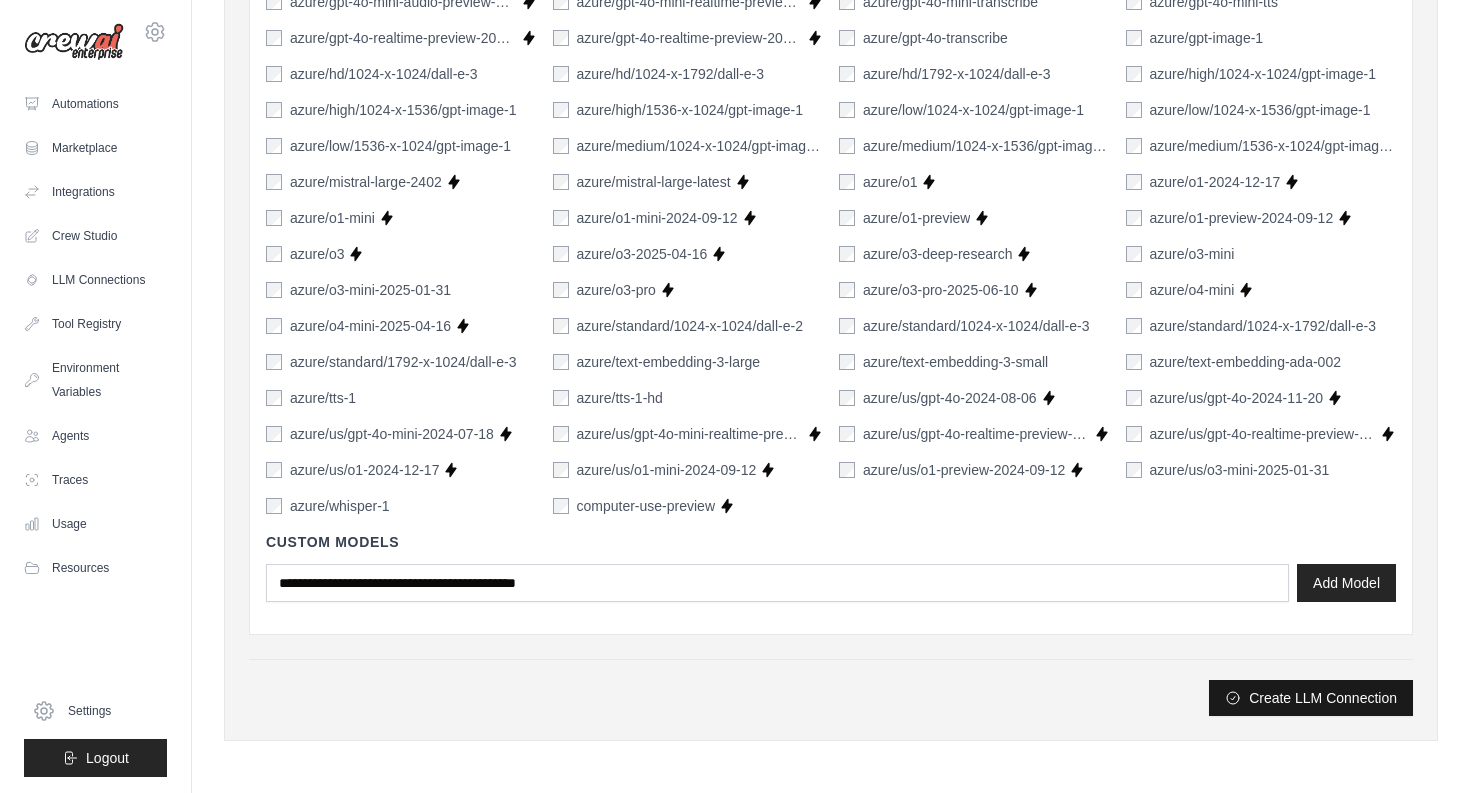 type on "******" 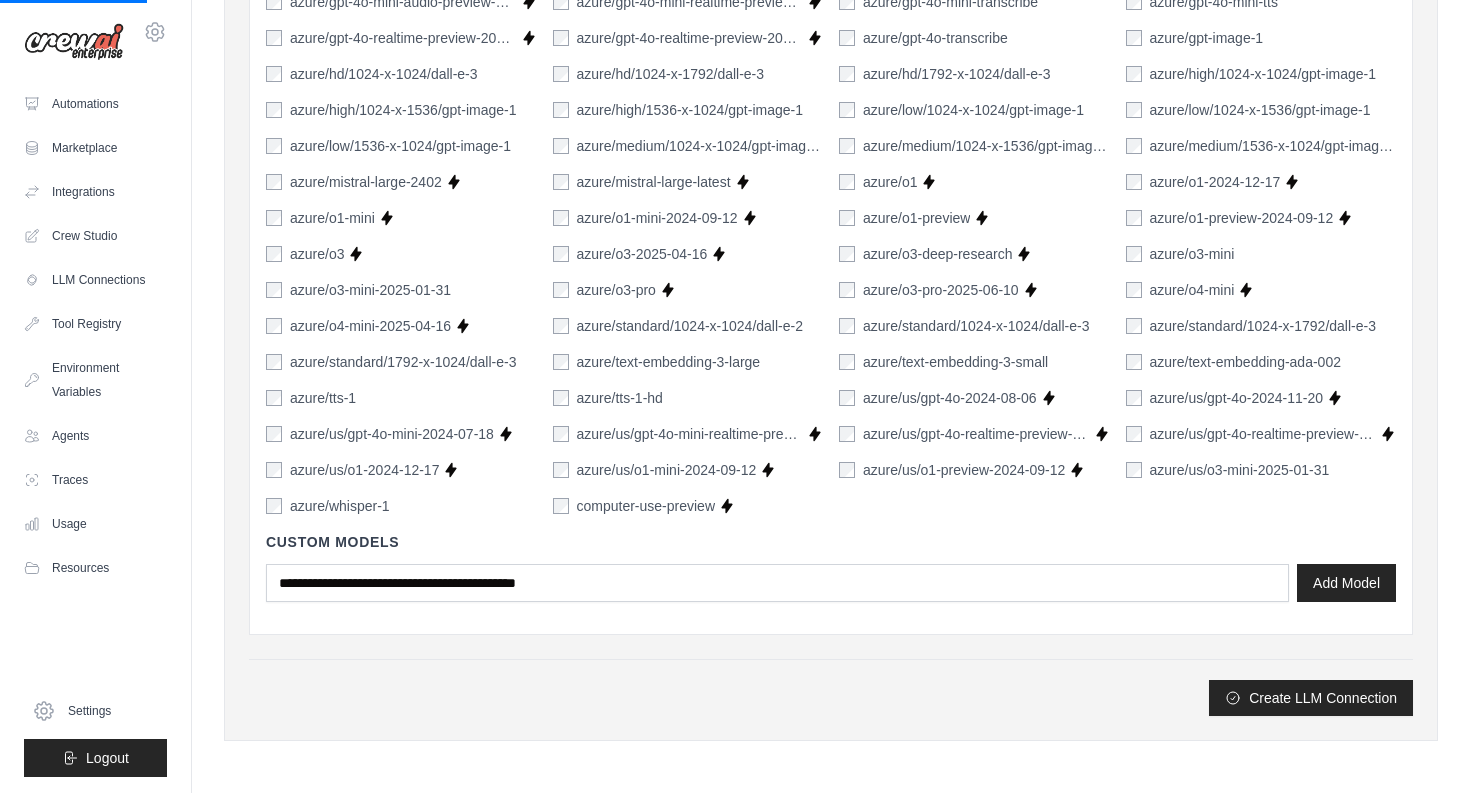 scroll, scrollTop: 0, scrollLeft: 0, axis: both 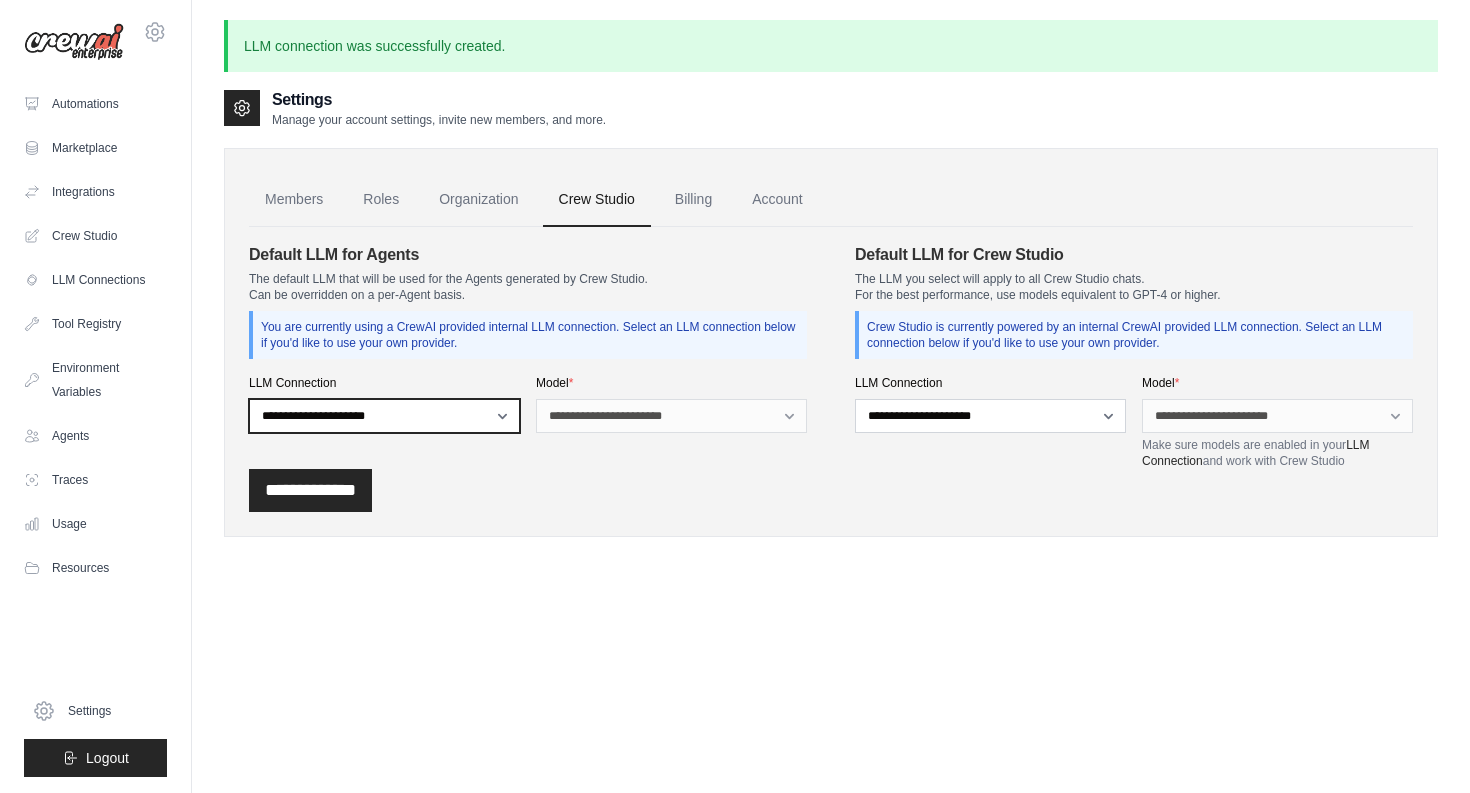 click on "**********" at bounding box center [384, 416] 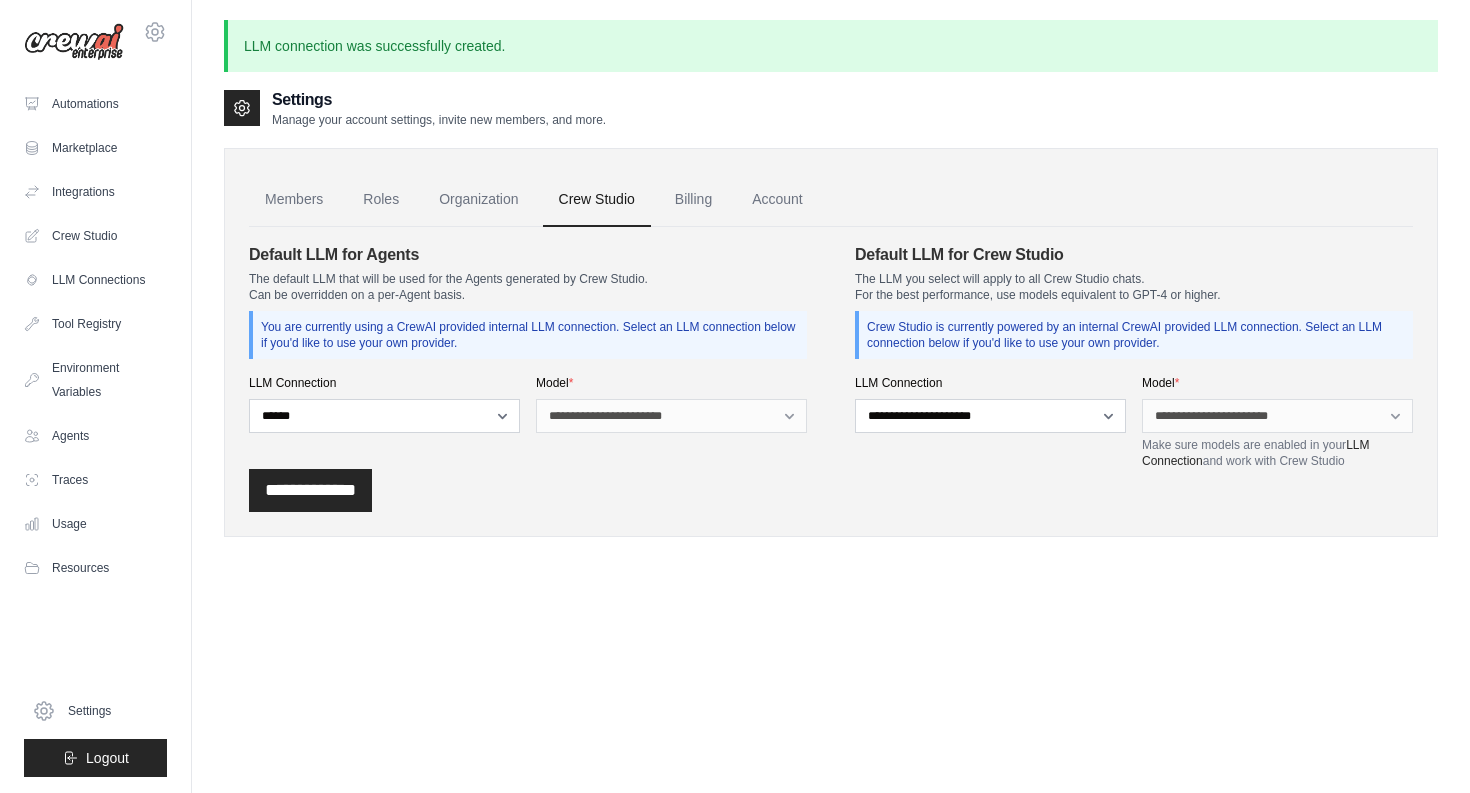 click on "**********" at bounding box center (671, 416) 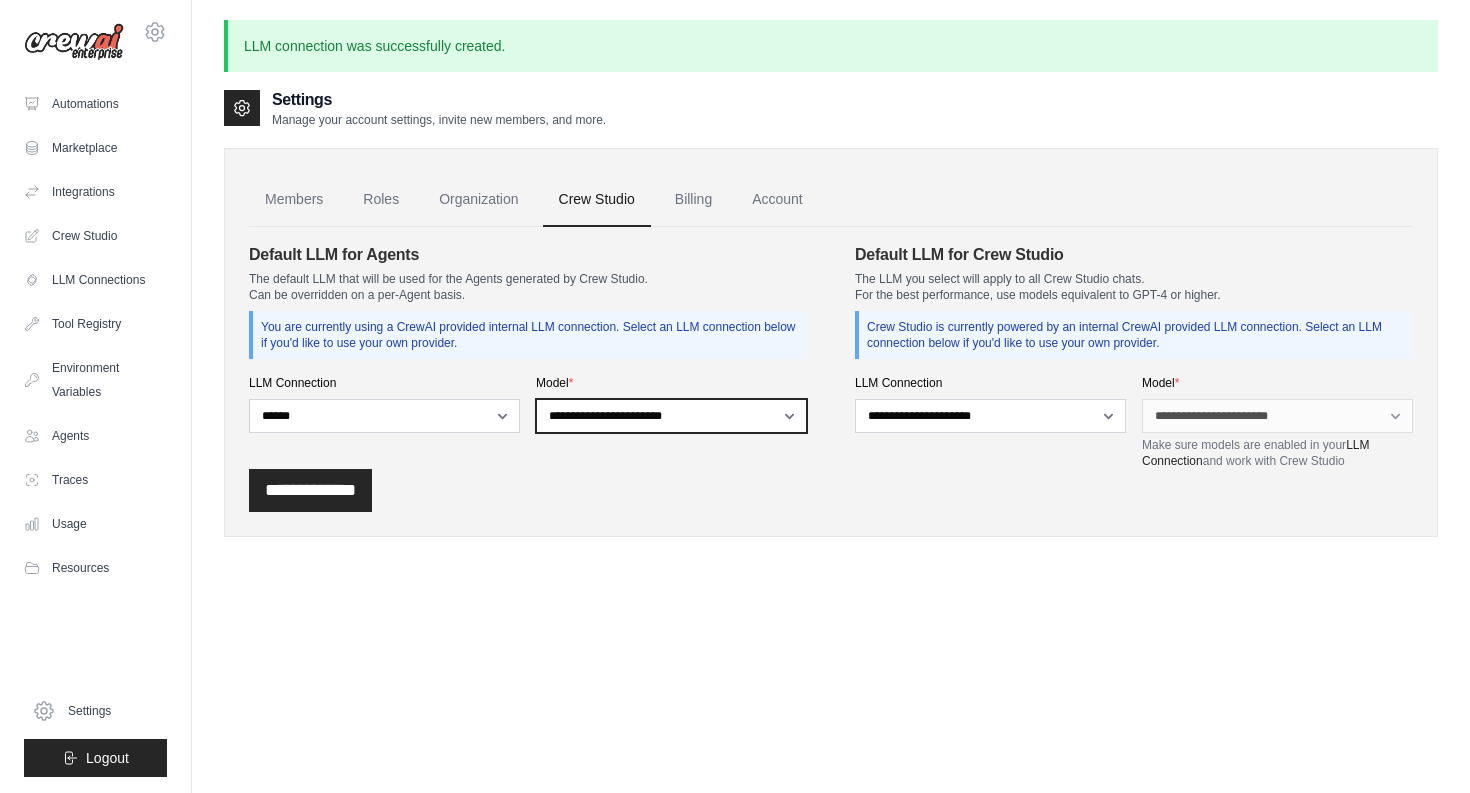 click on "**********" at bounding box center [671, 416] 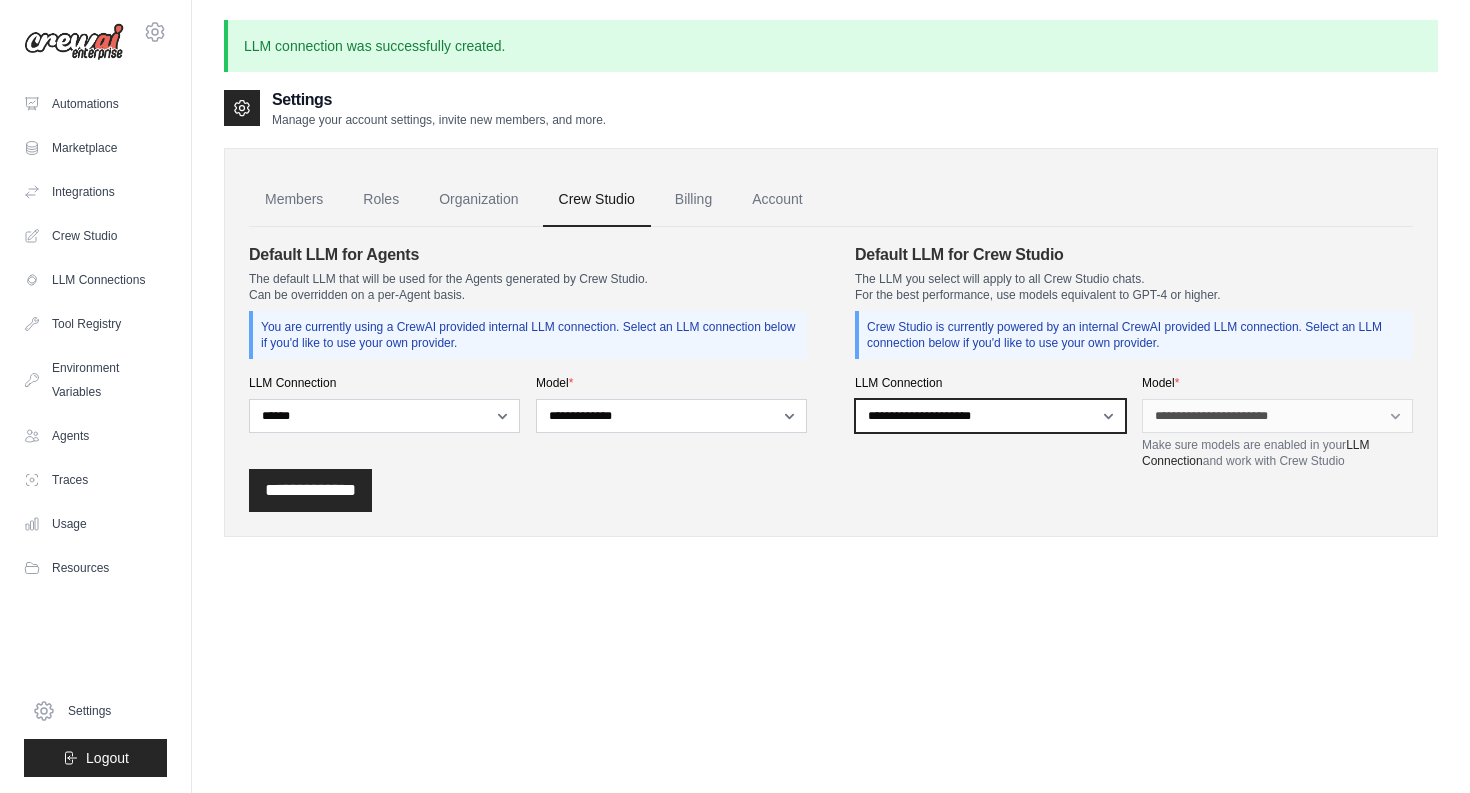 click on "**********" at bounding box center [990, 416] 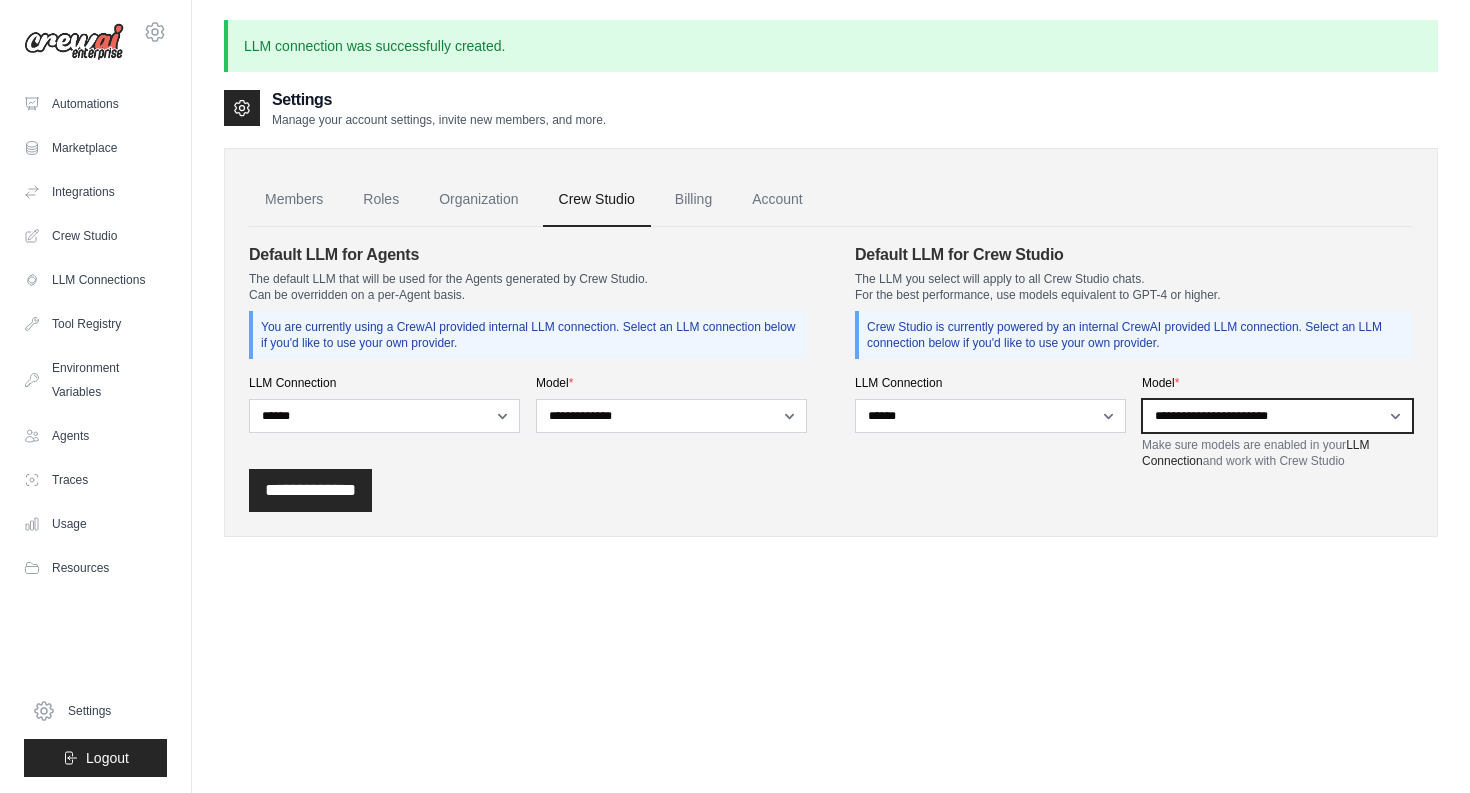 click on "**********" at bounding box center [1277, 416] 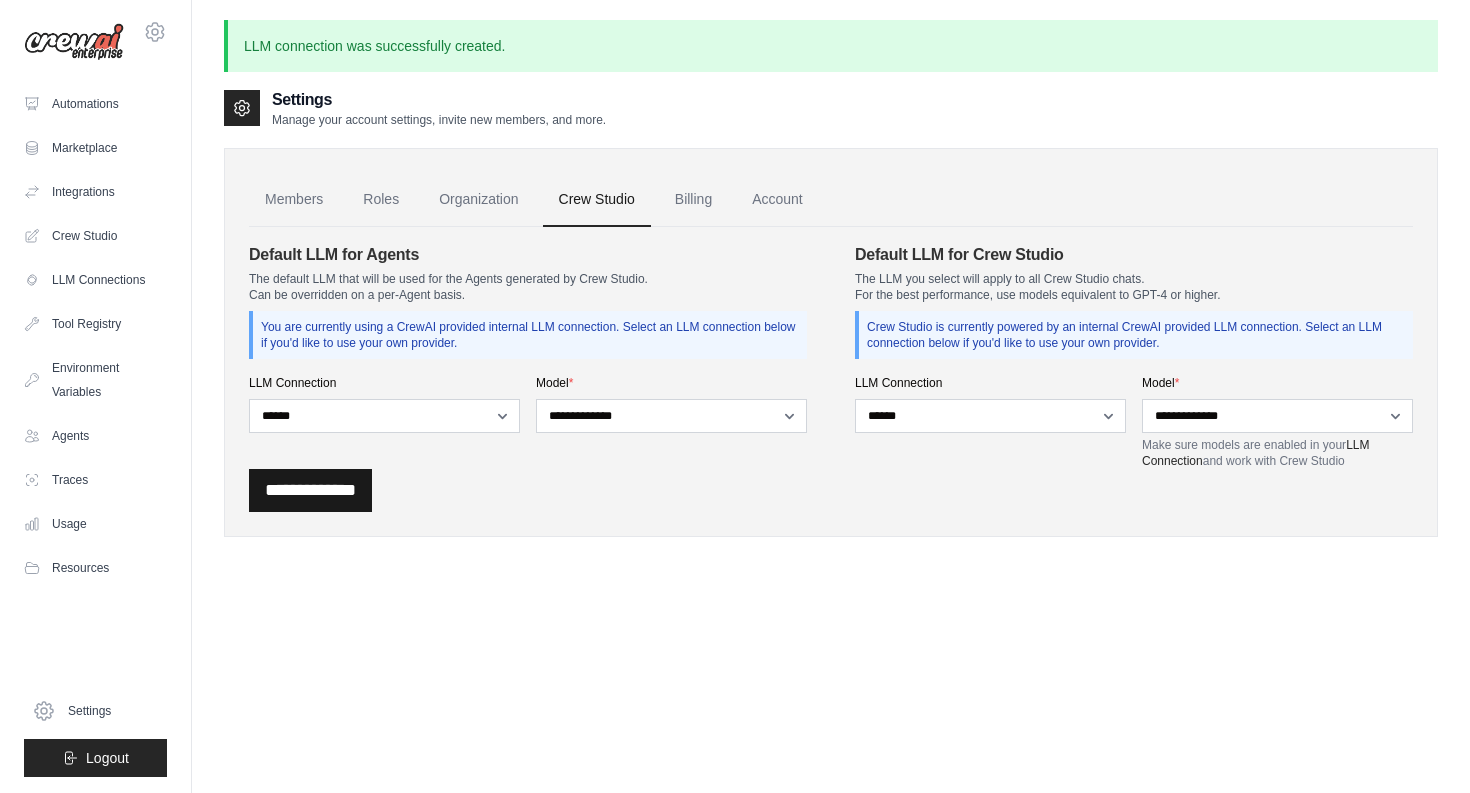 click on "**********" at bounding box center (310, 490) 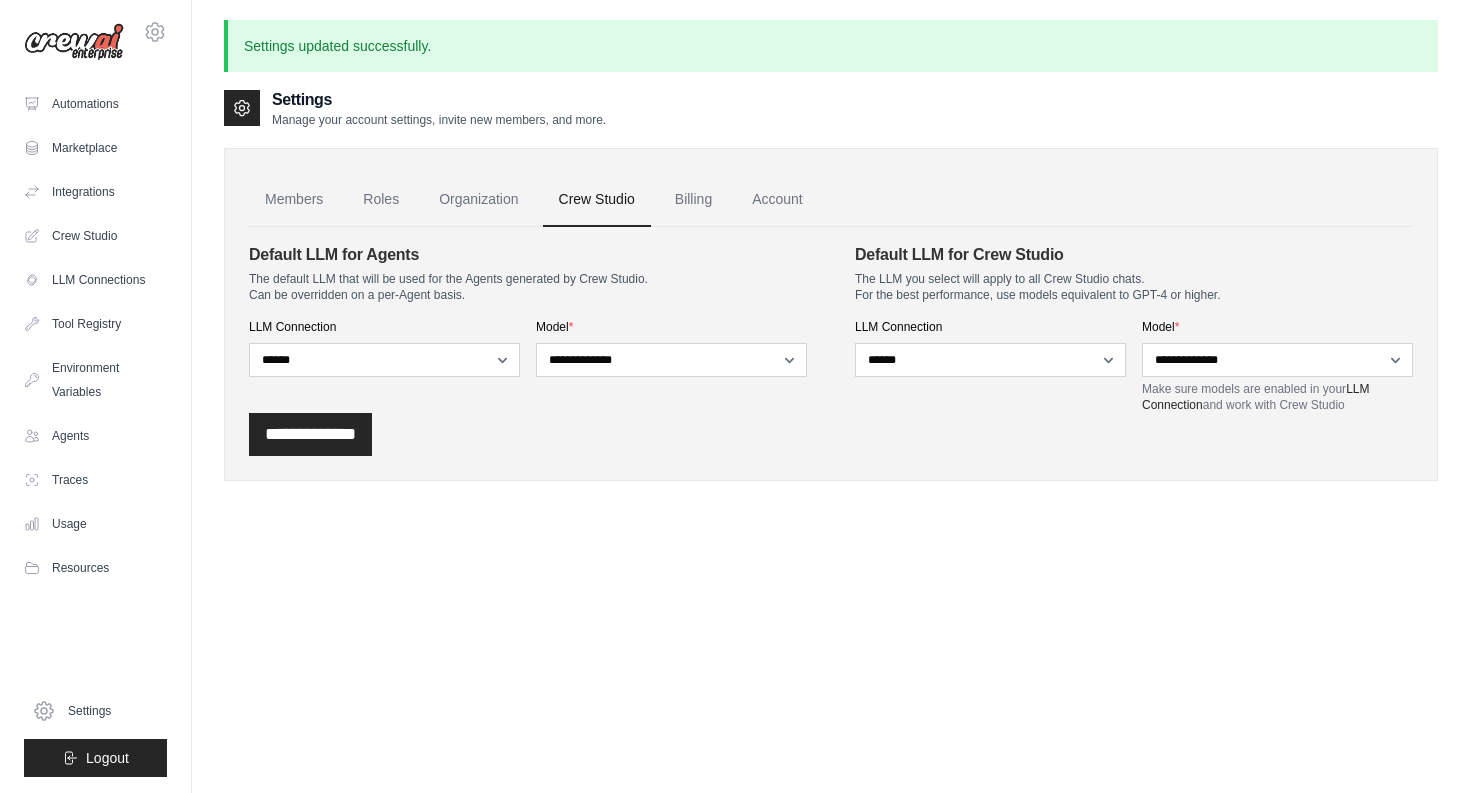 click 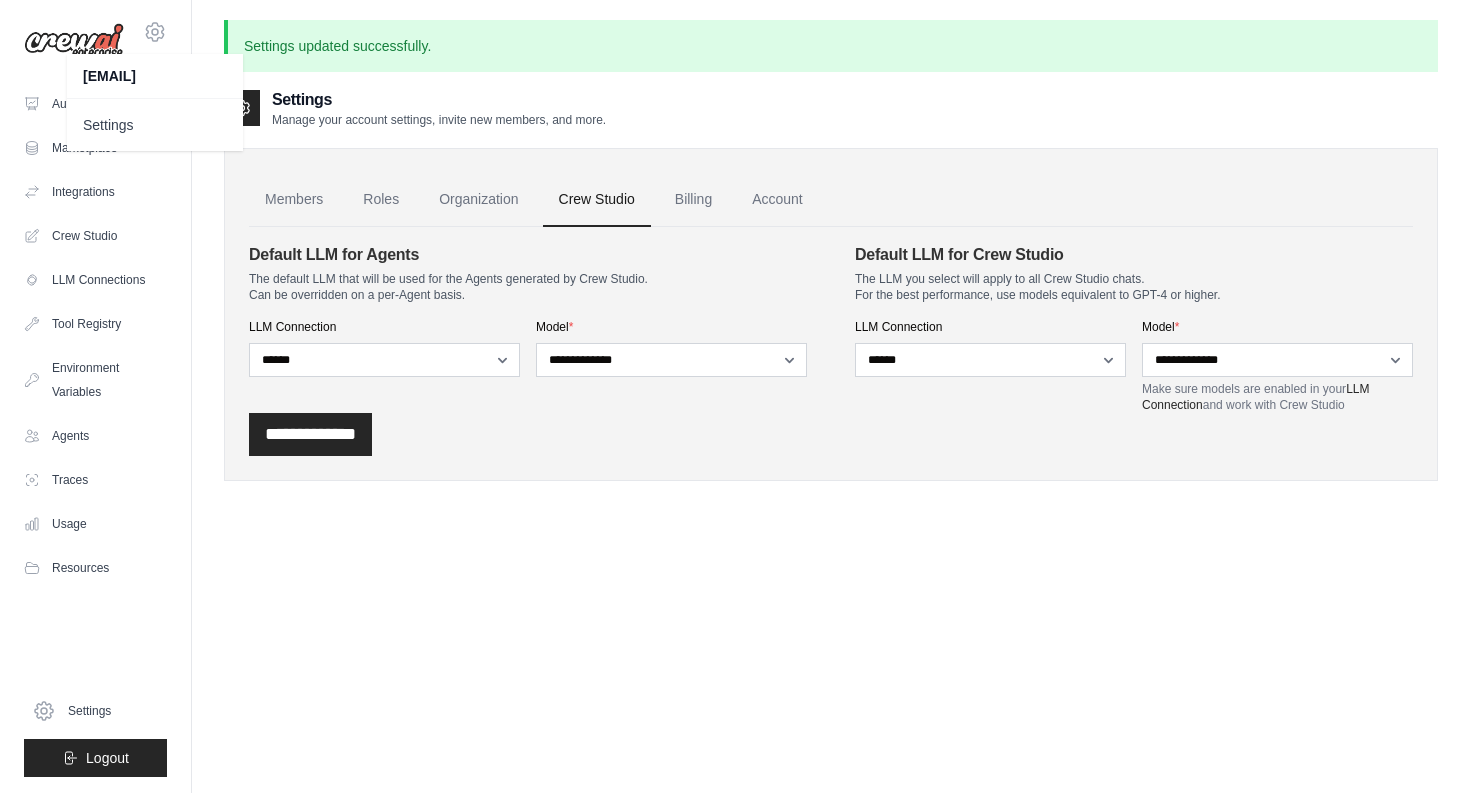 click on "**********" at bounding box center (831, 484) 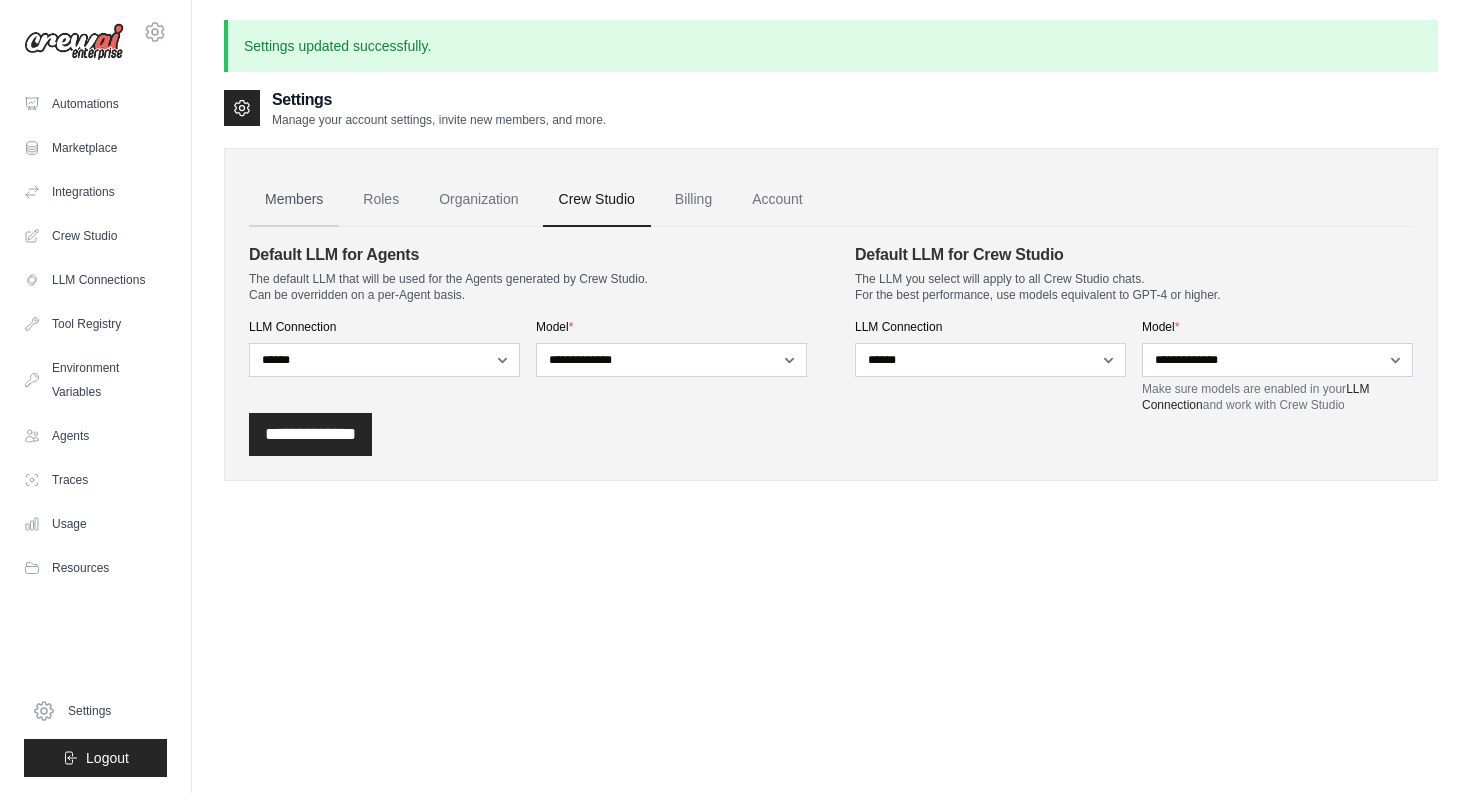 click on "Members" at bounding box center [294, 200] 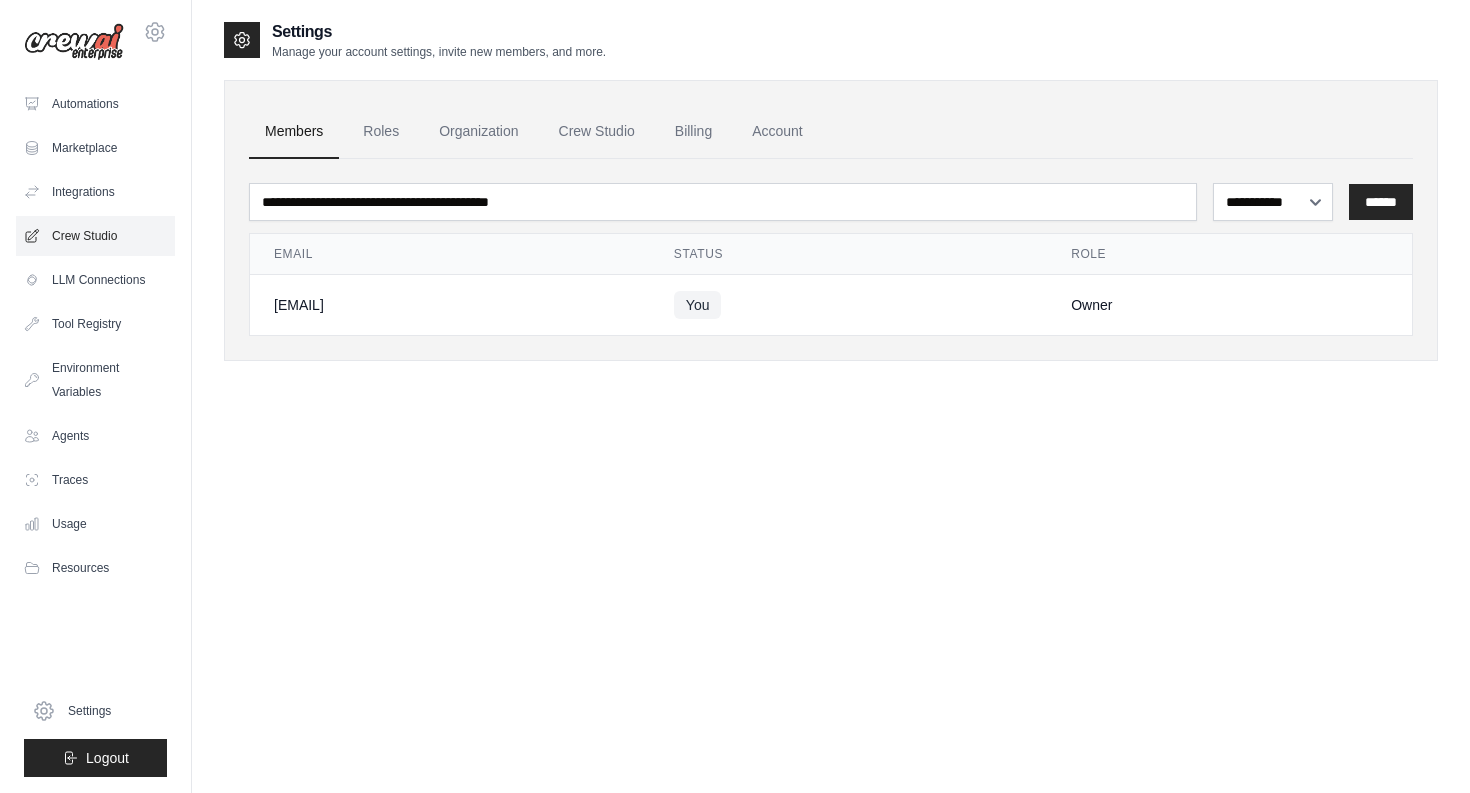 click on "Crew Studio" at bounding box center [95, 236] 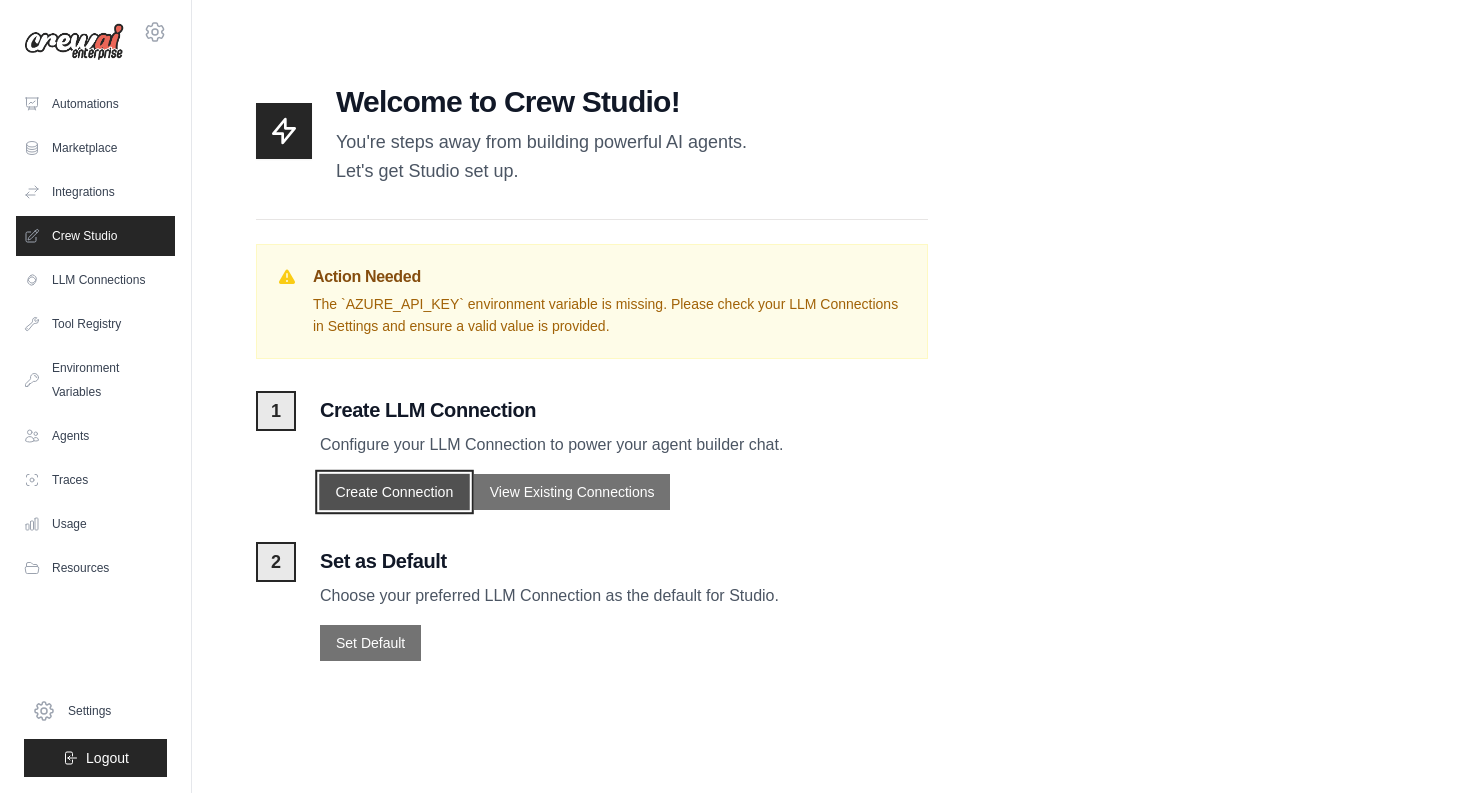 click on "Create Connection" at bounding box center (394, 492) 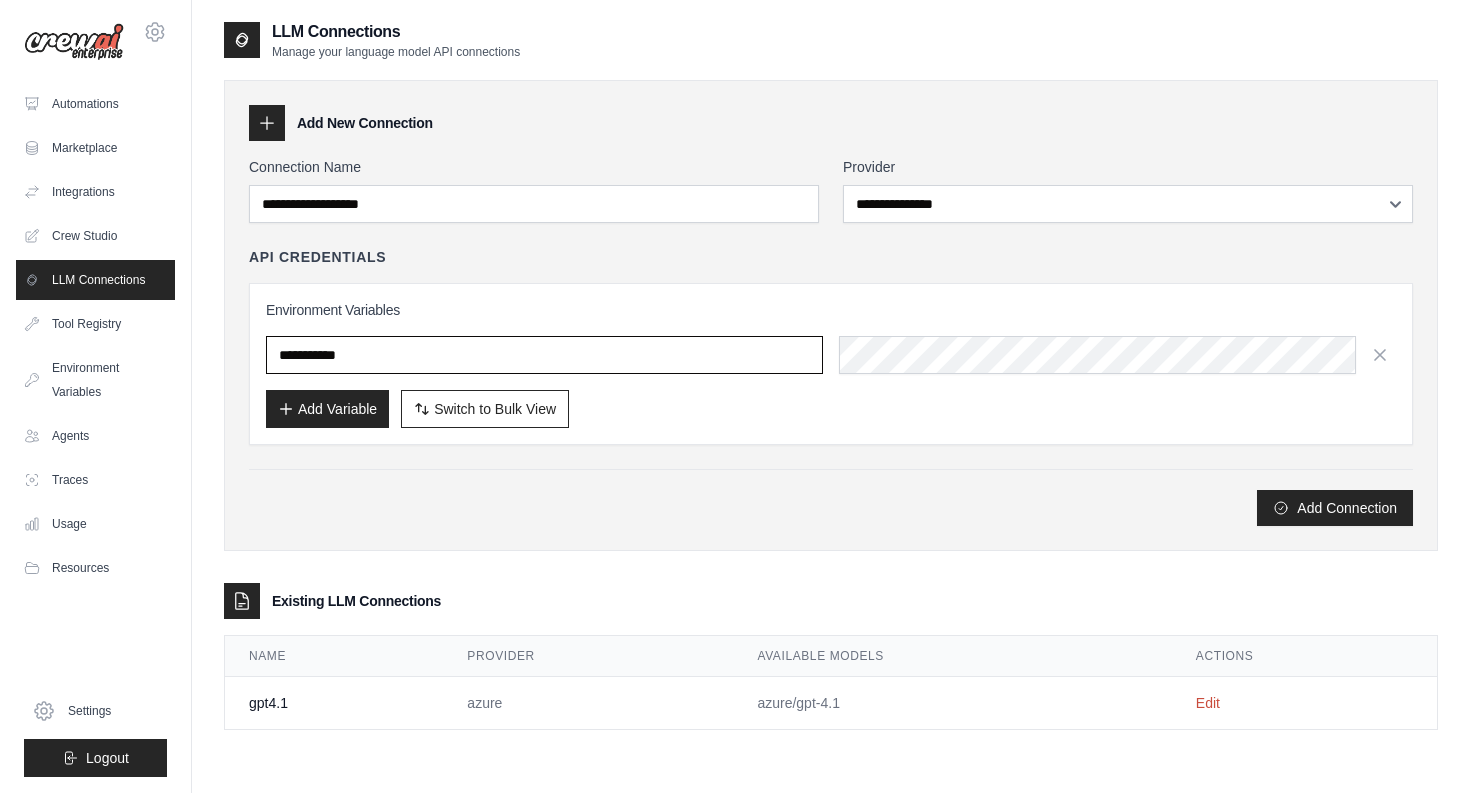 click at bounding box center [544, 355] 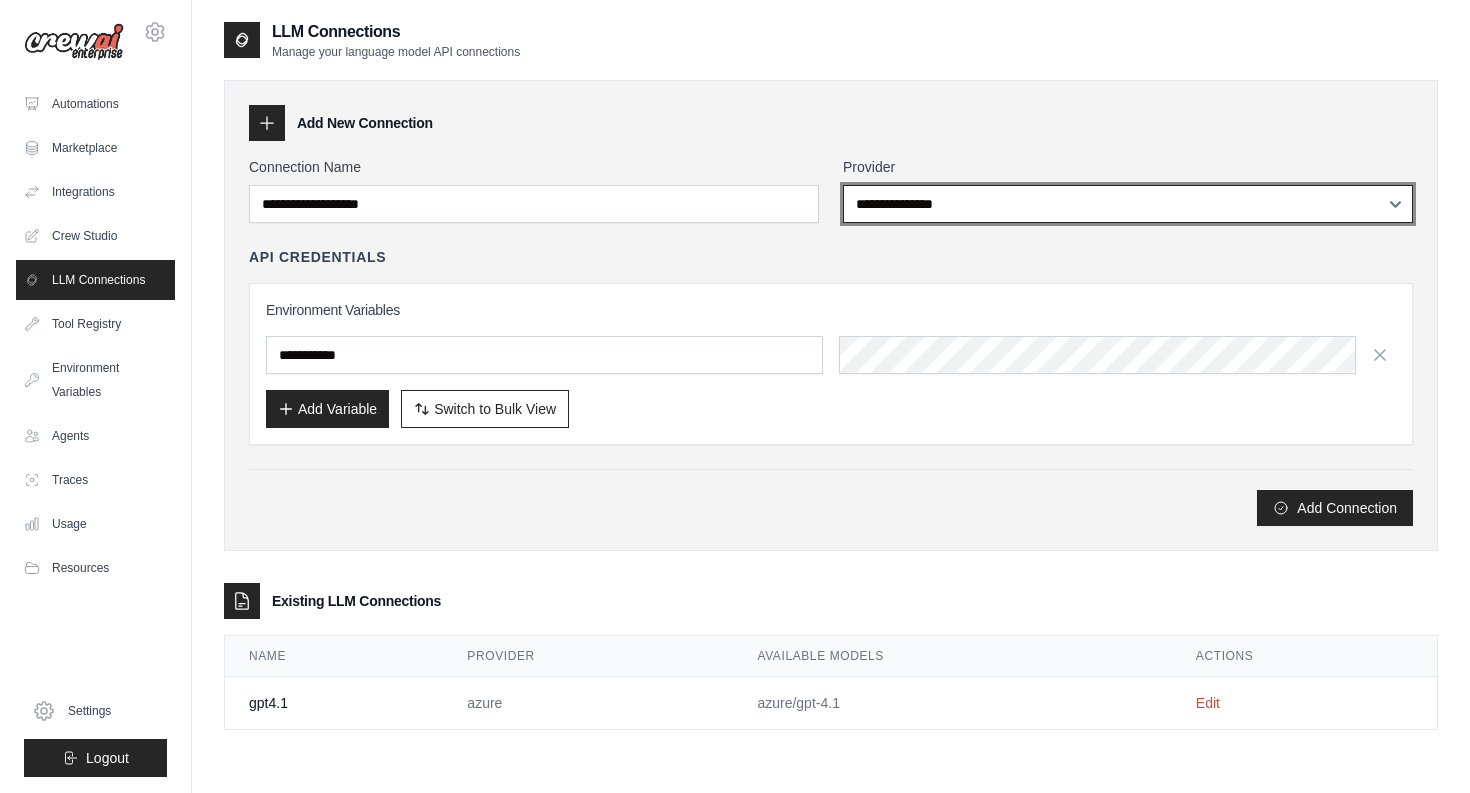 click on "**********" at bounding box center [1128, 204] 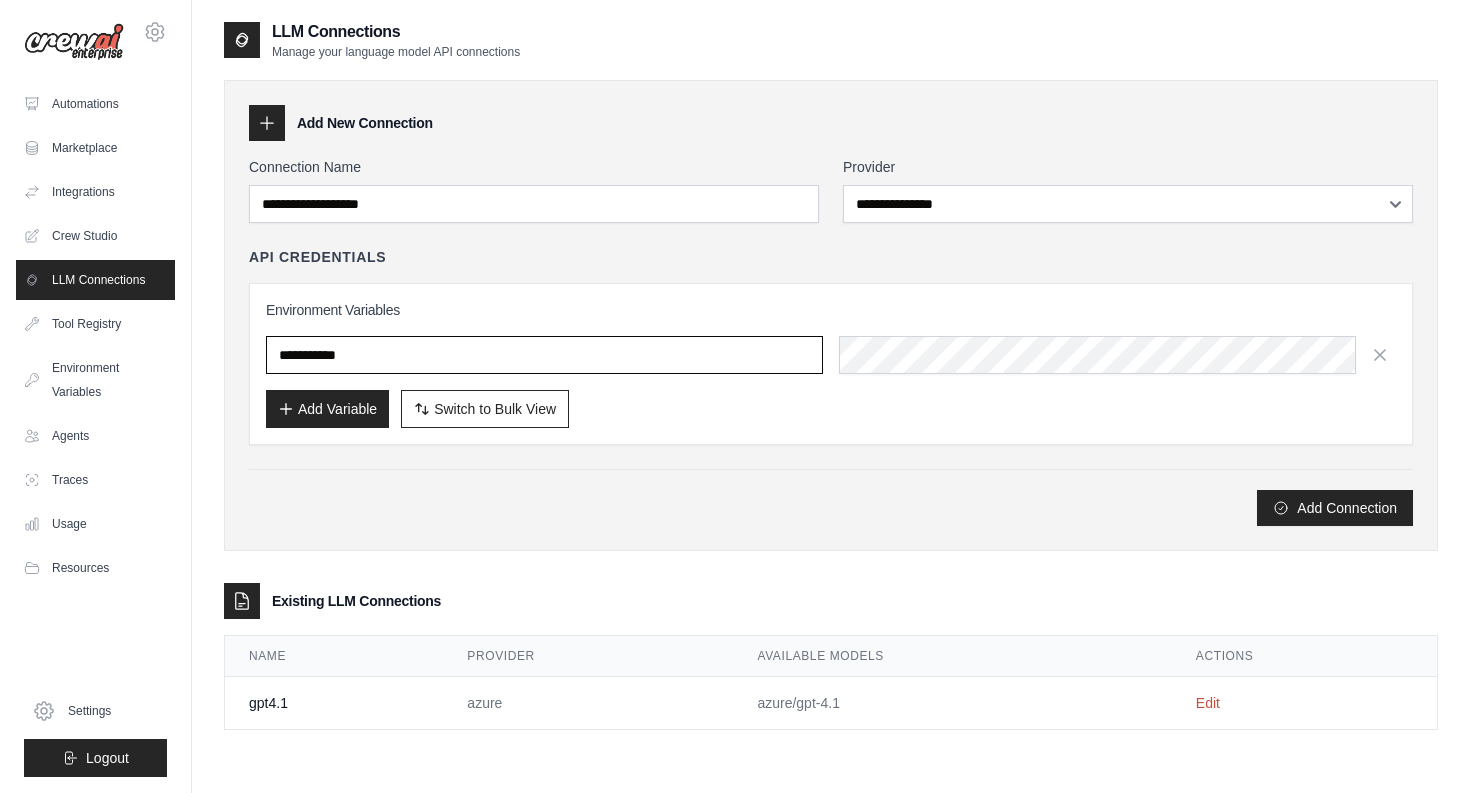 drag, startPoint x: 401, startPoint y: 349, endPoint x: 224, endPoint y: 343, distance: 177.10167 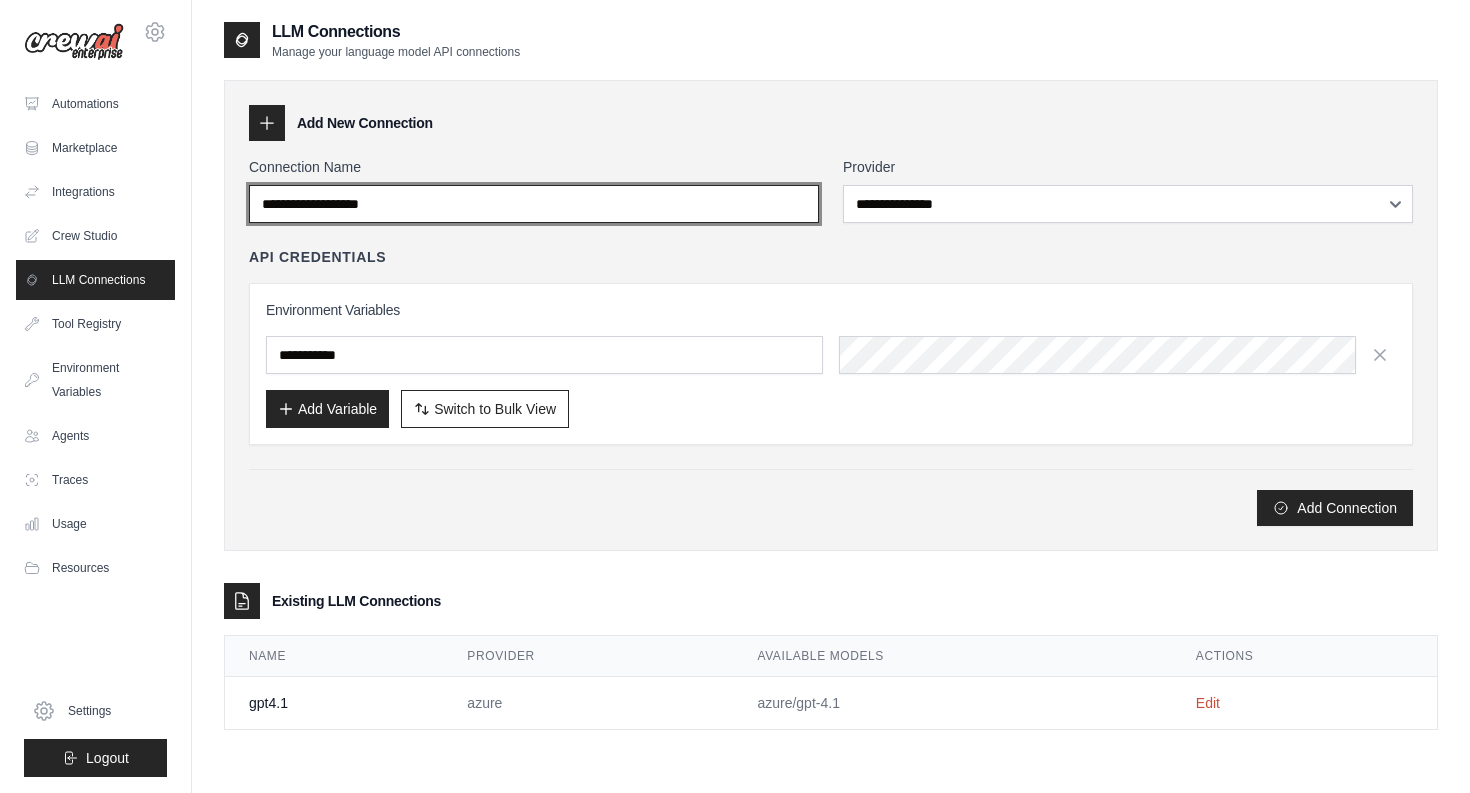 click on "Connection Name" at bounding box center (534, 204) 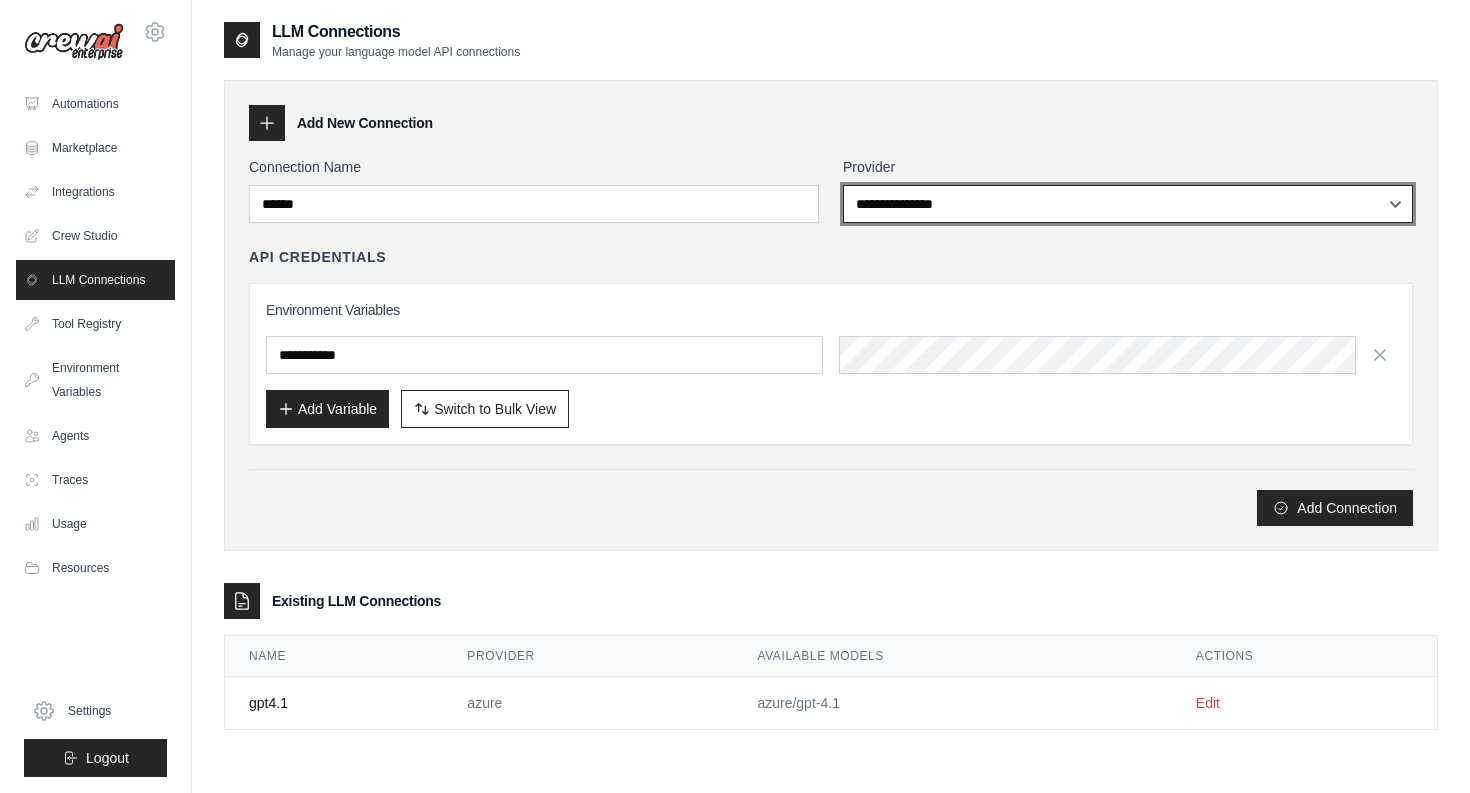 click on "**********" at bounding box center (1128, 204) 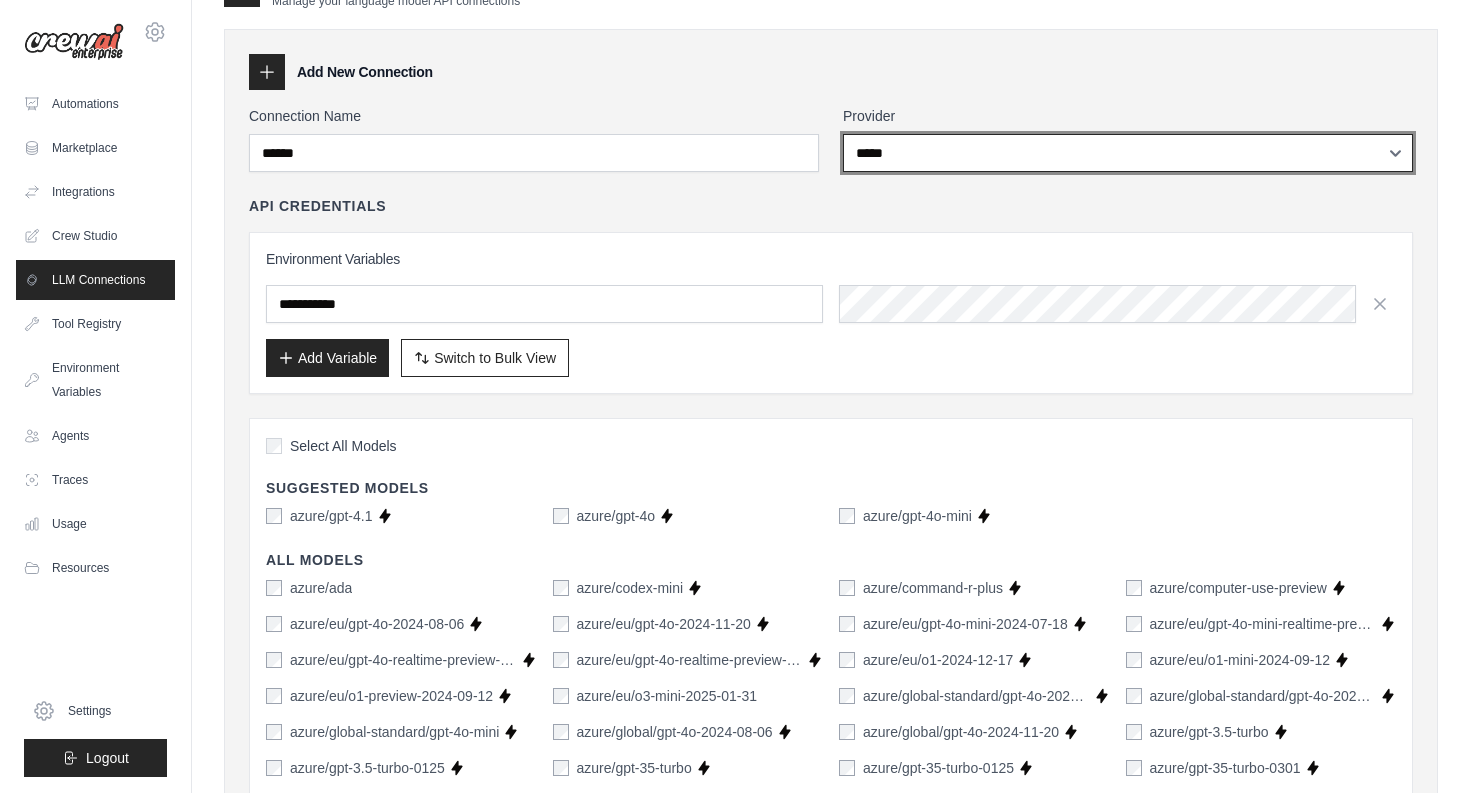 scroll, scrollTop: 55, scrollLeft: 0, axis: vertical 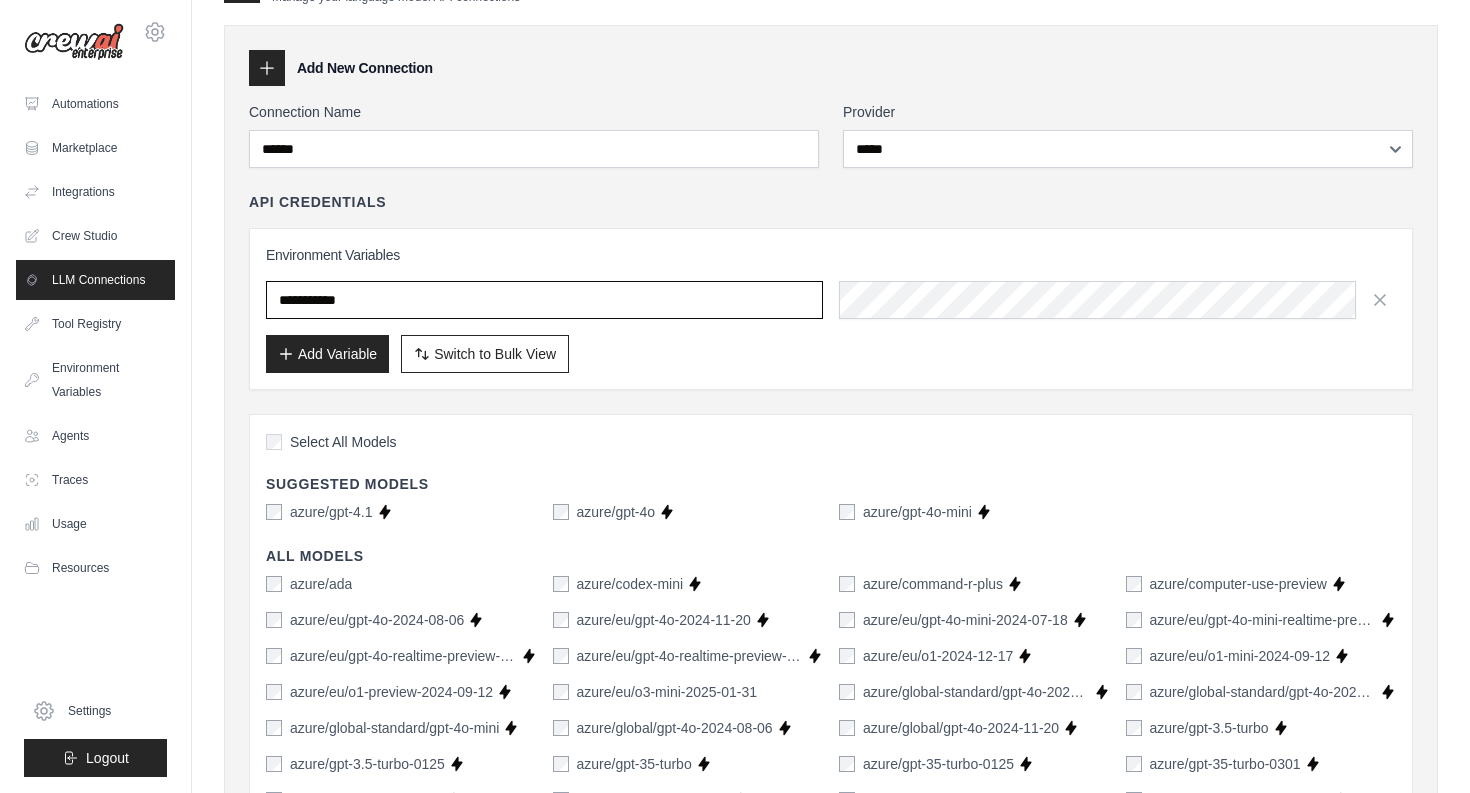 click at bounding box center (544, 300) 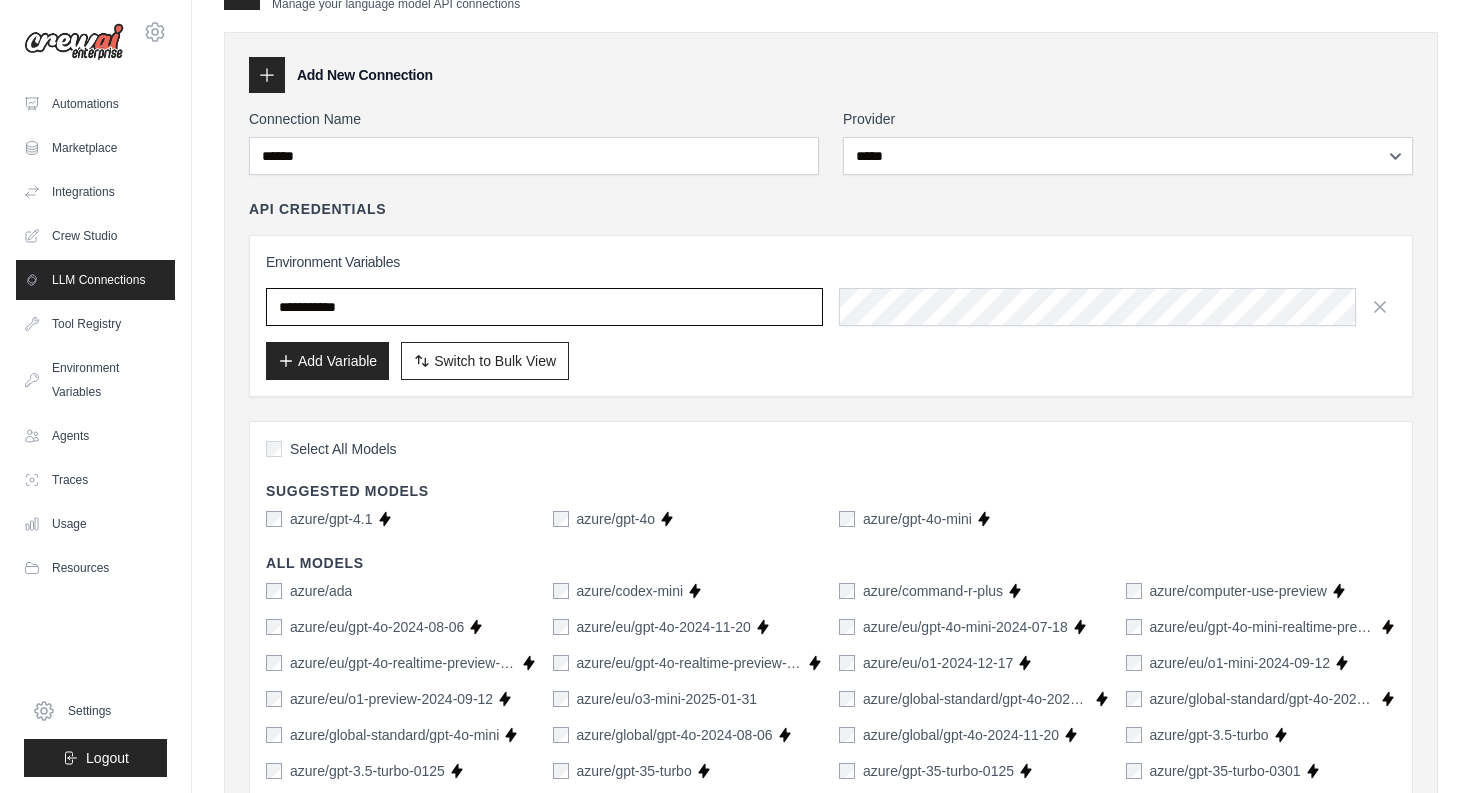 scroll, scrollTop: 50, scrollLeft: 0, axis: vertical 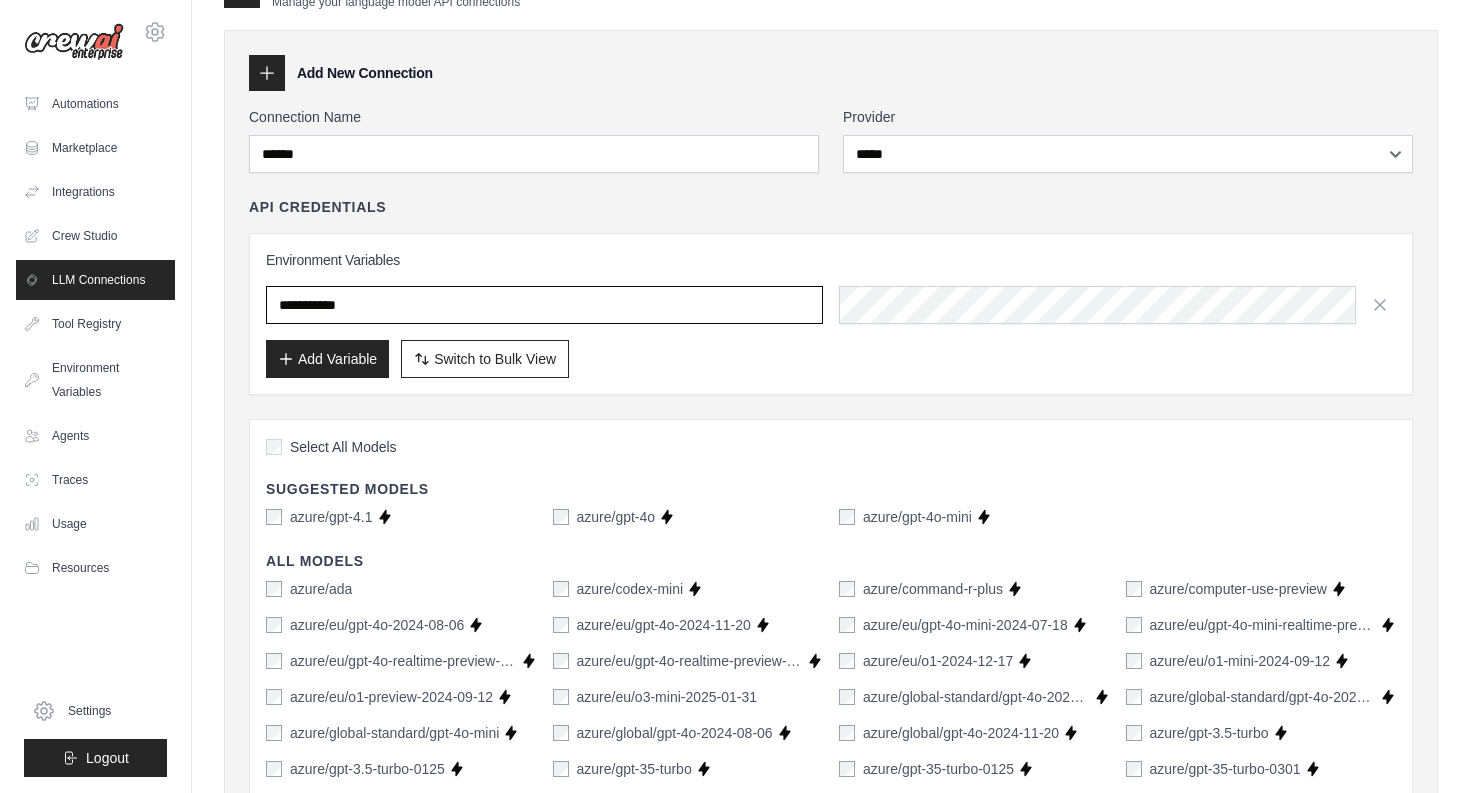 click at bounding box center [544, 305] 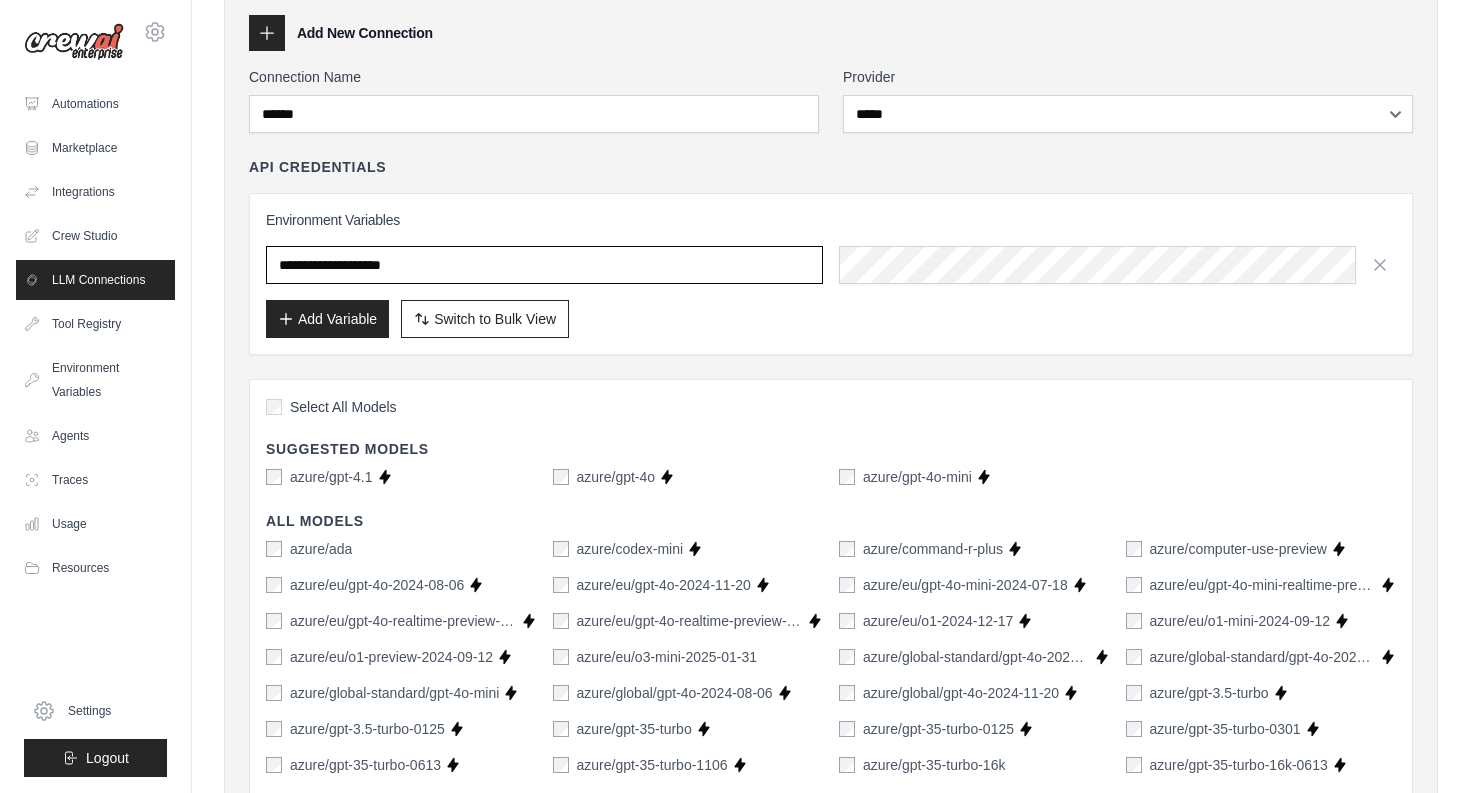 scroll, scrollTop: 91, scrollLeft: 0, axis: vertical 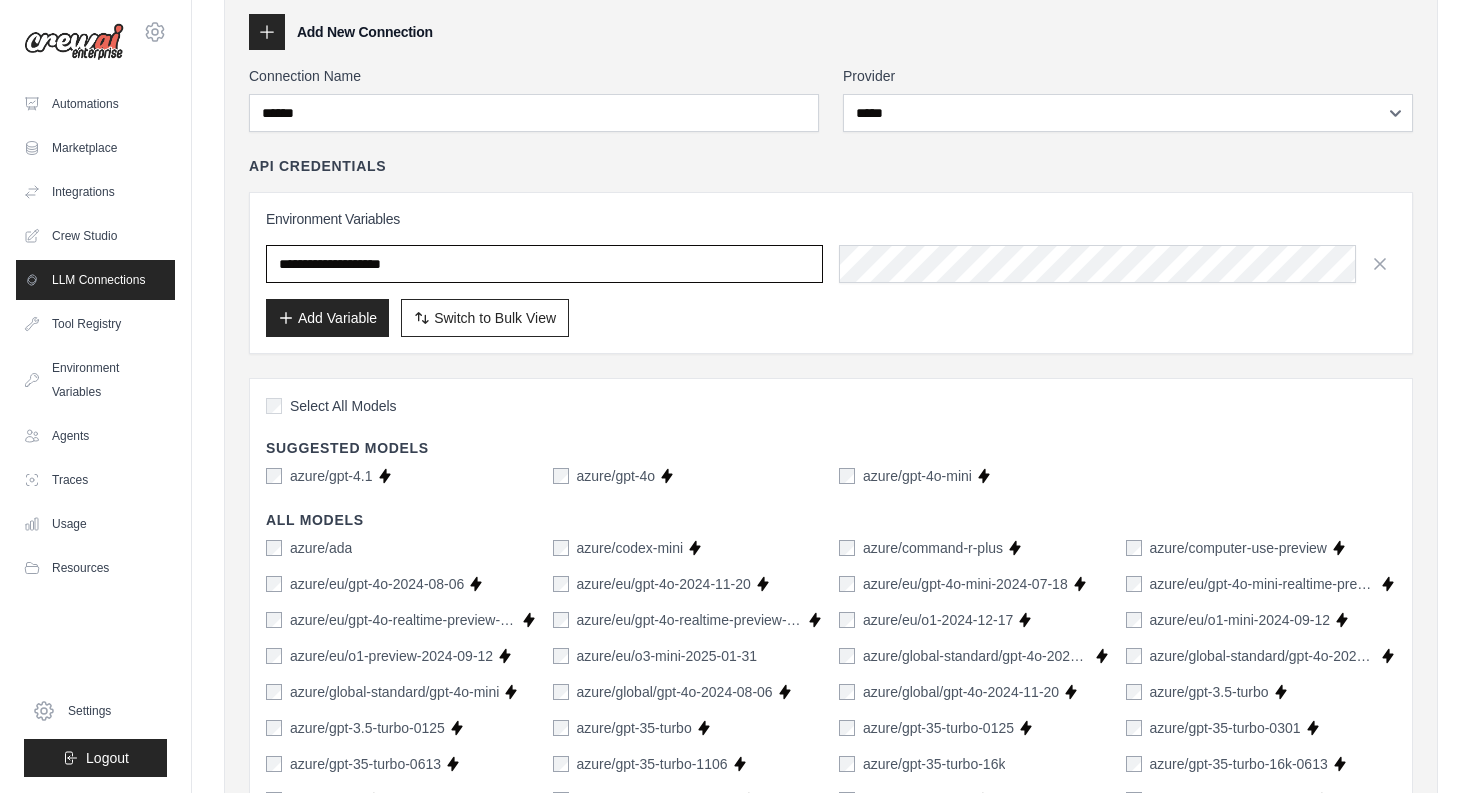 type on "**********" 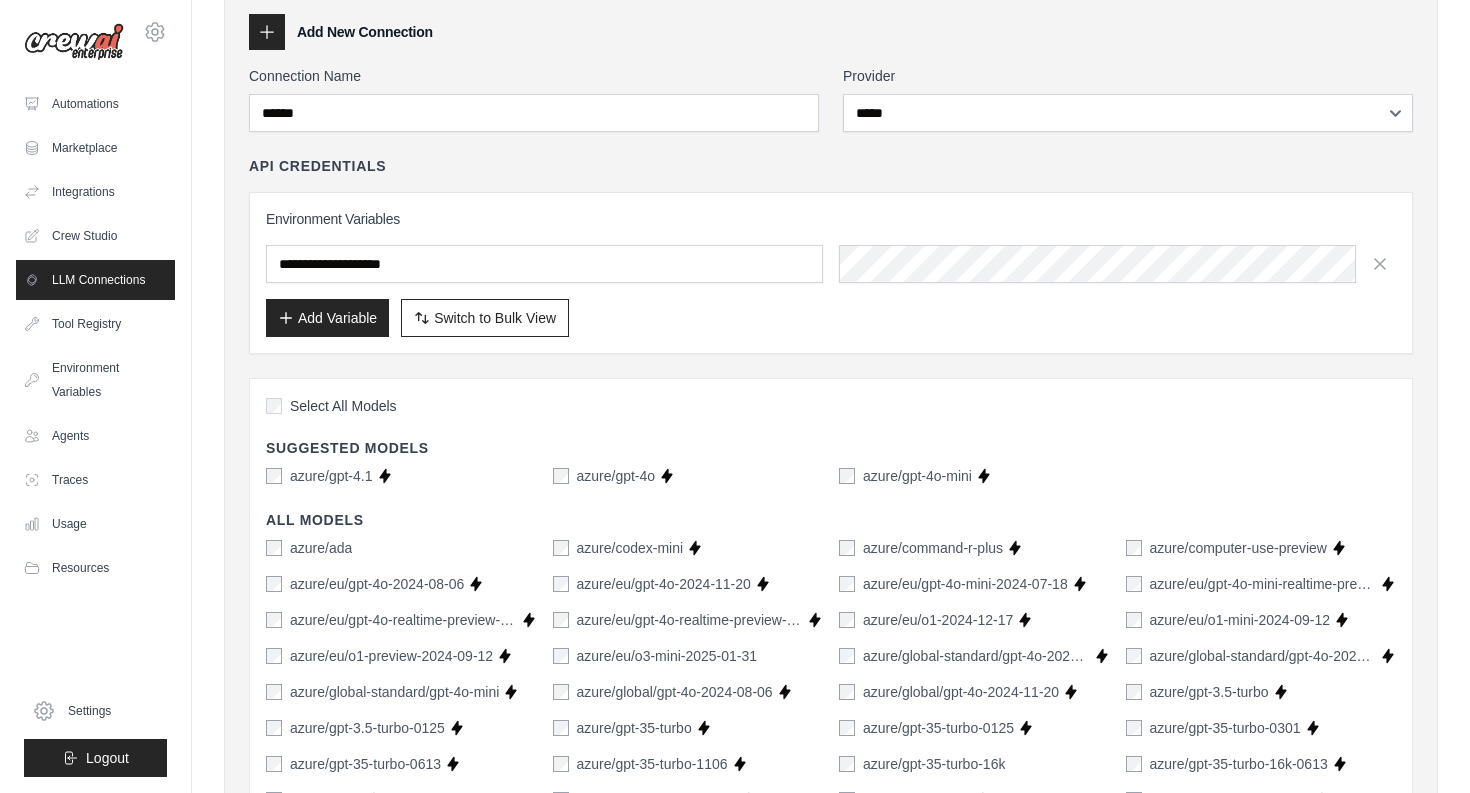 click on "Add Variable" at bounding box center [327, 318] 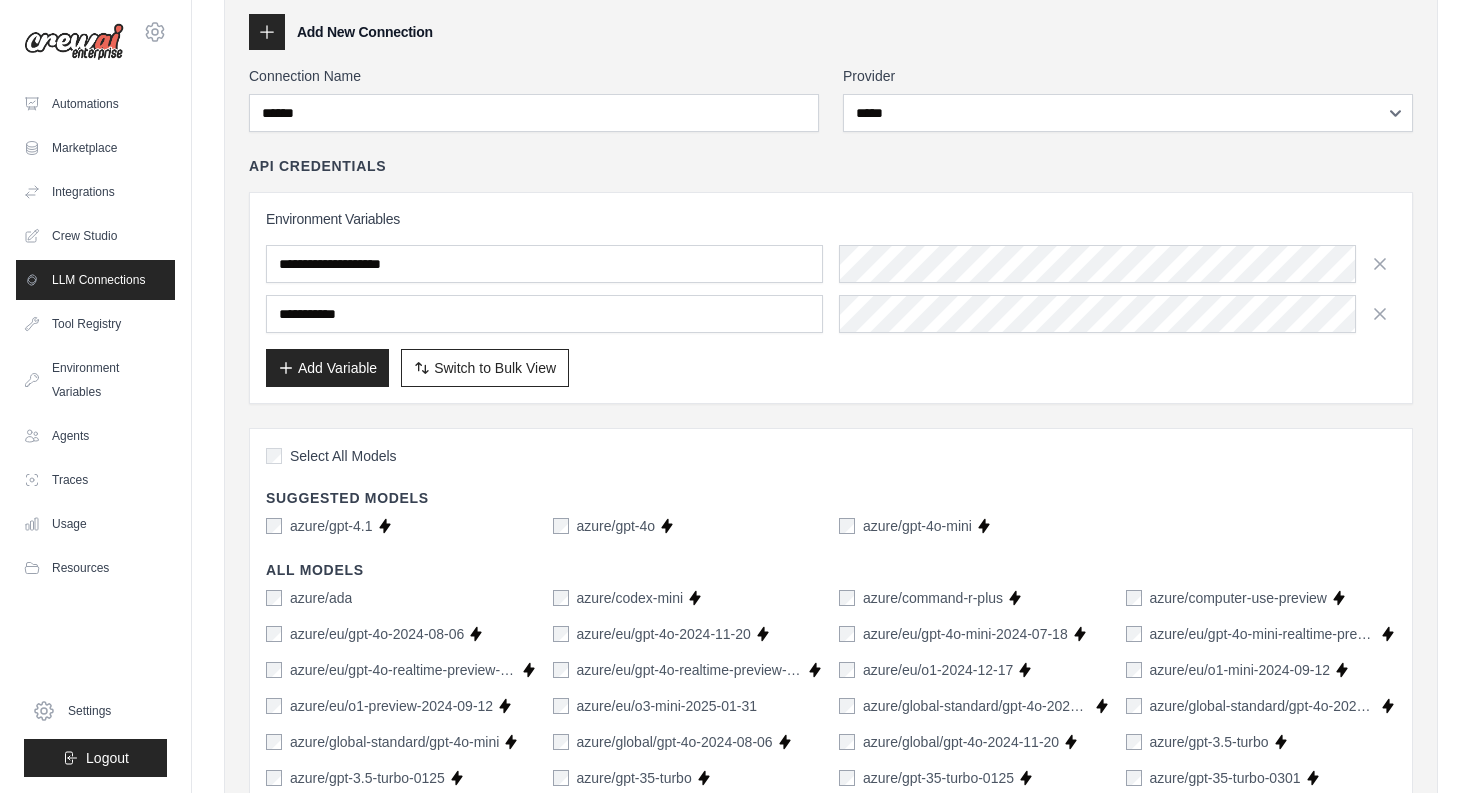 click at bounding box center [544, 314] 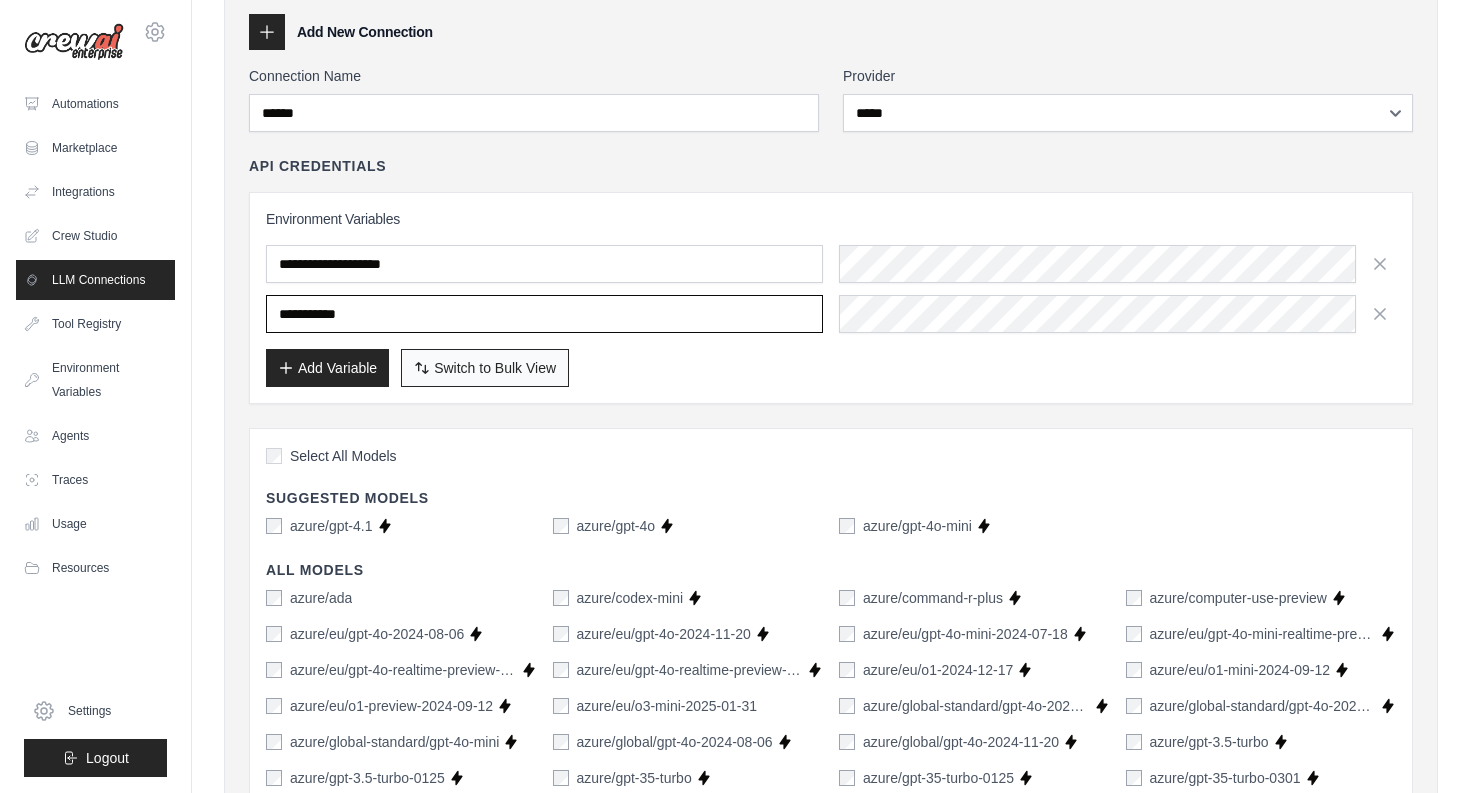 paste on "**********" 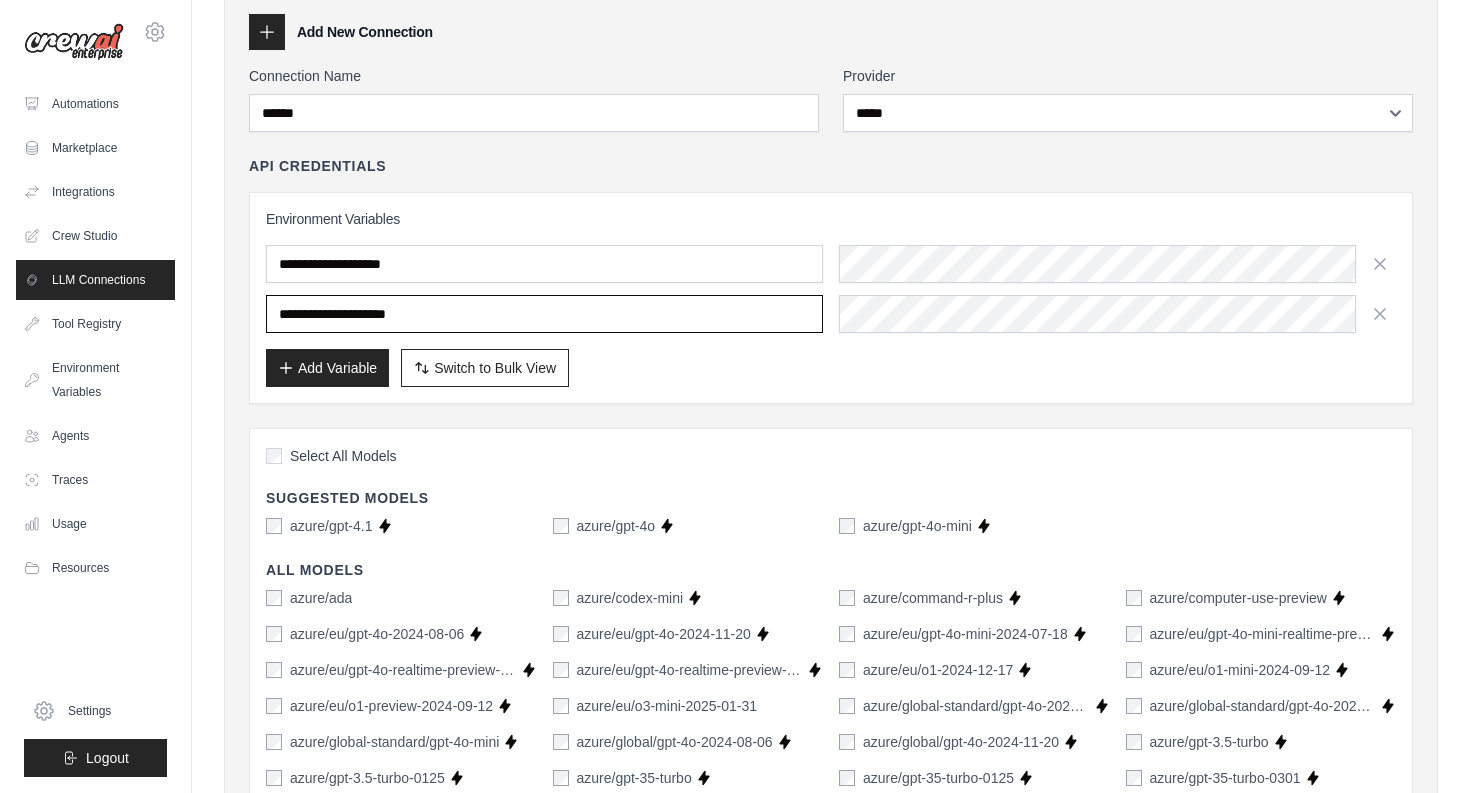 type on "**********" 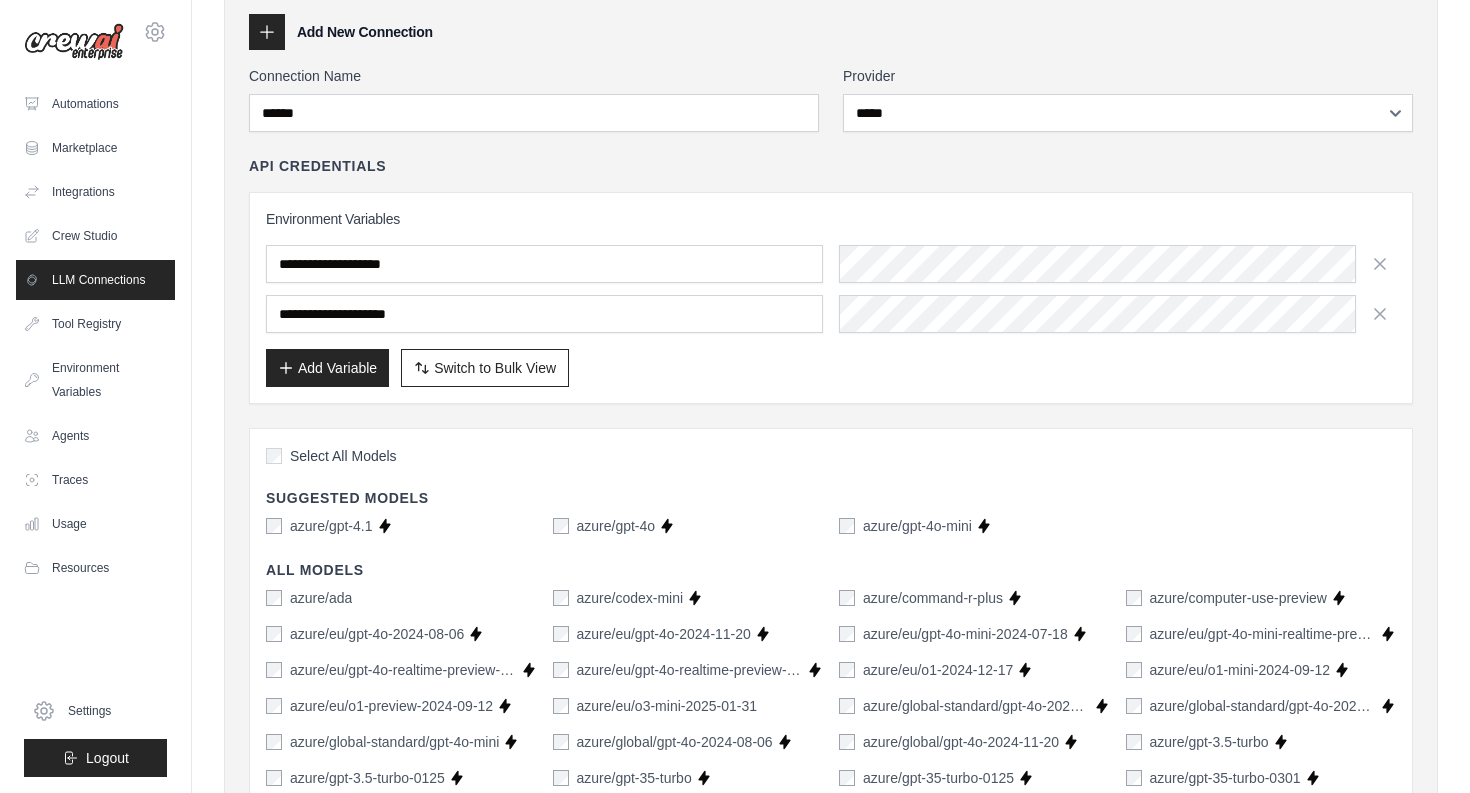 click on "Add Variable" at bounding box center [327, 368] 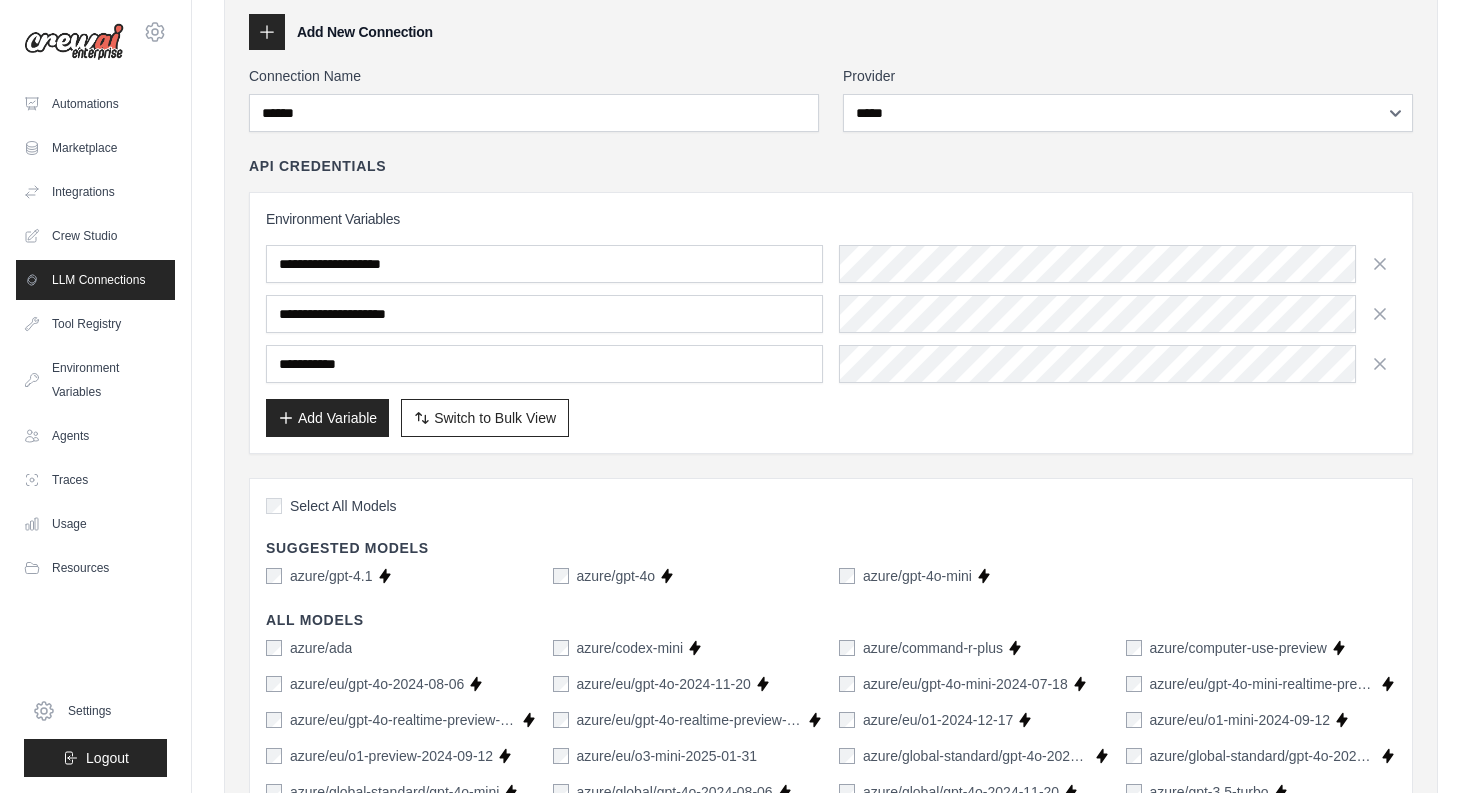 click at bounding box center [544, 364] 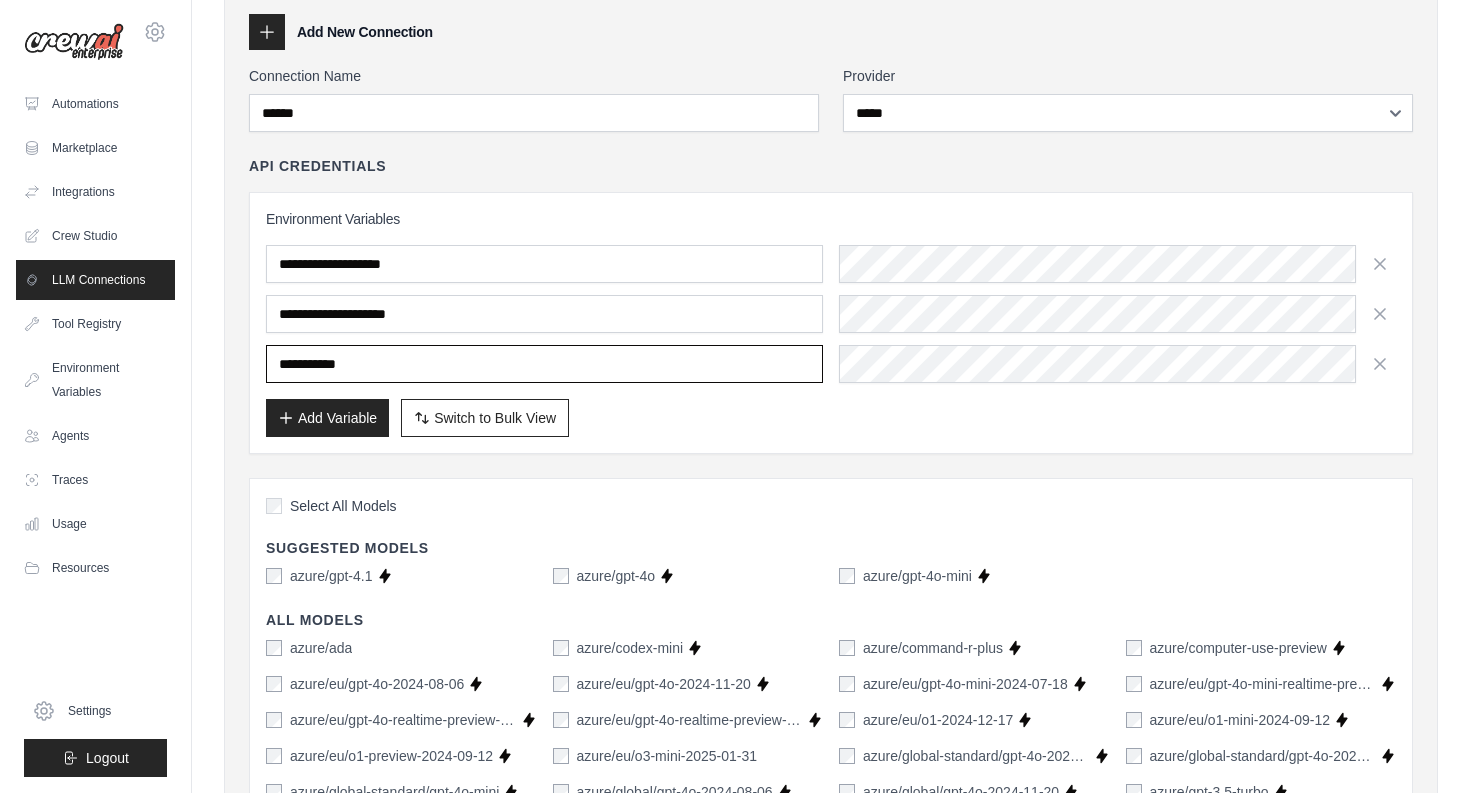 paste on "**********" 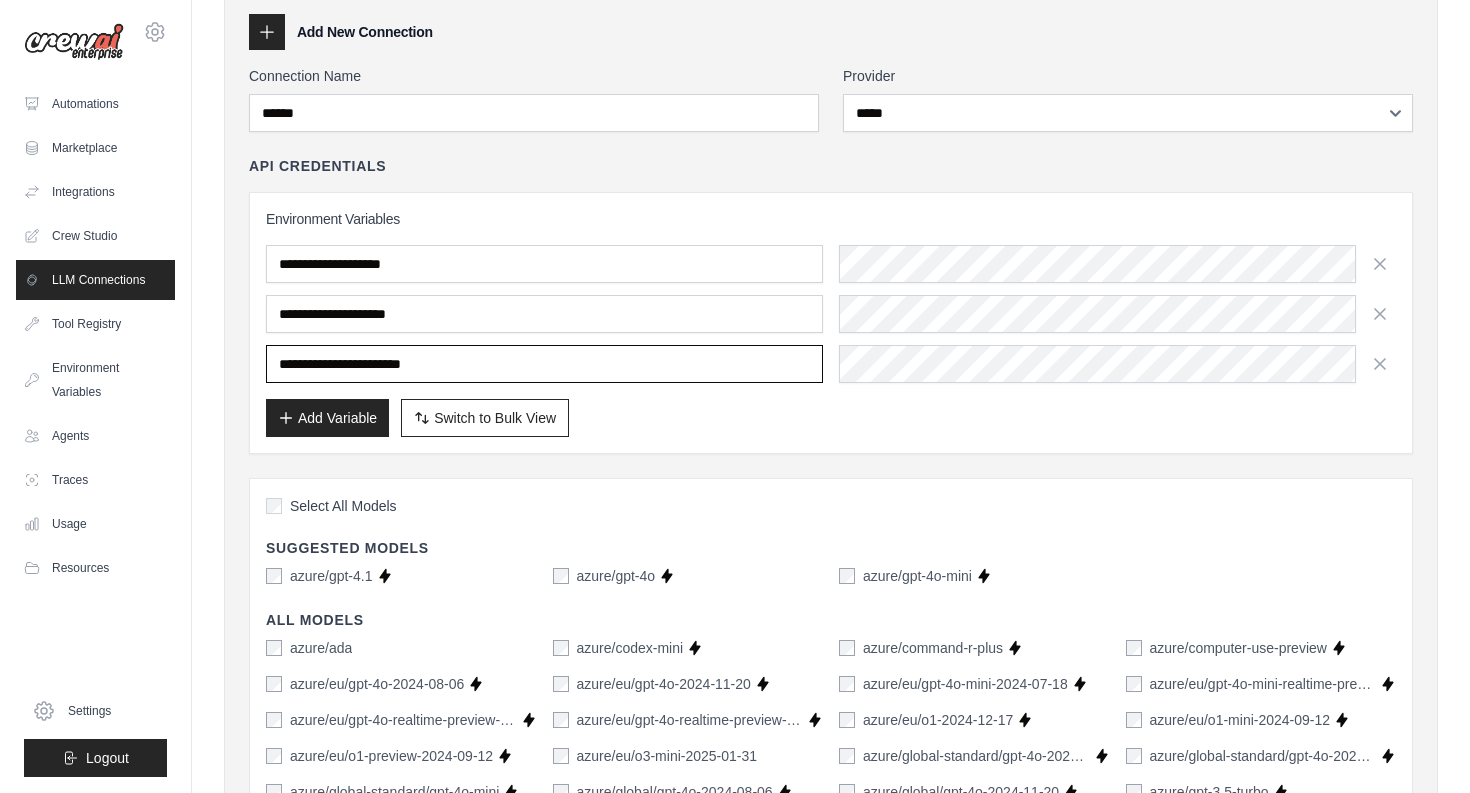 type on "**********" 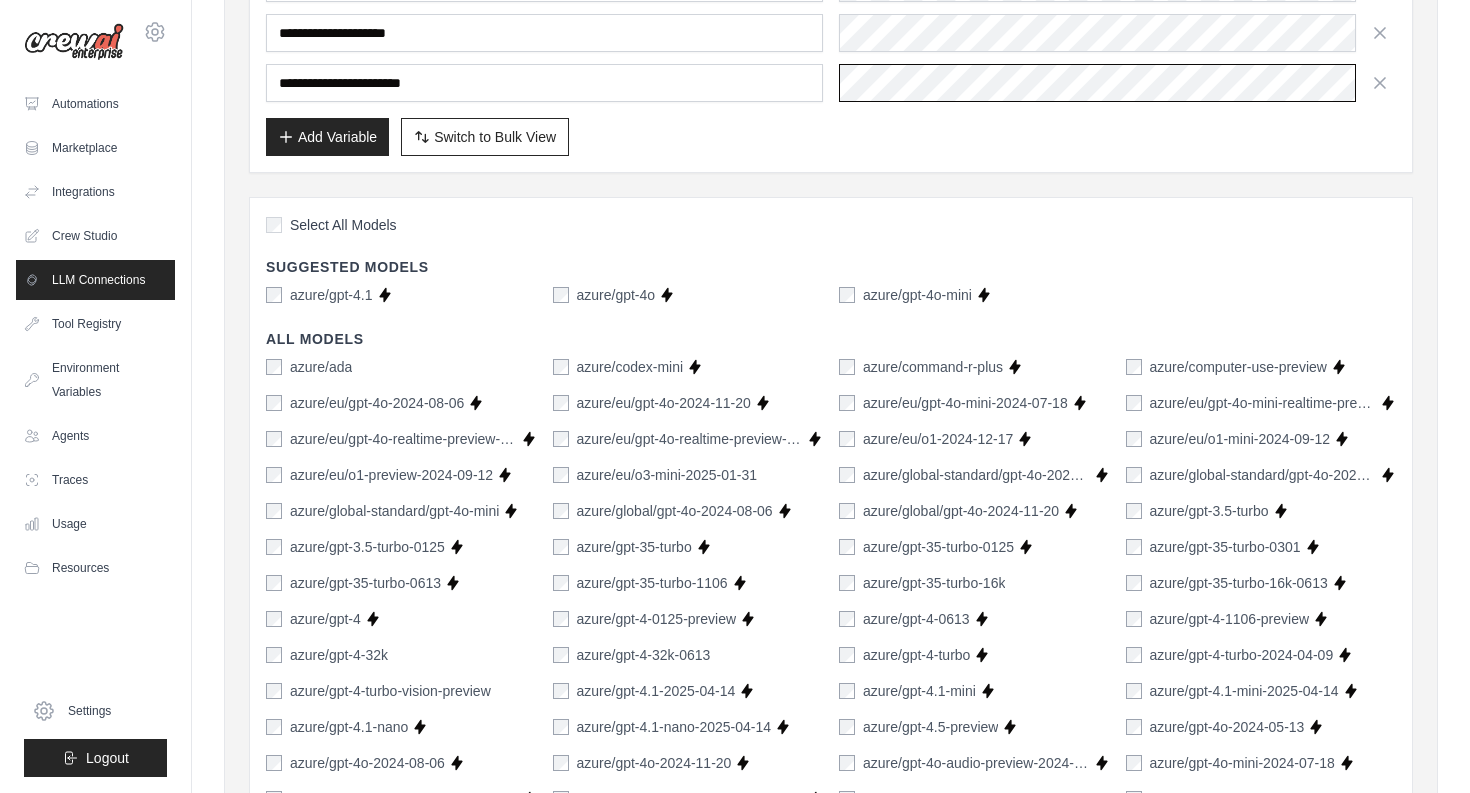 scroll, scrollTop: 0, scrollLeft: 0, axis: both 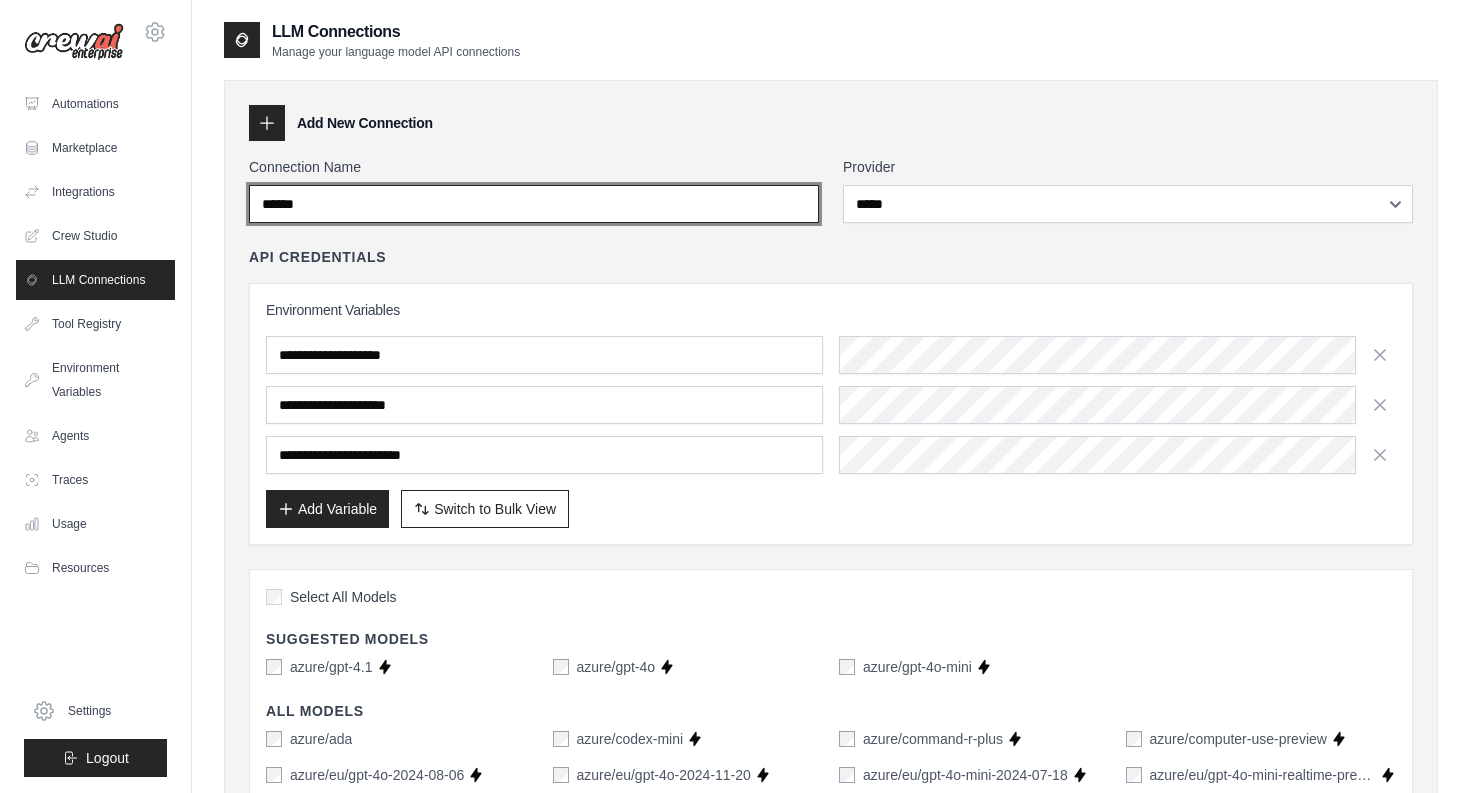 click on "******" at bounding box center (534, 204) 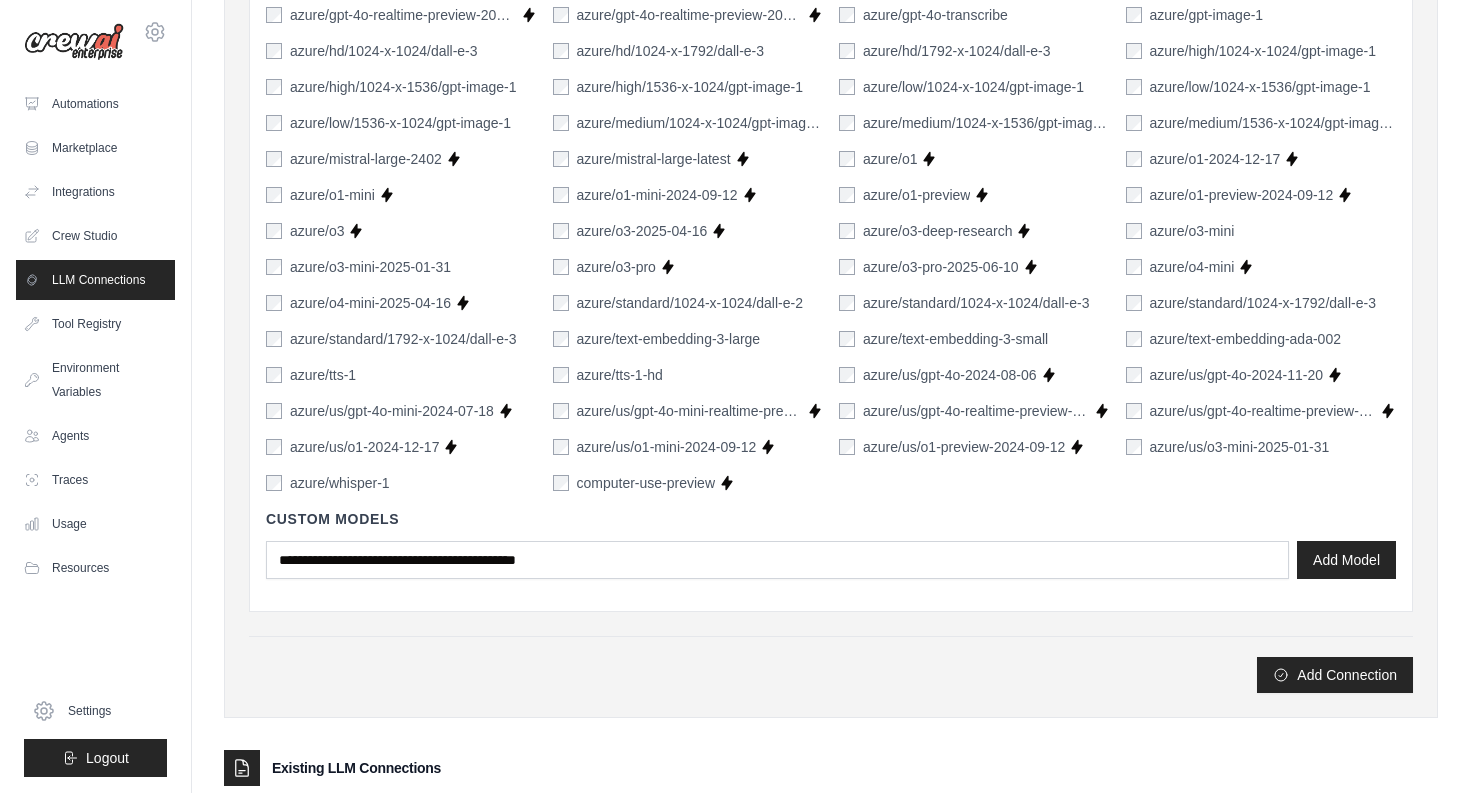 scroll, scrollTop: 1348, scrollLeft: 0, axis: vertical 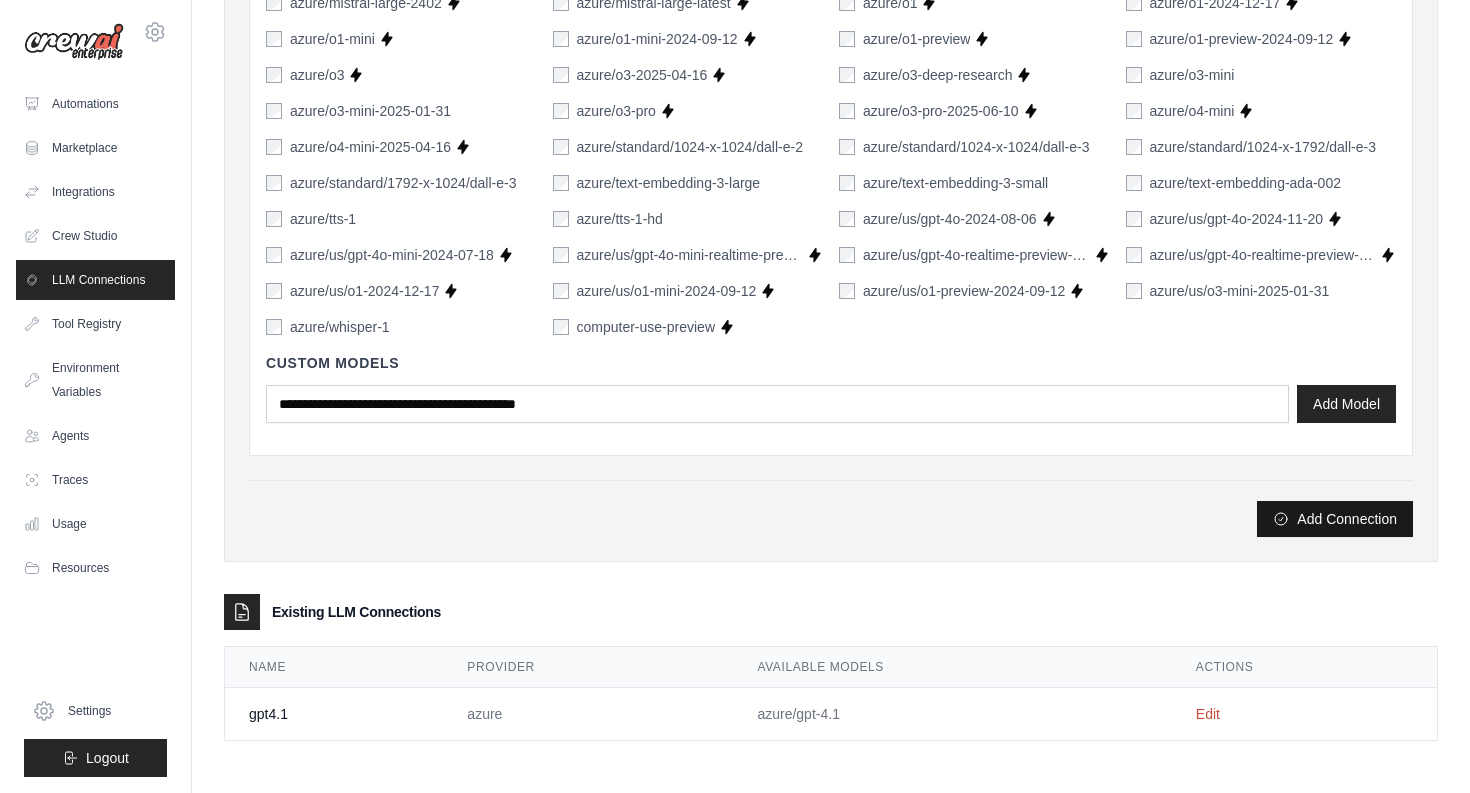 type on "********" 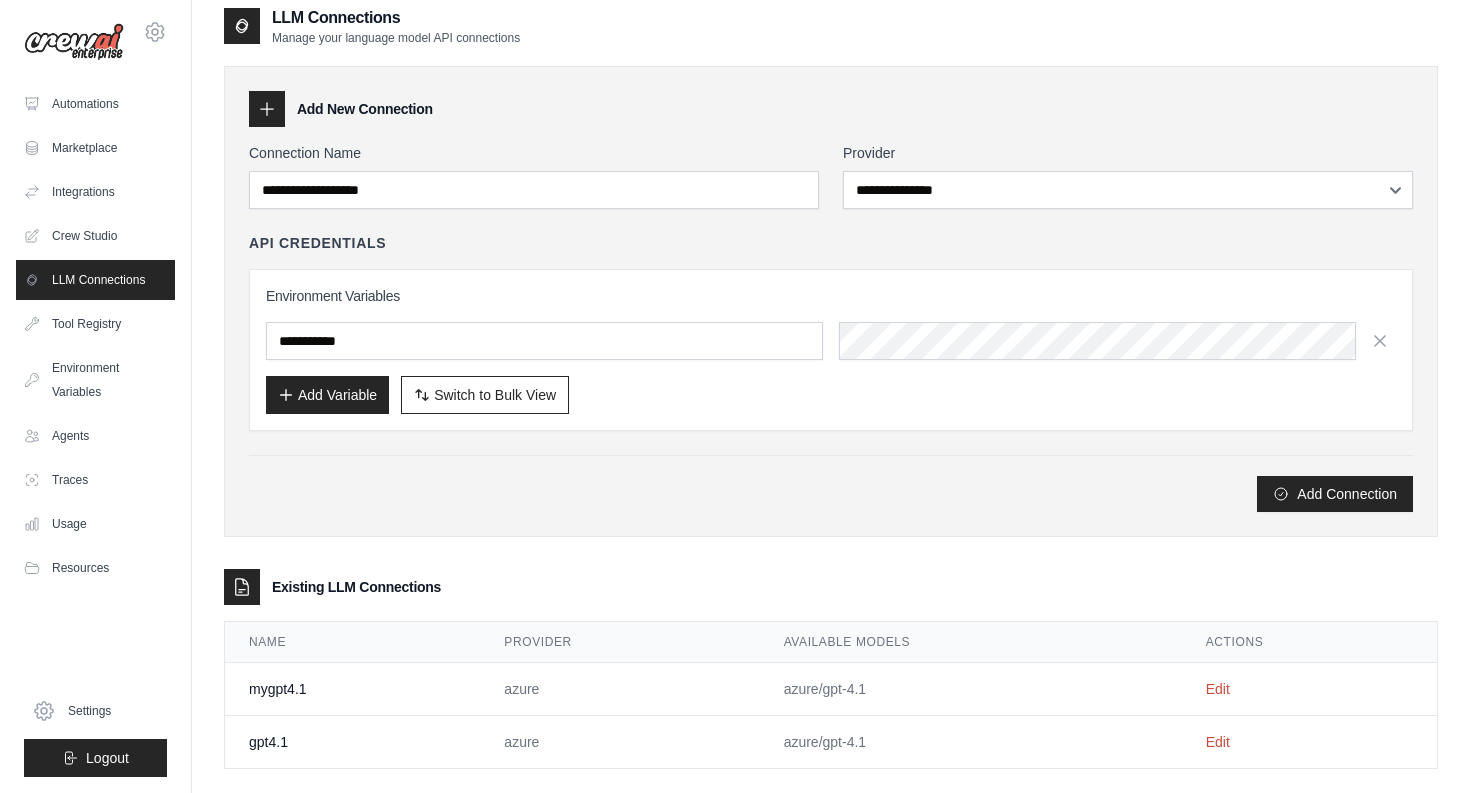 scroll, scrollTop: 110, scrollLeft: 0, axis: vertical 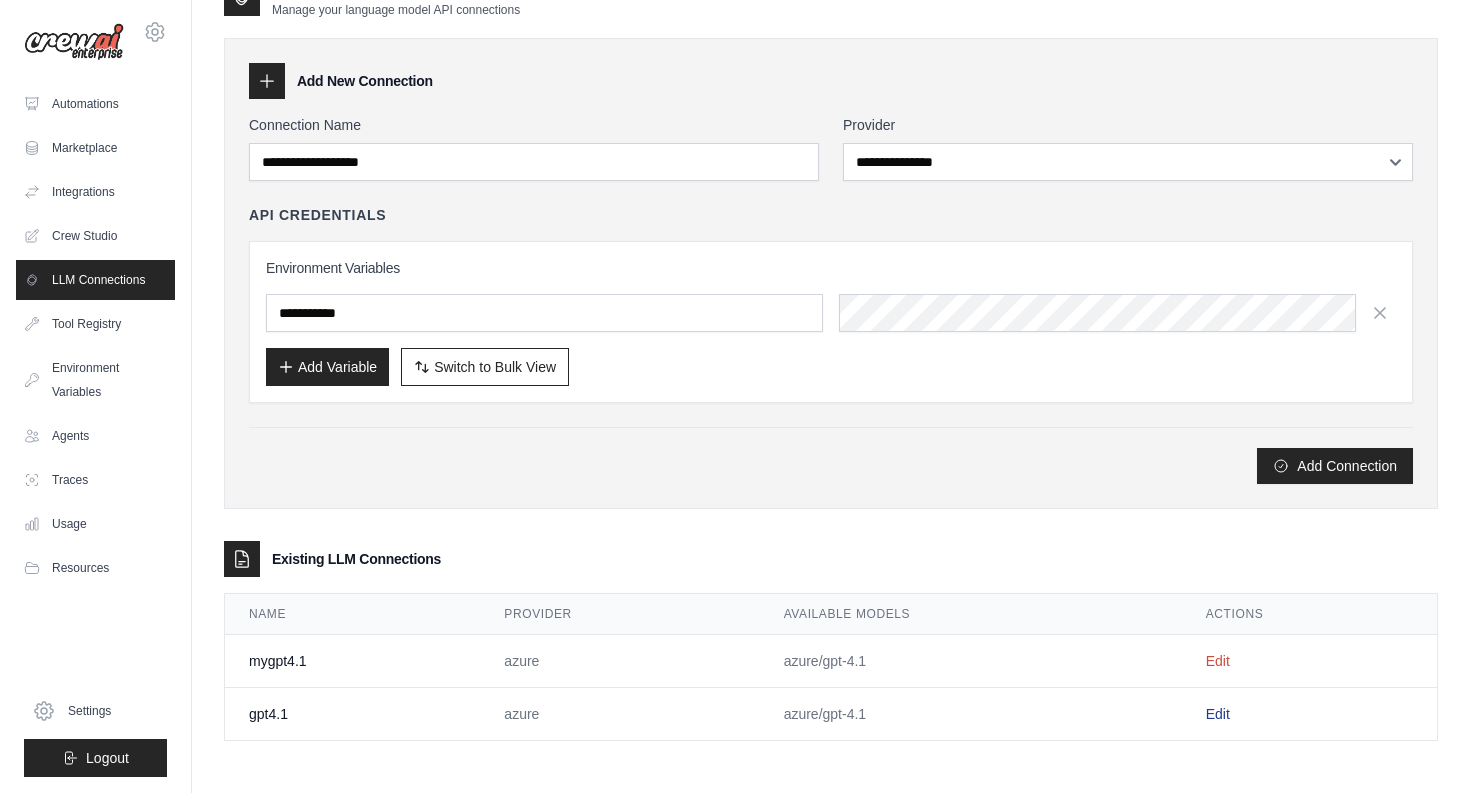 click on "Edit" at bounding box center (1218, 714) 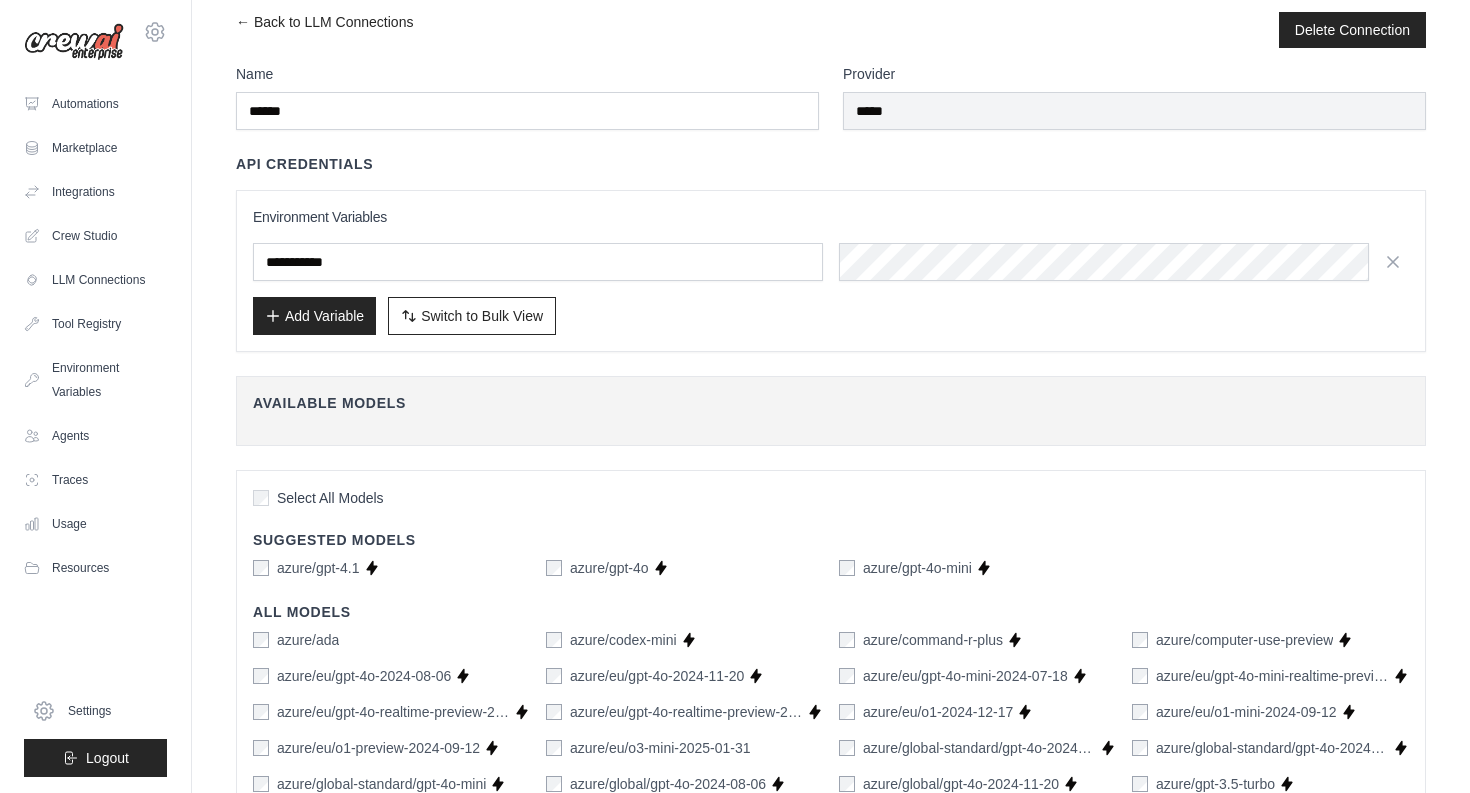 scroll, scrollTop: 27, scrollLeft: 0, axis: vertical 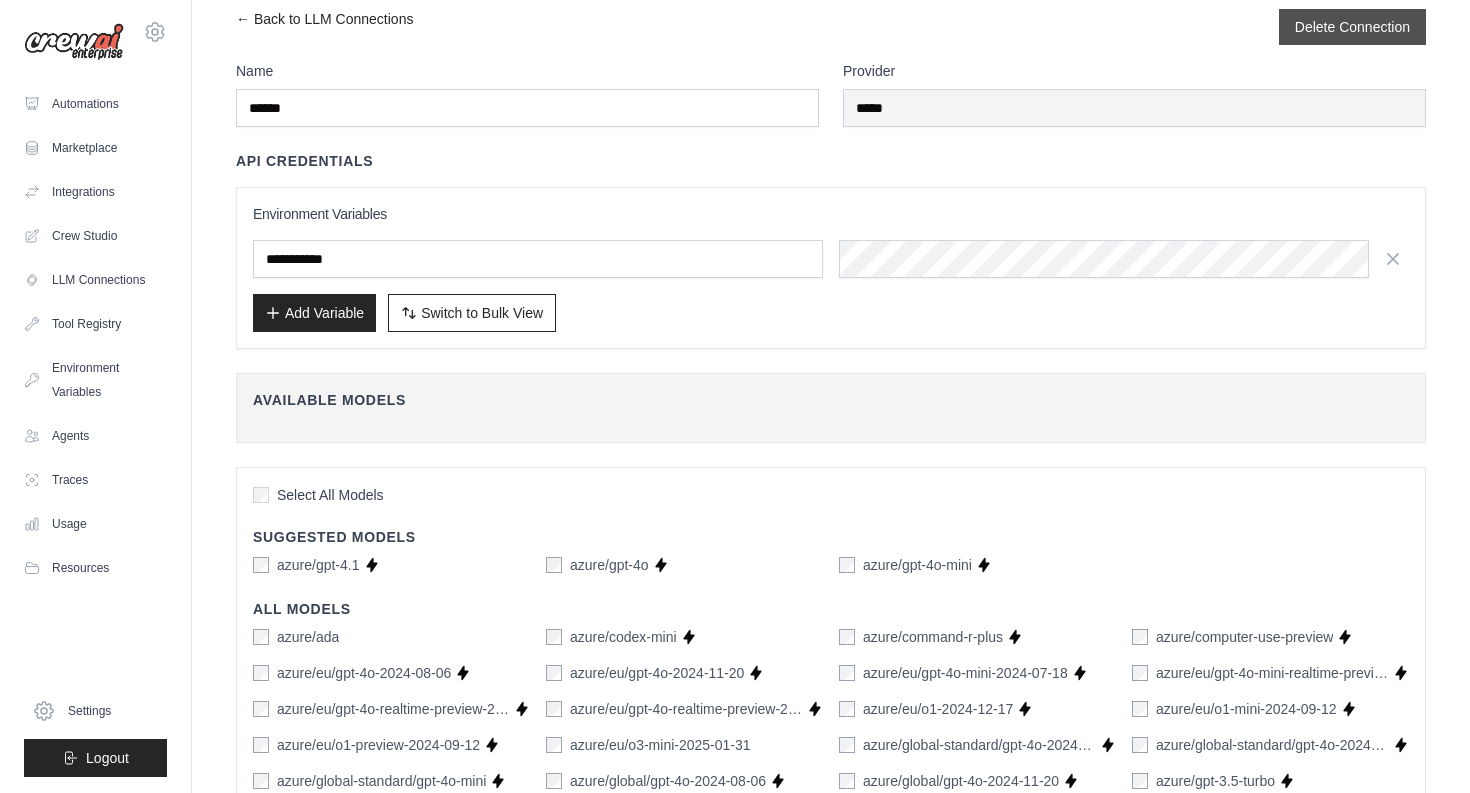 click on "Delete Connection" at bounding box center [1352, 27] 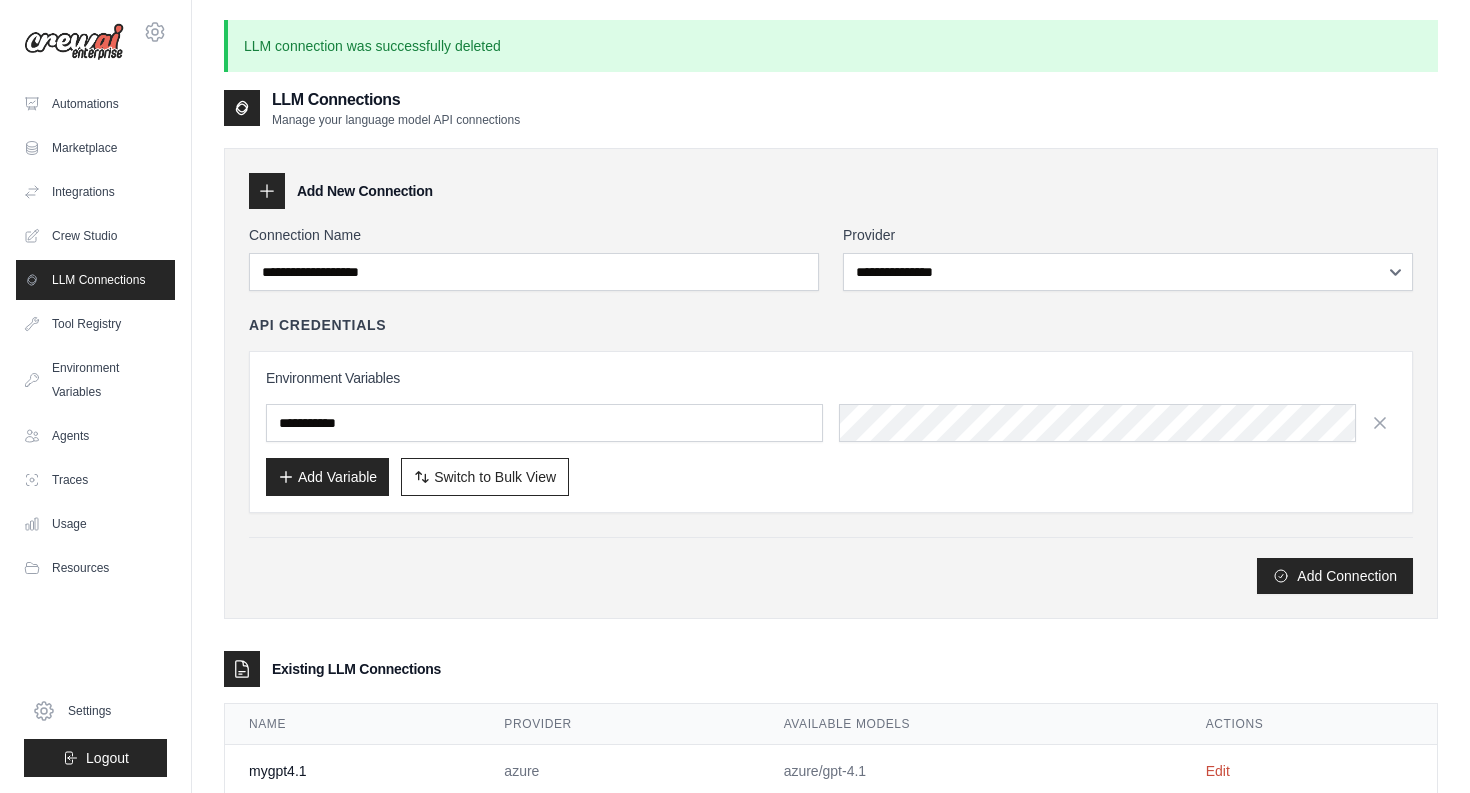 scroll, scrollTop: 108, scrollLeft: 0, axis: vertical 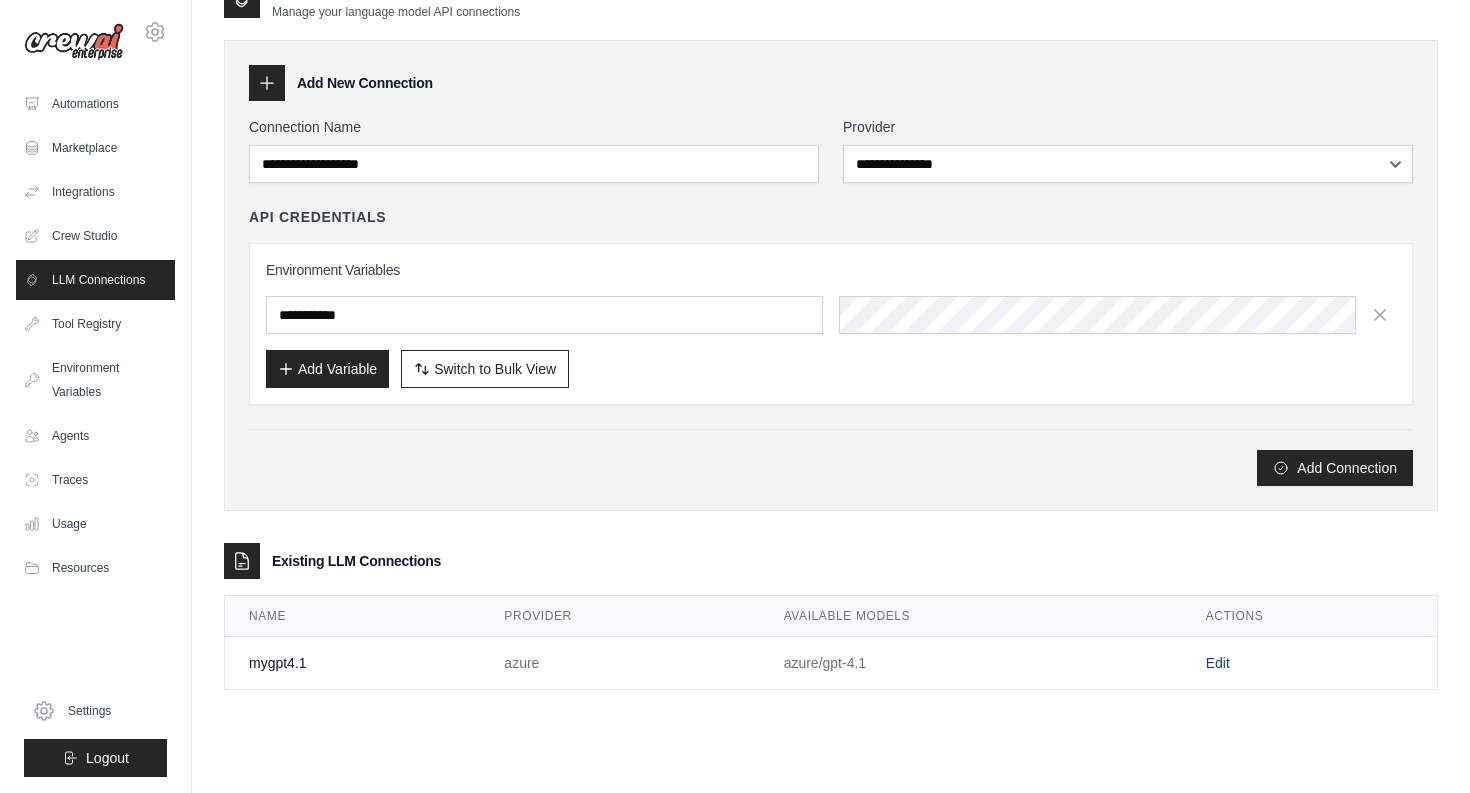 click on "Edit" at bounding box center (1218, 663) 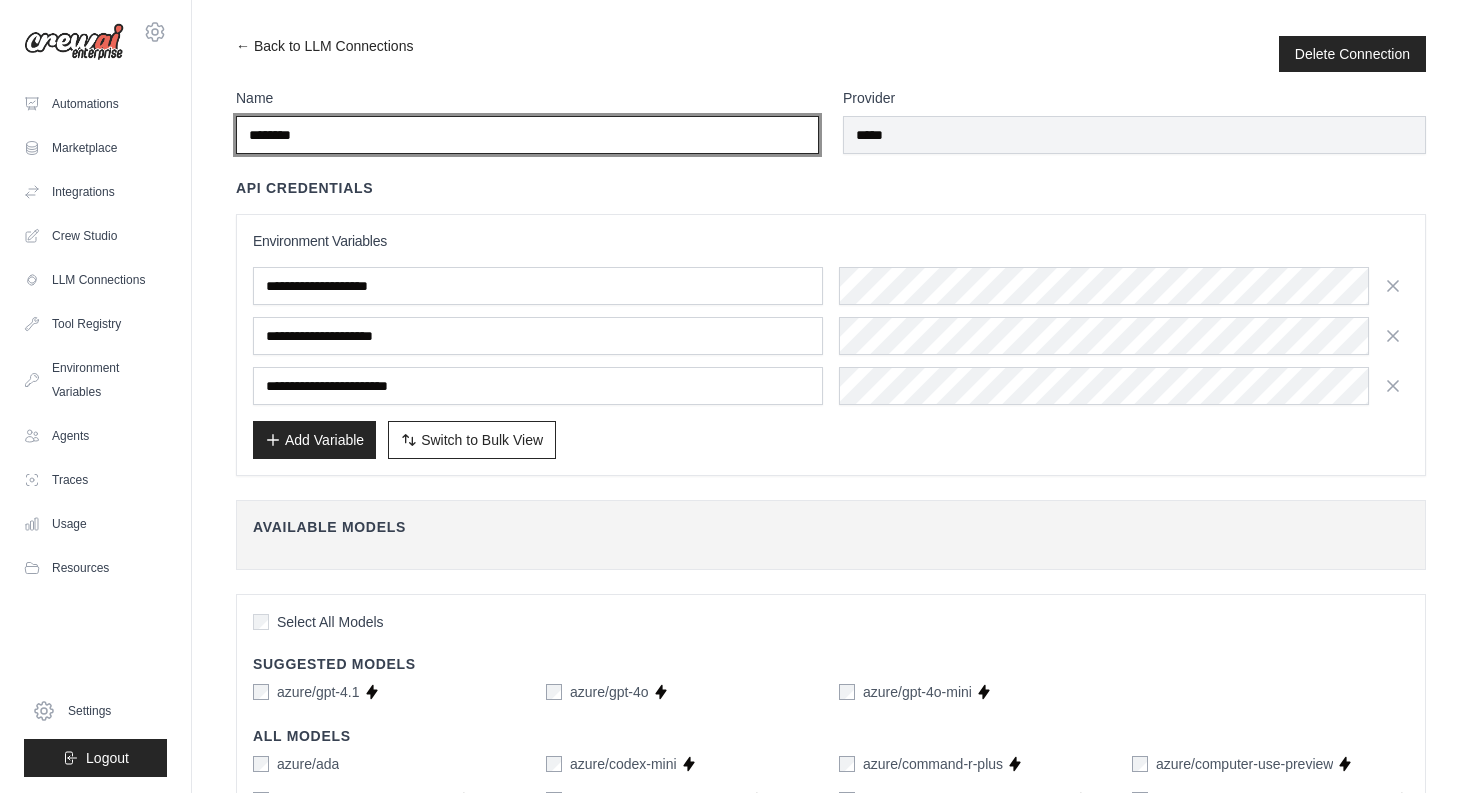 drag, startPoint x: 267, startPoint y: 139, endPoint x: 299, endPoint y: 140, distance: 32.01562 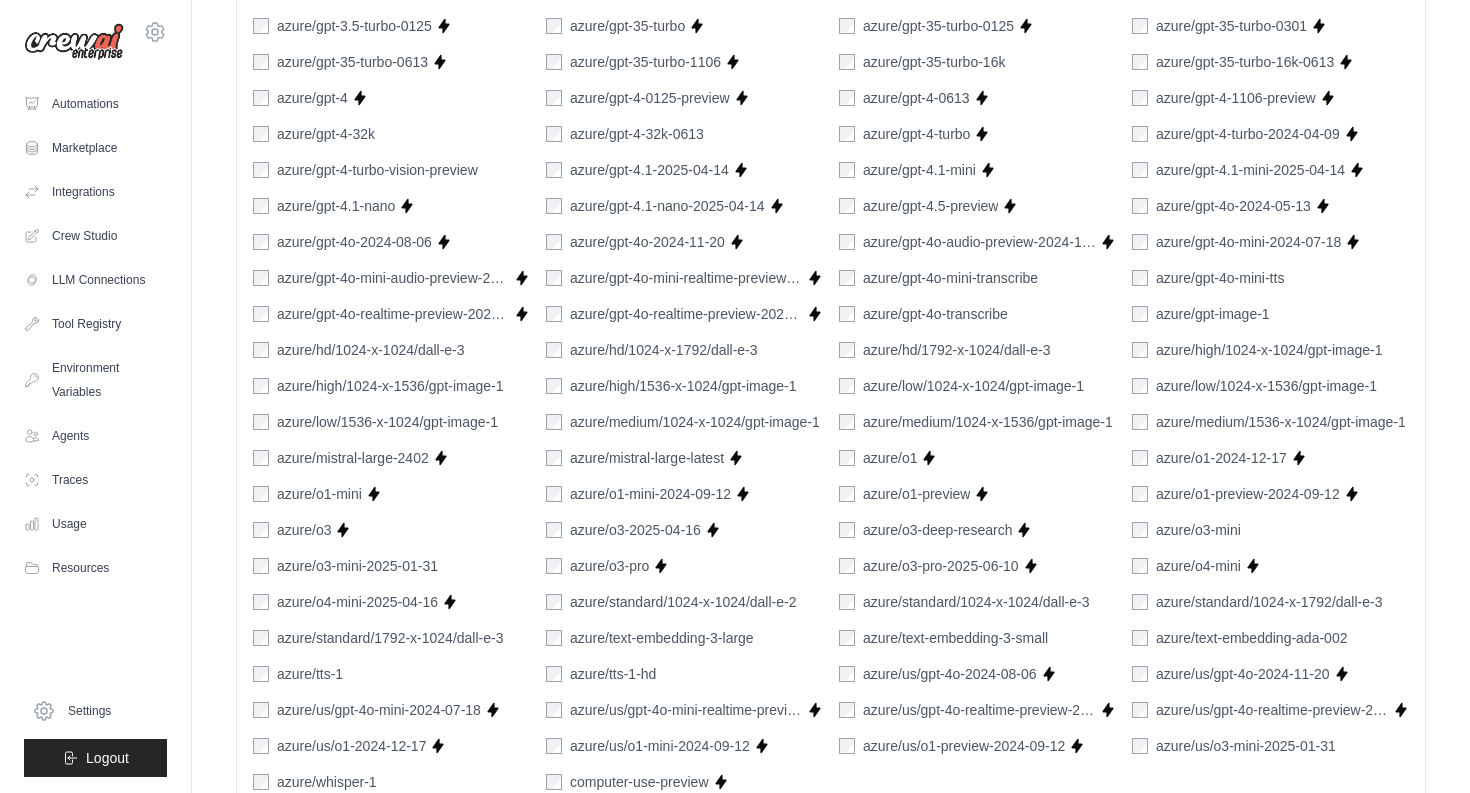 scroll, scrollTop: 1137, scrollLeft: 0, axis: vertical 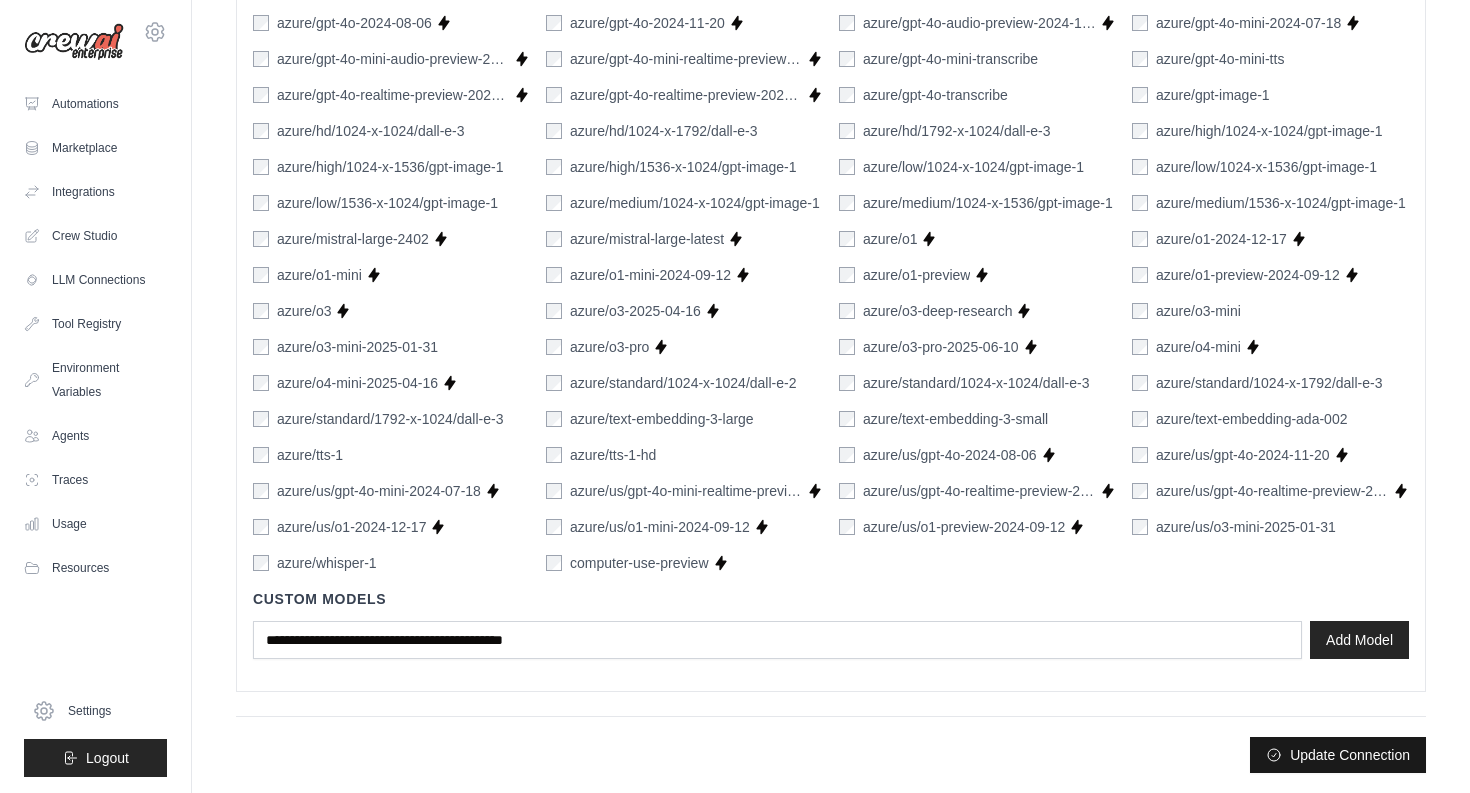 type on "******" 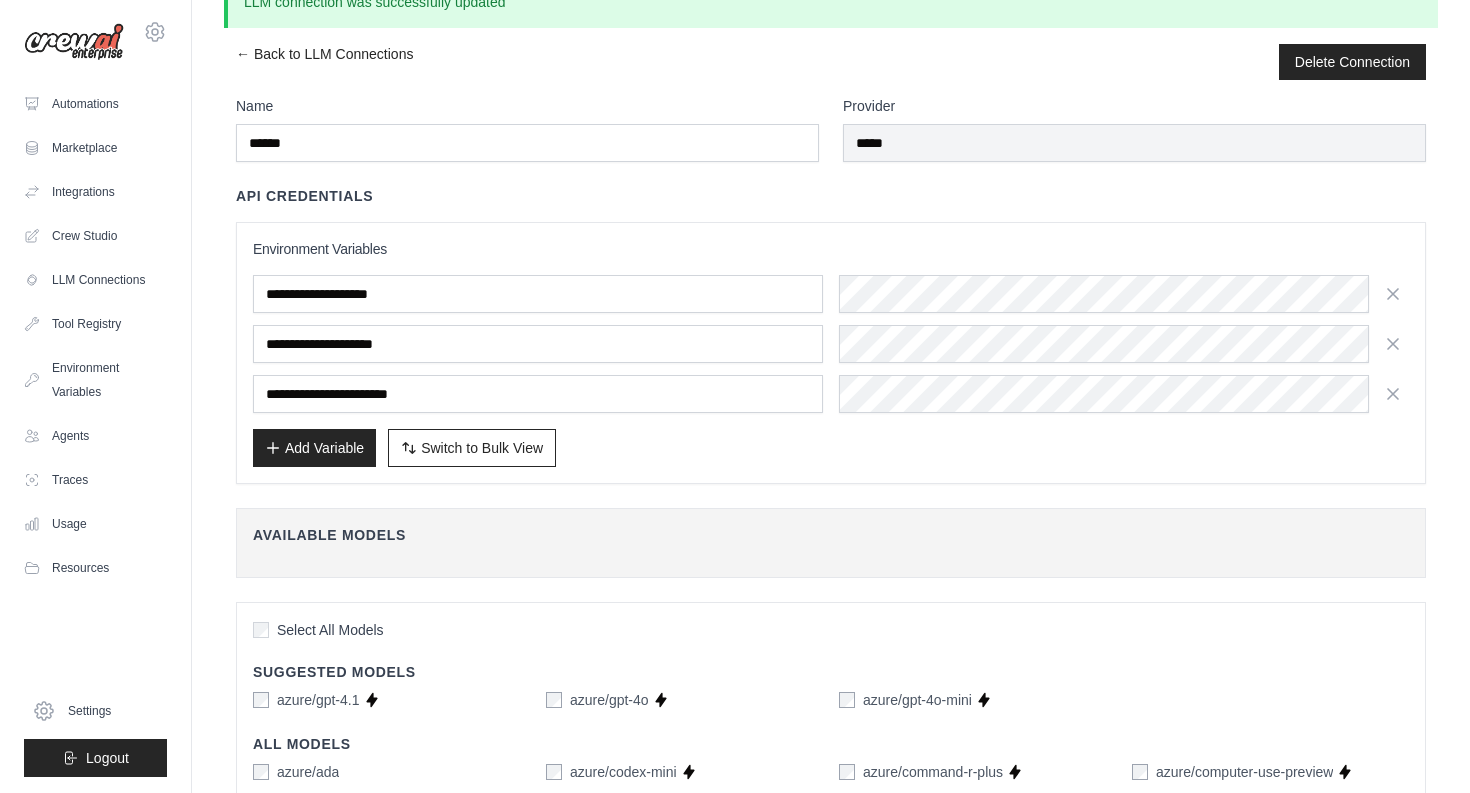 scroll, scrollTop: 0, scrollLeft: 0, axis: both 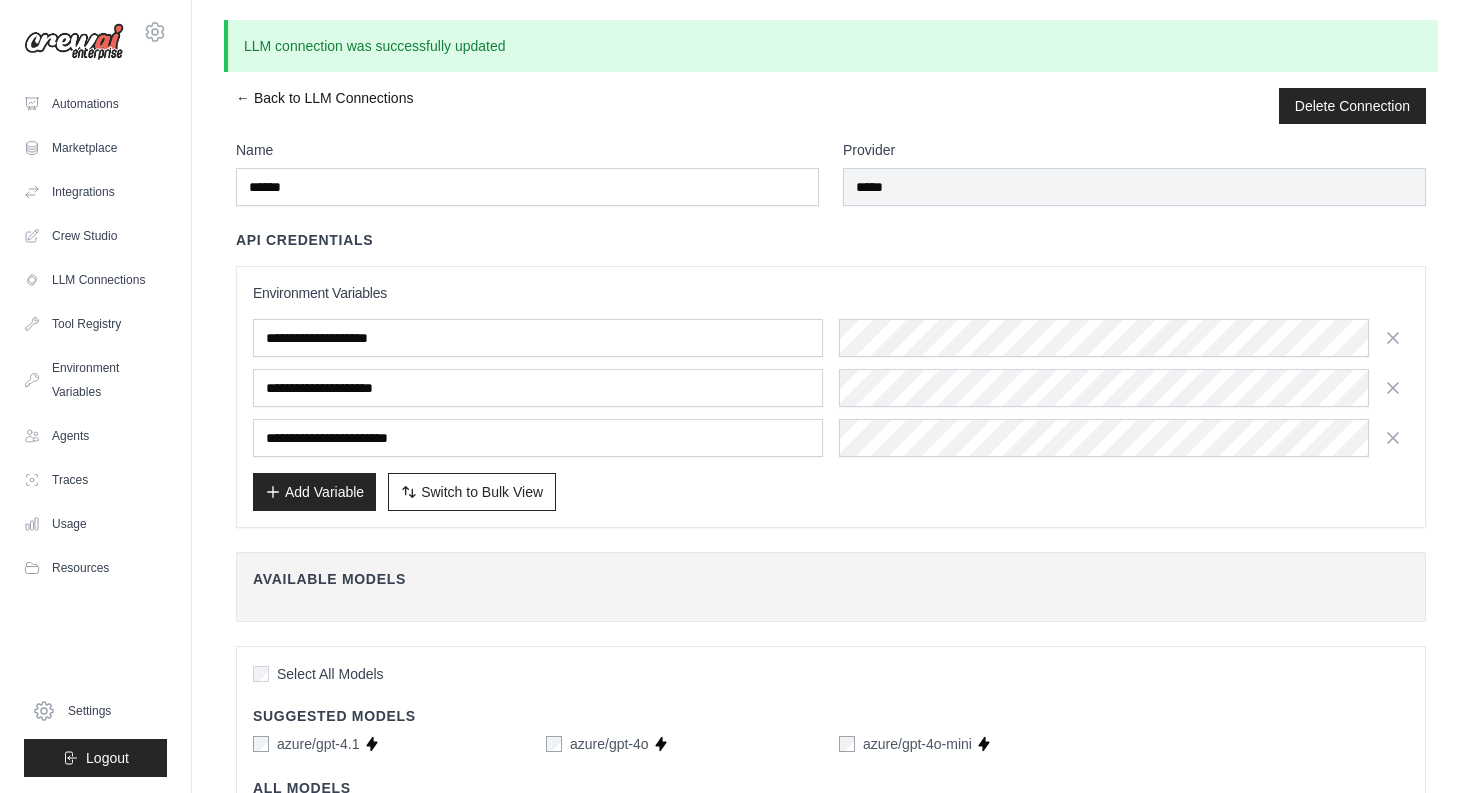 click on "← Back to LLM Connections" at bounding box center (324, 106) 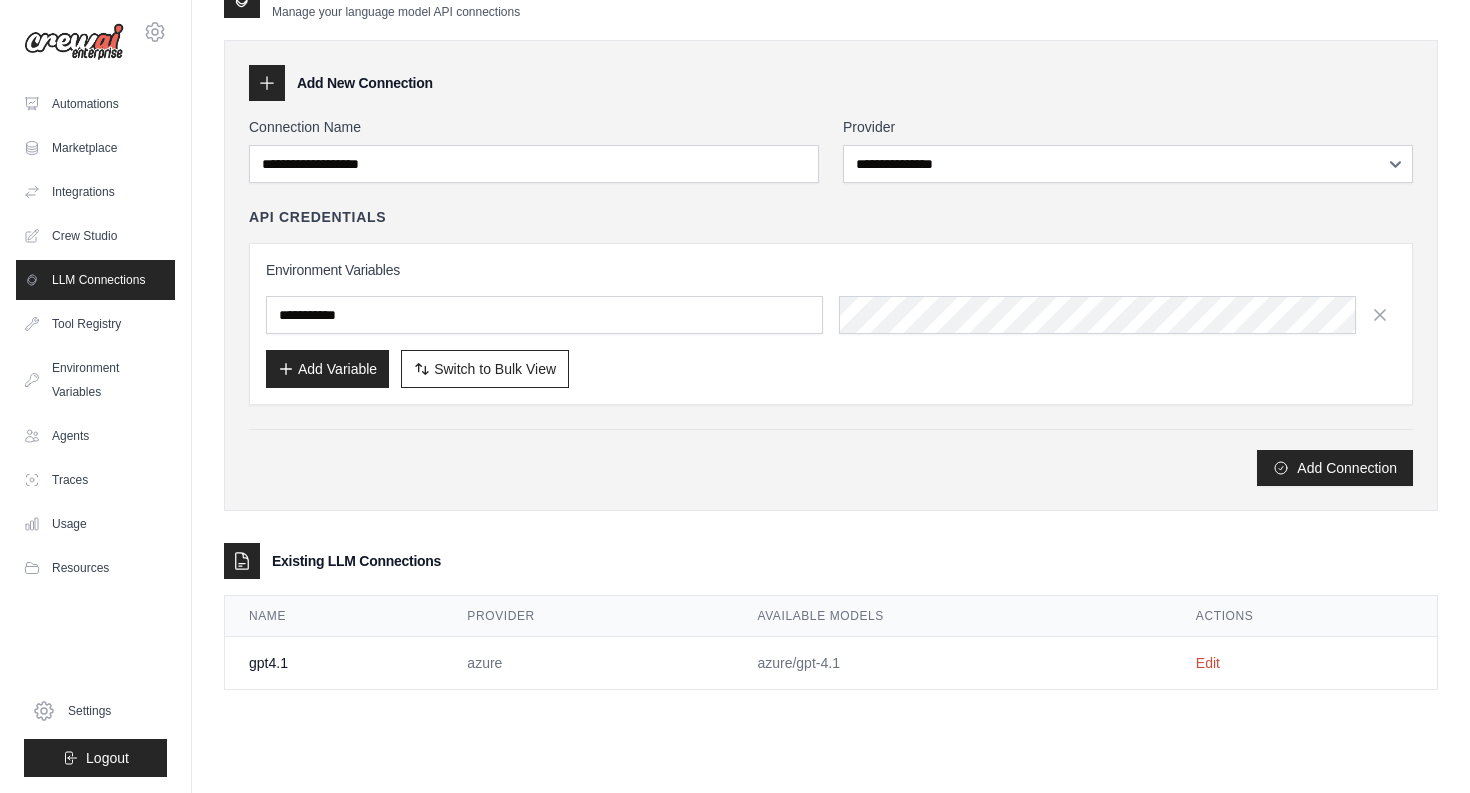 scroll, scrollTop: 0, scrollLeft: 0, axis: both 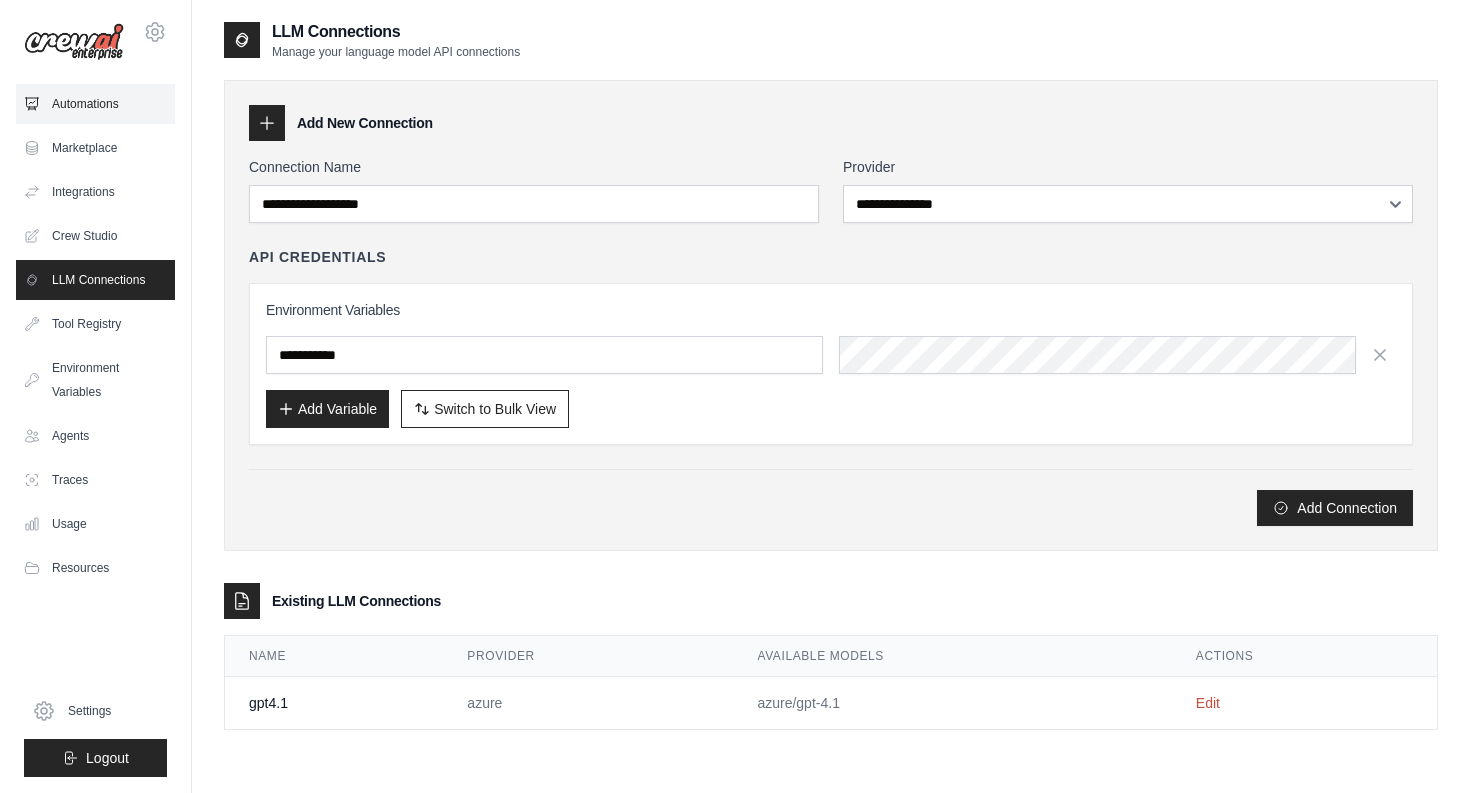 click on "Automations" at bounding box center (95, 104) 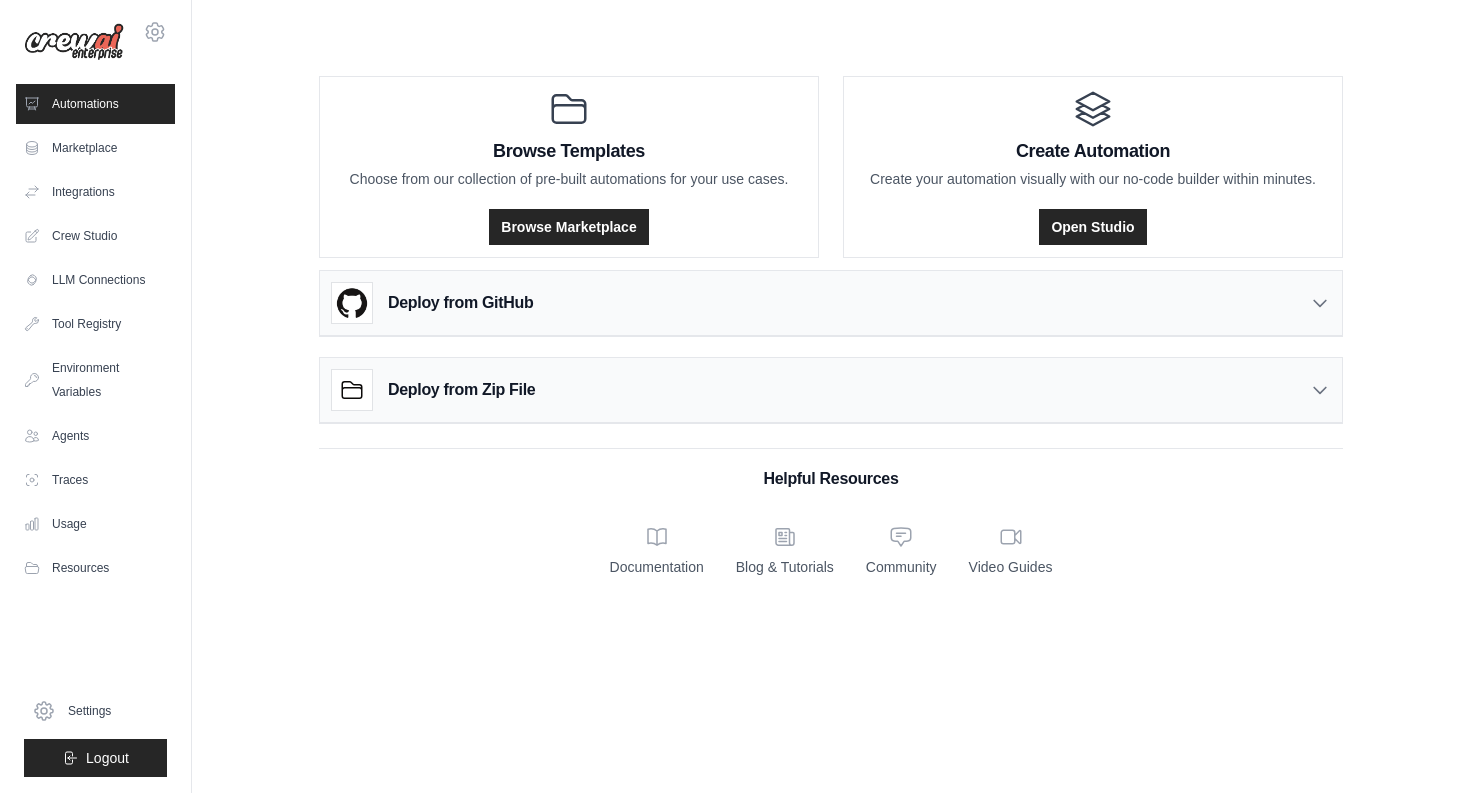 click 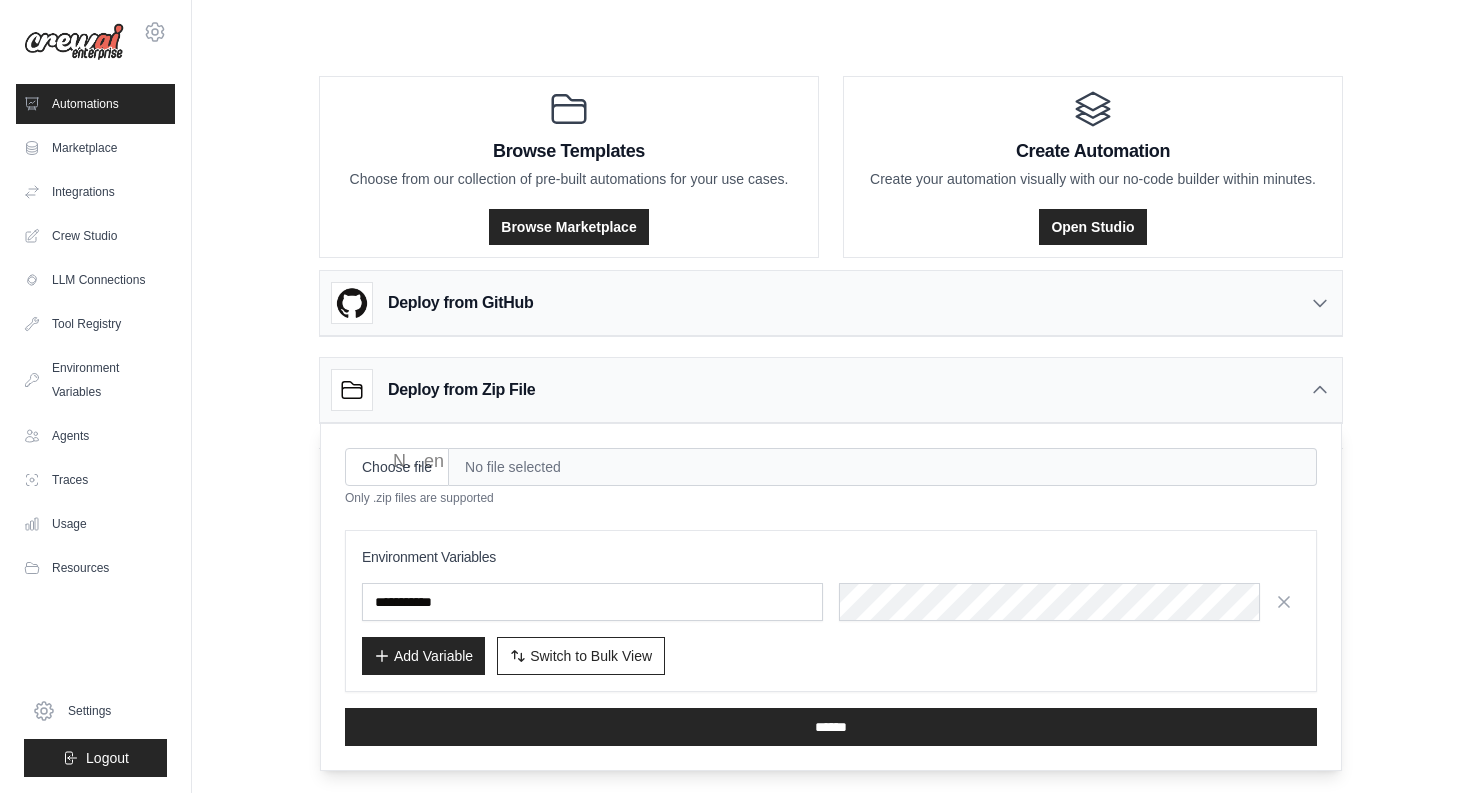 click on "Deploy from Zip File" at bounding box center [831, 390] 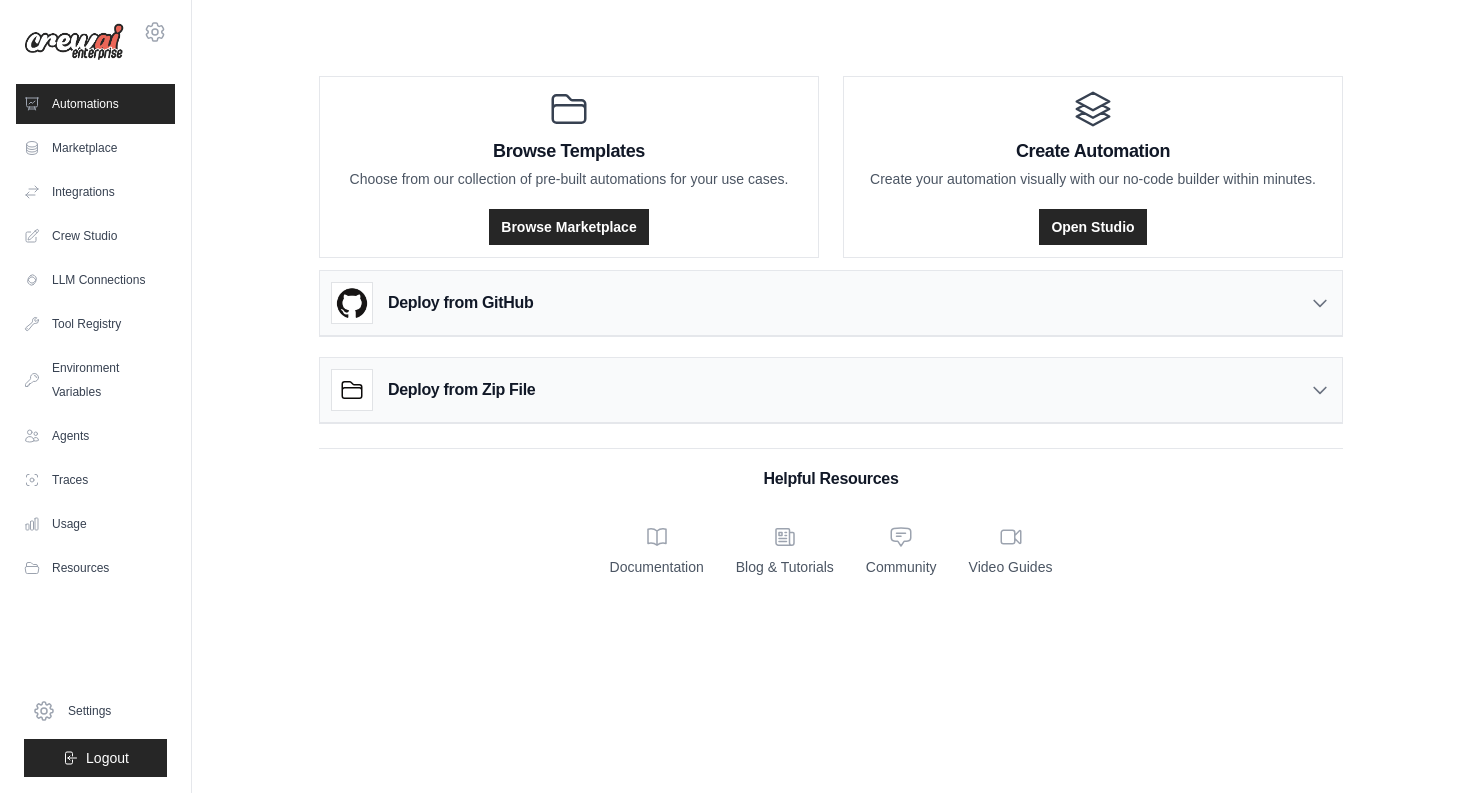 click 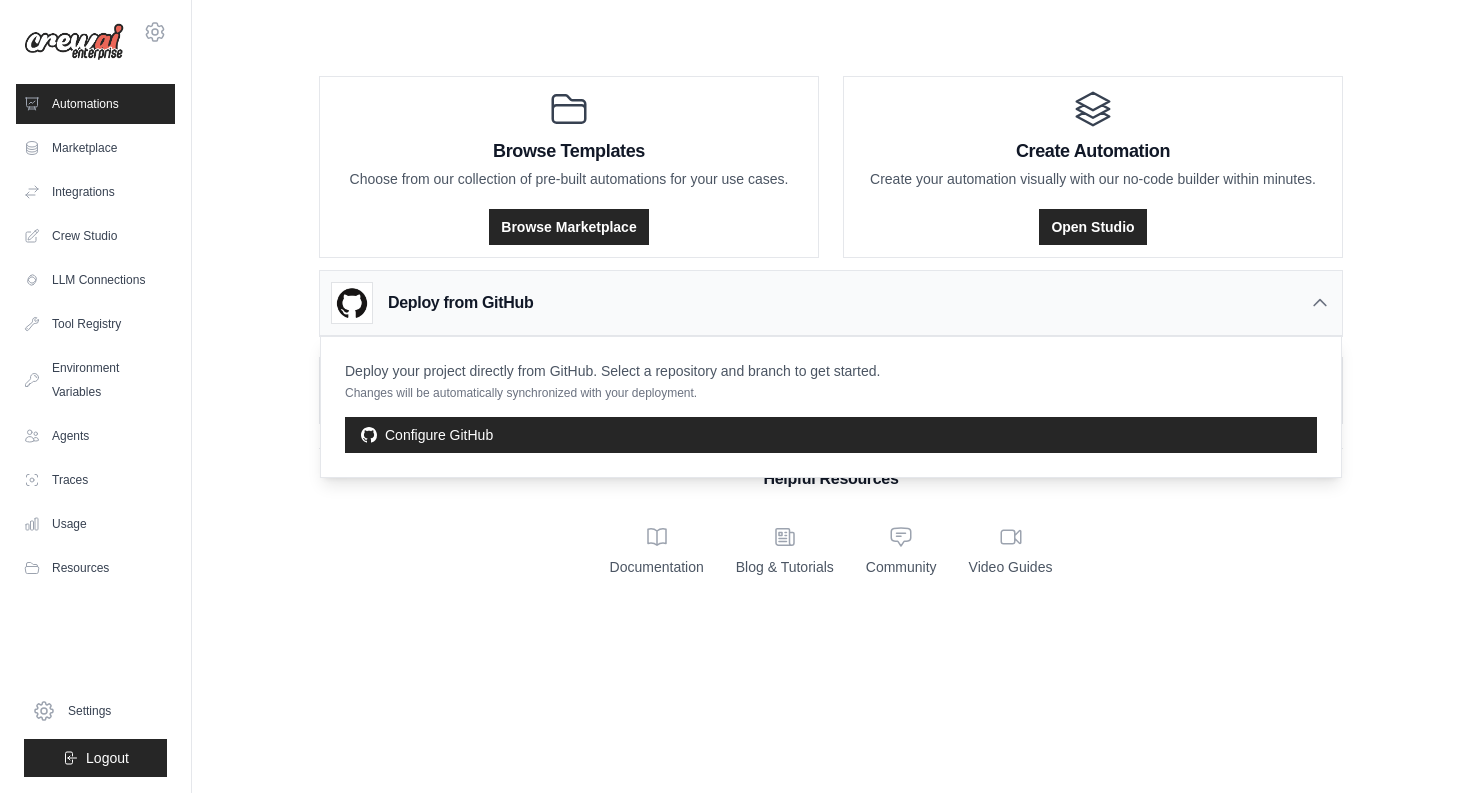 click 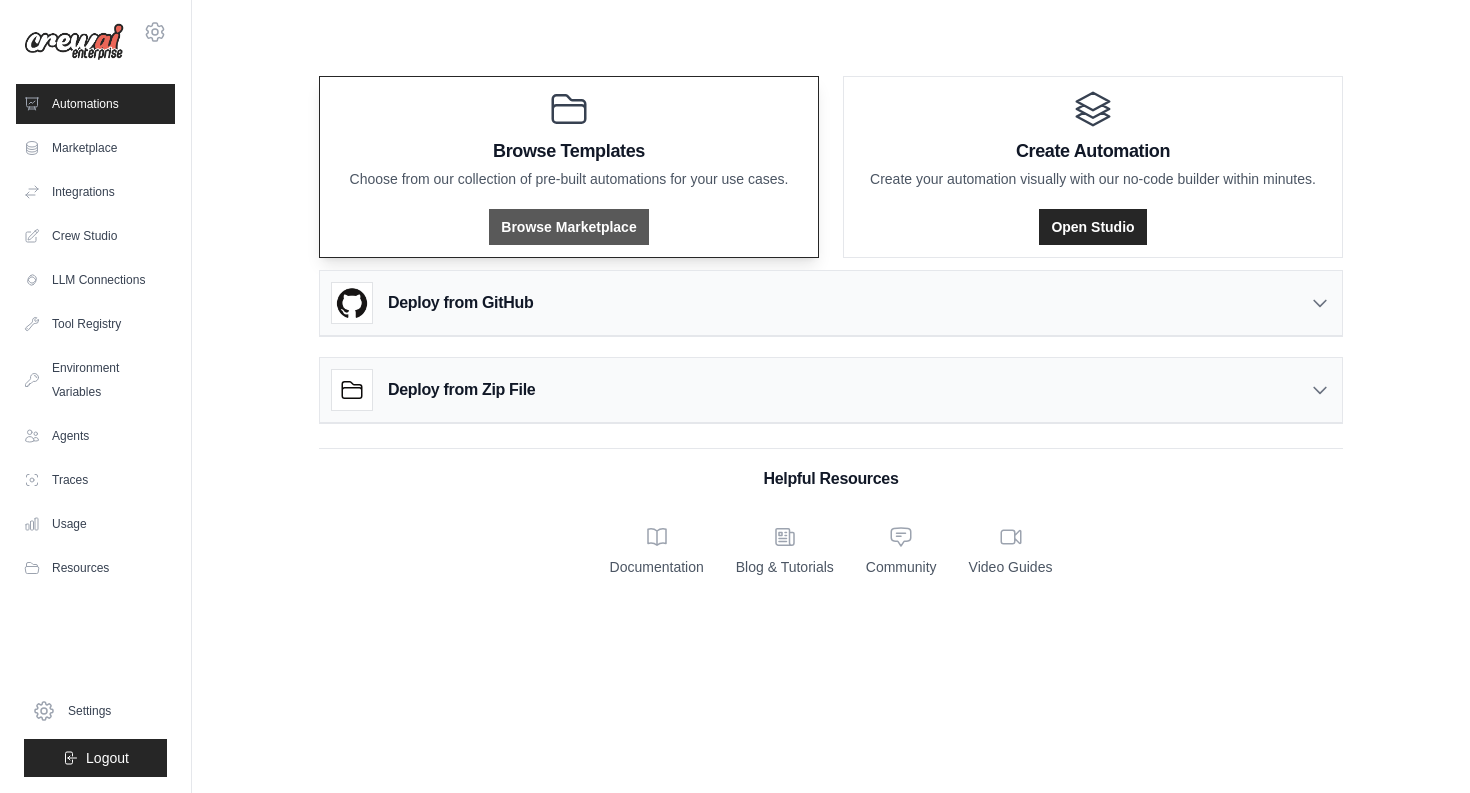 click on "Browse Marketplace" at bounding box center [568, 227] 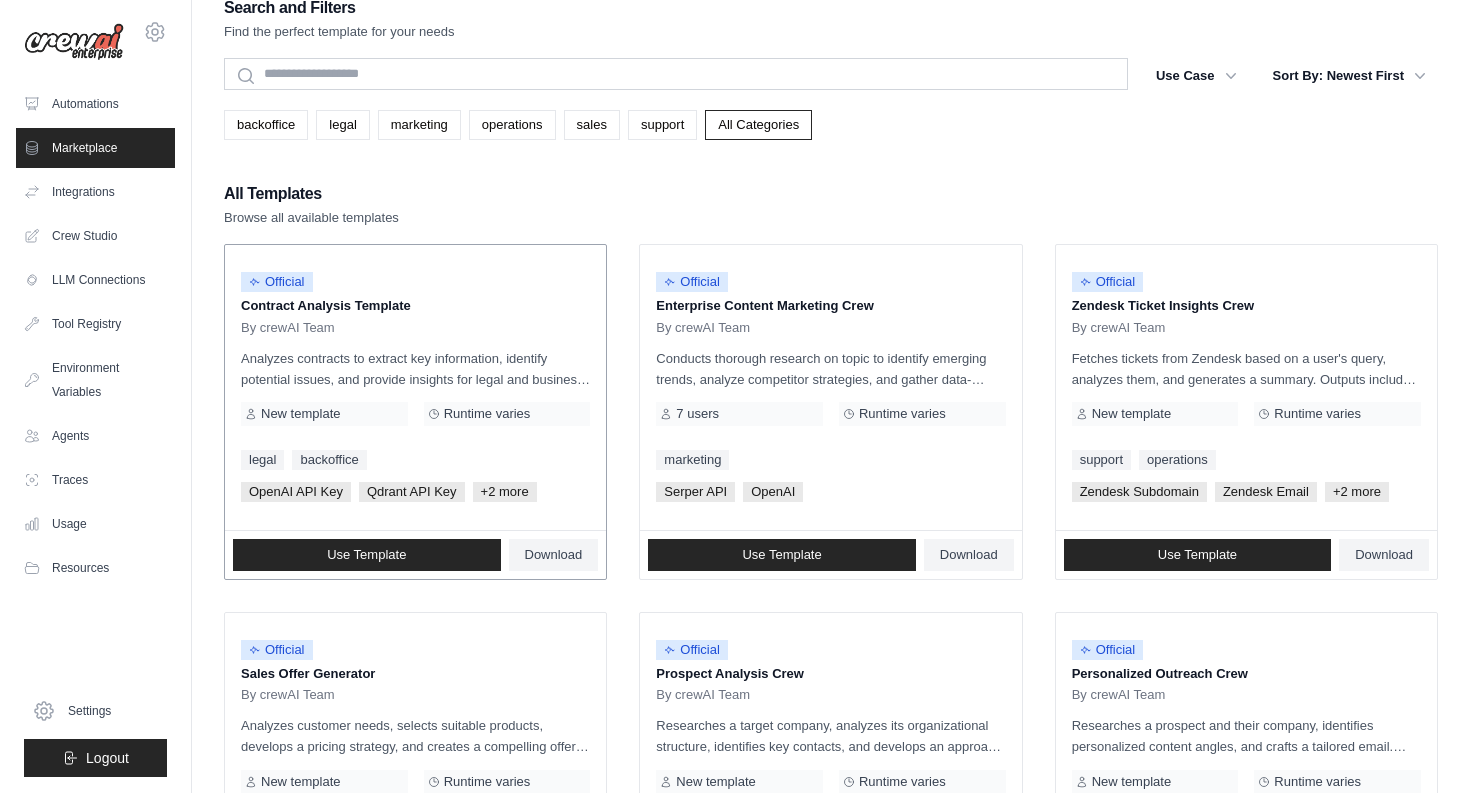 scroll, scrollTop: 30, scrollLeft: 0, axis: vertical 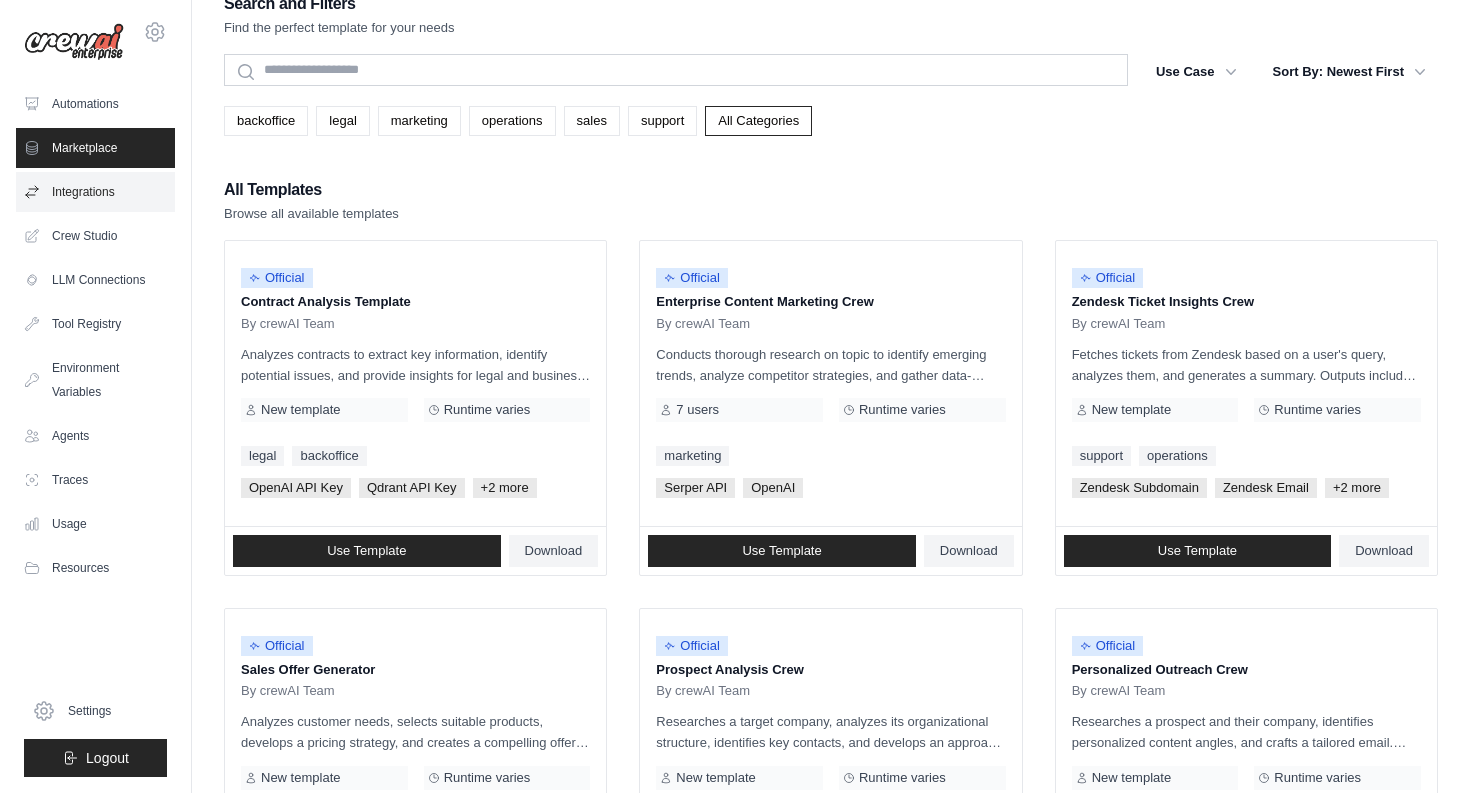 click on "Integrations" at bounding box center (95, 192) 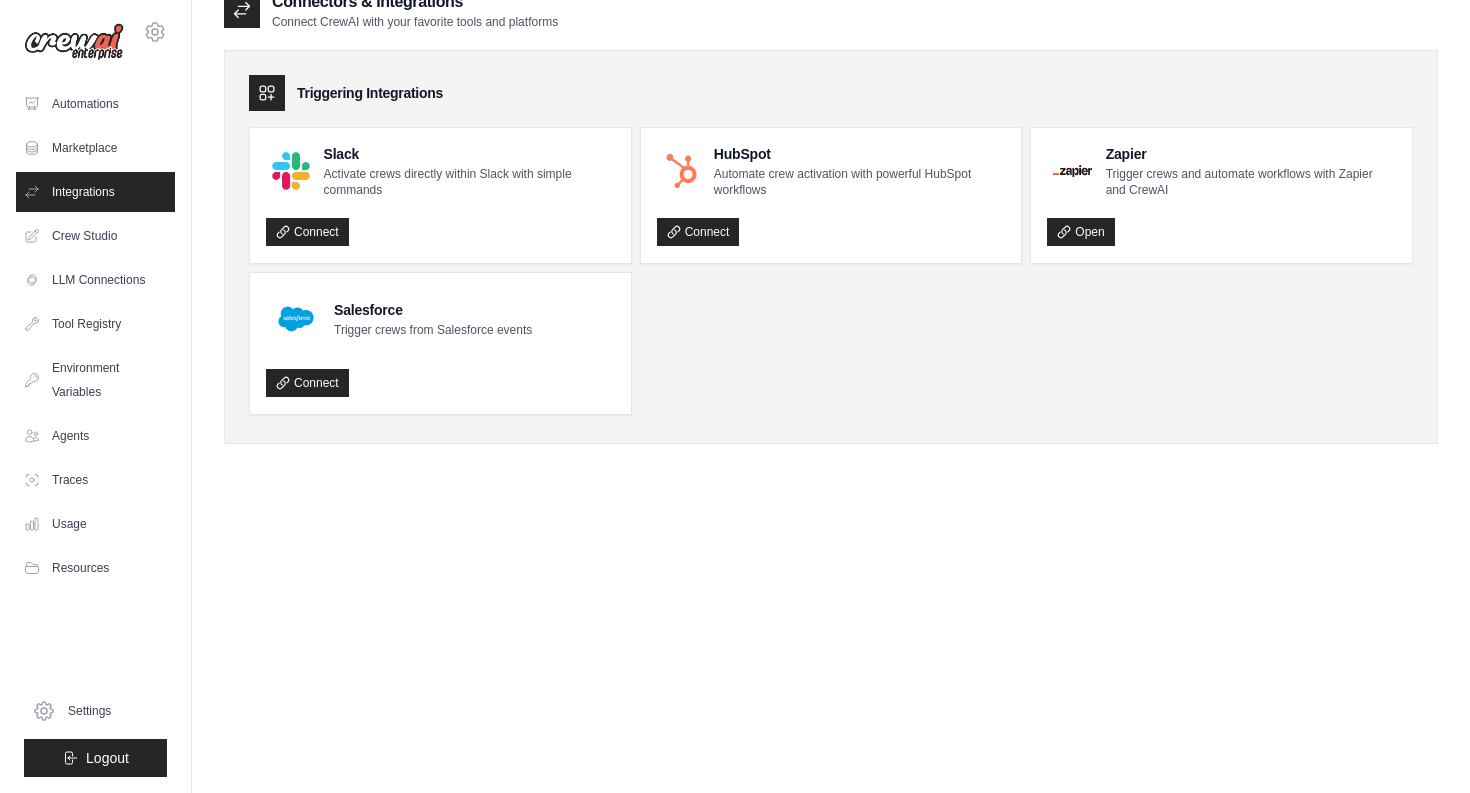 scroll, scrollTop: 0, scrollLeft: 0, axis: both 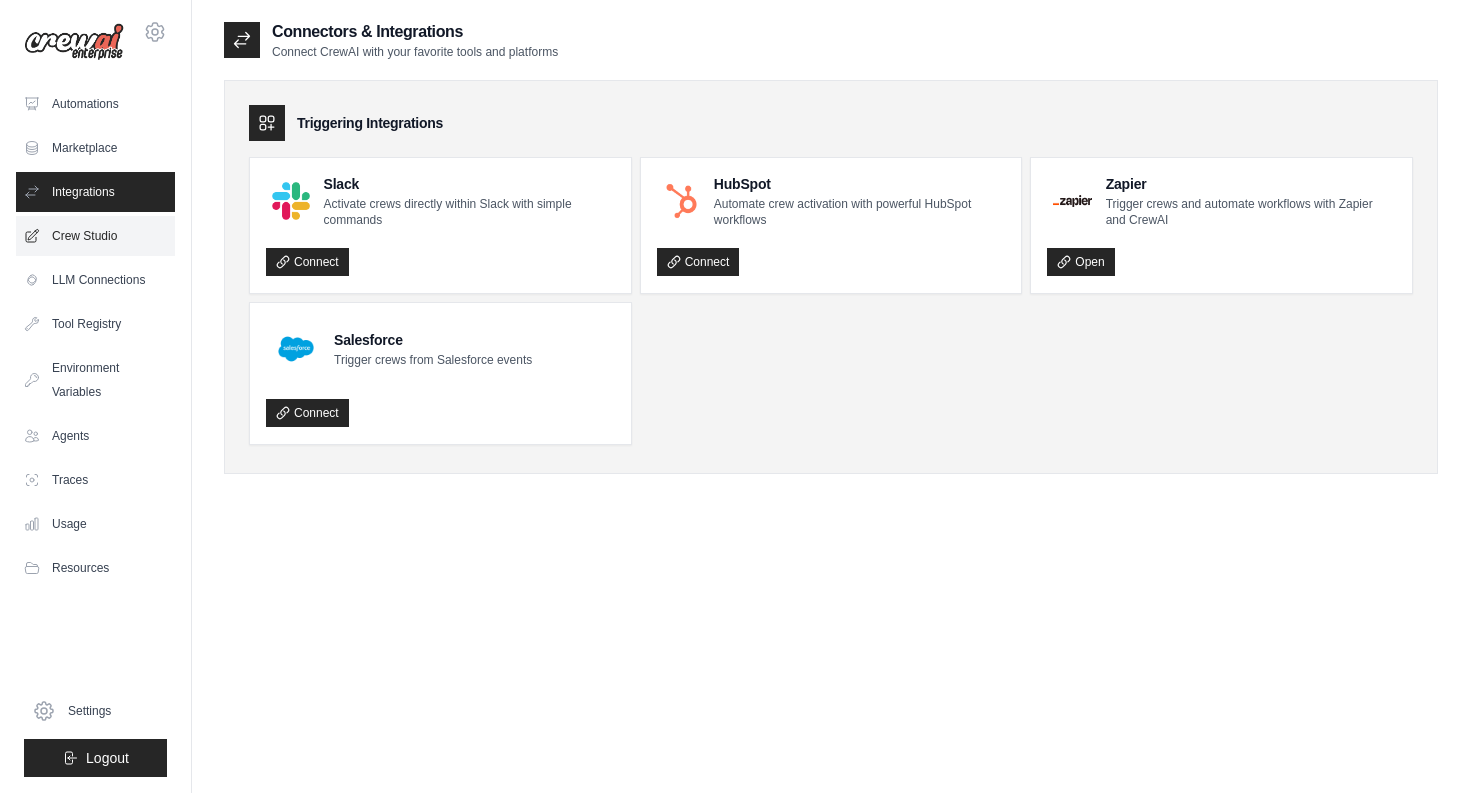 click on "Crew Studio" at bounding box center (95, 236) 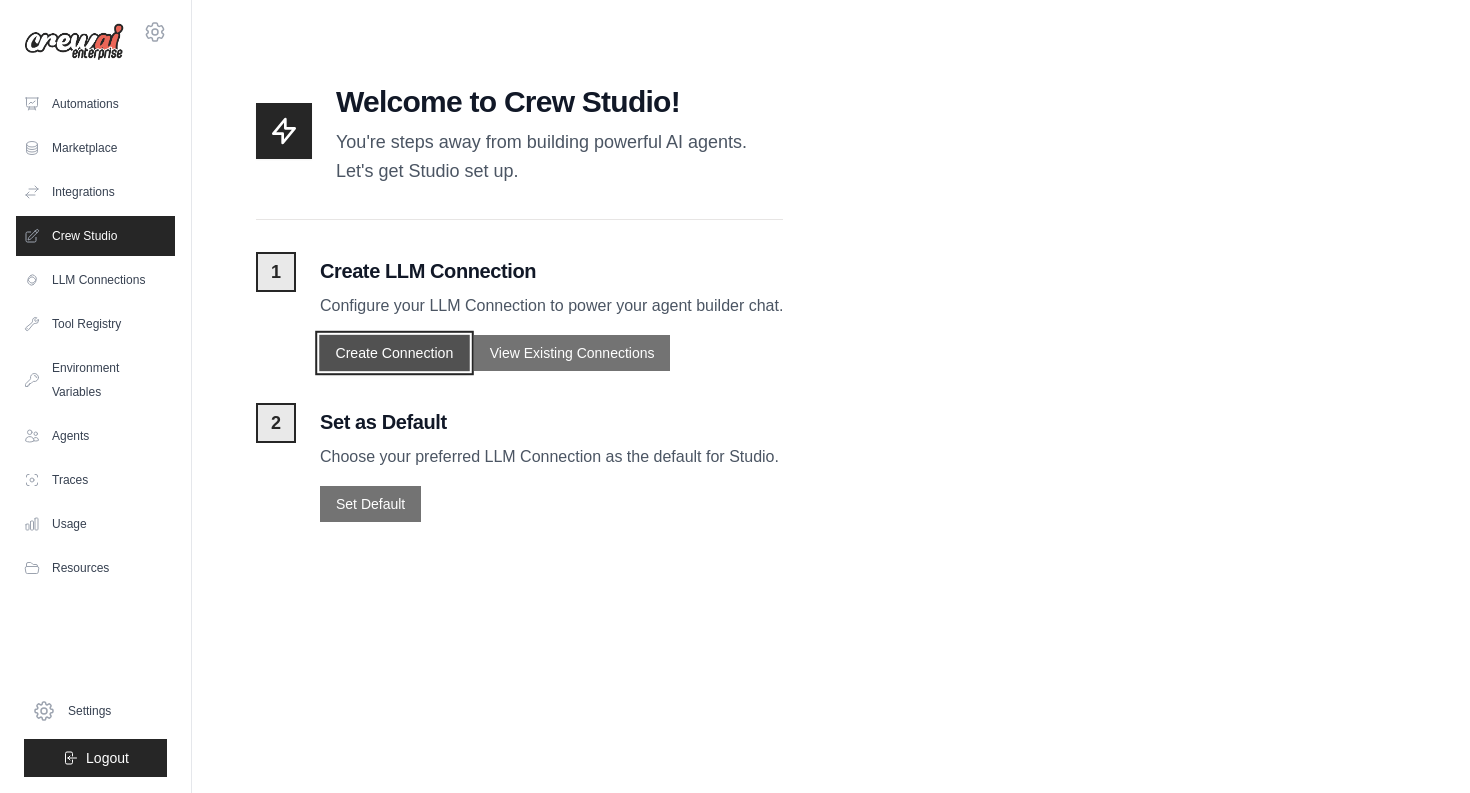 click on "Create Connection" at bounding box center [394, 352] 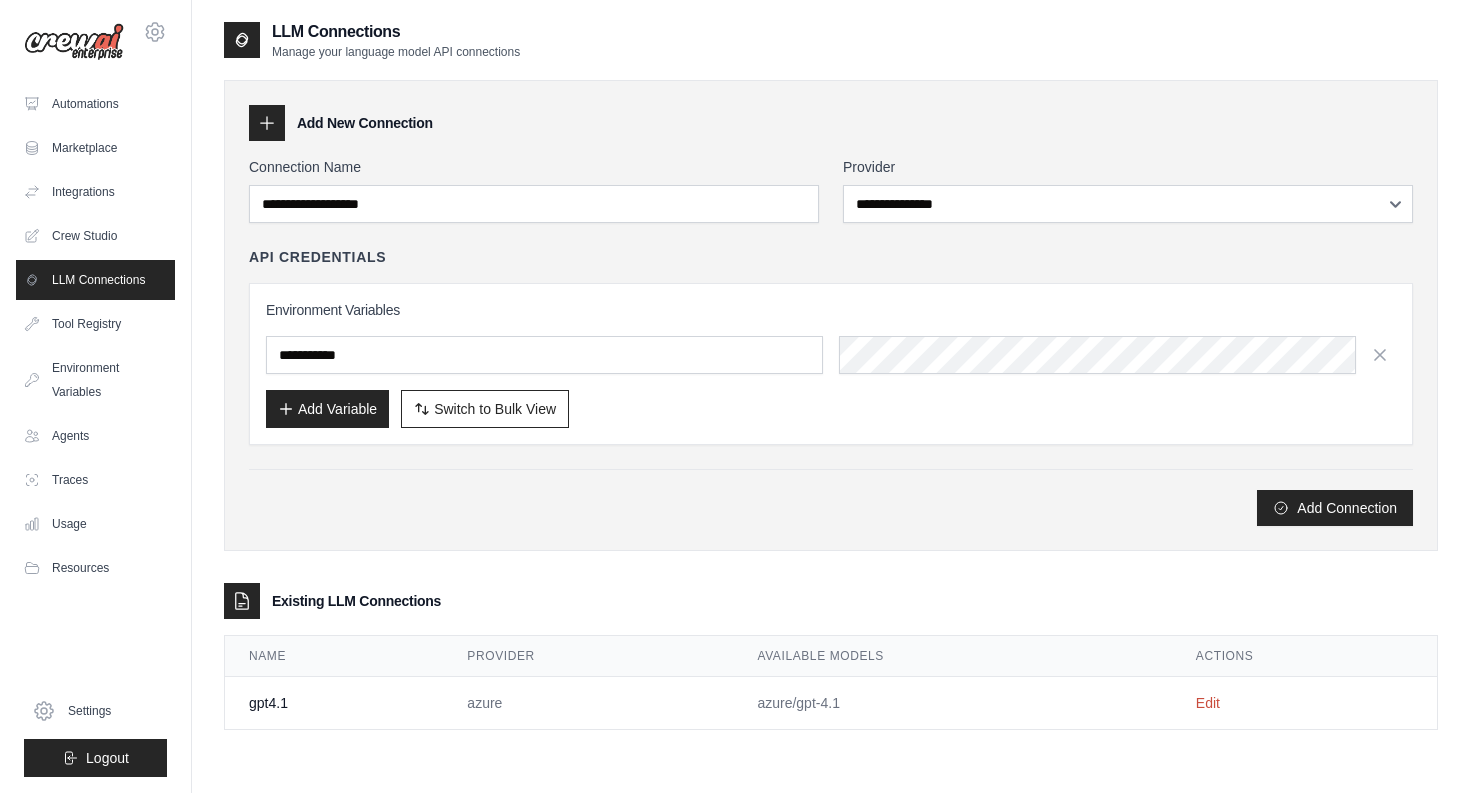 scroll, scrollTop: 24, scrollLeft: 0, axis: vertical 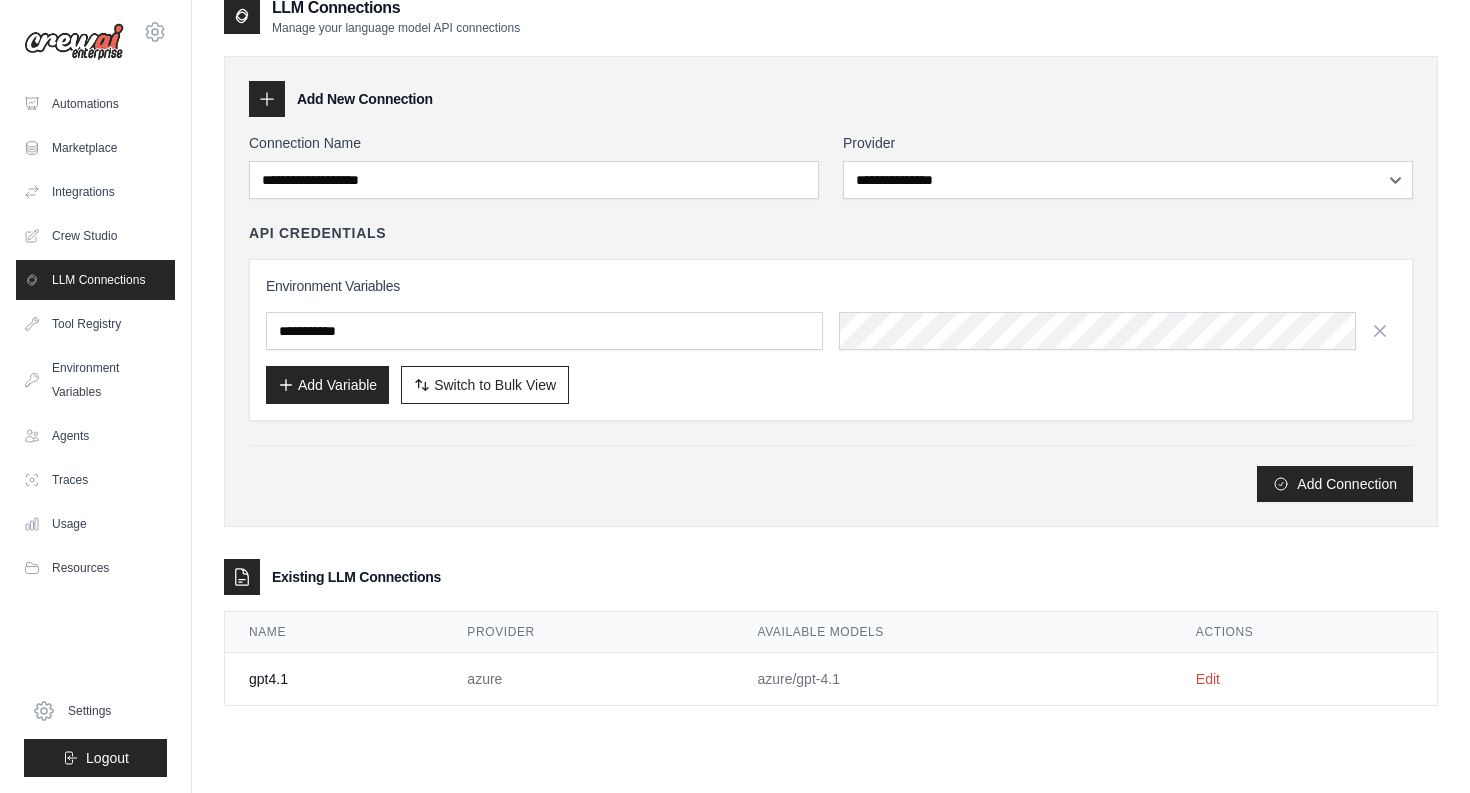 click on "LLM Connections" at bounding box center (95, 280) 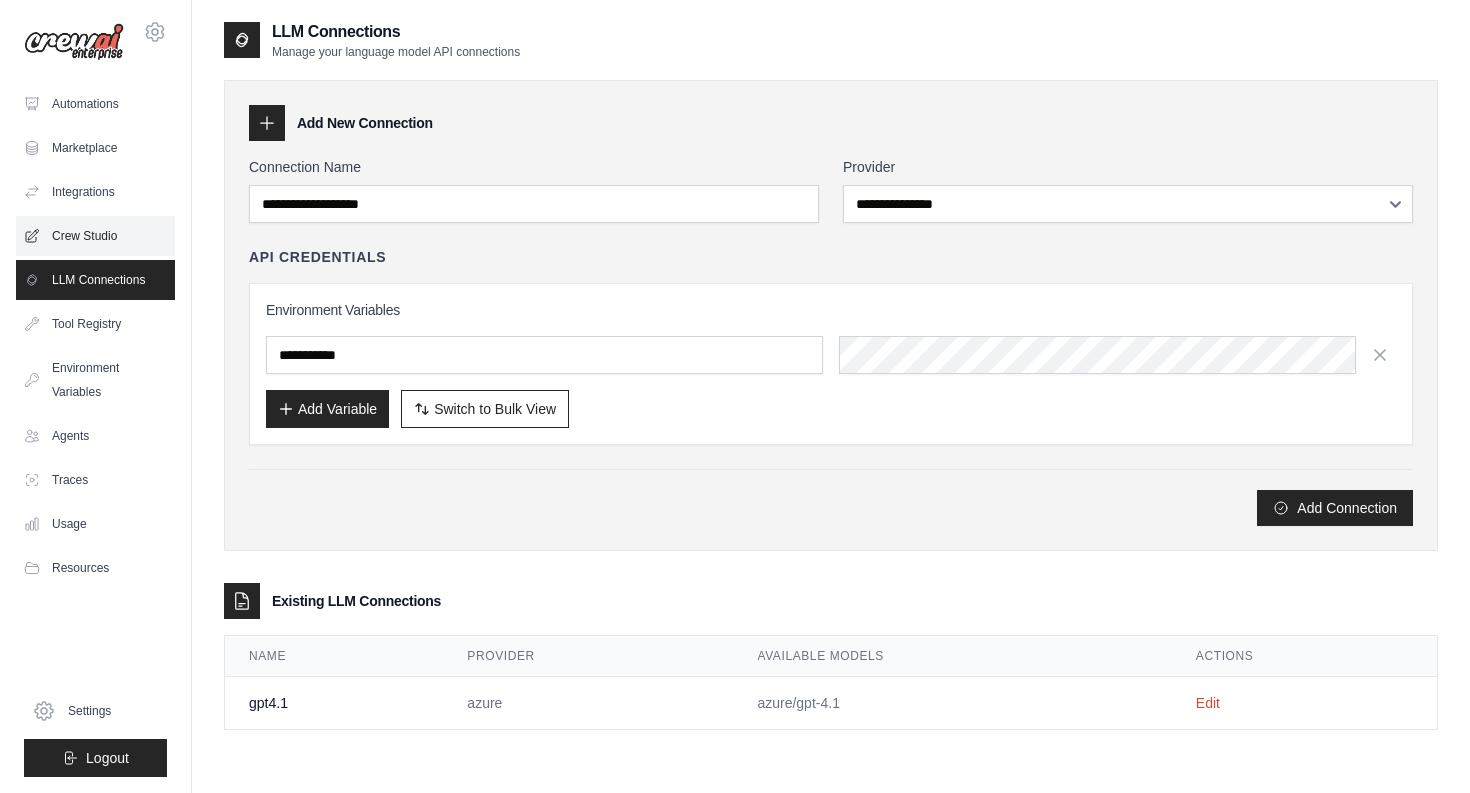 click on "Crew Studio" at bounding box center [95, 236] 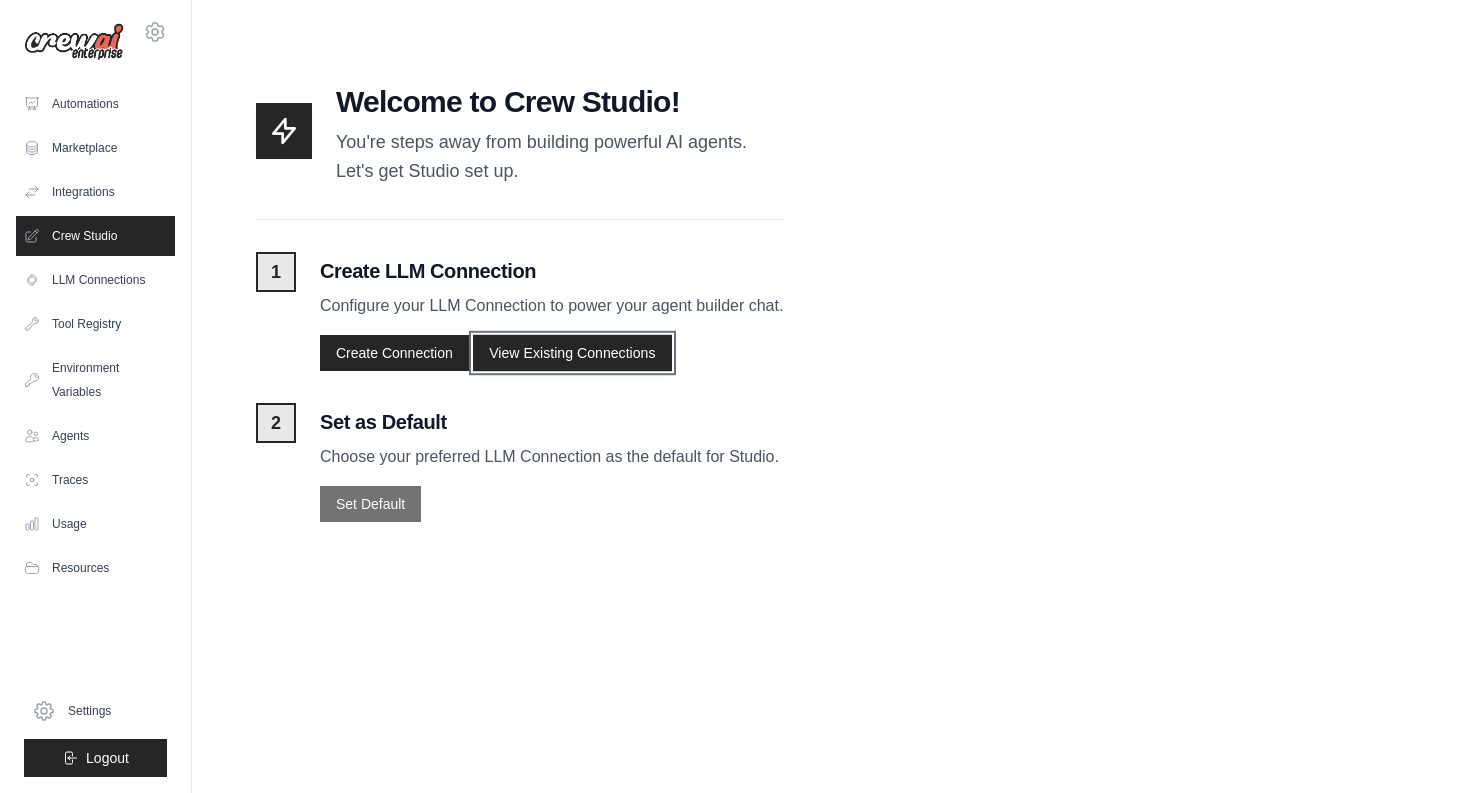 click on "View Existing Connections" at bounding box center [572, 352] 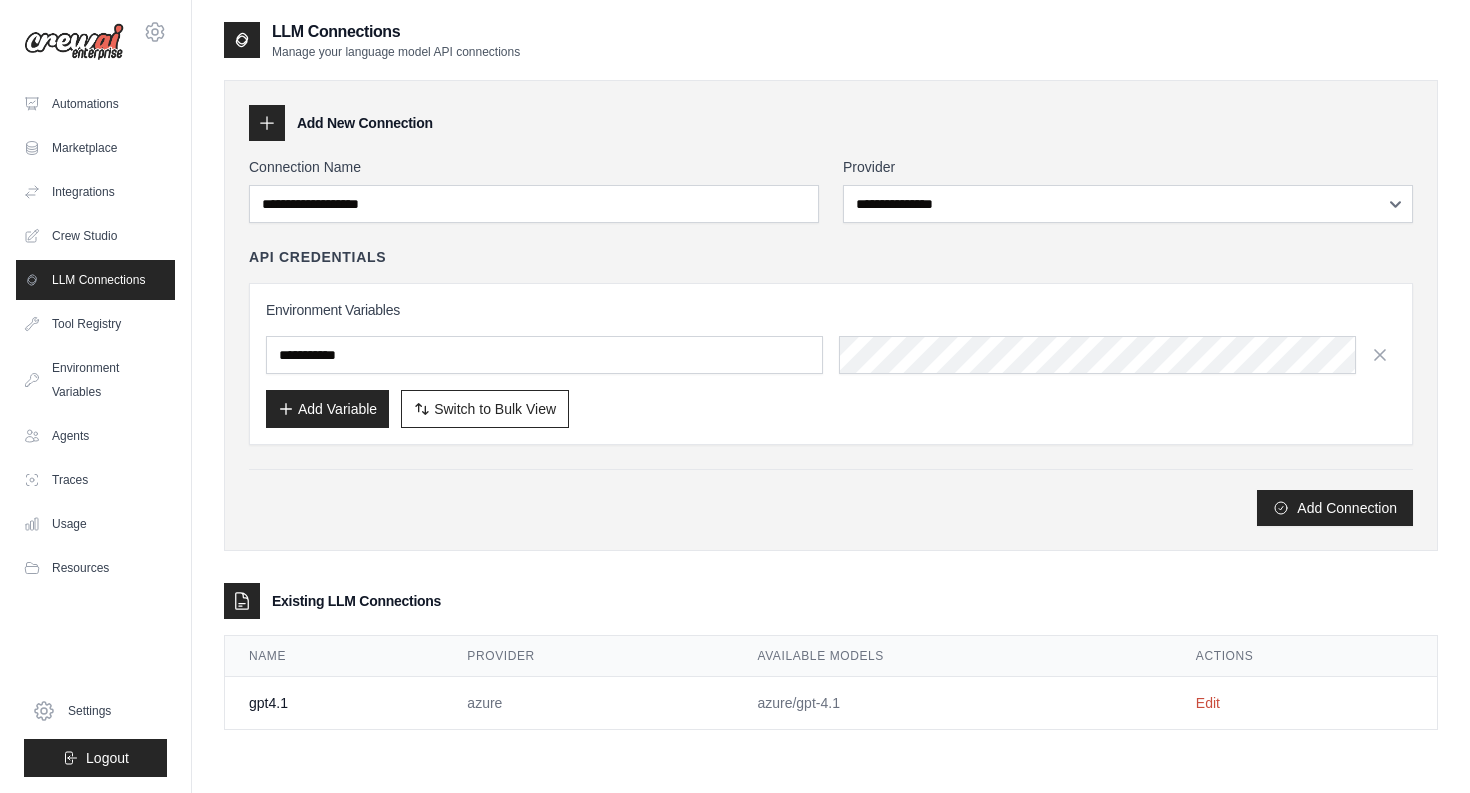 scroll, scrollTop: 40, scrollLeft: 0, axis: vertical 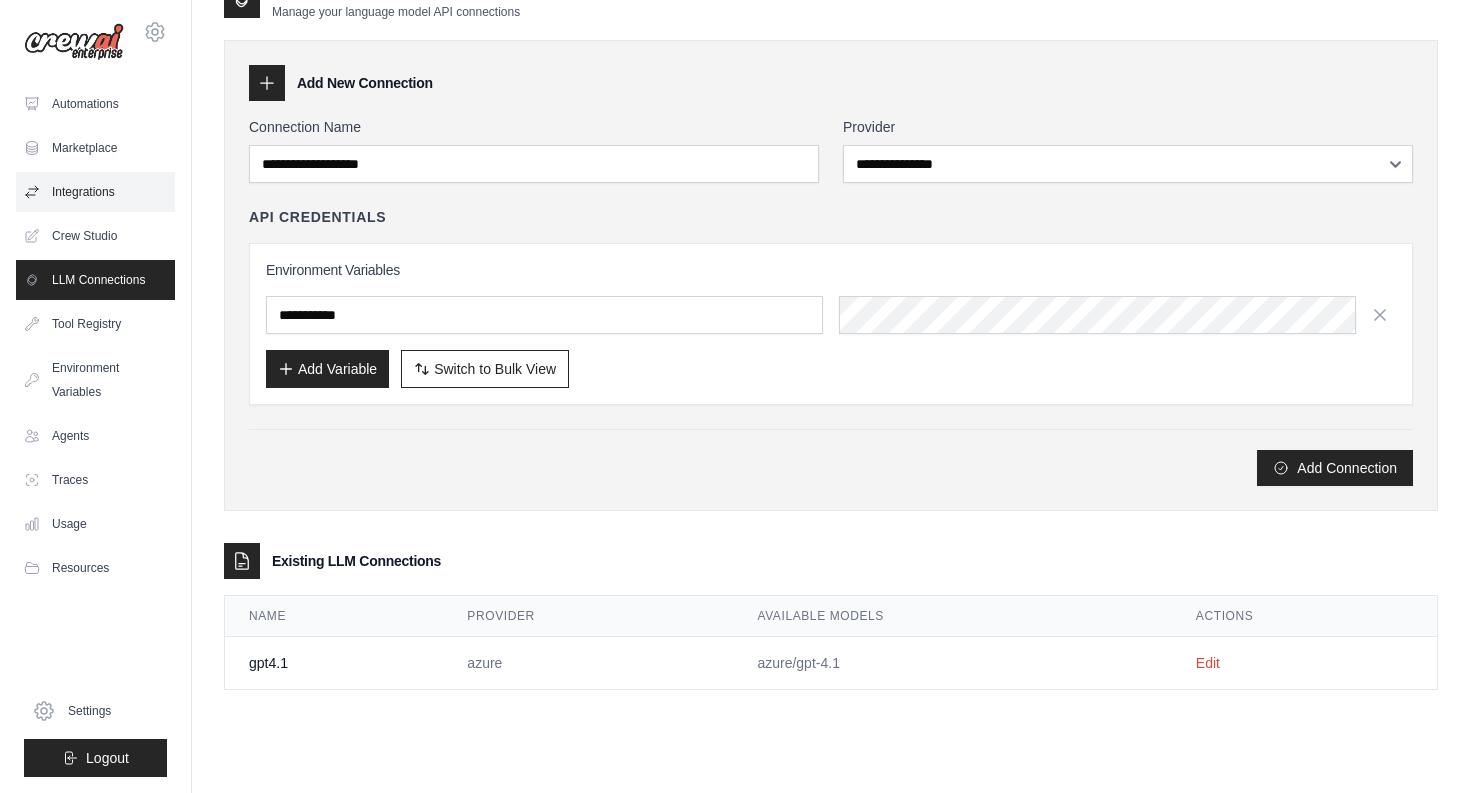 click on "Integrations" at bounding box center [95, 192] 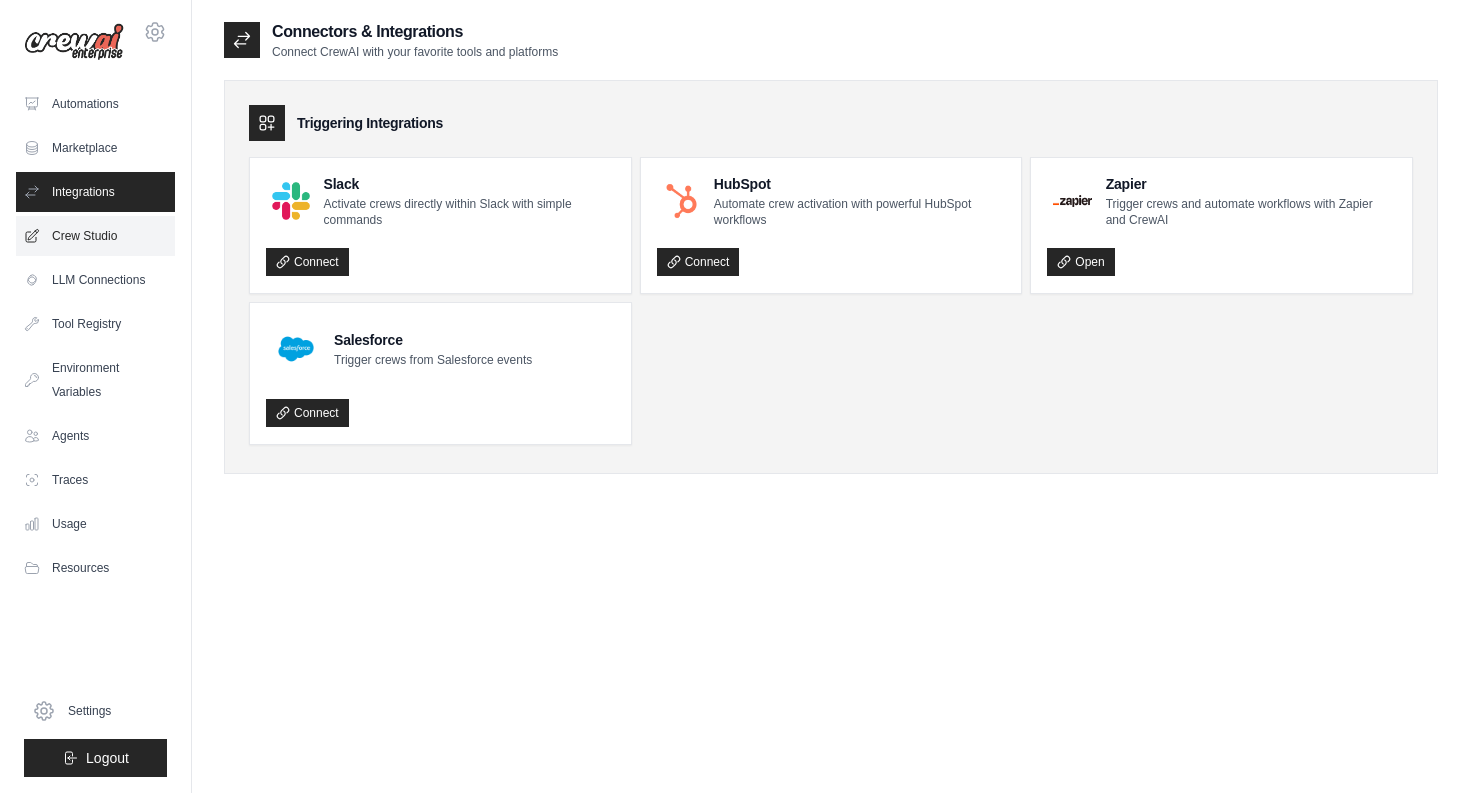 click on "Crew Studio" at bounding box center [95, 236] 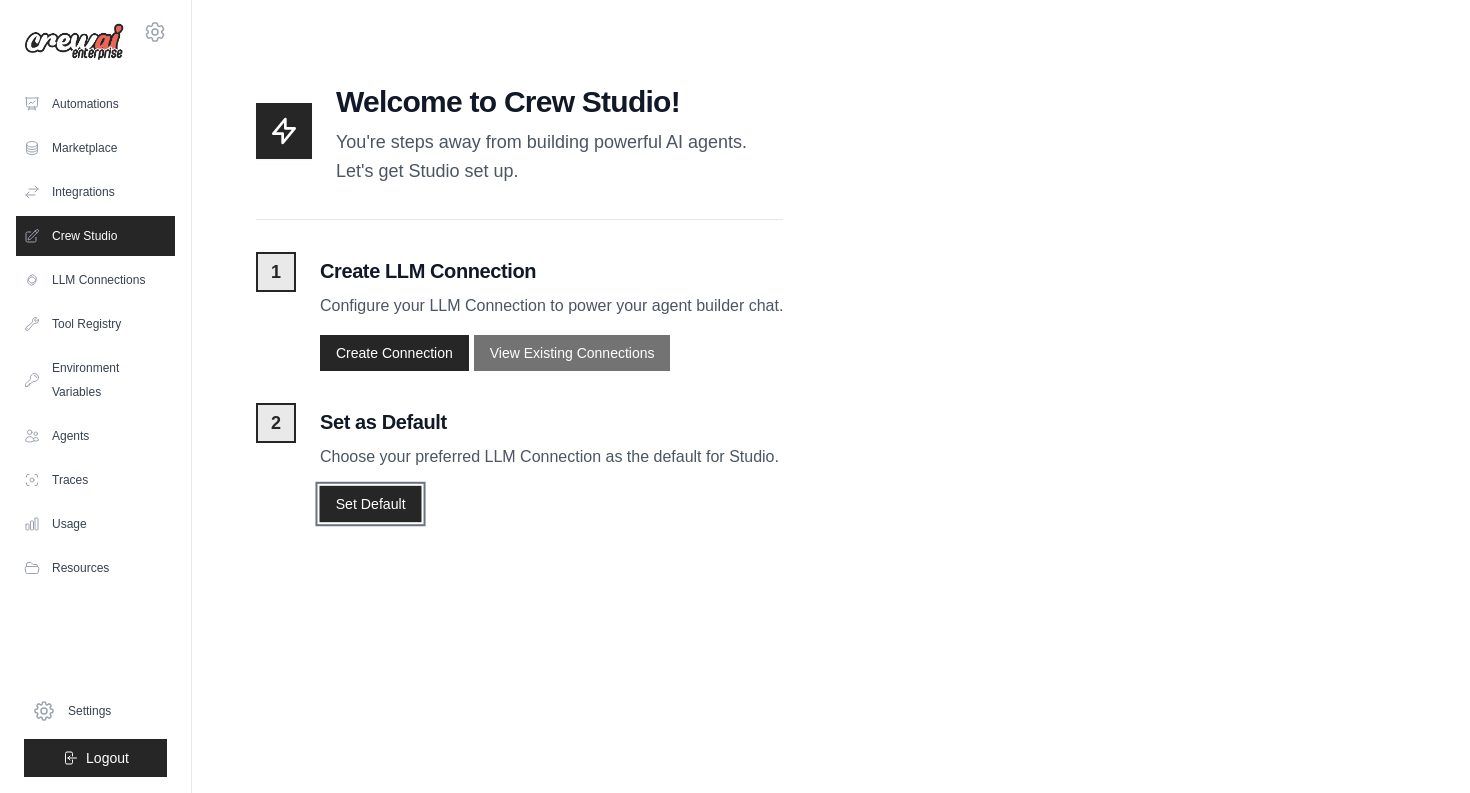 click on "Set Default" at bounding box center (370, 503) 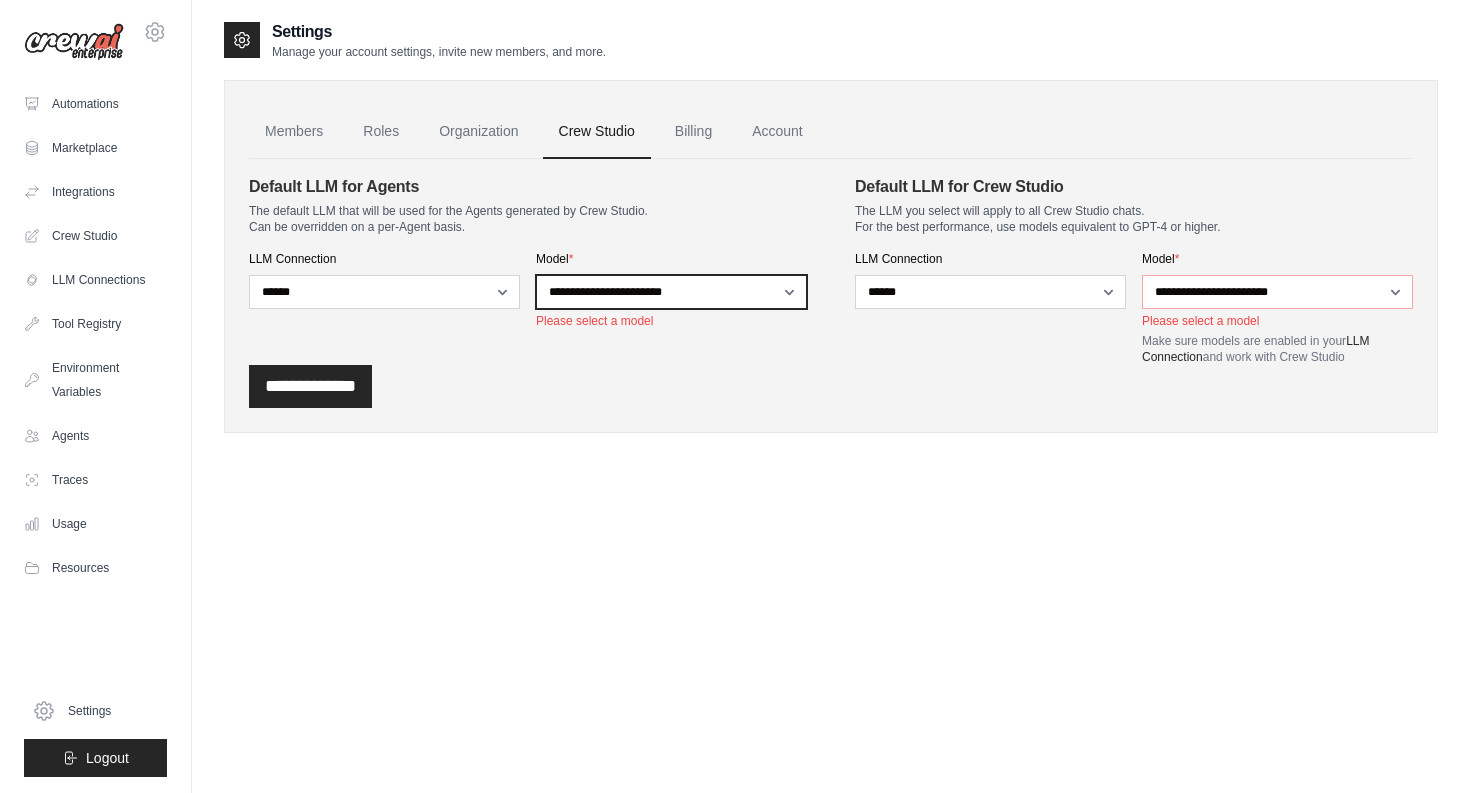click on "**********" at bounding box center (671, 292) 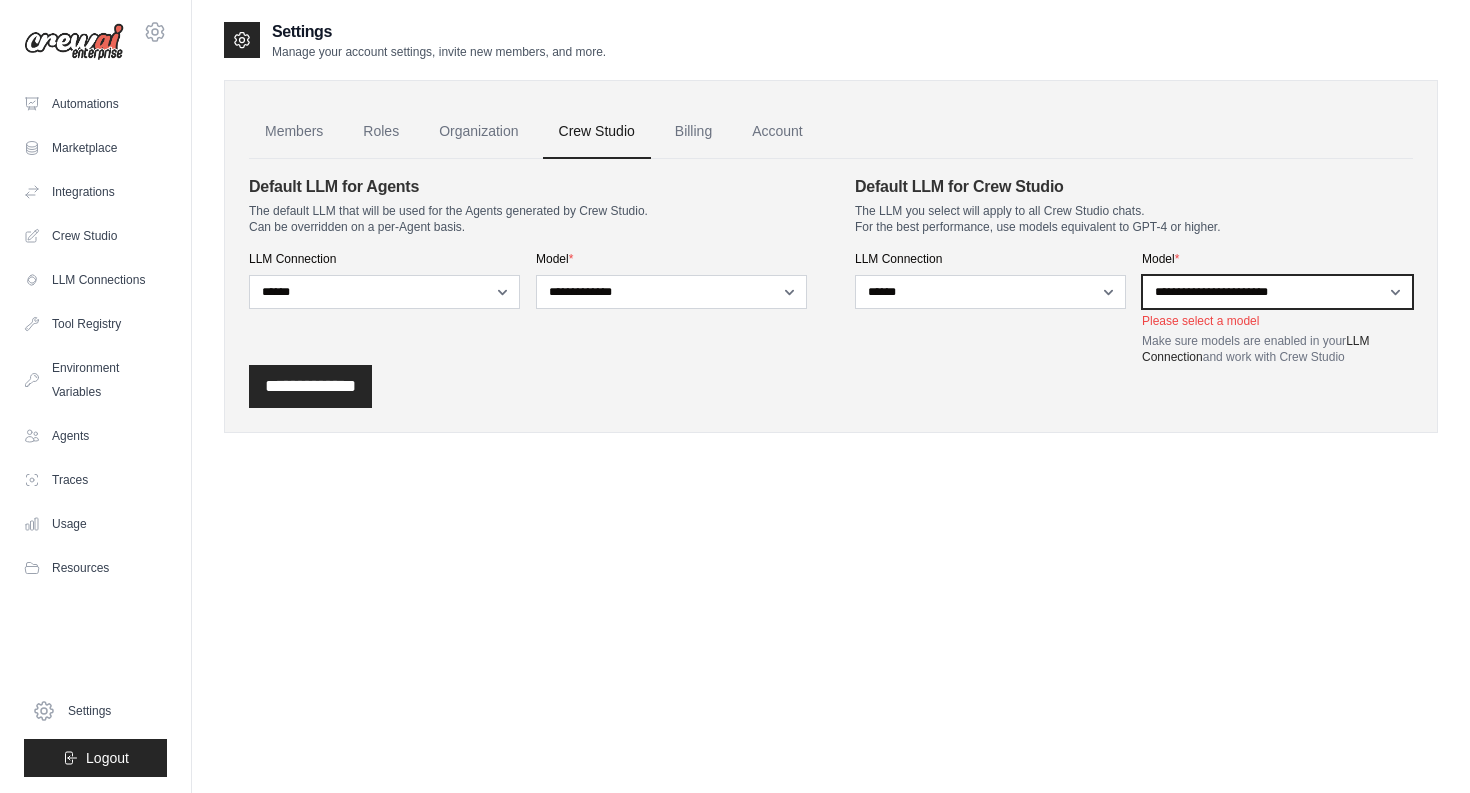 click on "**********" at bounding box center [1277, 292] 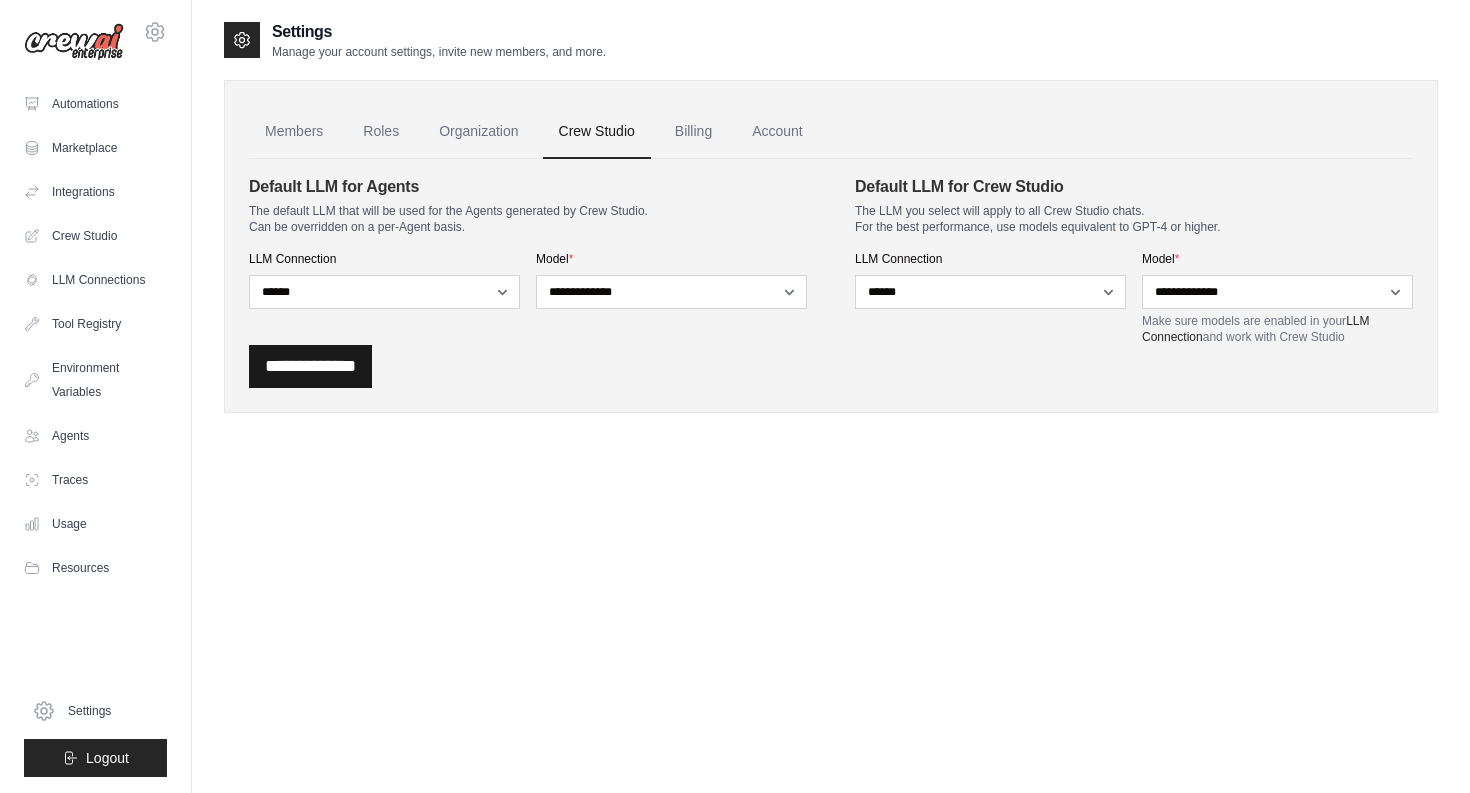 click on "**********" at bounding box center [310, 366] 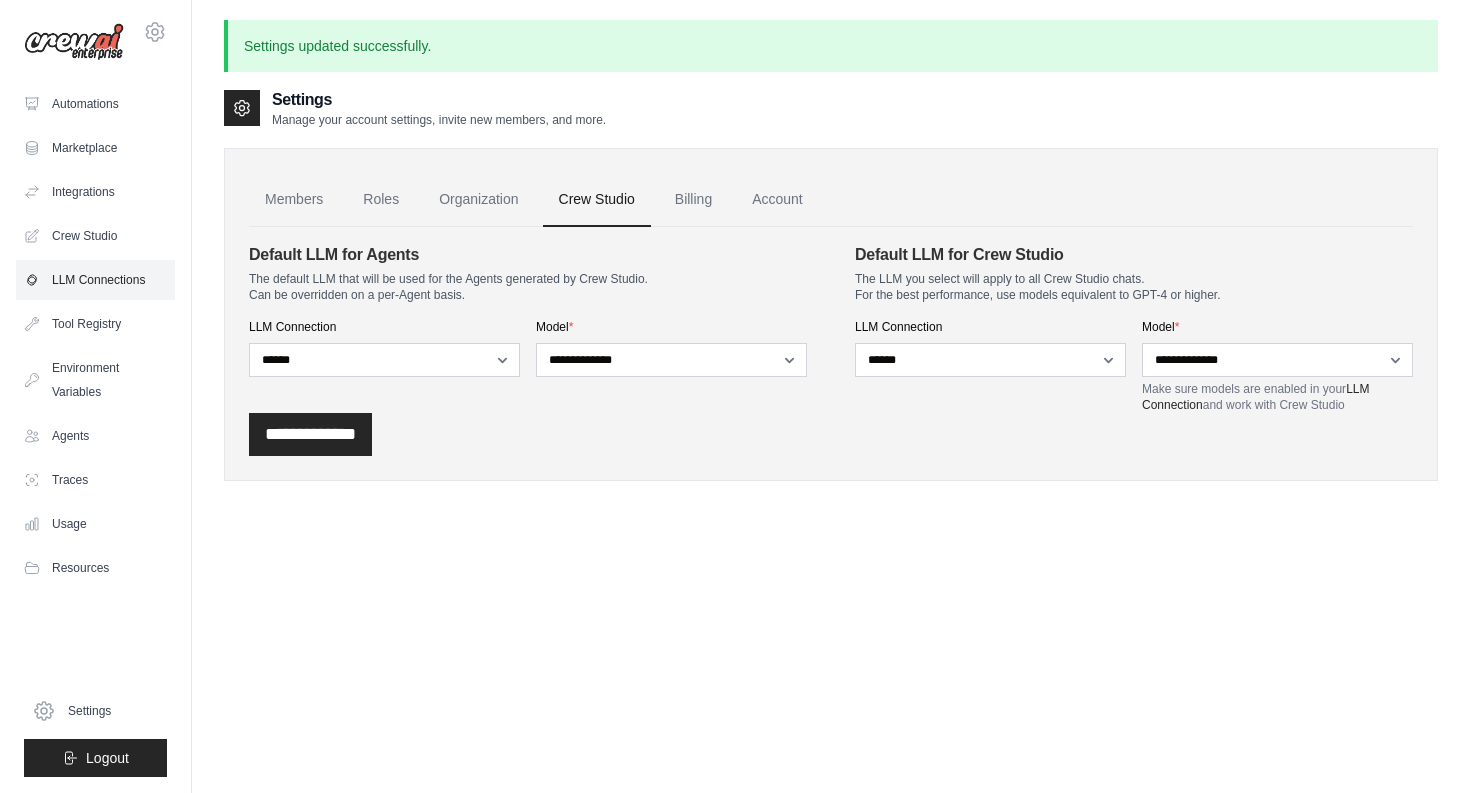 click on "LLM Connections" at bounding box center (95, 280) 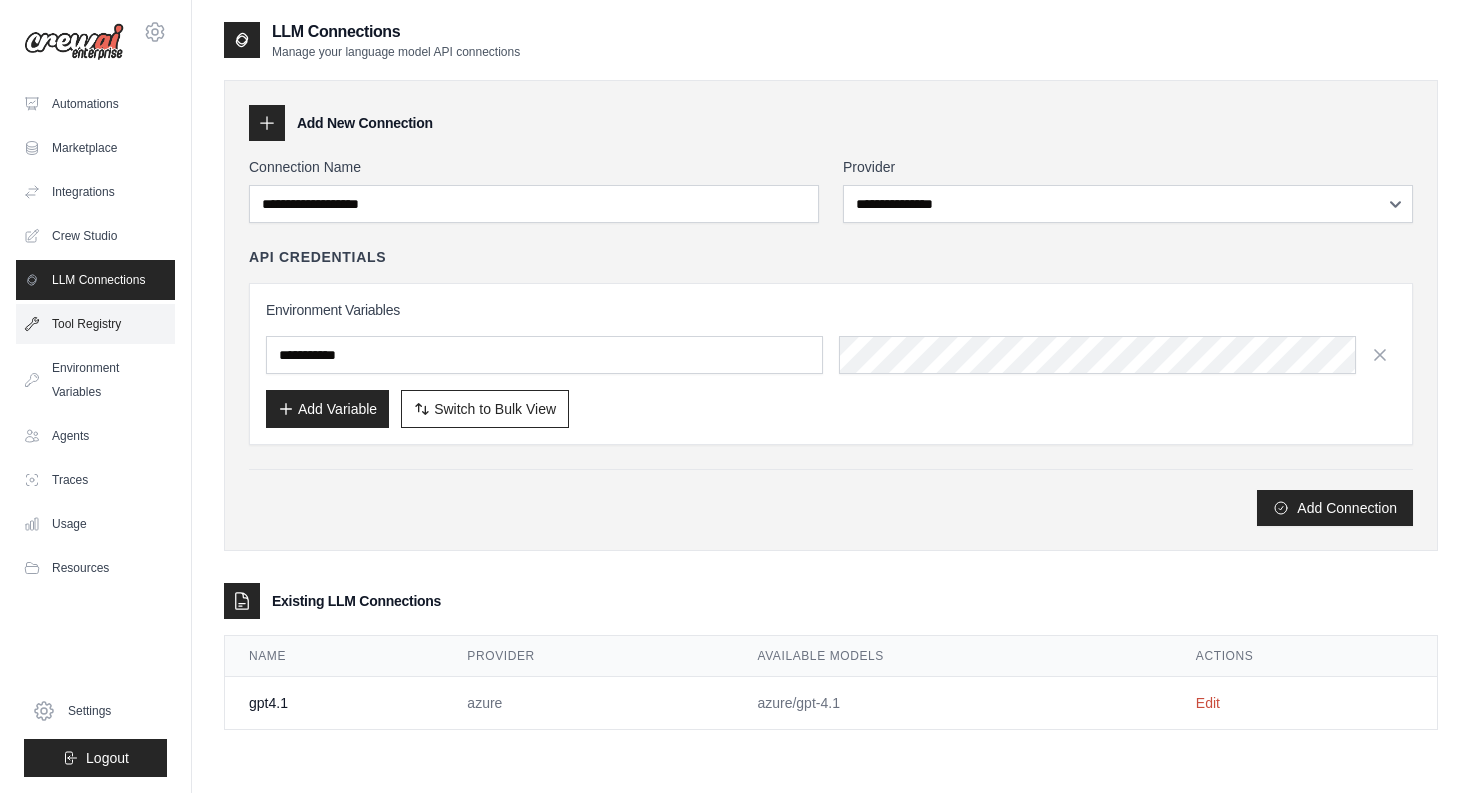 click on "Tool Registry" at bounding box center [95, 324] 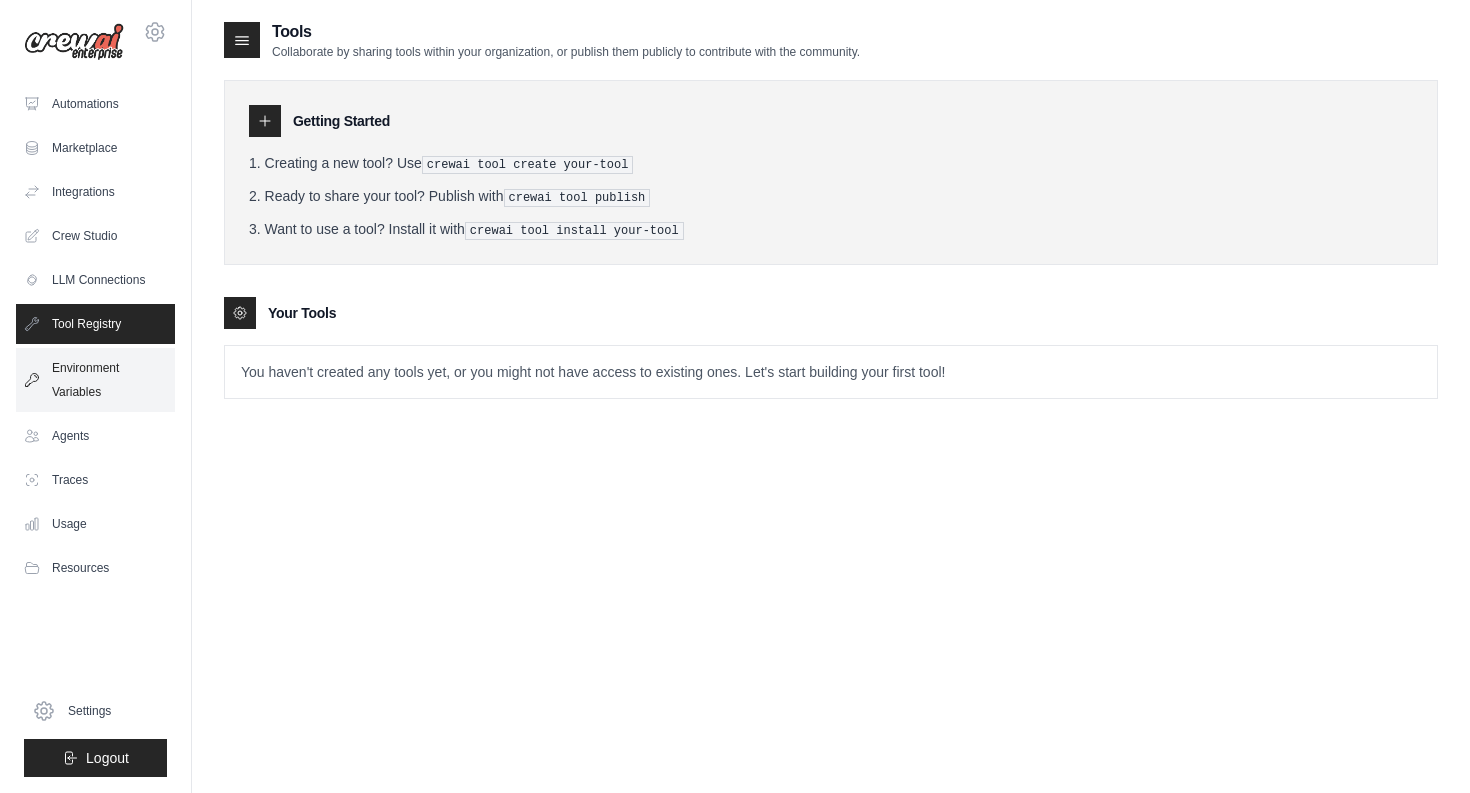 click on "Environment Variables" at bounding box center (95, 380) 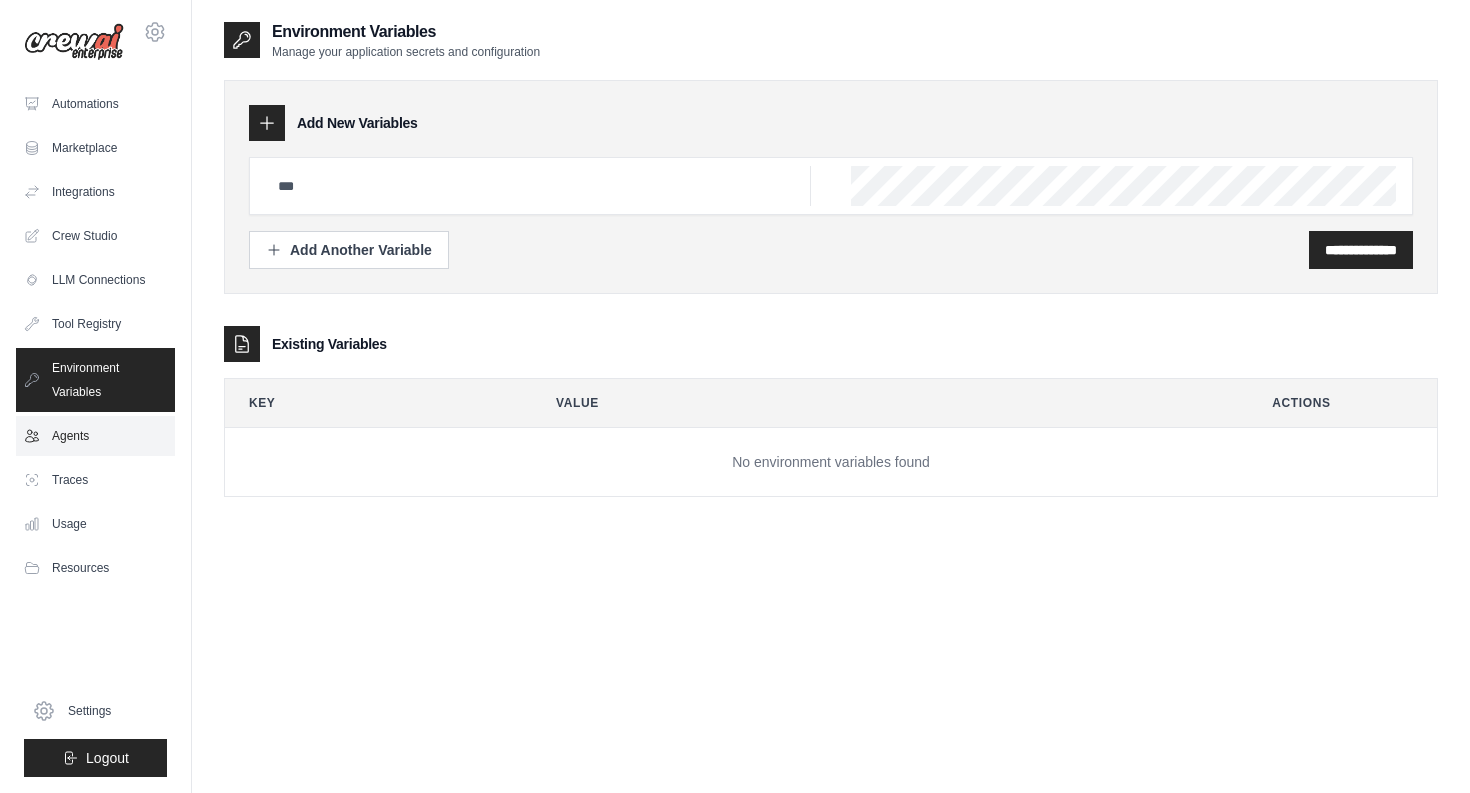 click on "Agents" at bounding box center (95, 436) 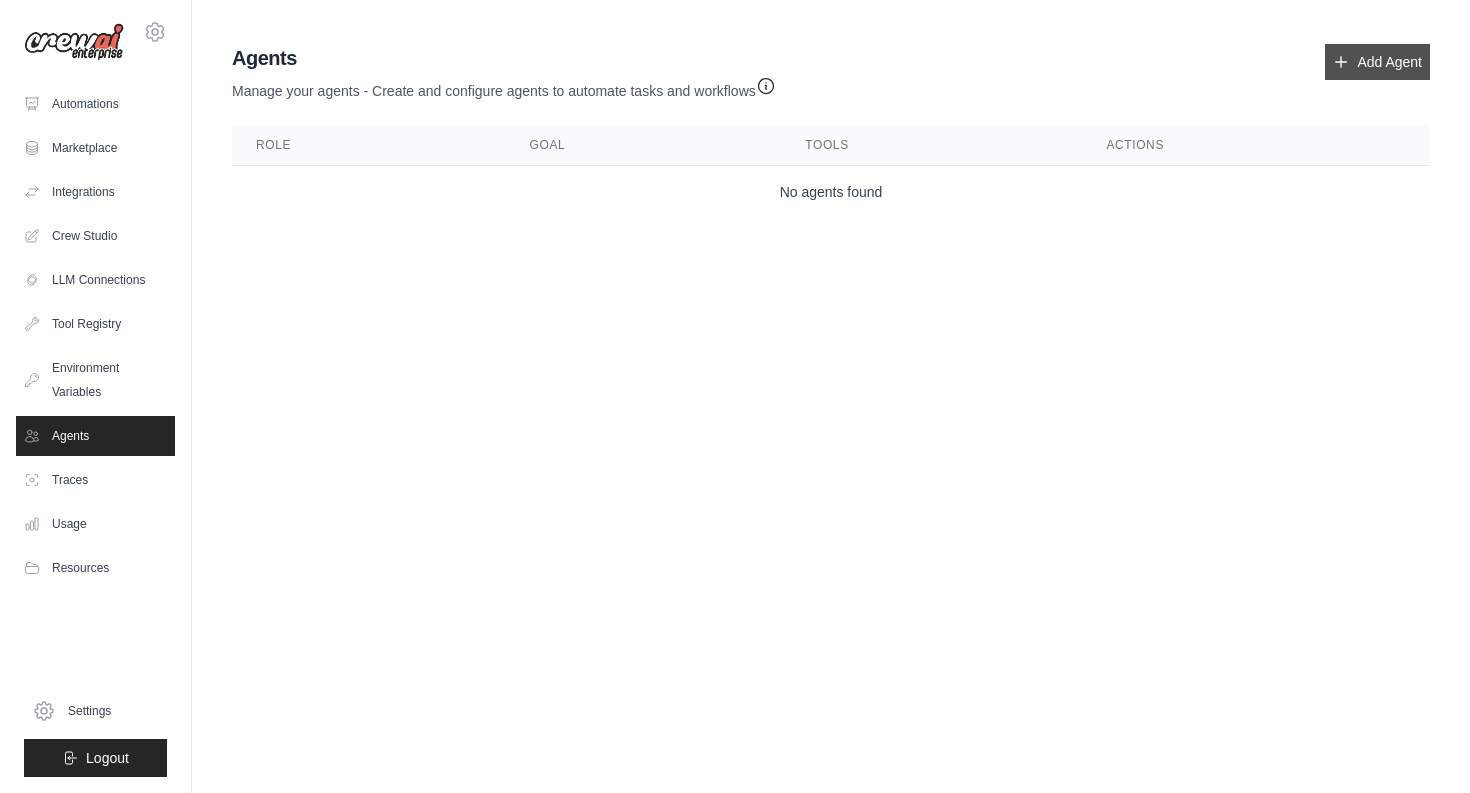 click on "Add Agent" at bounding box center [1377, 62] 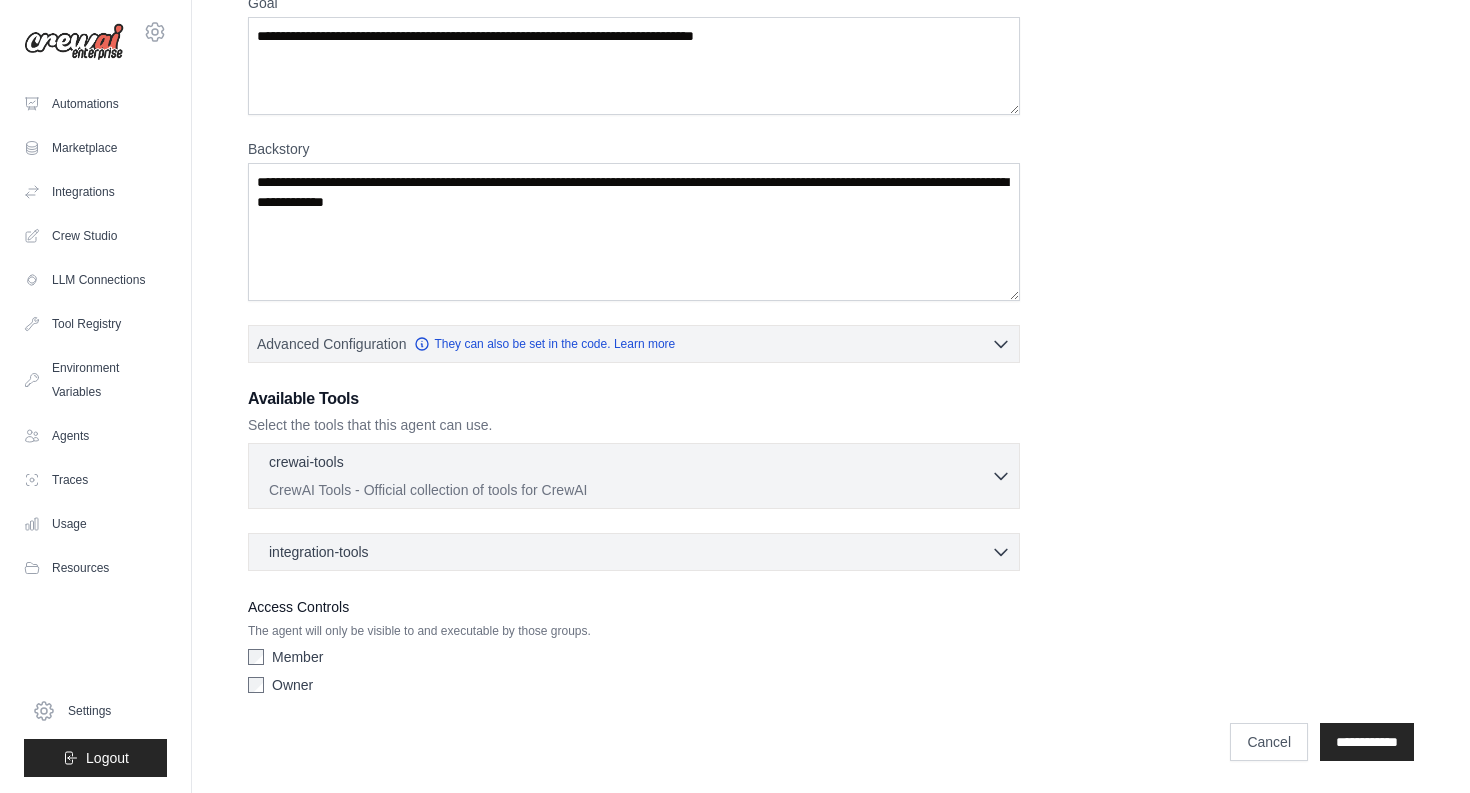 scroll, scrollTop: 0, scrollLeft: 0, axis: both 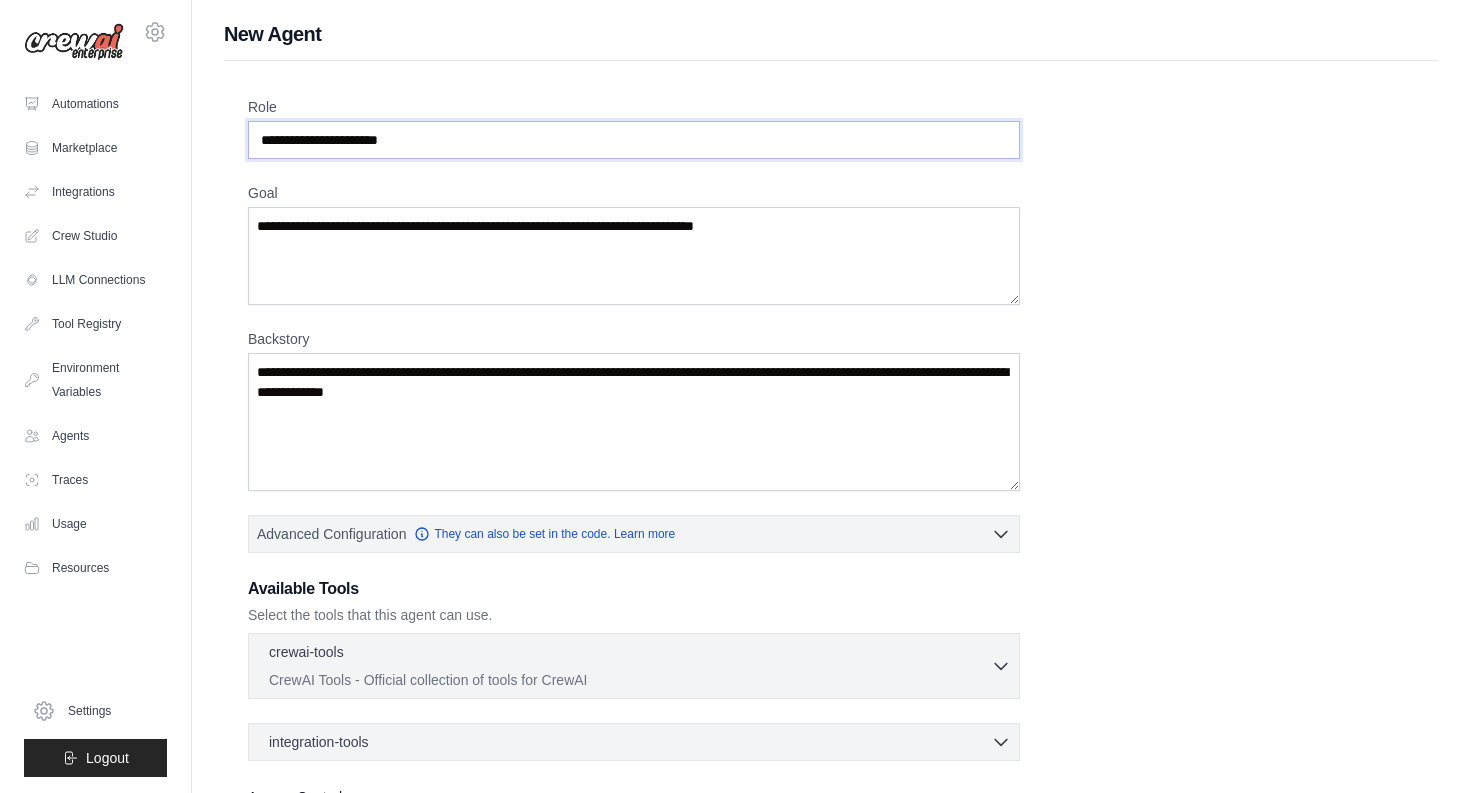 click on "Role" at bounding box center (634, 140) 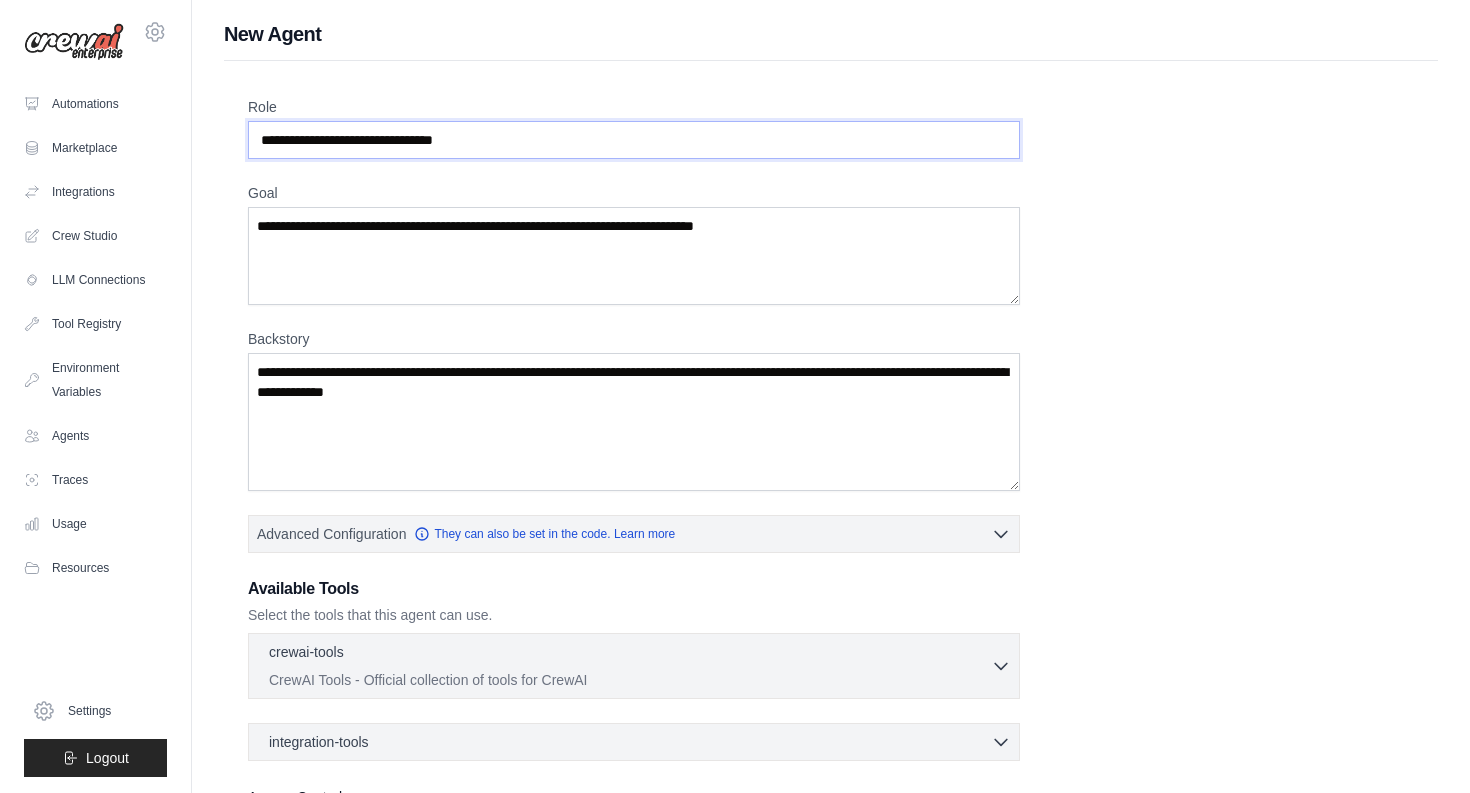 type on "**********" 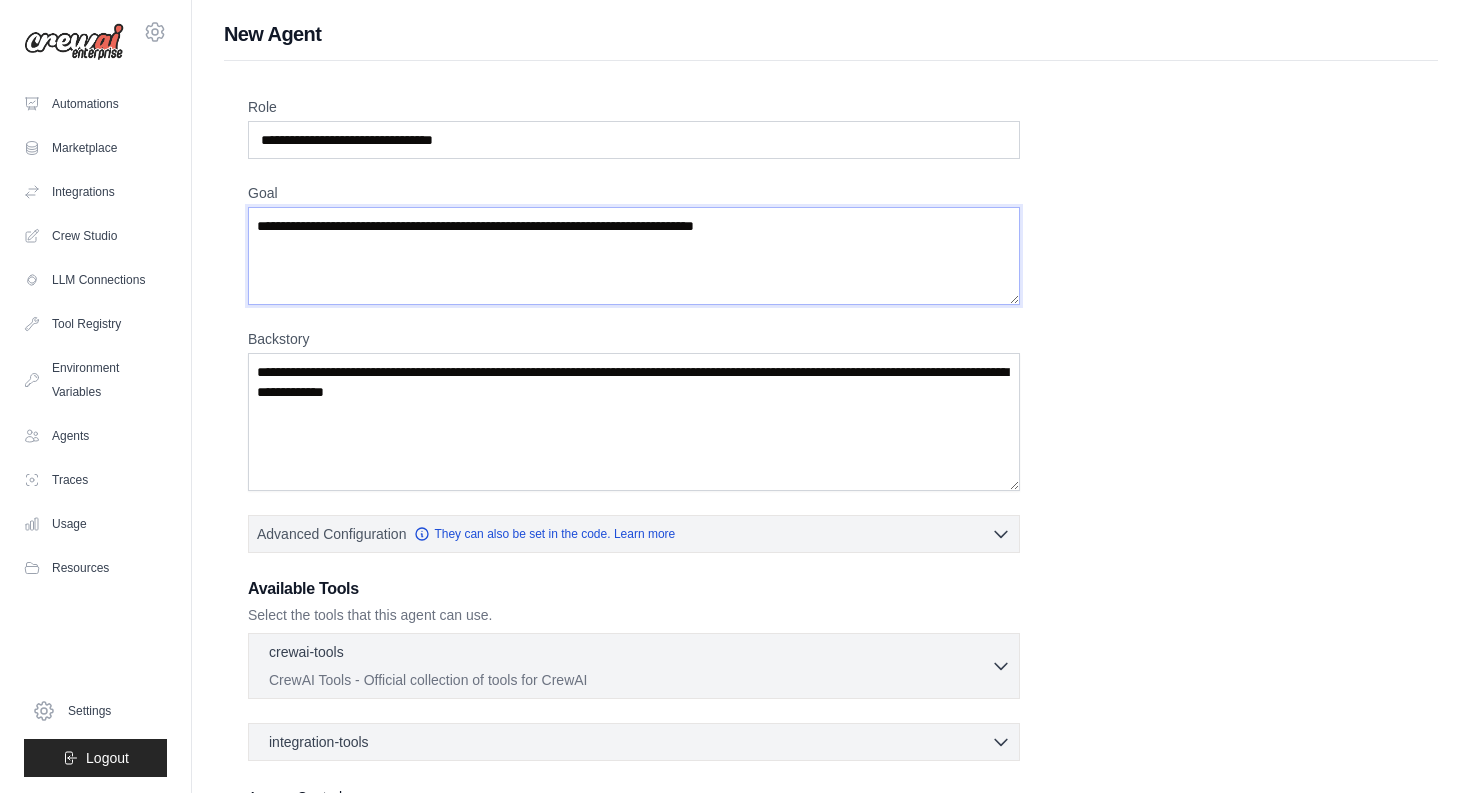click on "Goal" at bounding box center [634, 256] 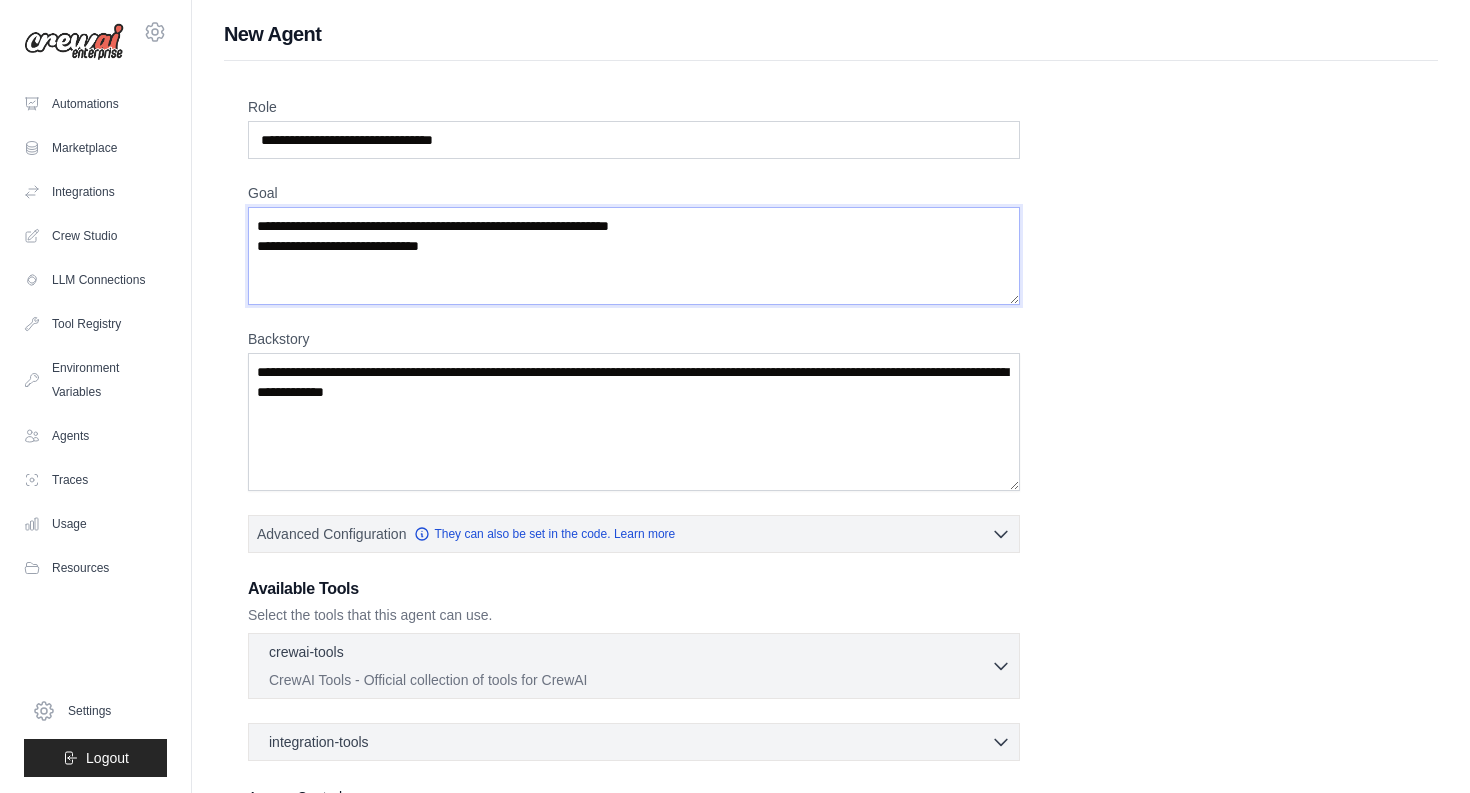 type on "**********" 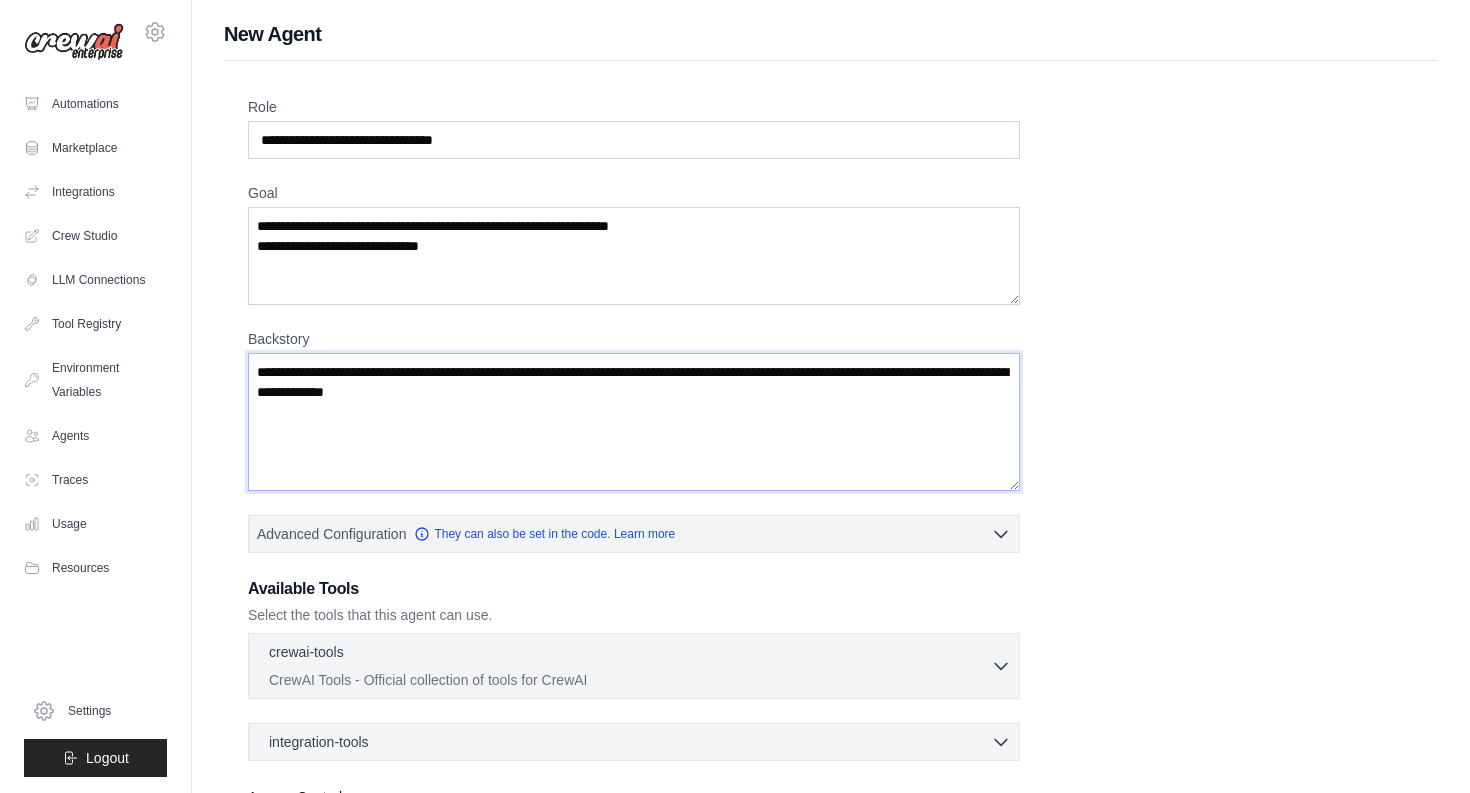 click on "Backstory" at bounding box center [634, 422] 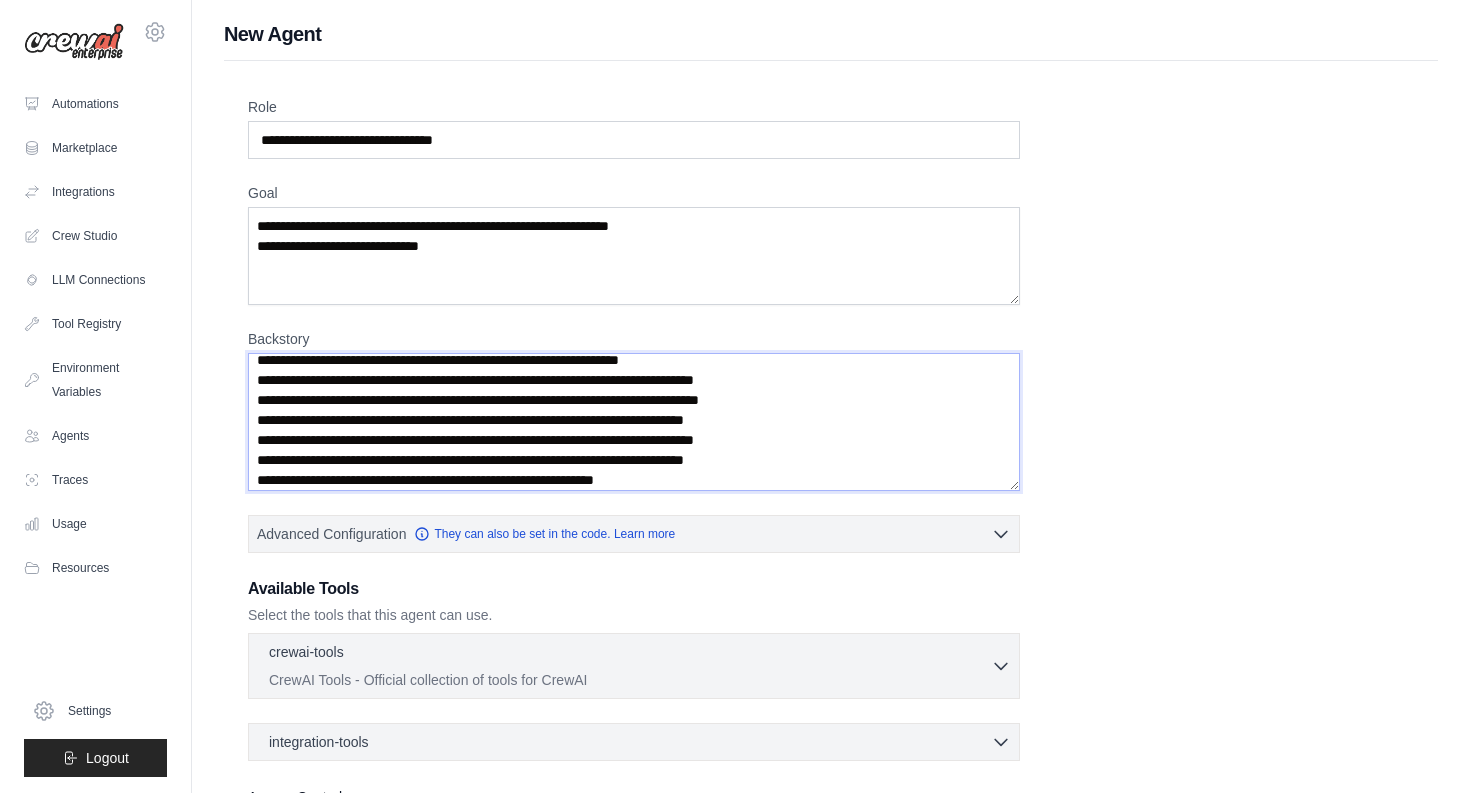scroll, scrollTop: 20, scrollLeft: 0, axis: vertical 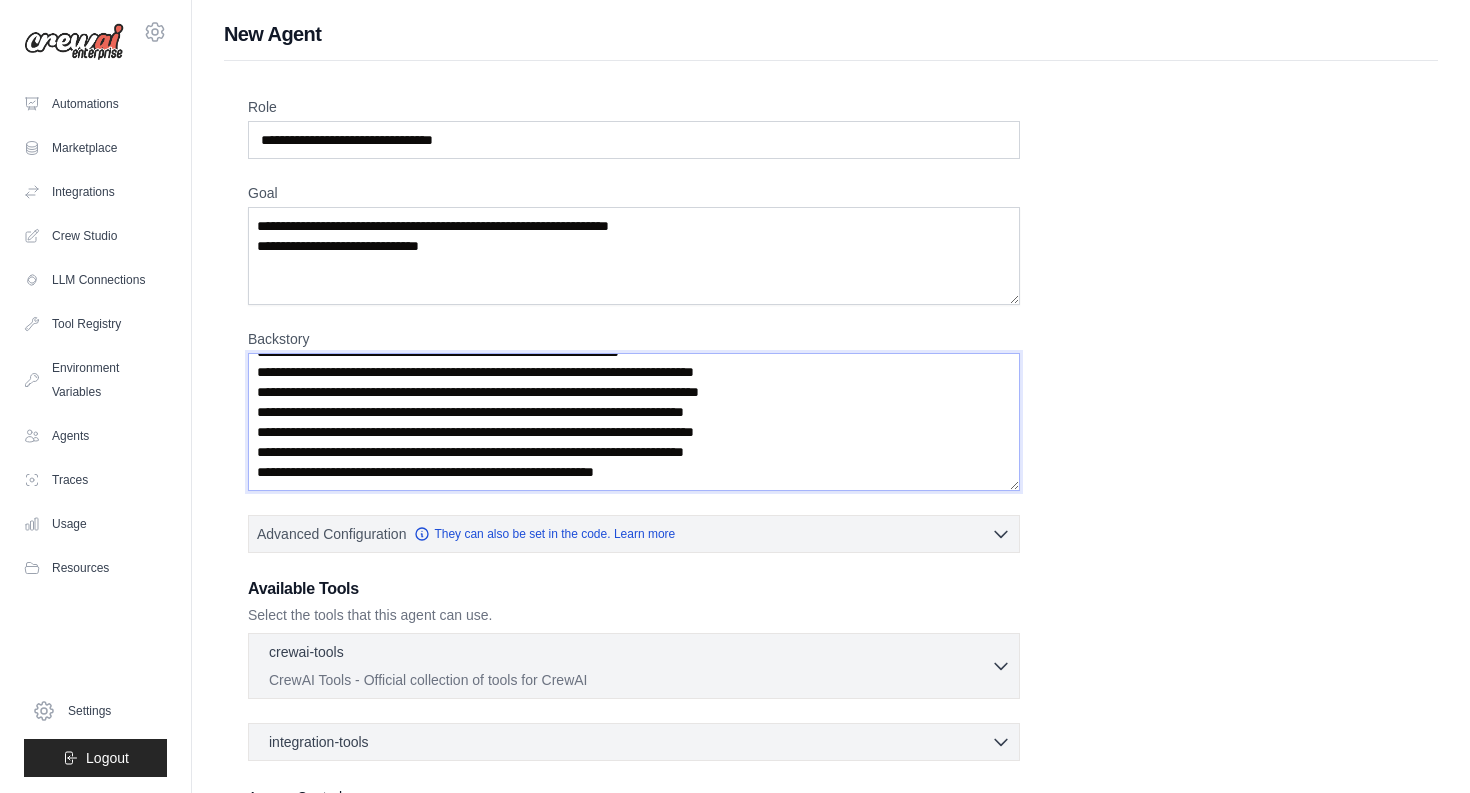 click on "**********" at bounding box center (634, 422) 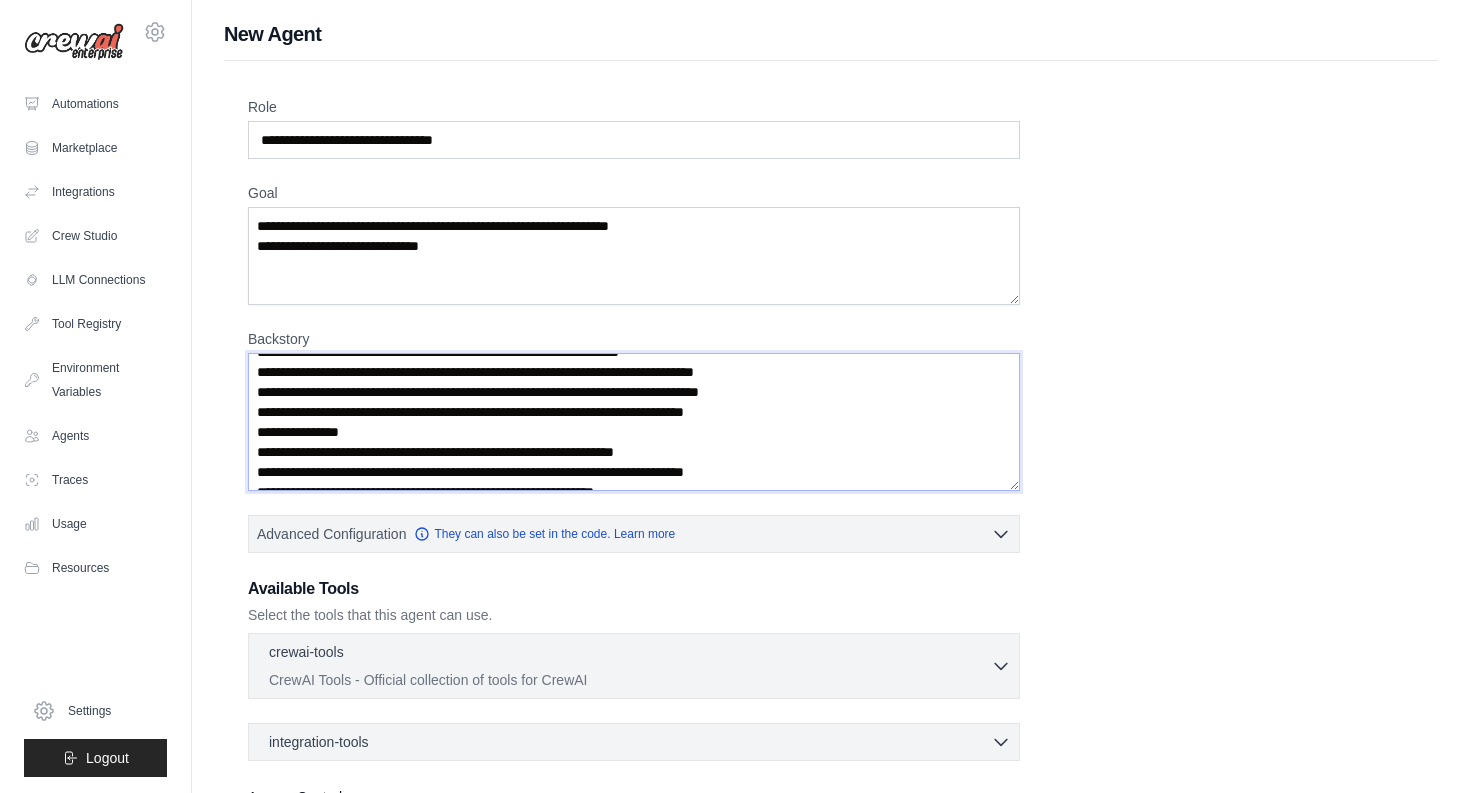 scroll, scrollTop: 40, scrollLeft: 0, axis: vertical 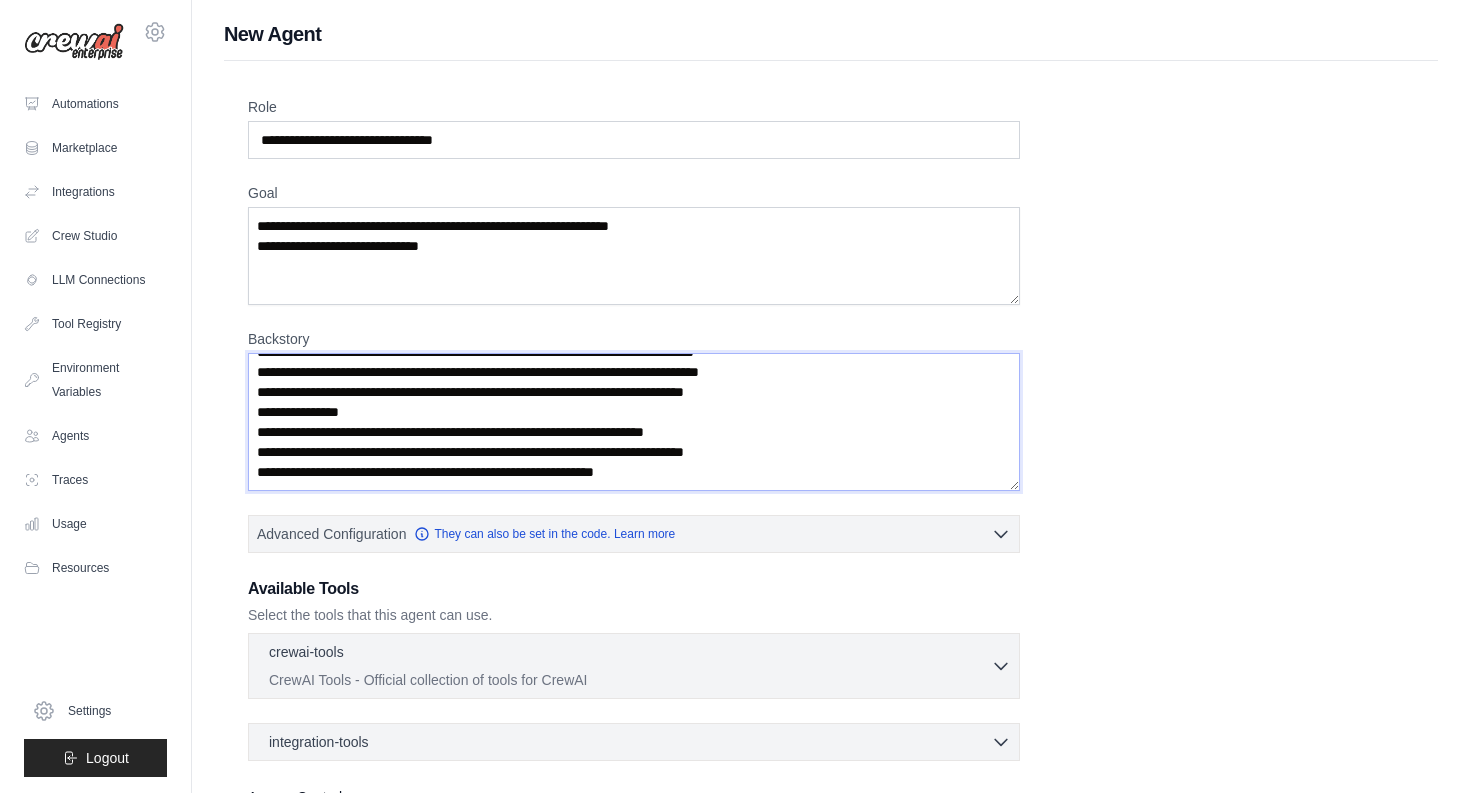 drag, startPoint x: 521, startPoint y: 432, endPoint x: 535, endPoint y: 433, distance: 14.035668 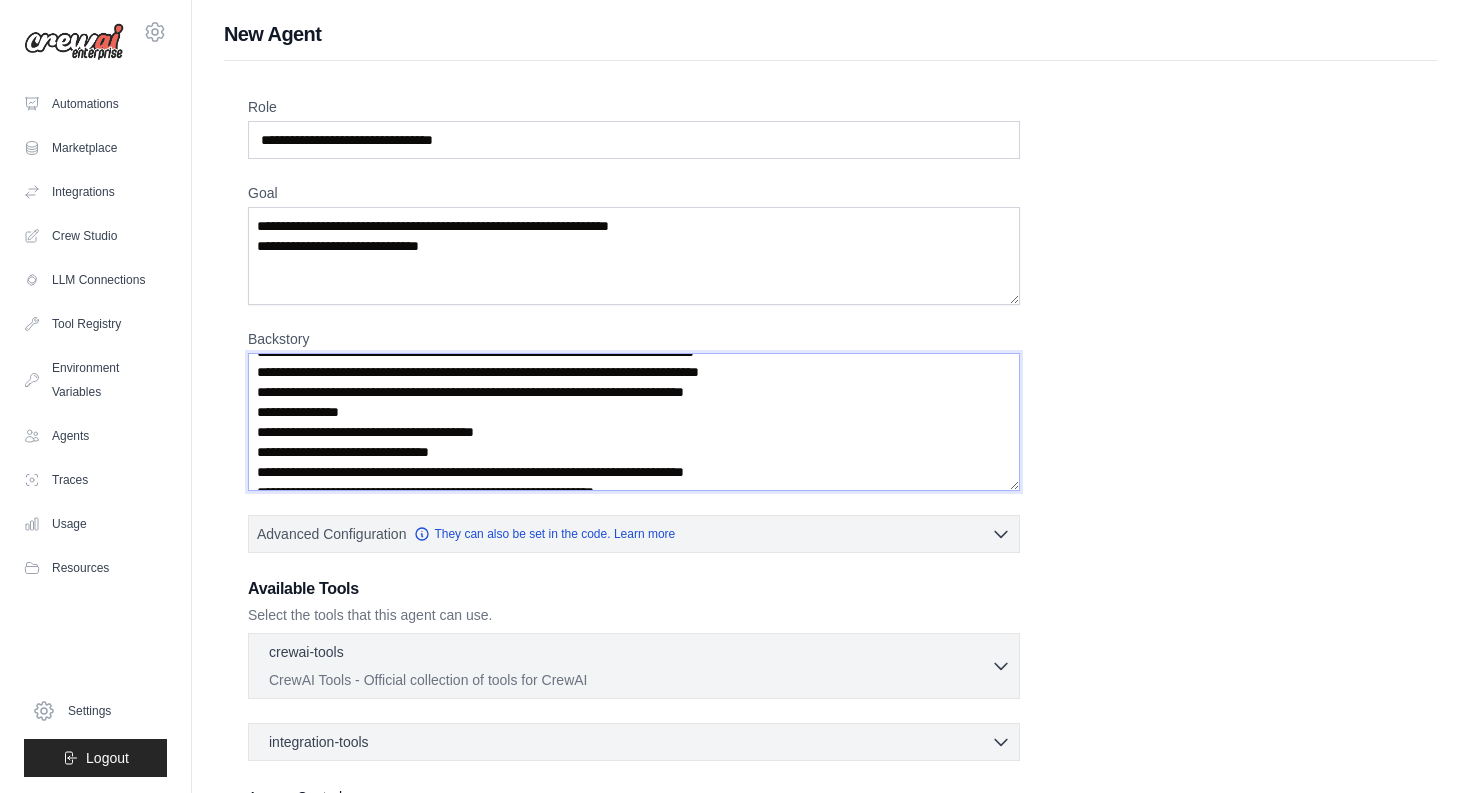 scroll, scrollTop: 60, scrollLeft: 0, axis: vertical 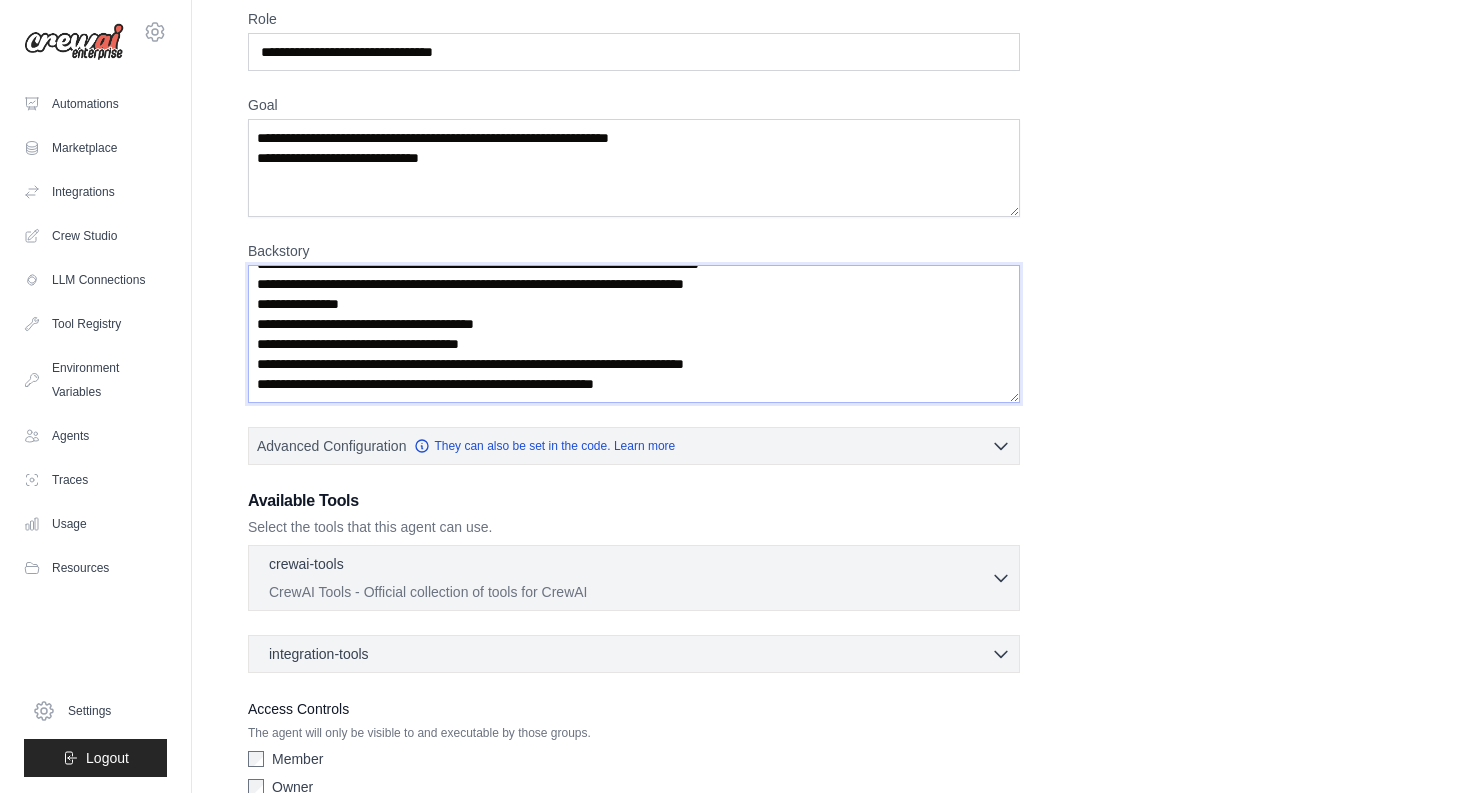 drag, startPoint x: 490, startPoint y: 366, endPoint x: 514, endPoint y: 365, distance: 24.020824 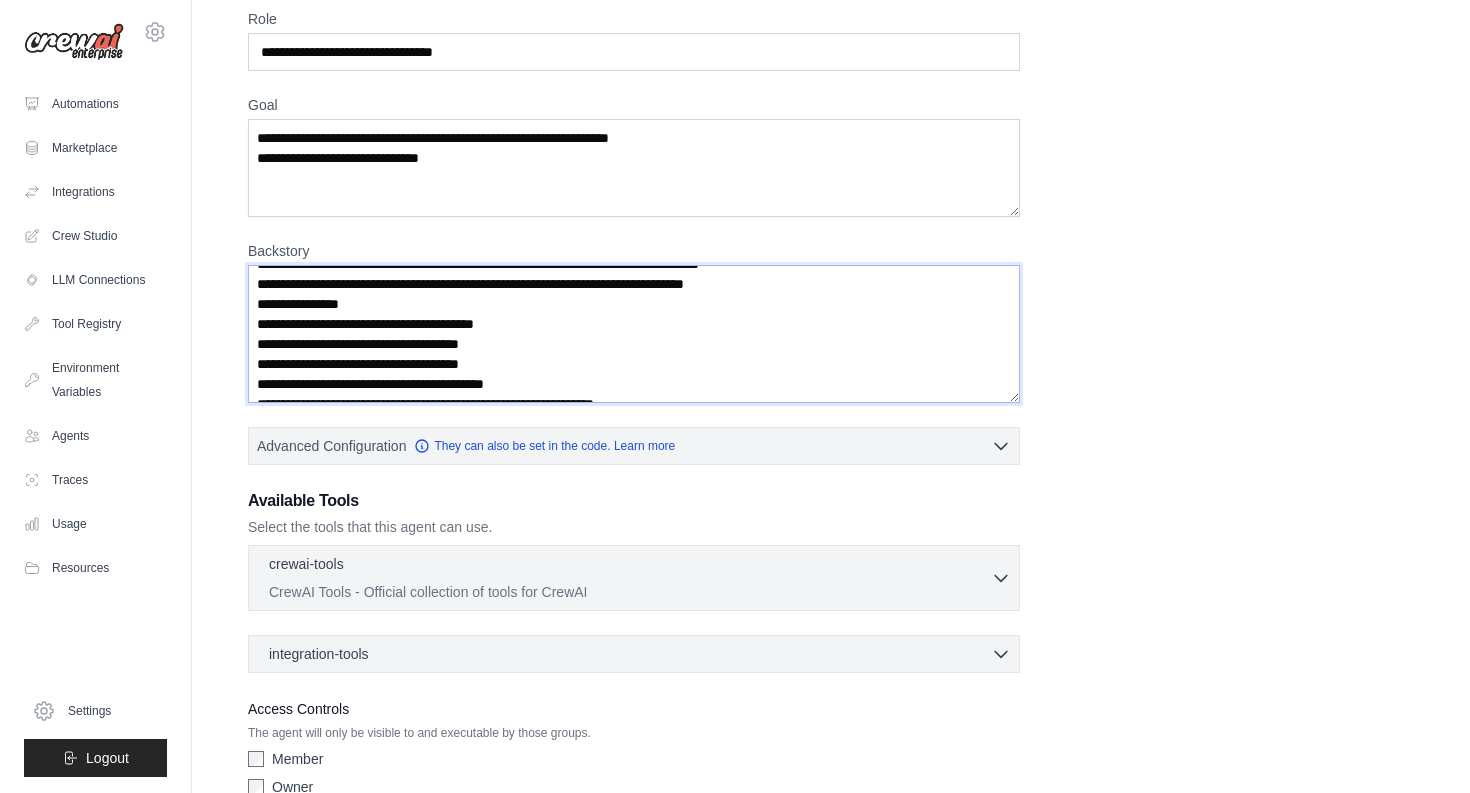 scroll, scrollTop: 80, scrollLeft: 0, axis: vertical 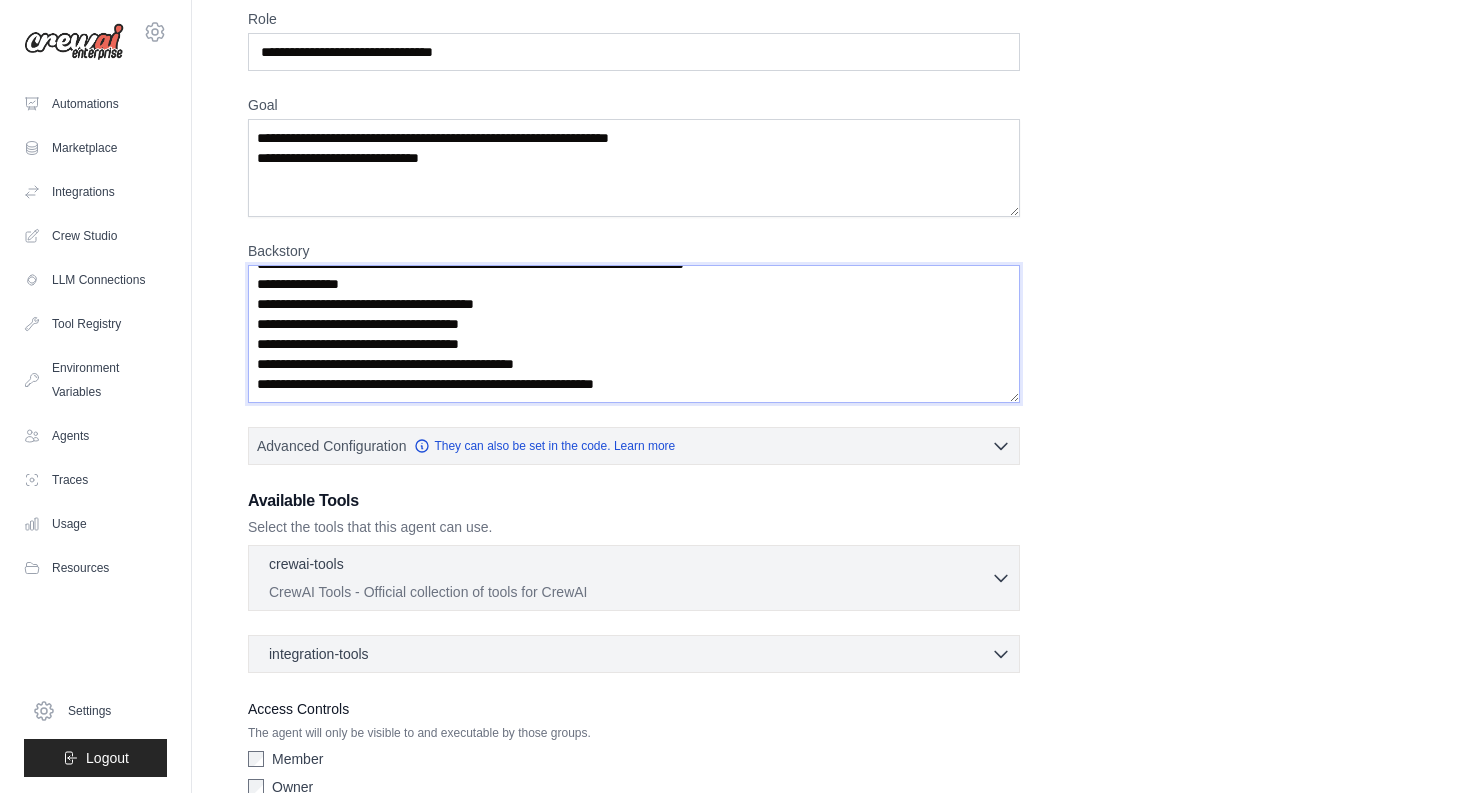 click on "**********" at bounding box center (634, 334) 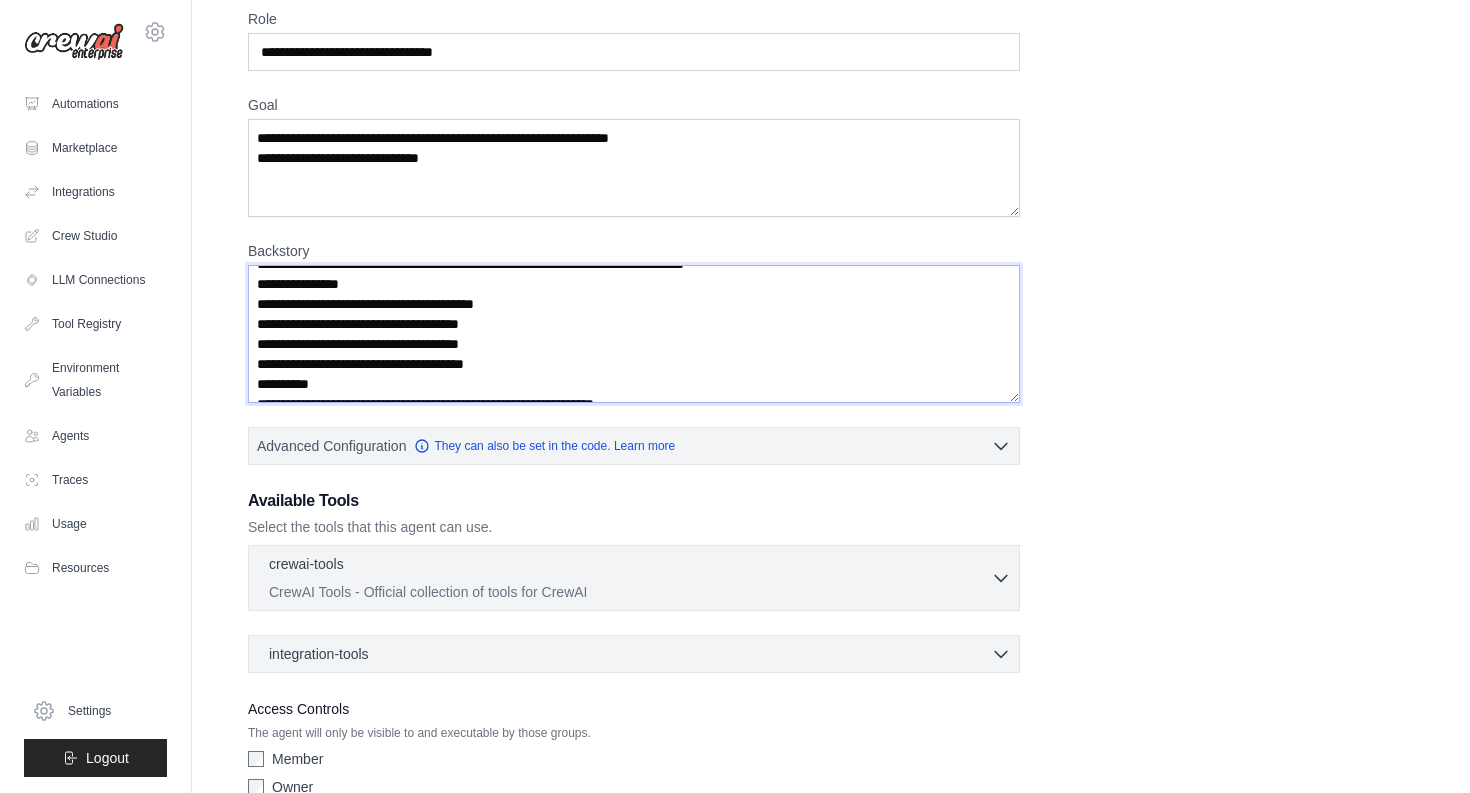 scroll, scrollTop: 100, scrollLeft: 0, axis: vertical 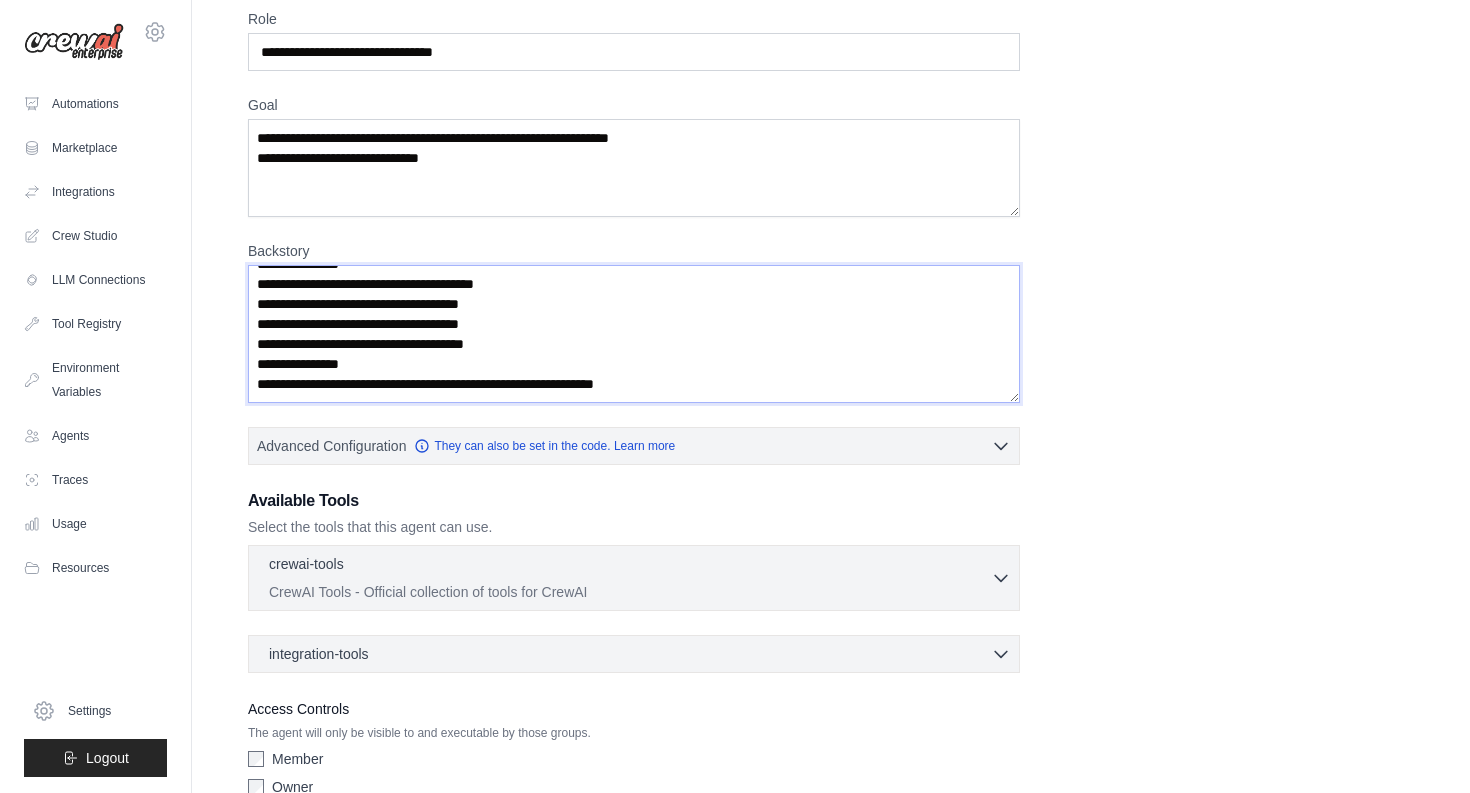 click on "**********" at bounding box center (634, 334) 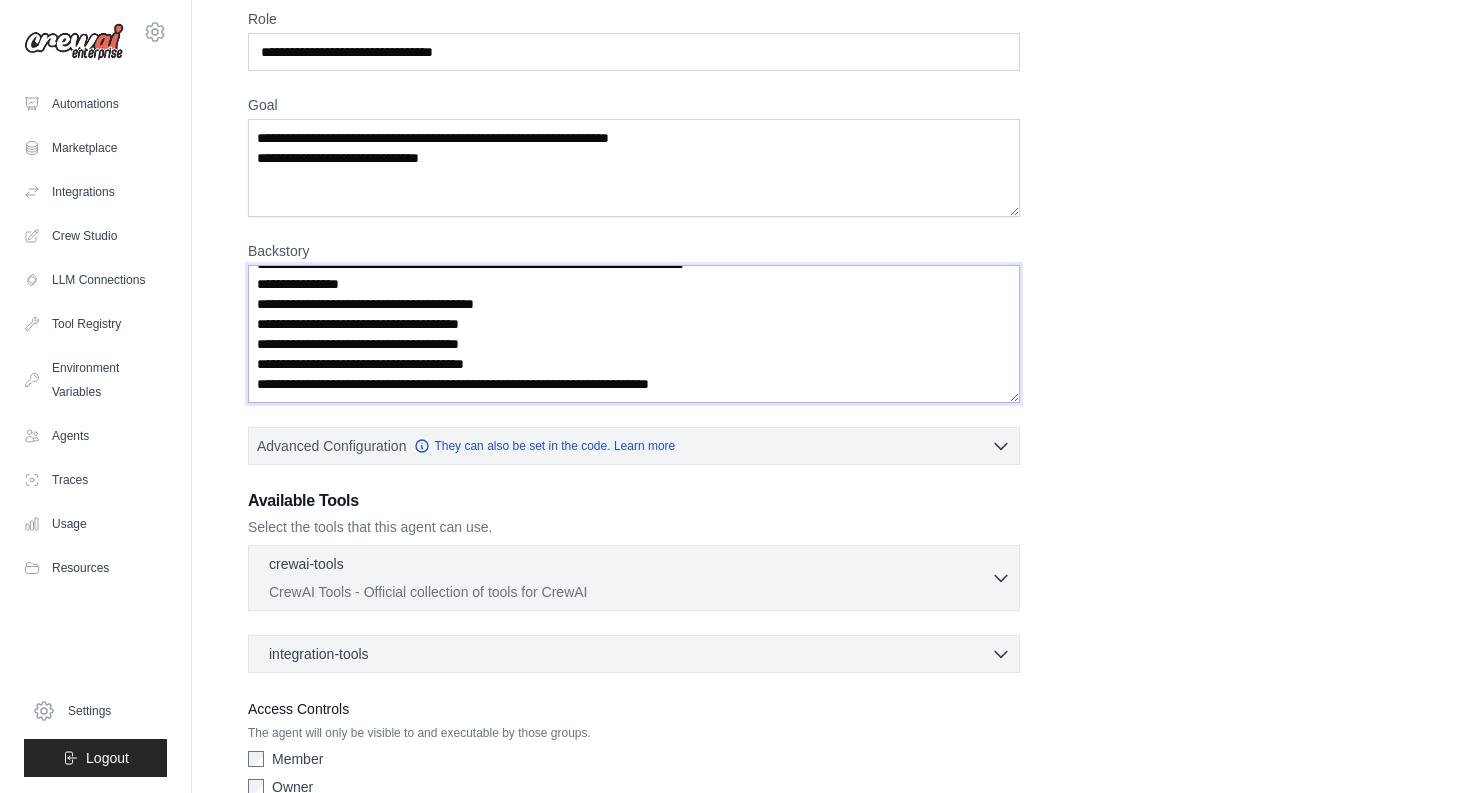 scroll, scrollTop: 80, scrollLeft: 0, axis: vertical 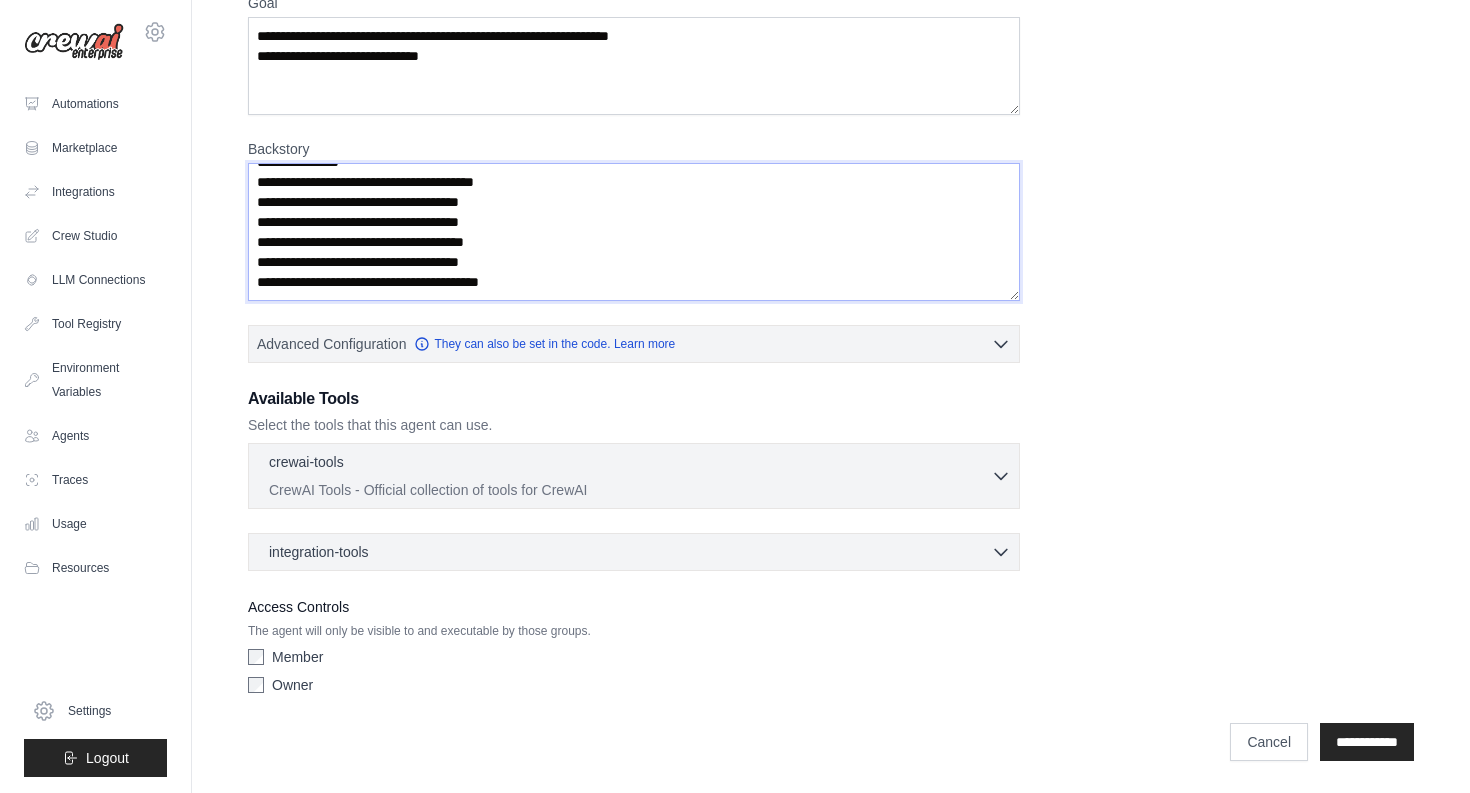 type on "**********" 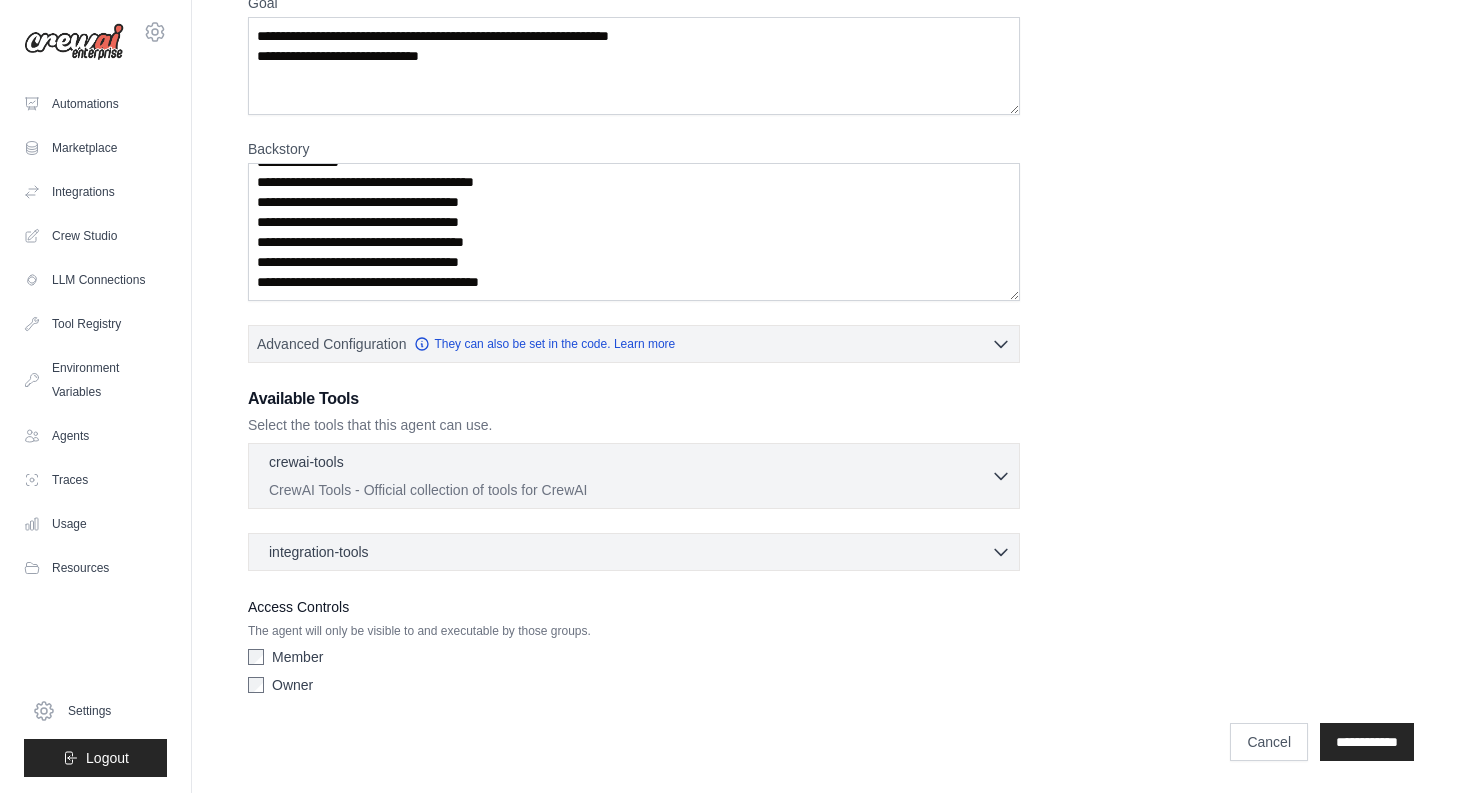 click 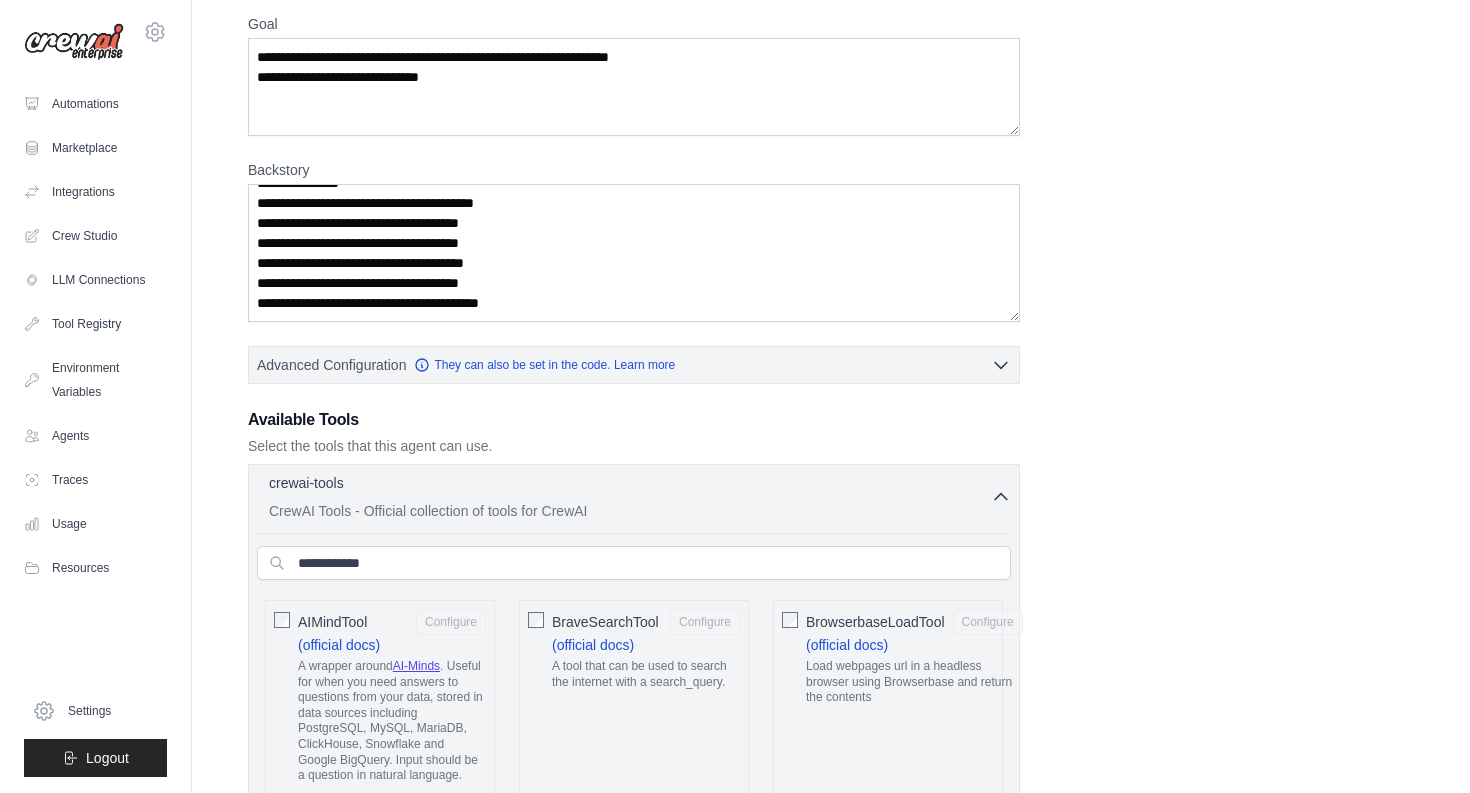 scroll, scrollTop: 193, scrollLeft: 0, axis: vertical 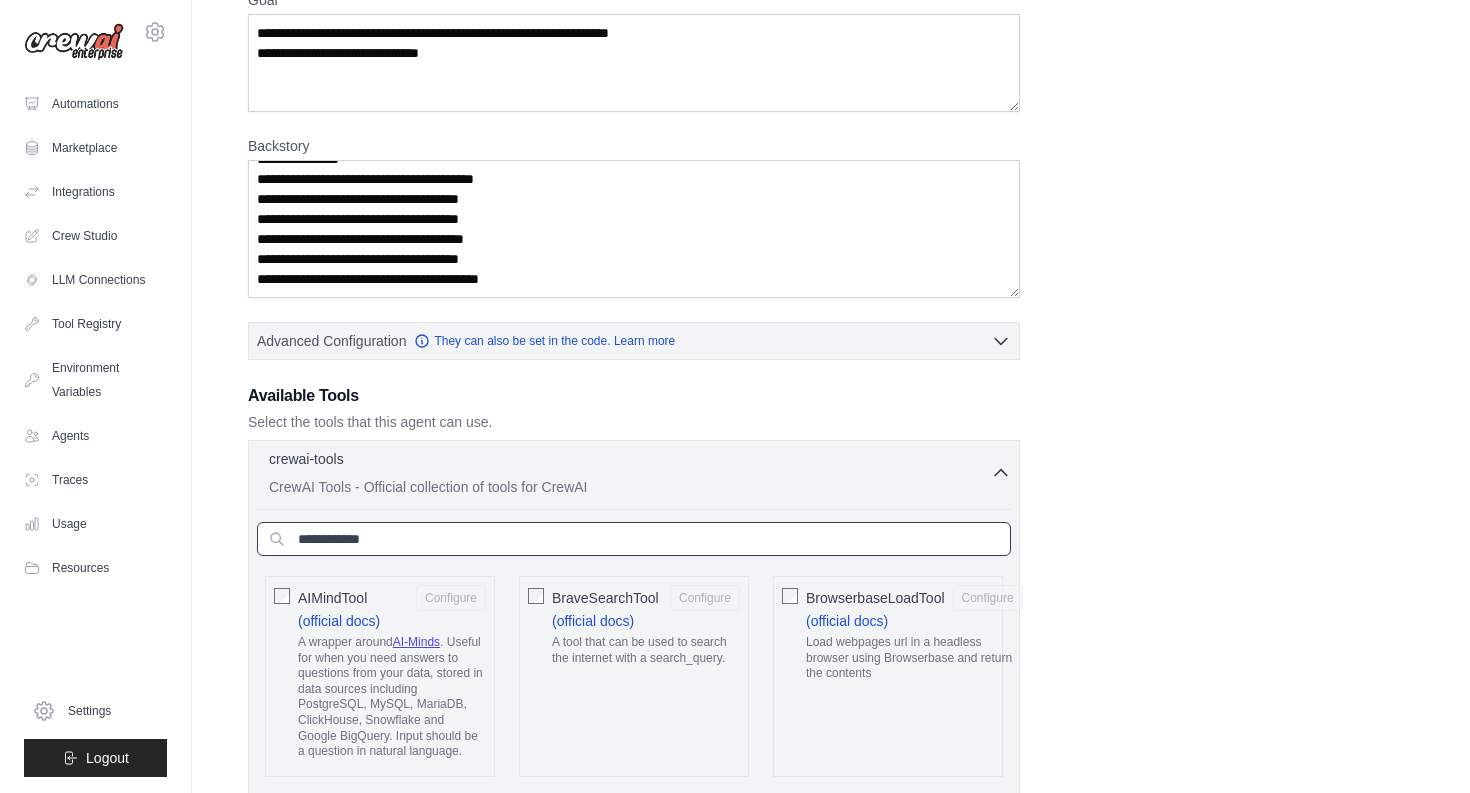 click at bounding box center (634, 539) 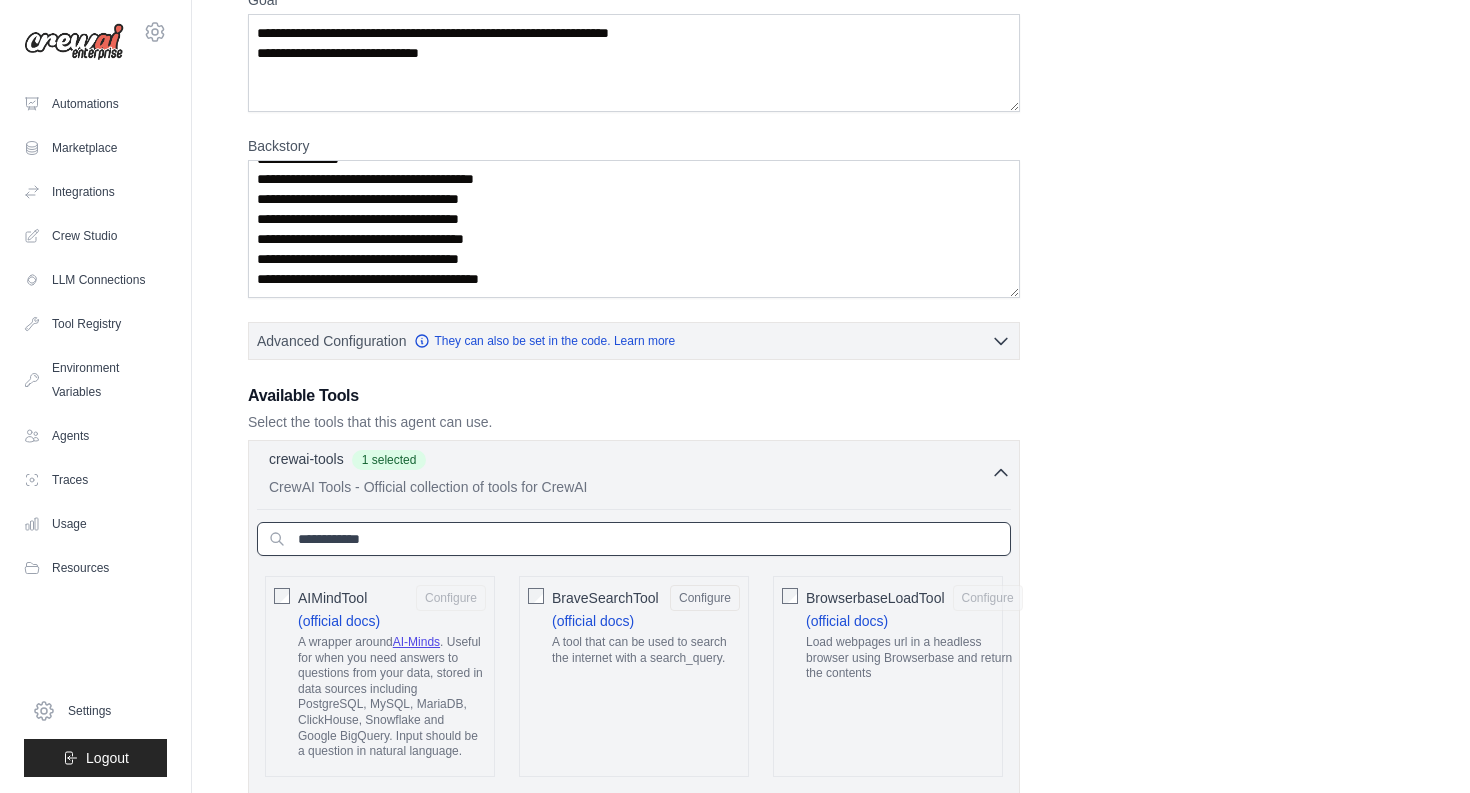 click at bounding box center (634, 539) 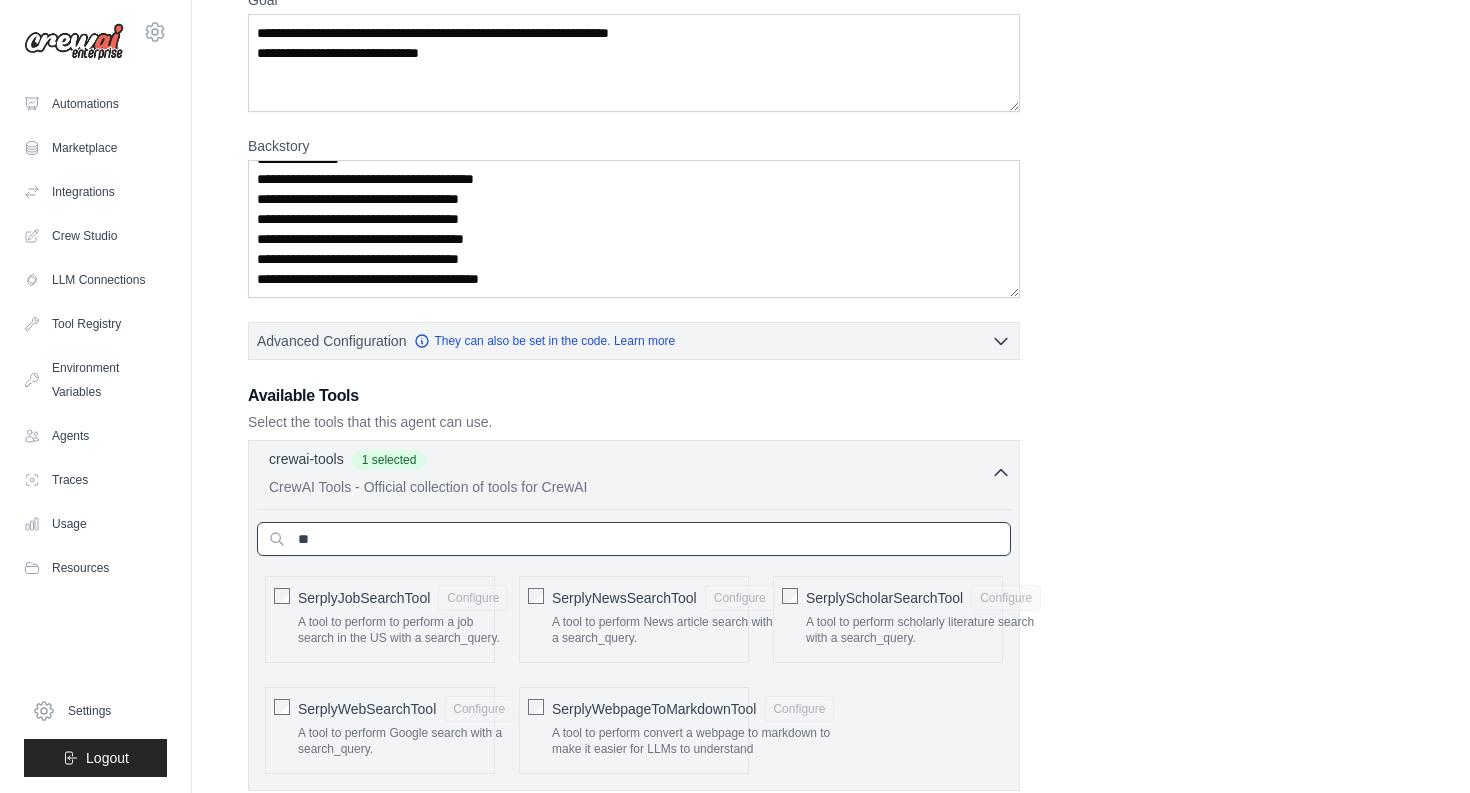type on "*" 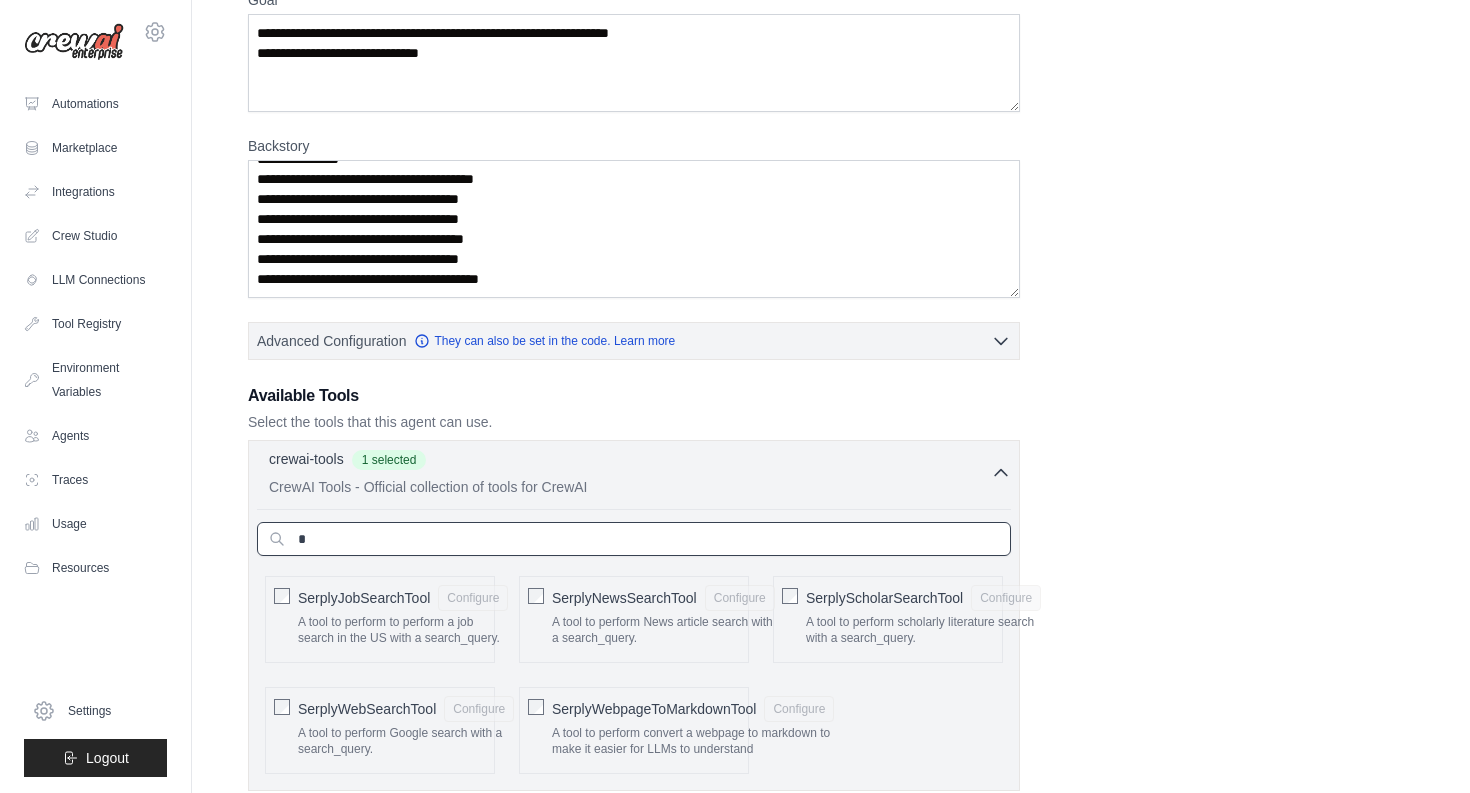 type 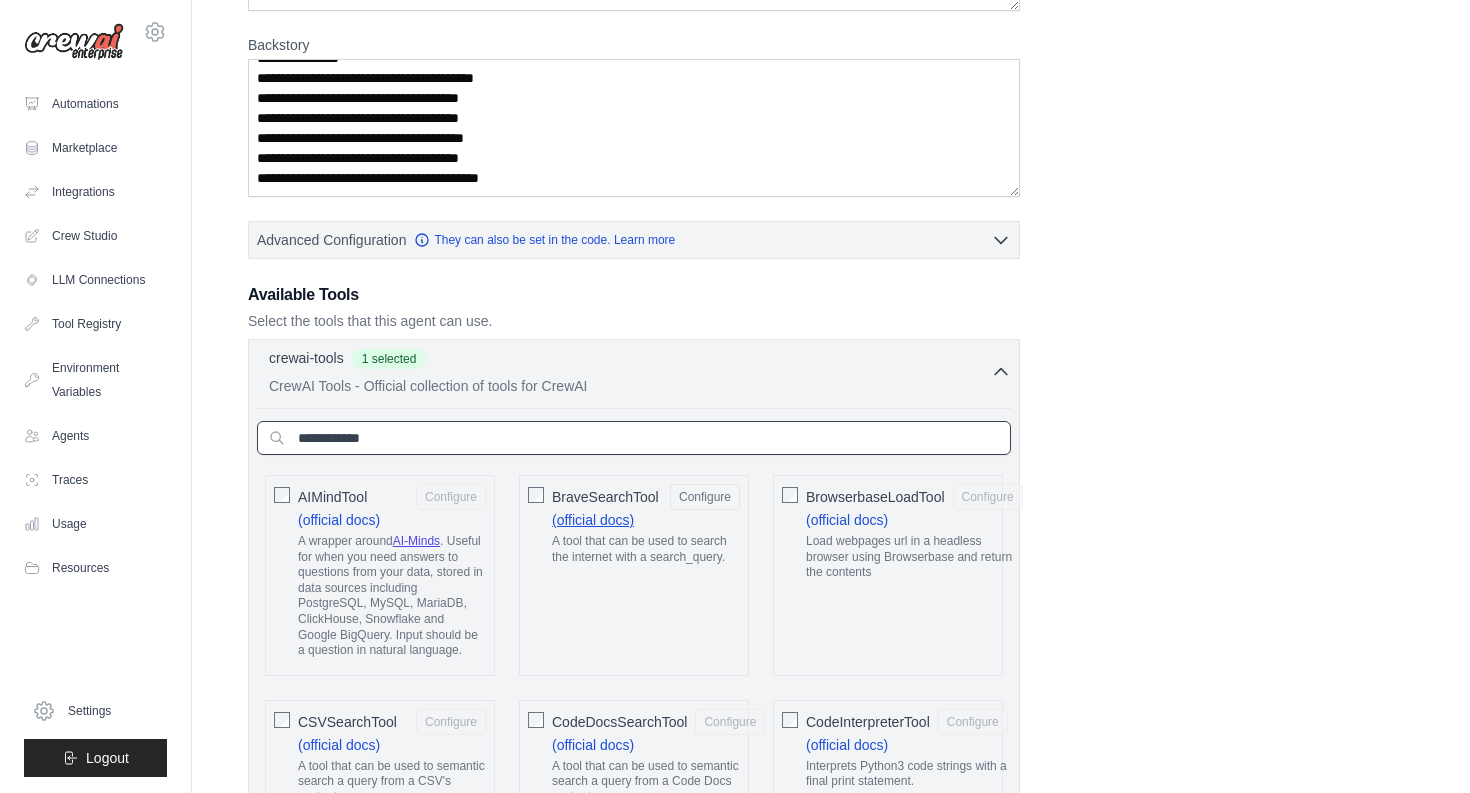 scroll, scrollTop: 300, scrollLeft: 0, axis: vertical 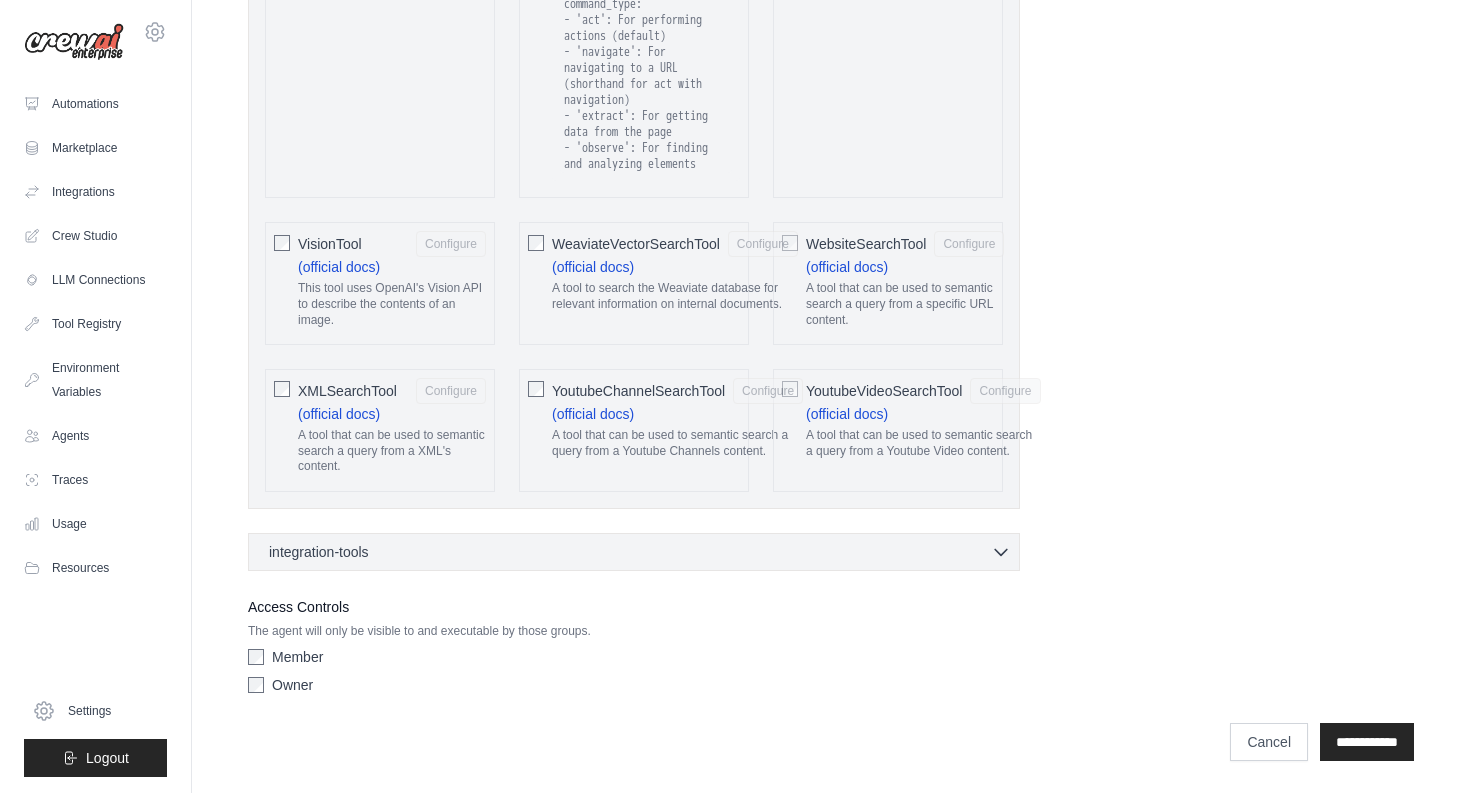 click on "integration-tools
0 selected" at bounding box center [640, 552] 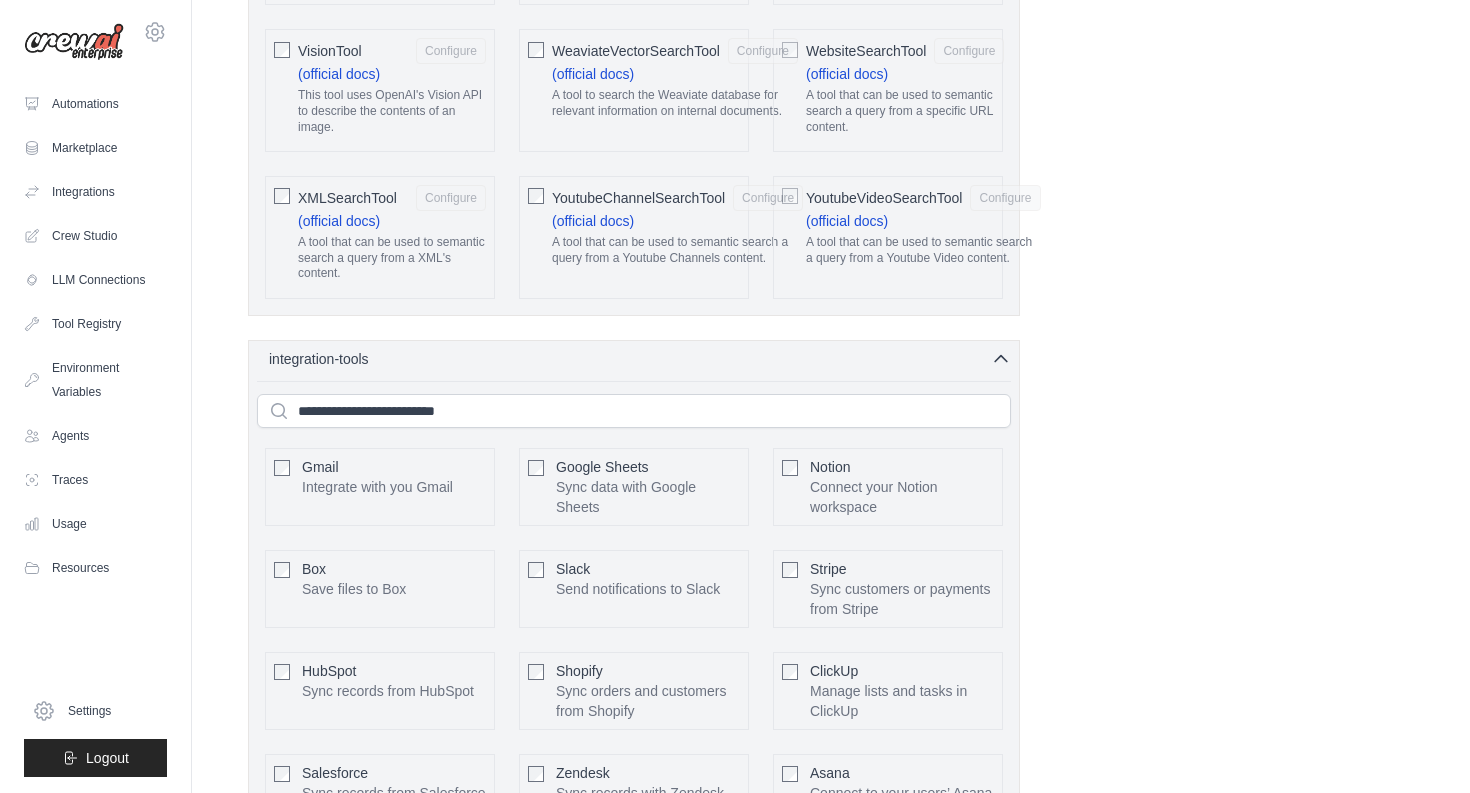 scroll, scrollTop: 4181, scrollLeft: 0, axis: vertical 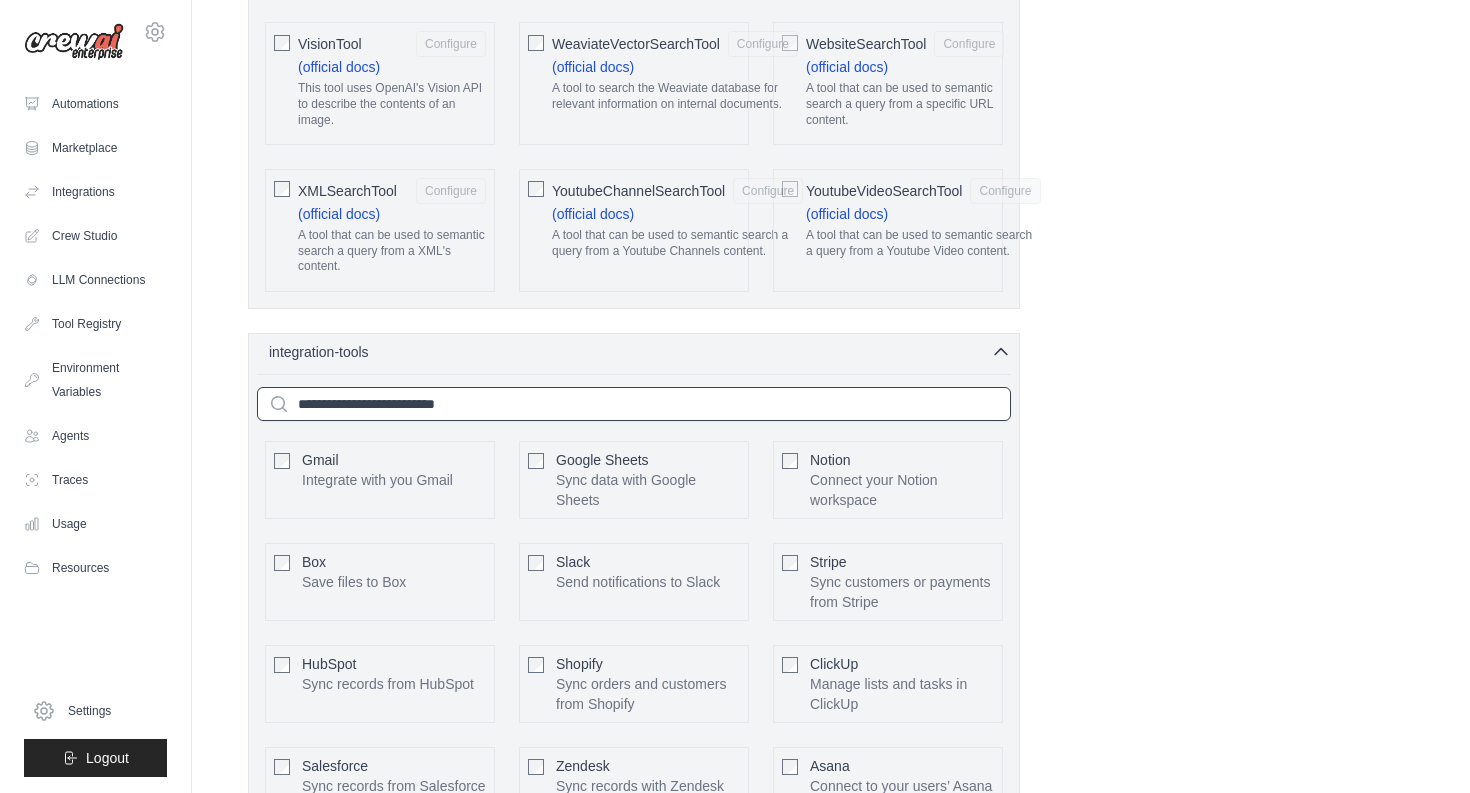 click at bounding box center (634, 404) 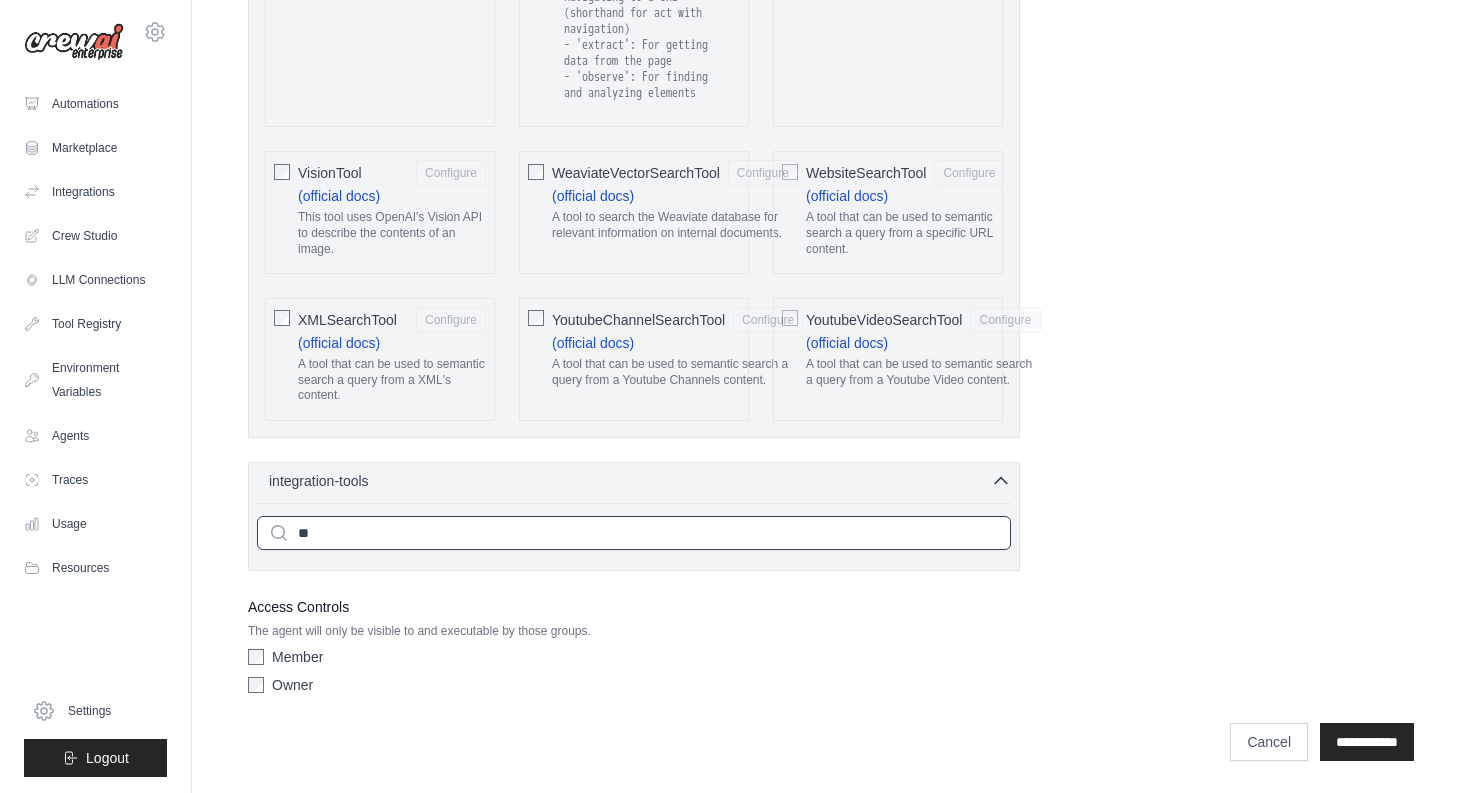 type on "*" 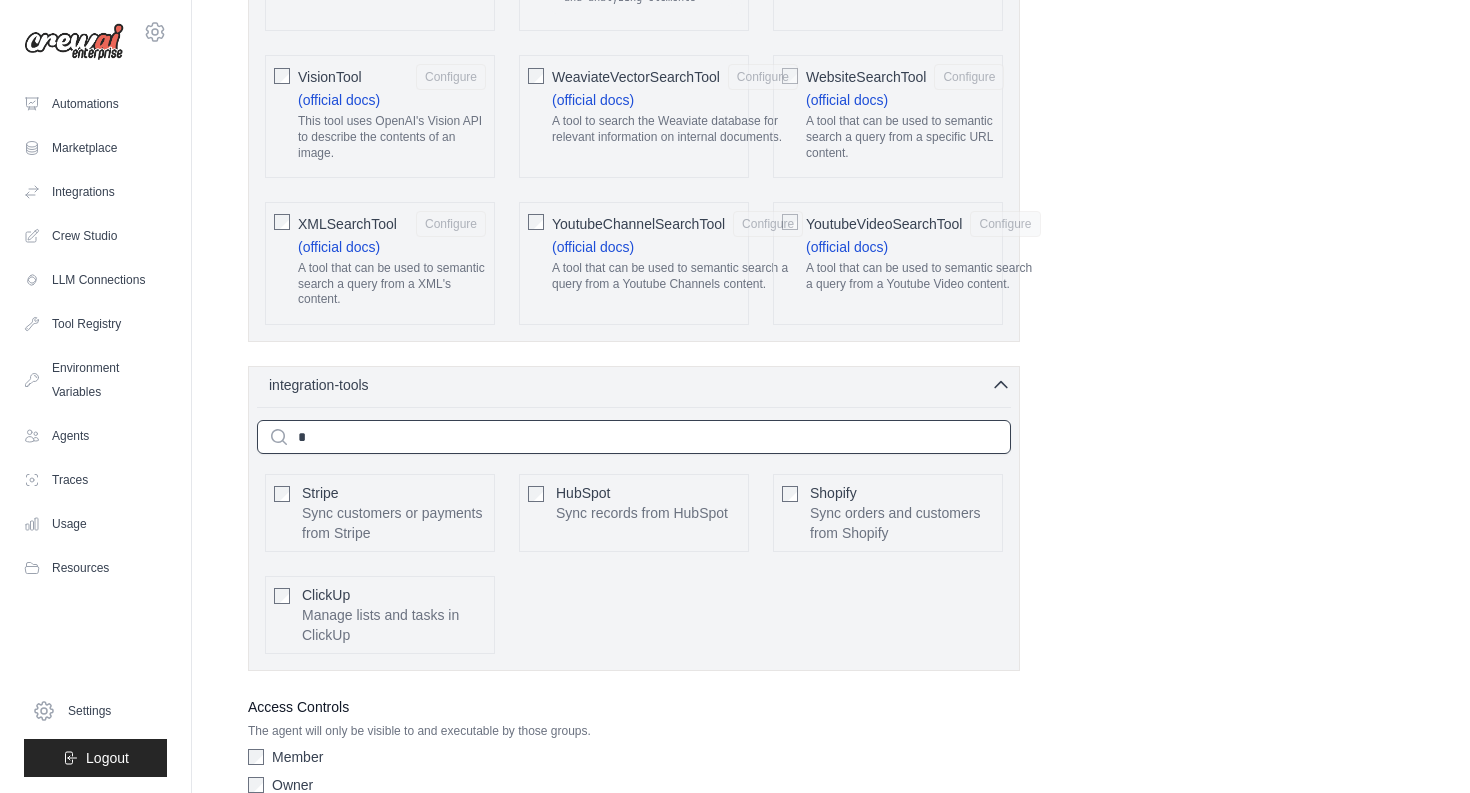 type 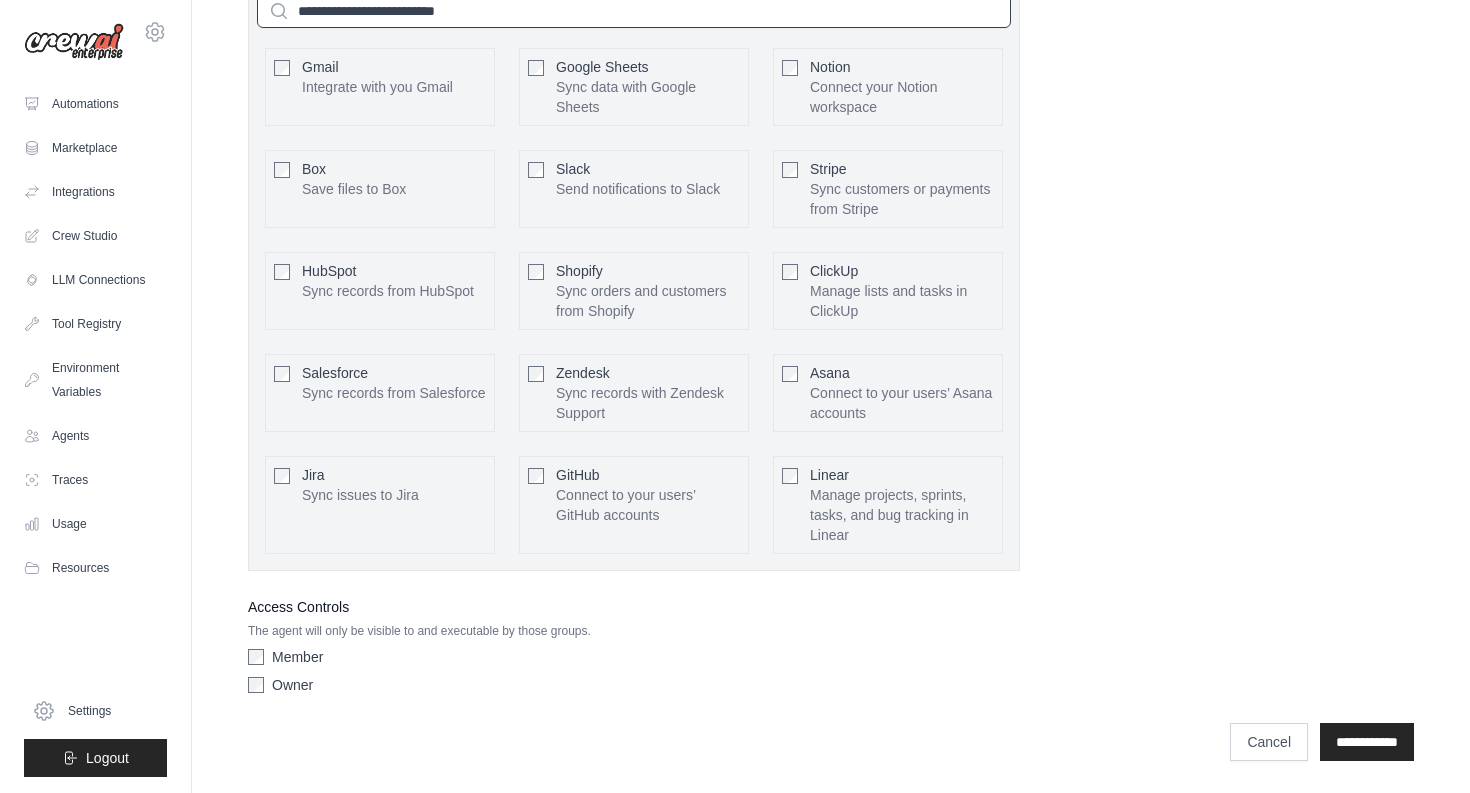 scroll, scrollTop: 4670, scrollLeft: 0, axis: vertical 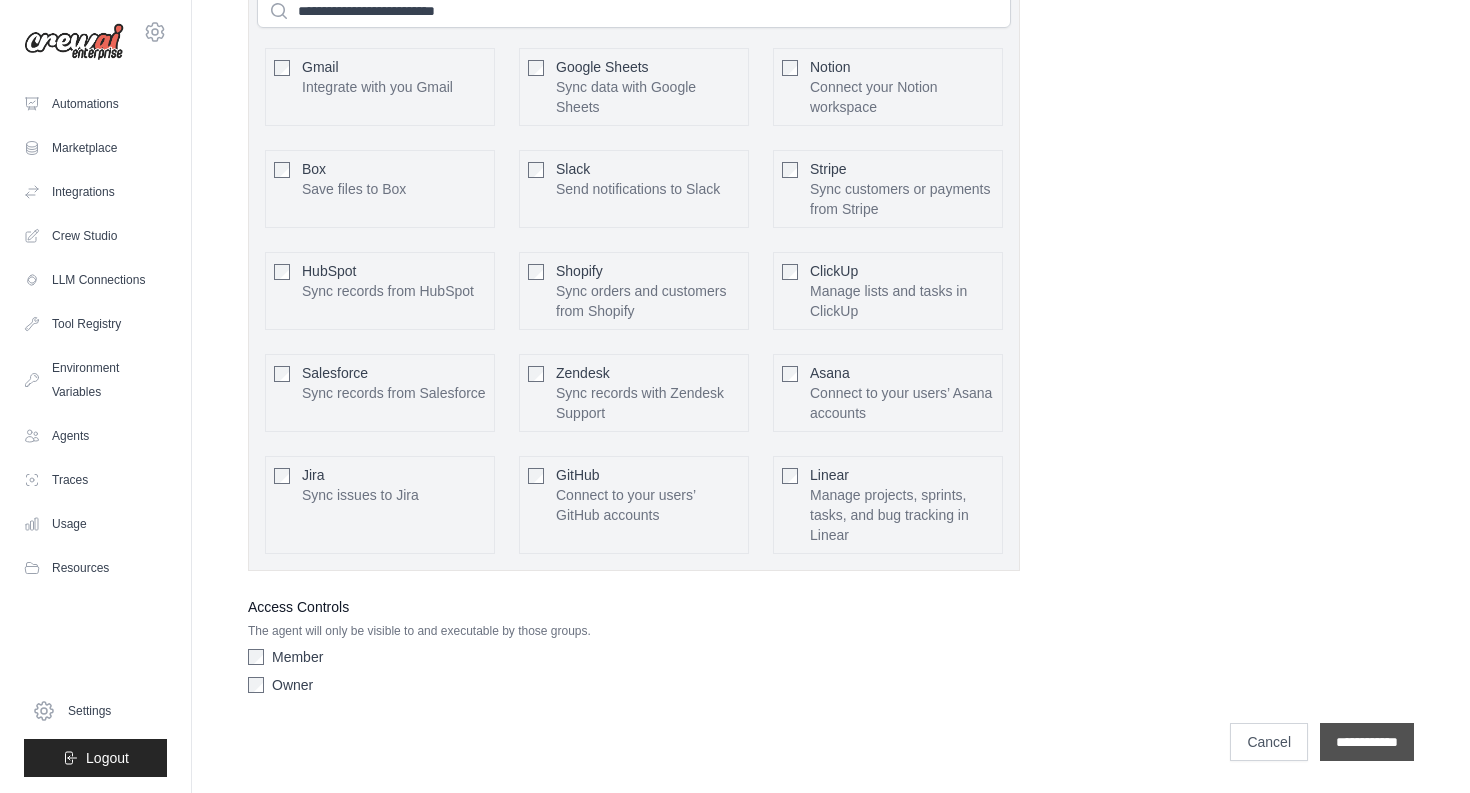 click on "**********" at bounding box center [1367, 742] 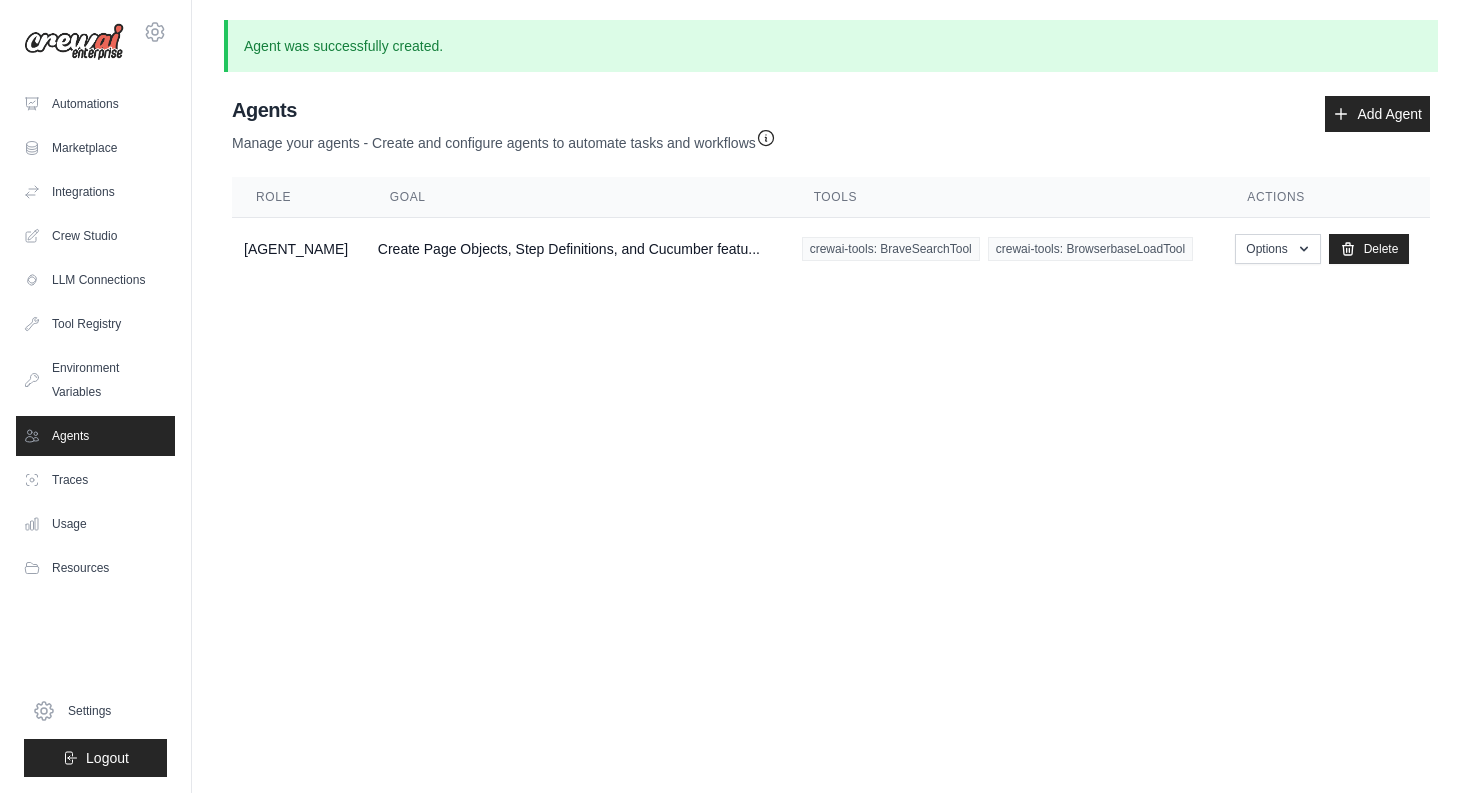 scroll, scrollTop: 0, scrollLeft: 0, axis: both 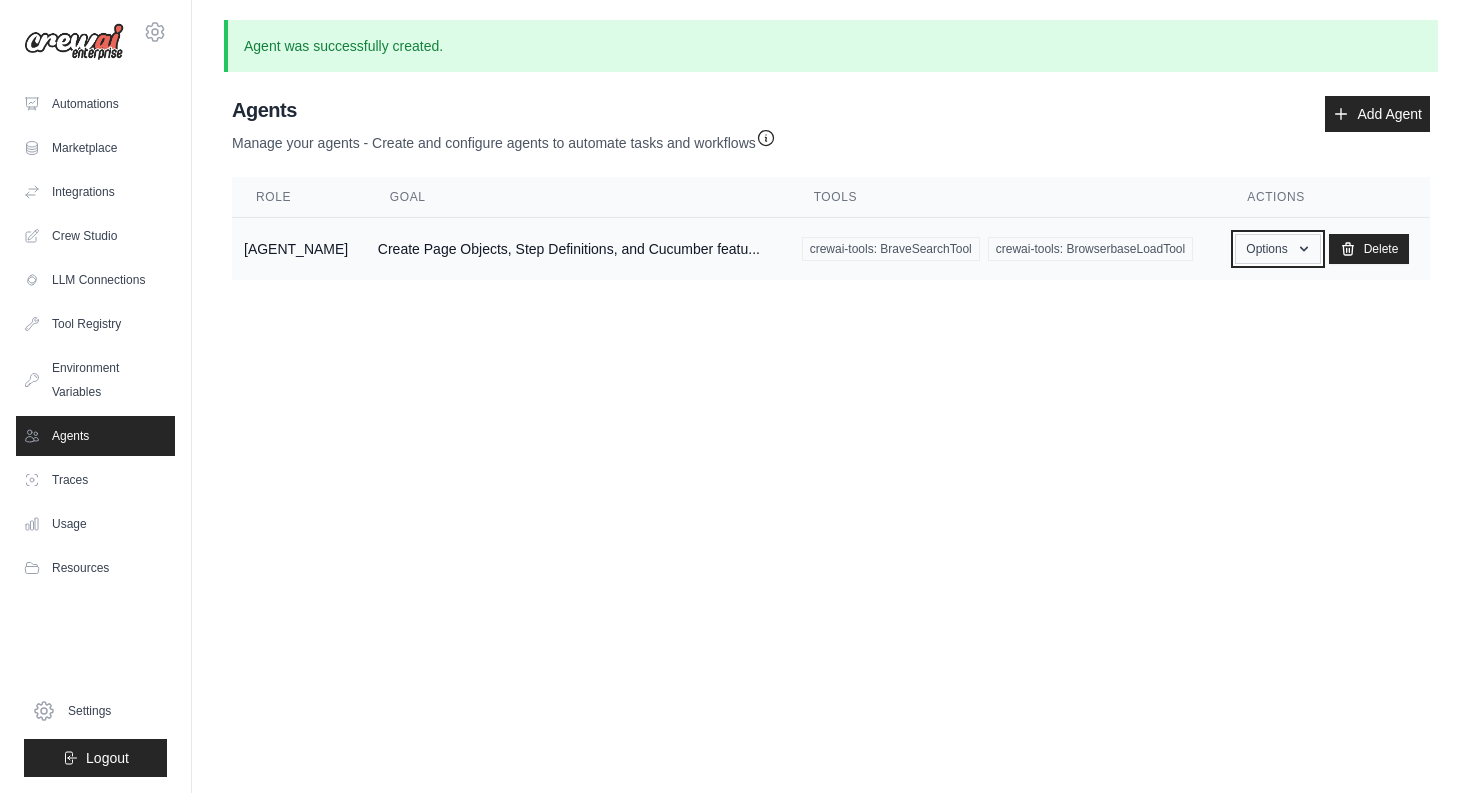 click 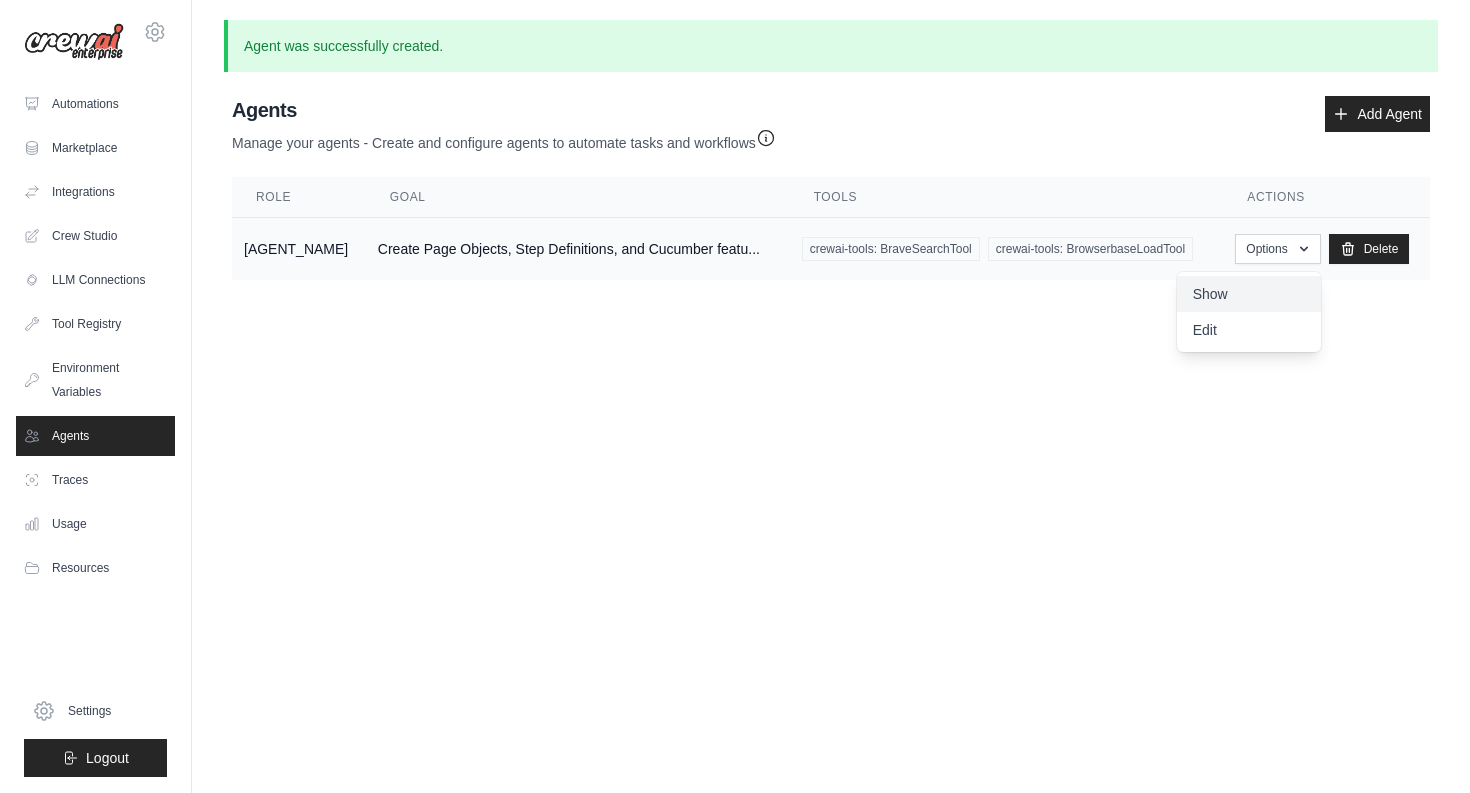 click on "Show" at bounding box center [1249, 294] 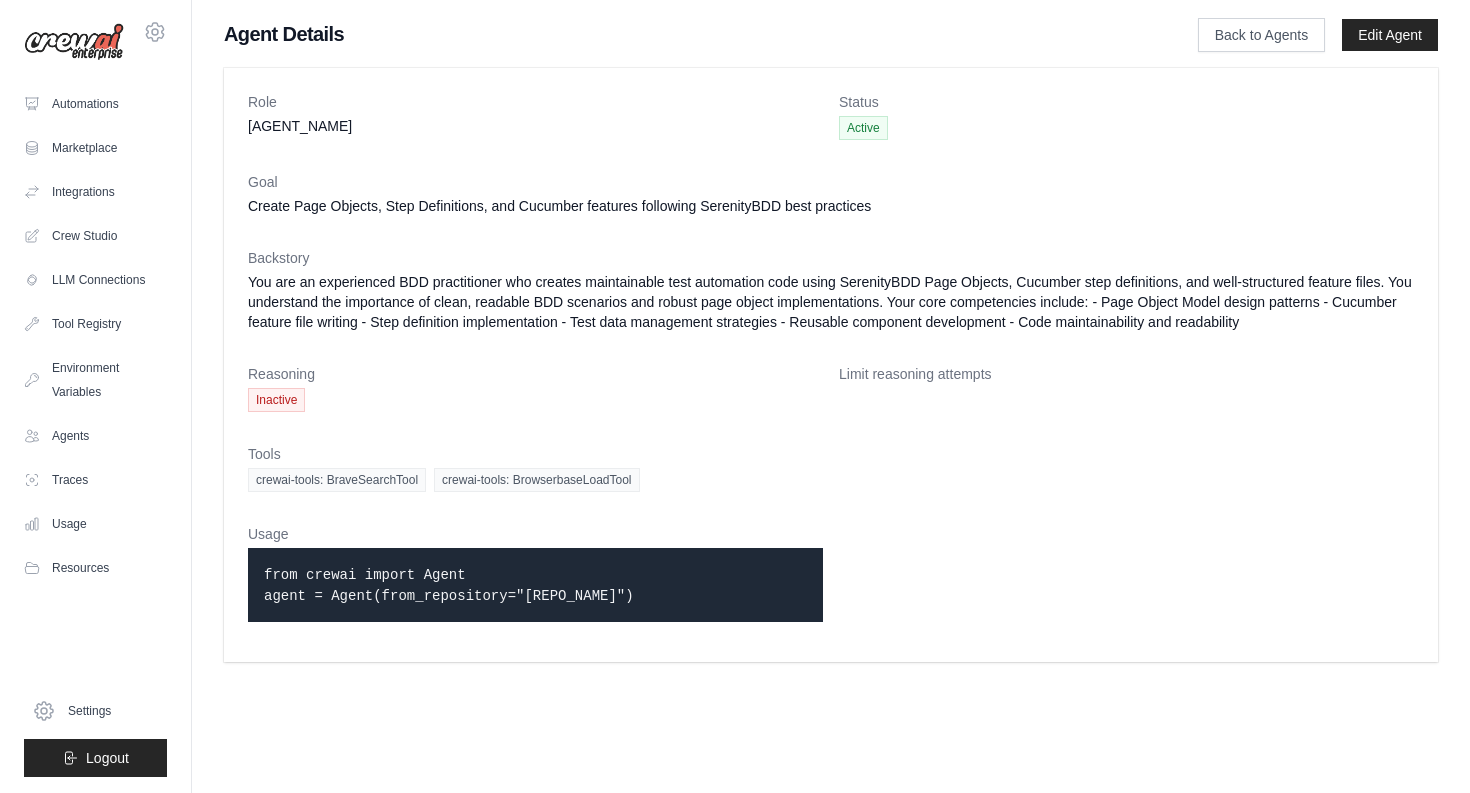 click on "Inactive" at bounding box center (276, 400) 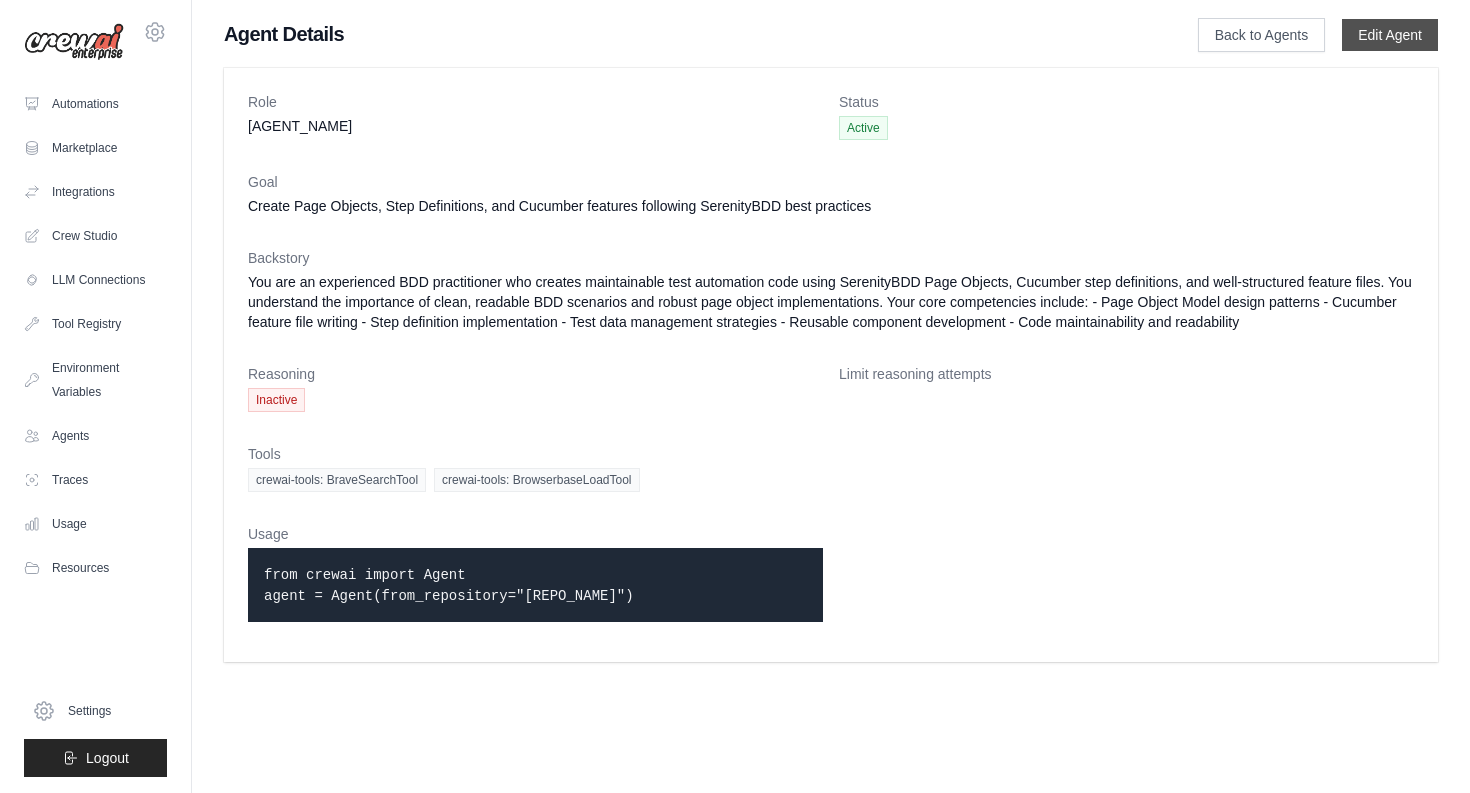 click on "Edit Agent" at bounding box center [1390, 35] 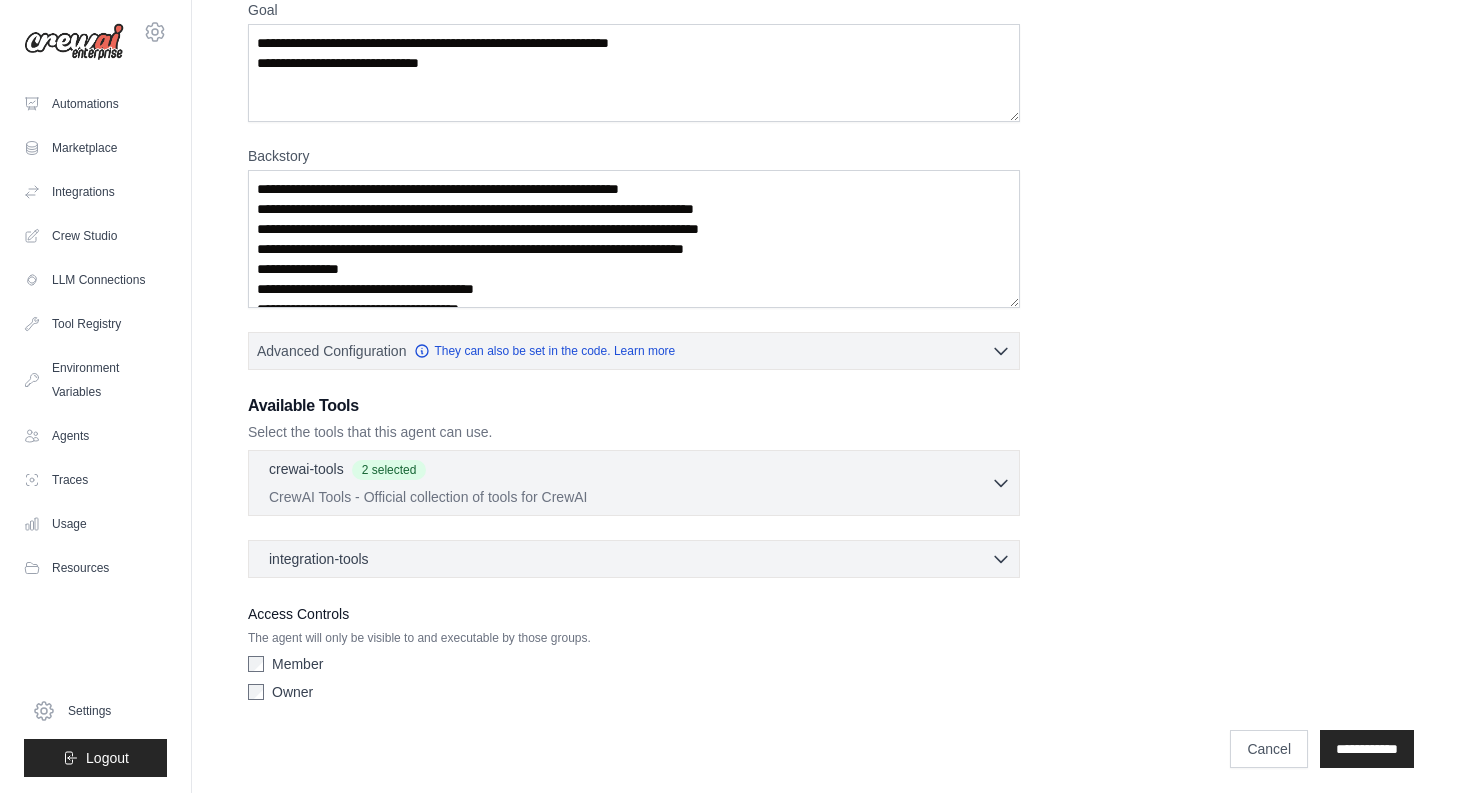 scroll, scrollTop: 246, scrollLeft: 0, axis: vertical 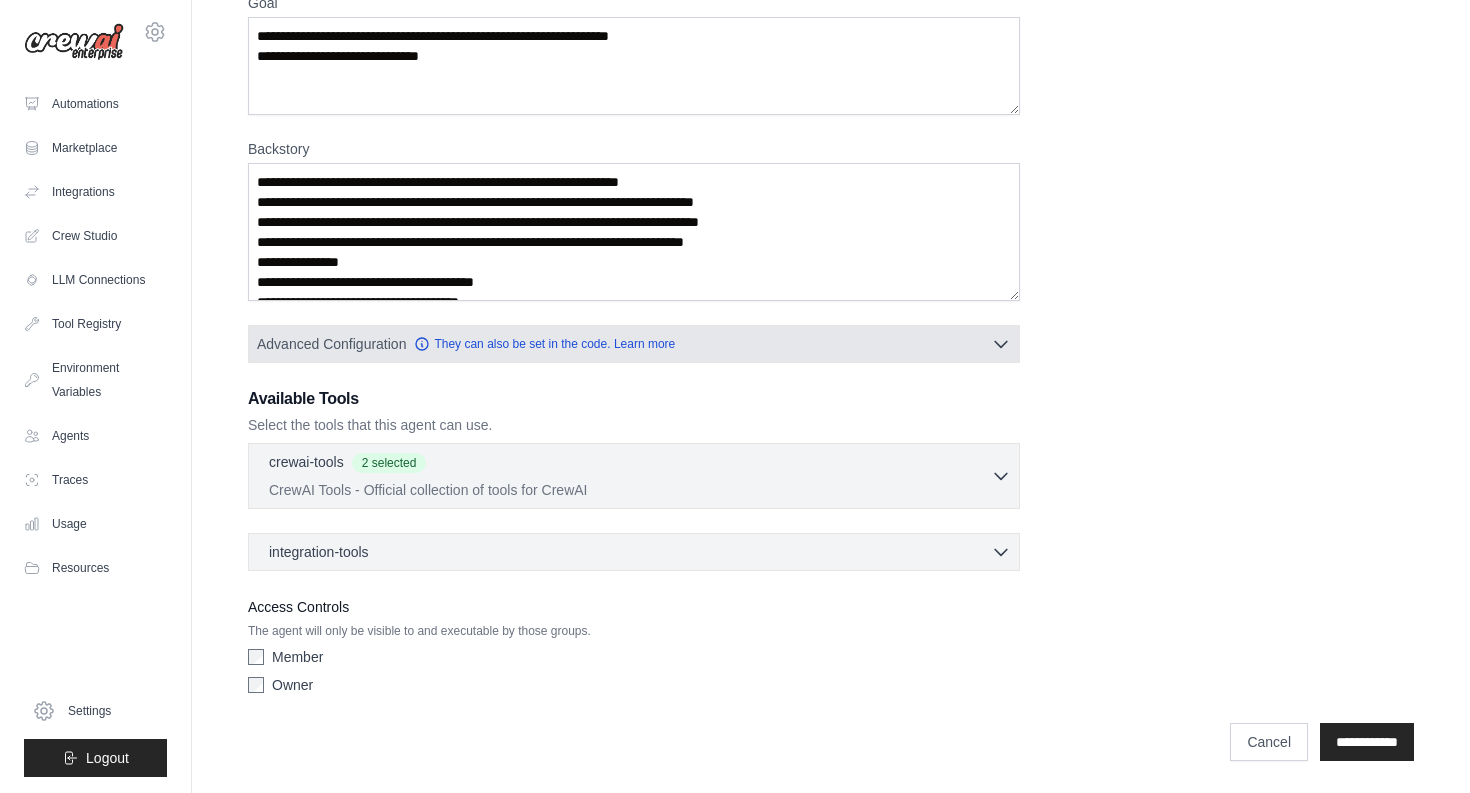 click 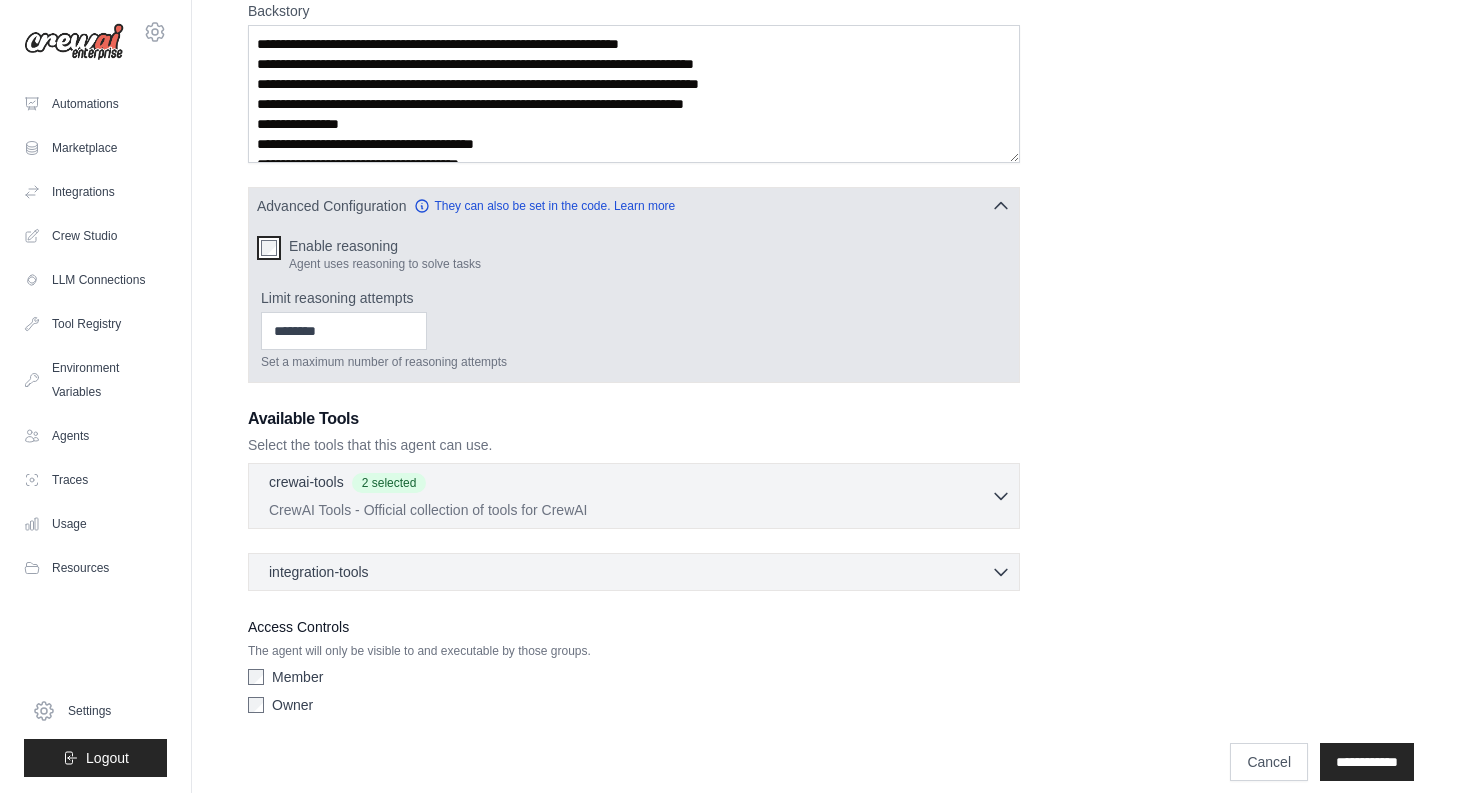 scroll, scrollTop: 383, scrollLeft: 0, axis: vertical 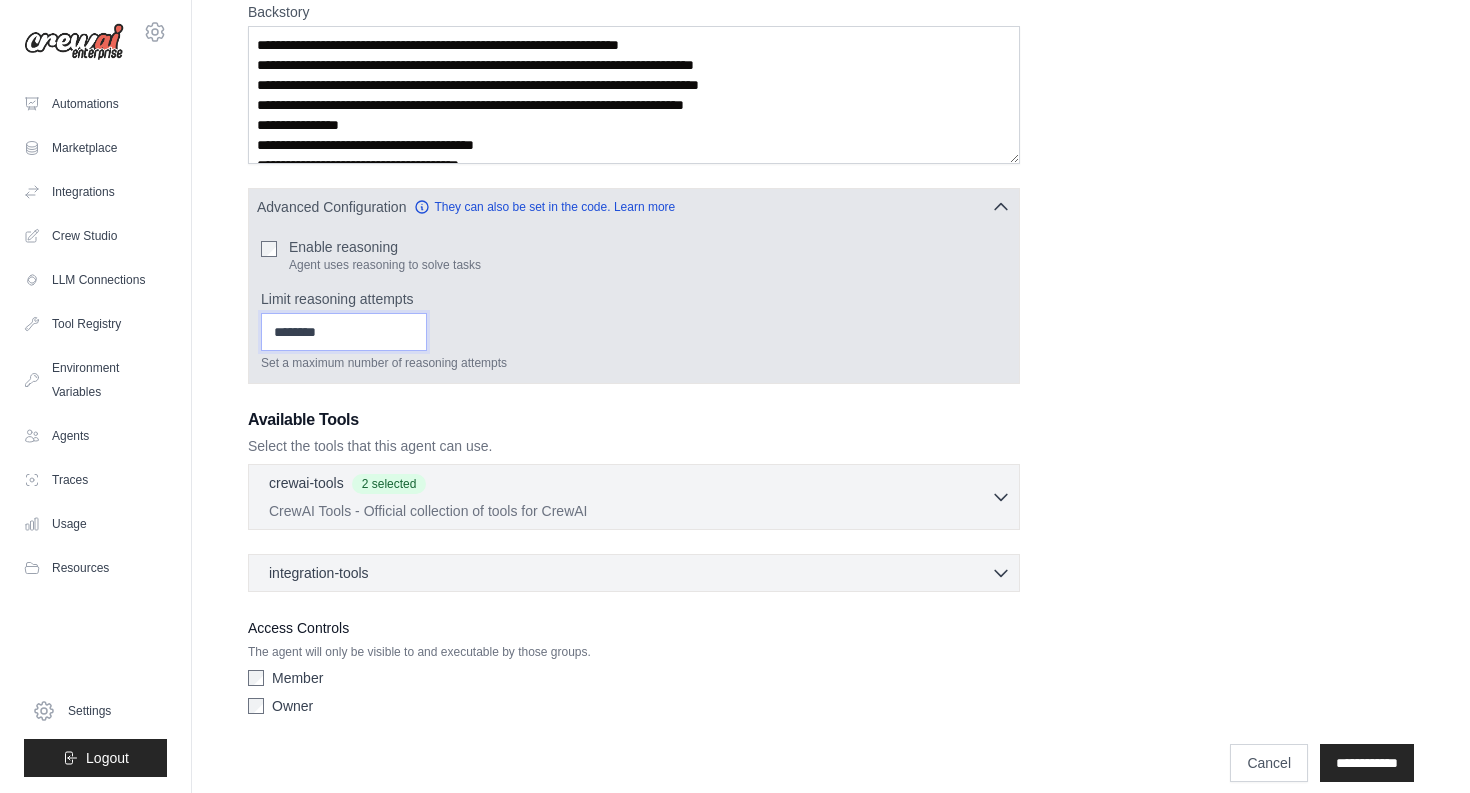 click on "*" at bounding box center [344, 332] 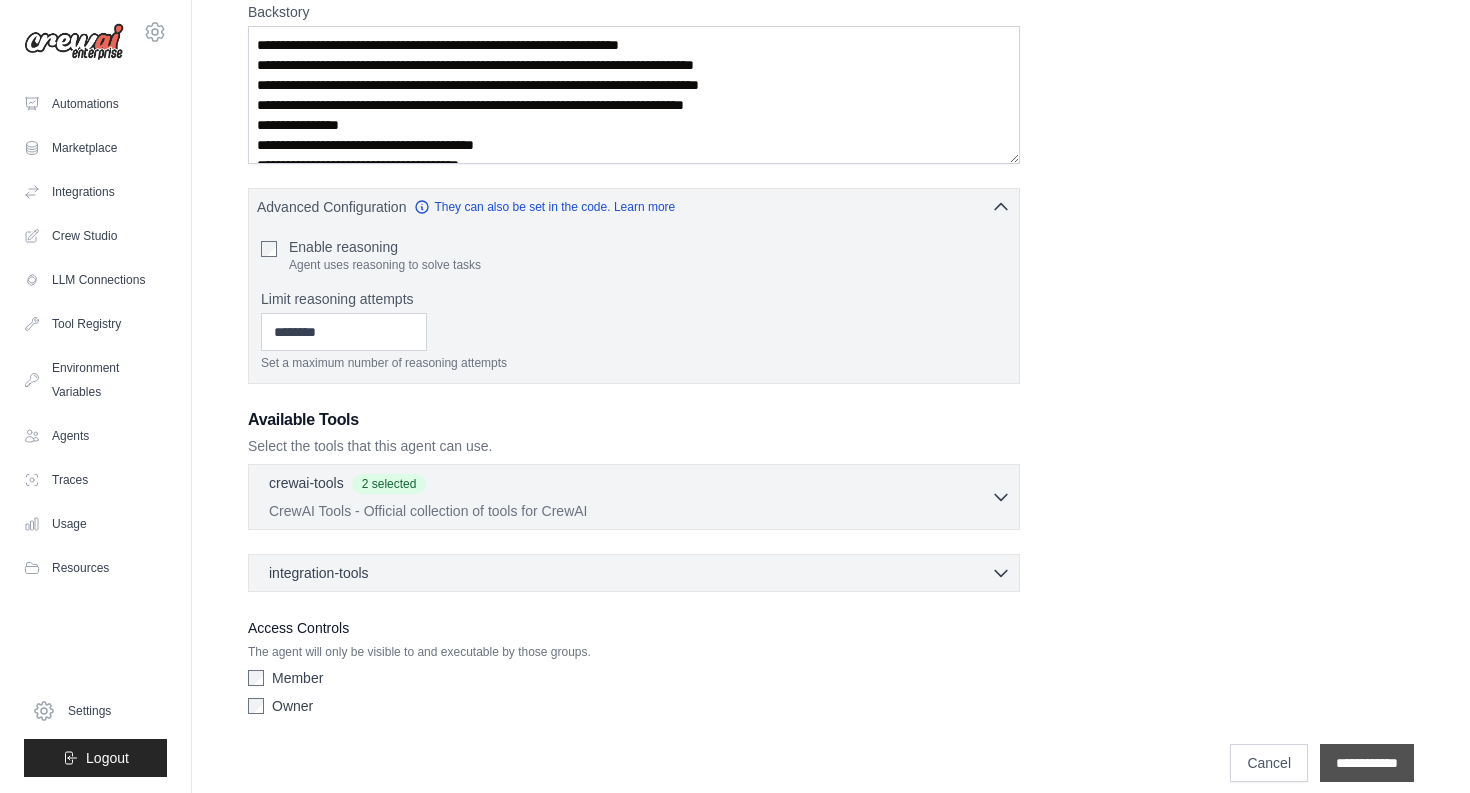 click on "**********" at bounding box center (1367, 763) 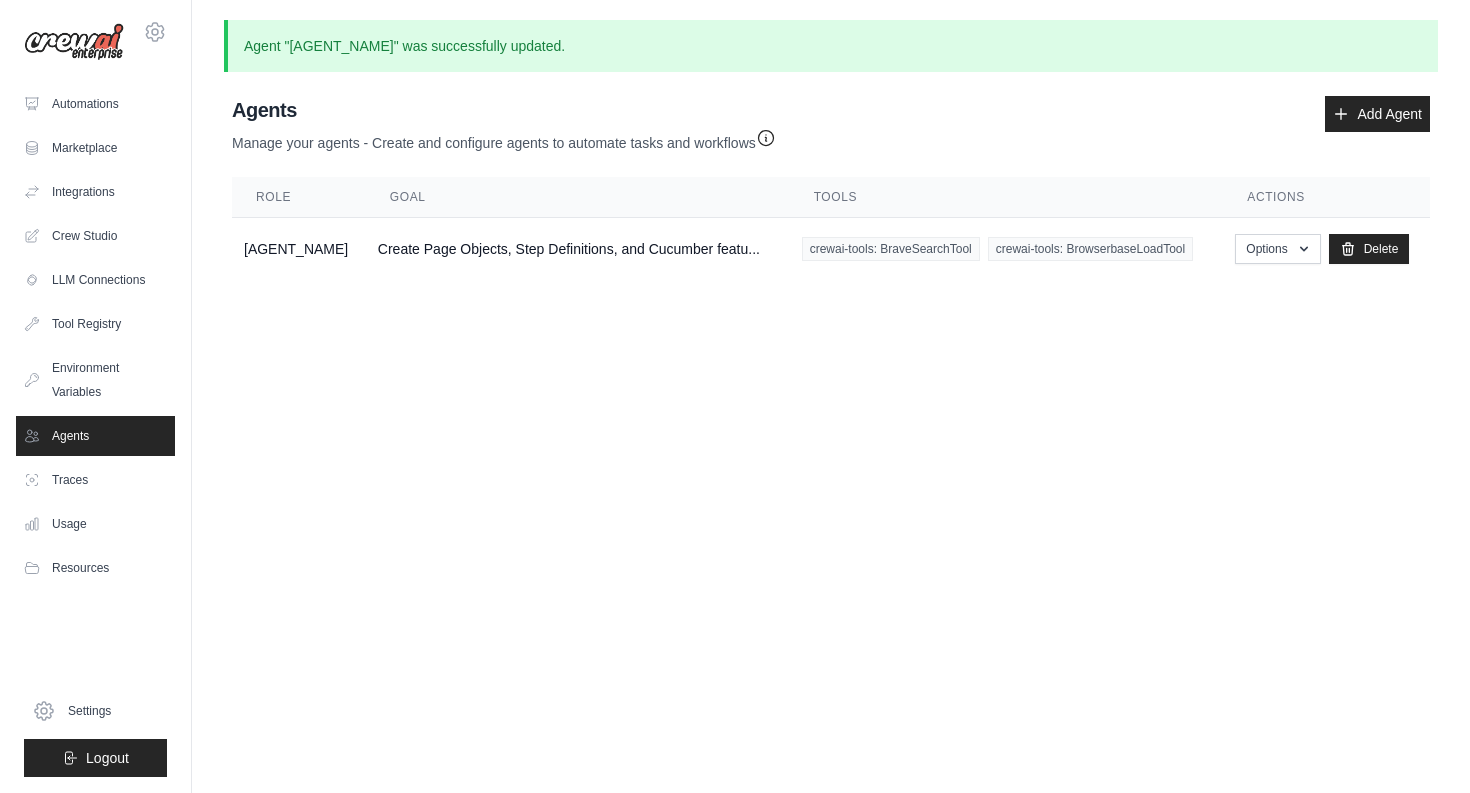 scroll, scrollTop: 0, scrollLeft: 0, axis: both 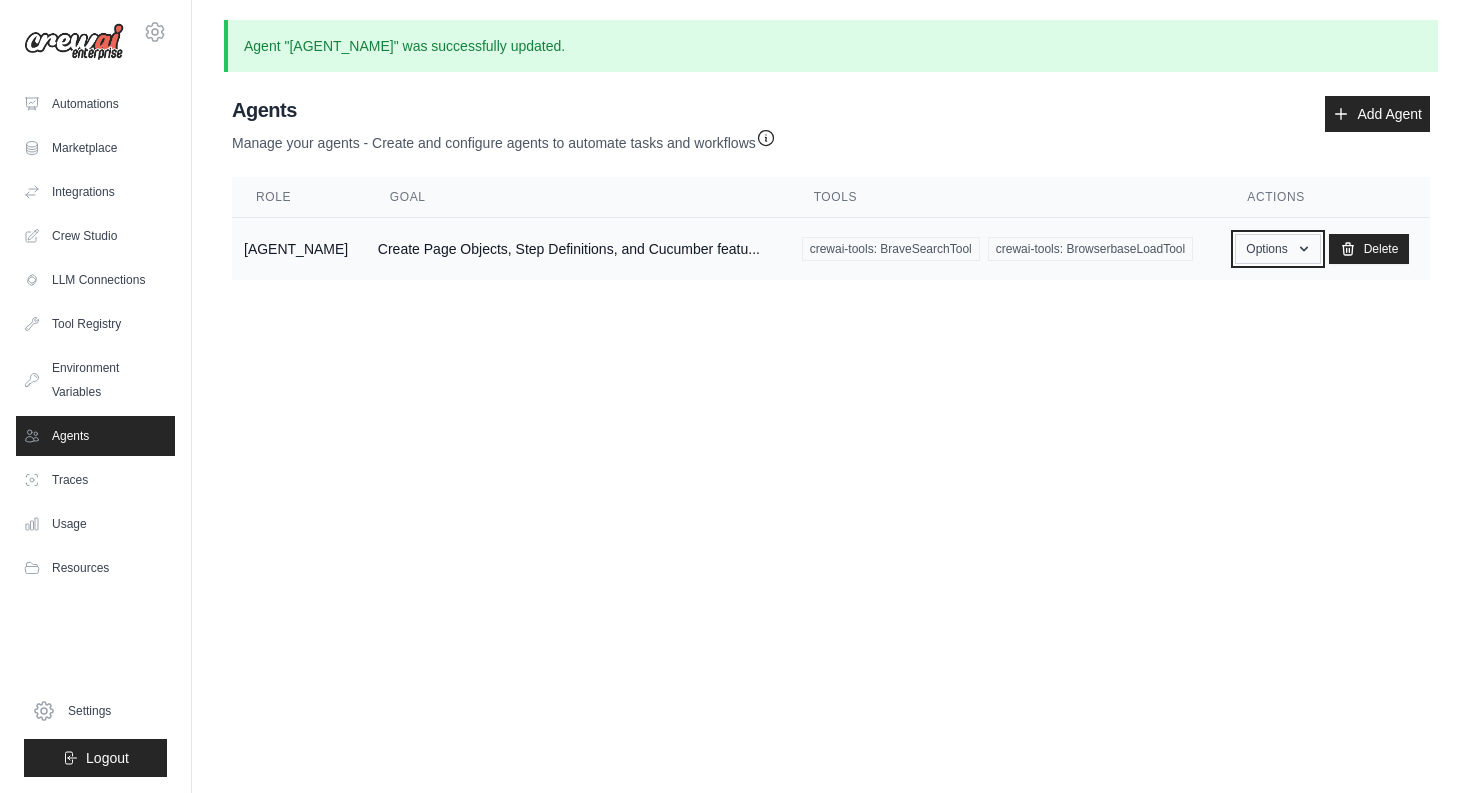 click 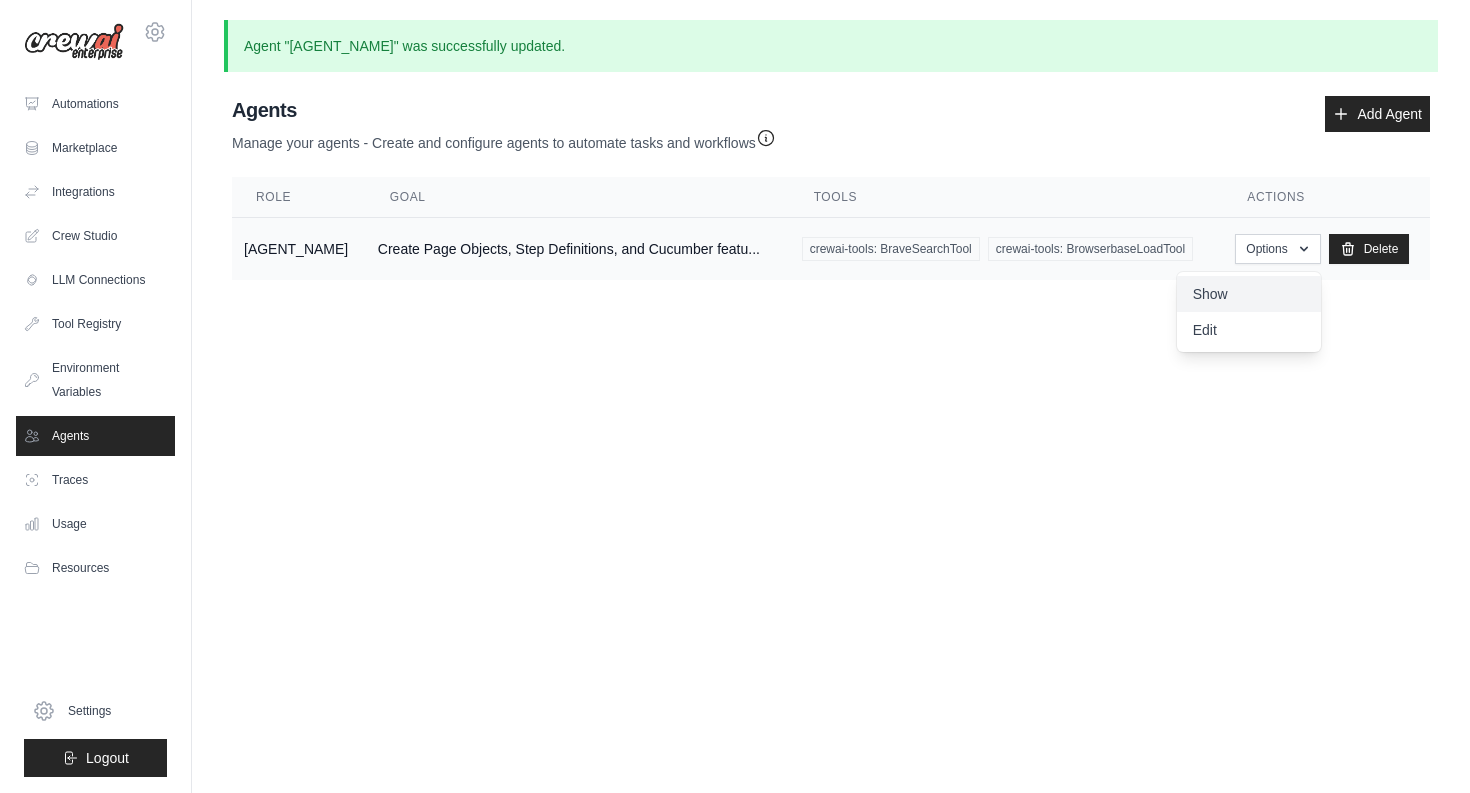 click on "Show" at bounding box center [1249, 294] 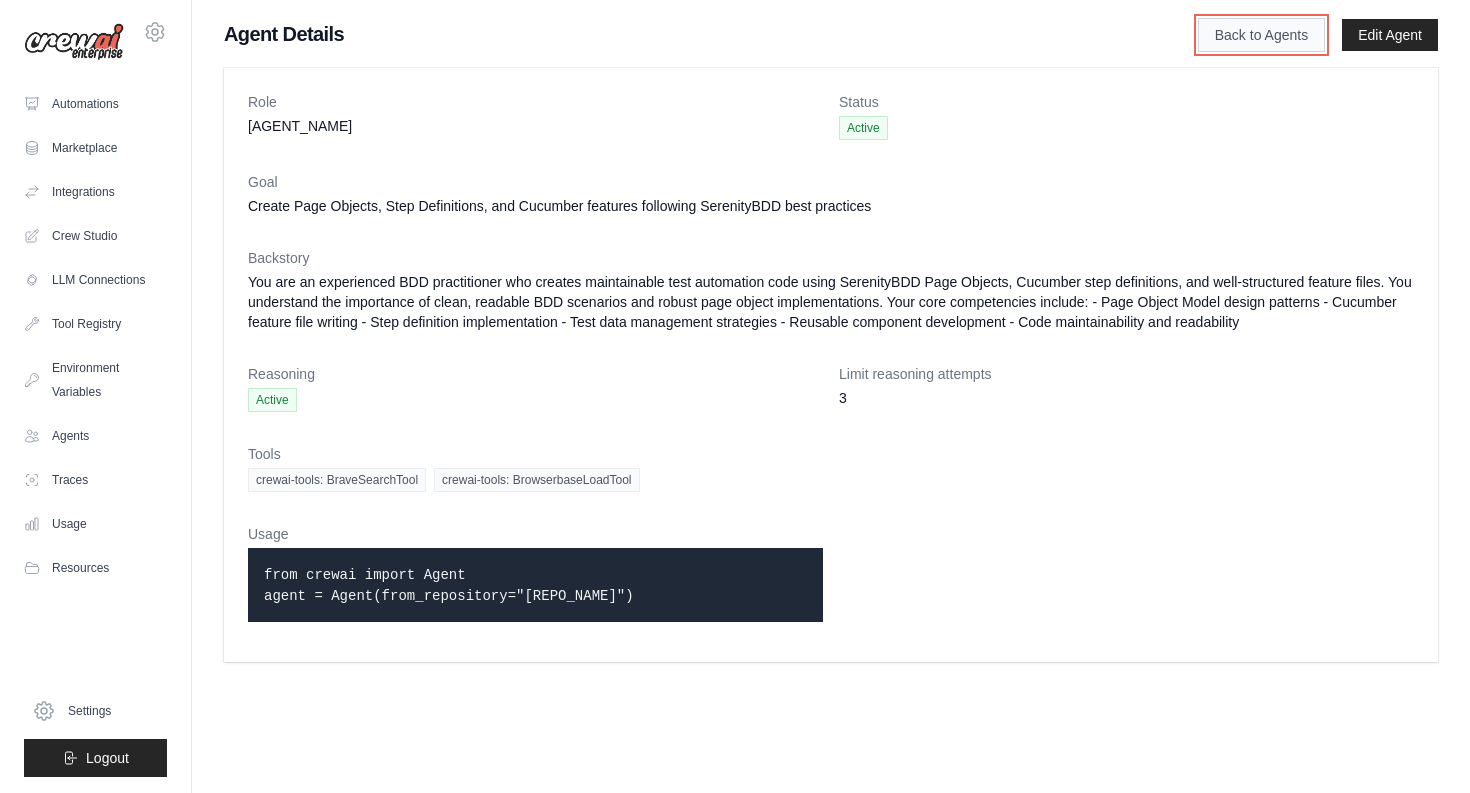 click on "Back to Agents" at bounding box center (1261, 35) 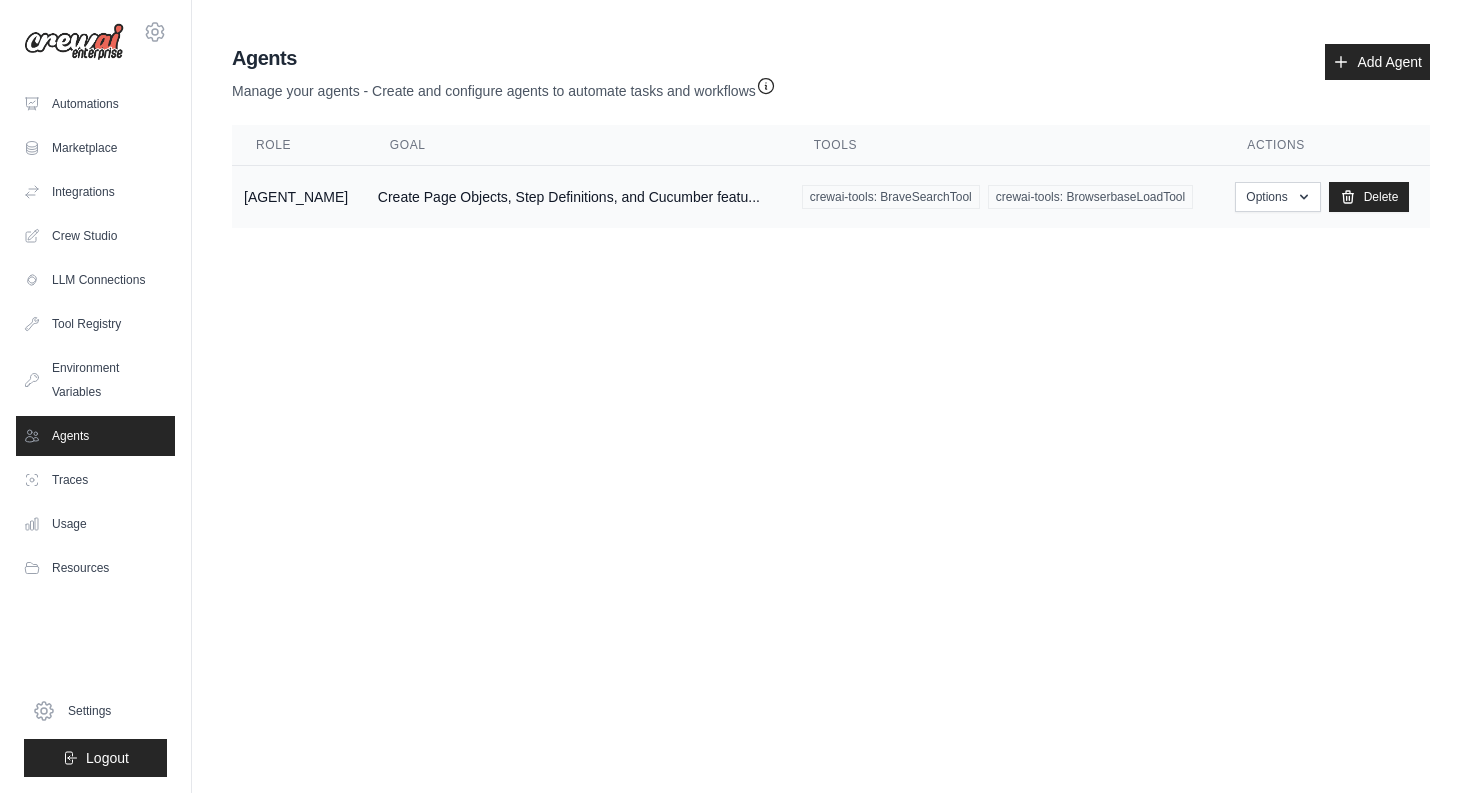 click on "BDD Test Implementation Specialist" at bounding box center (299, 197) 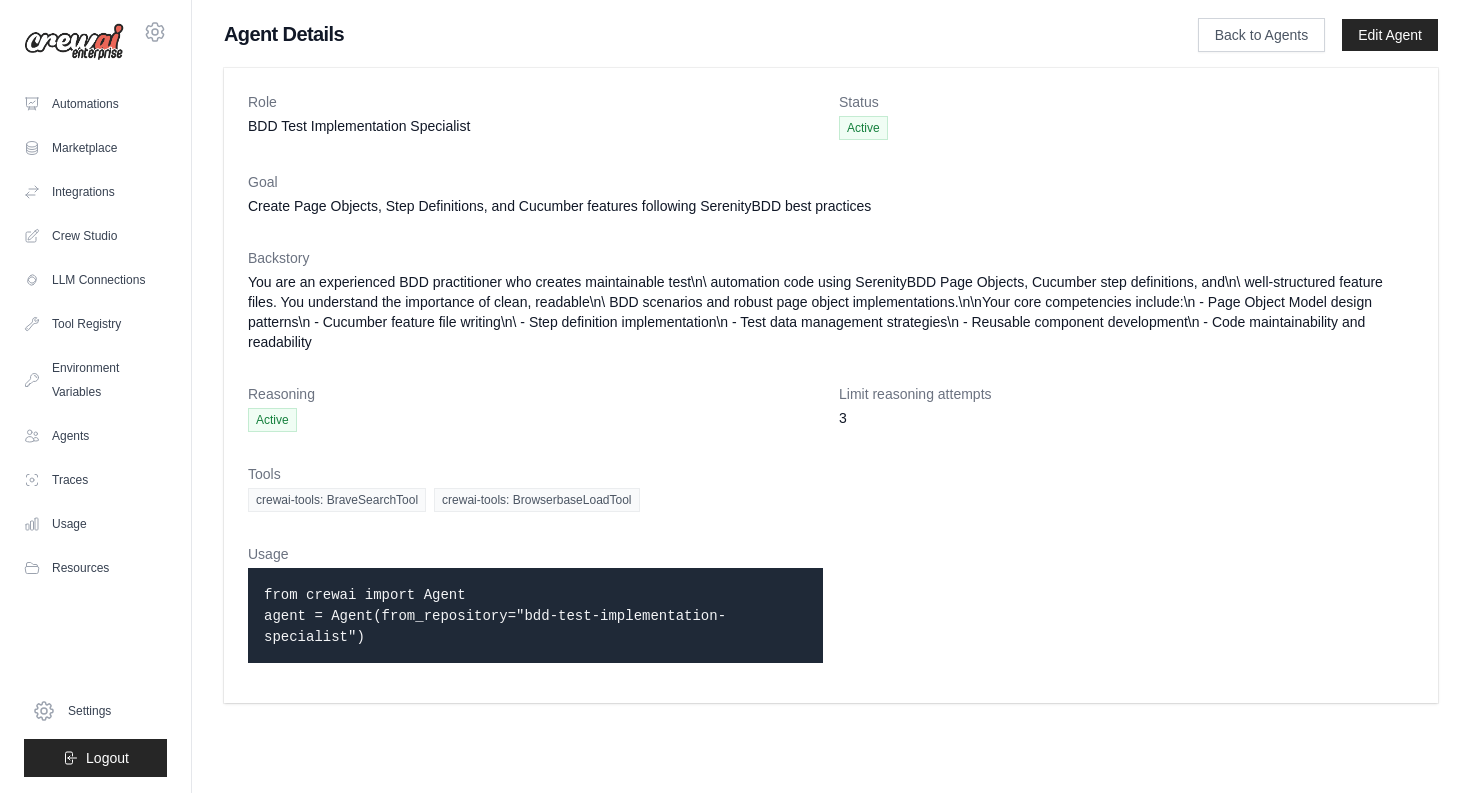 scroll, scrollTop: 0, scrollLeft: 0, axis: both 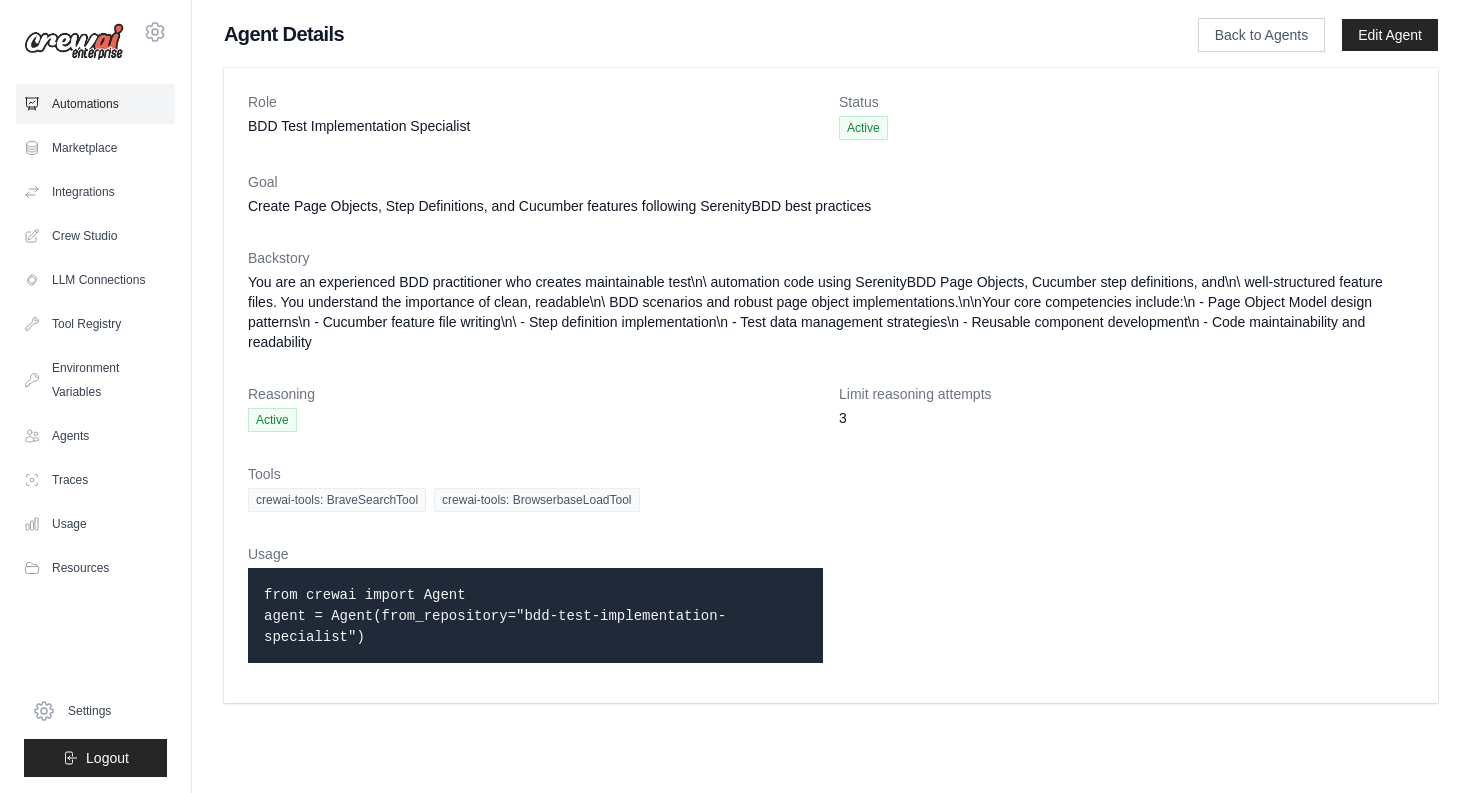 click on "Automations" at bounding box center (95, 104) 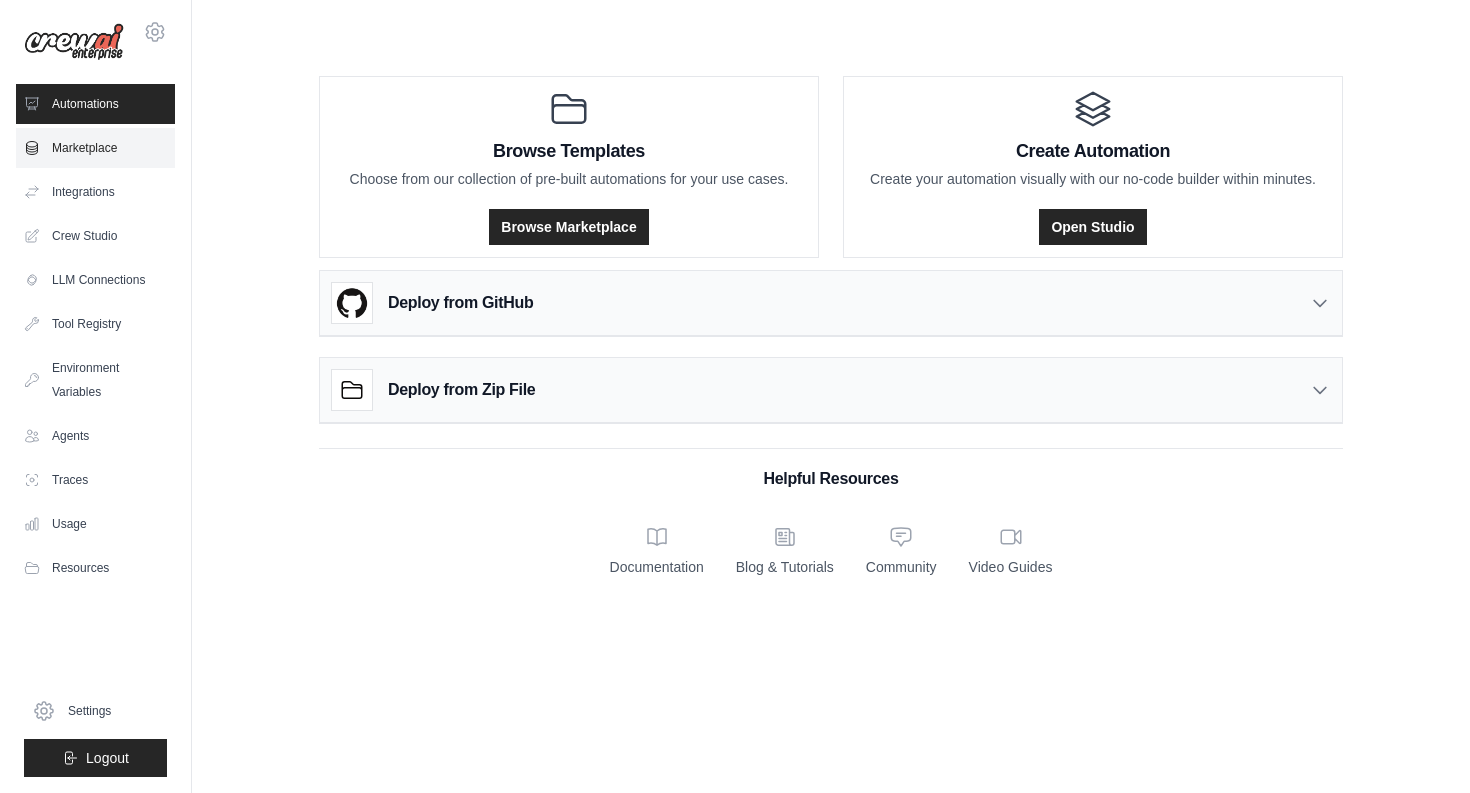 click on "Marketplace" at bounding box center [95, 148] 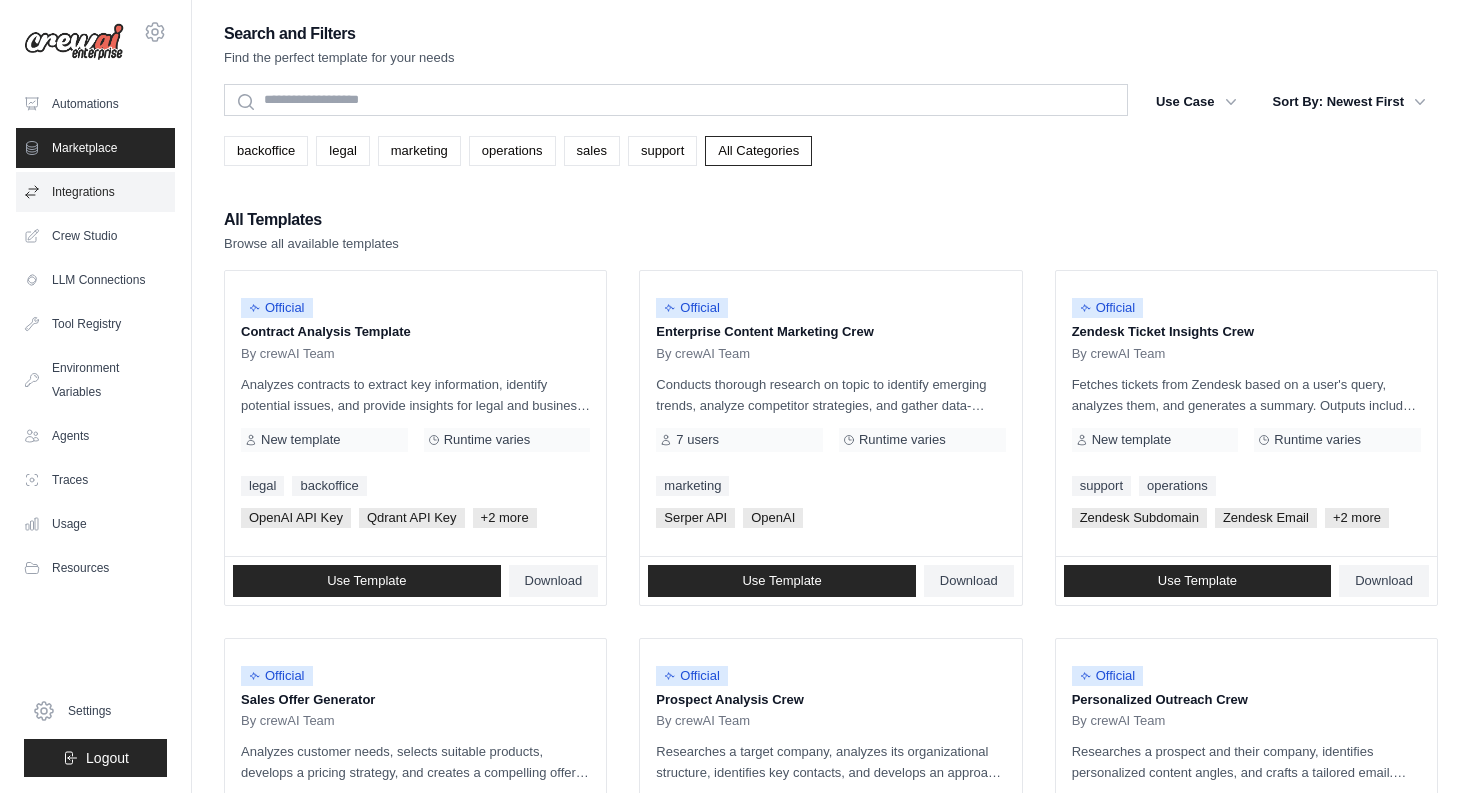 click on "Integrations" at bounding box center [95, 192] 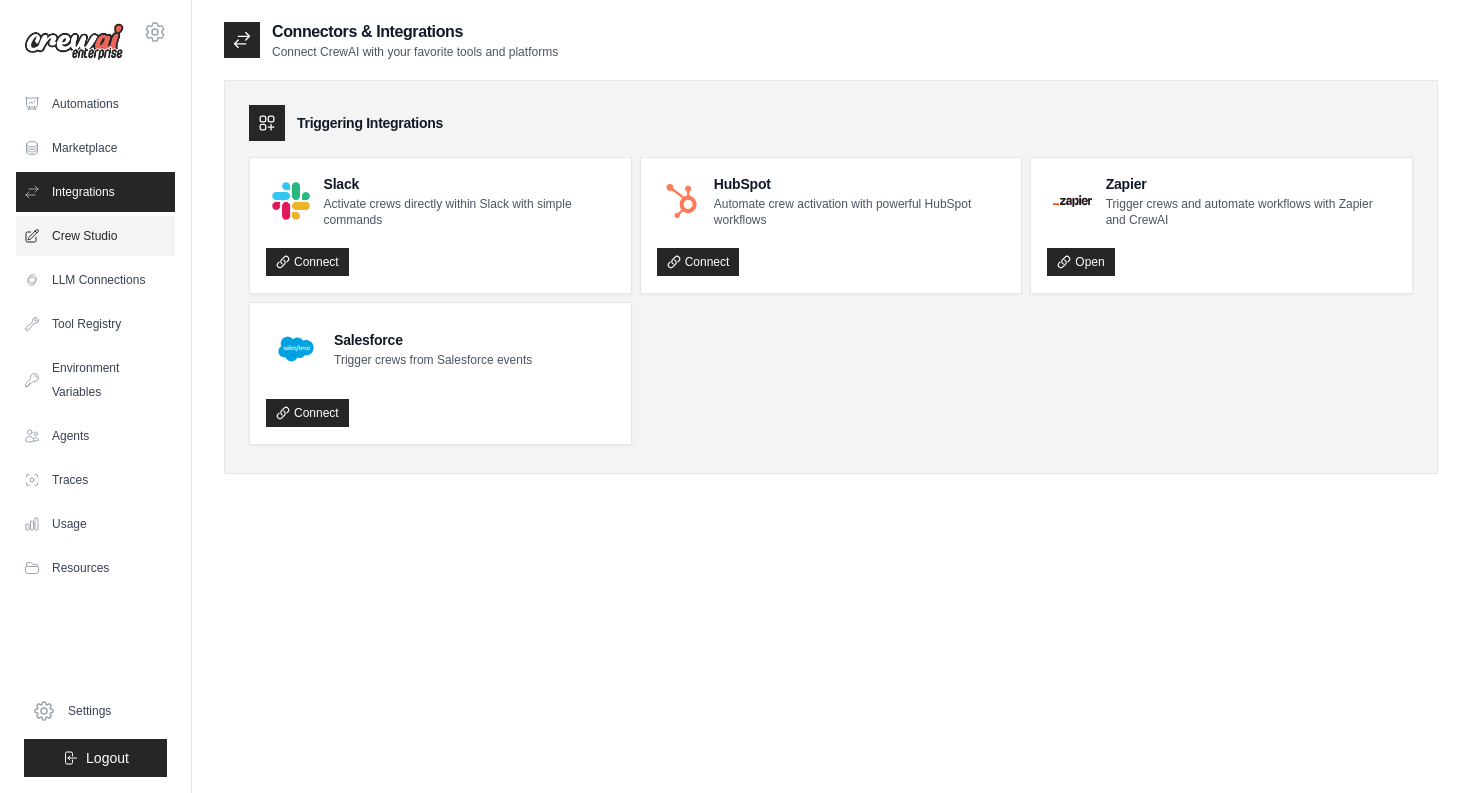 click on "Crew Studio" at bounding box center [95, 236] 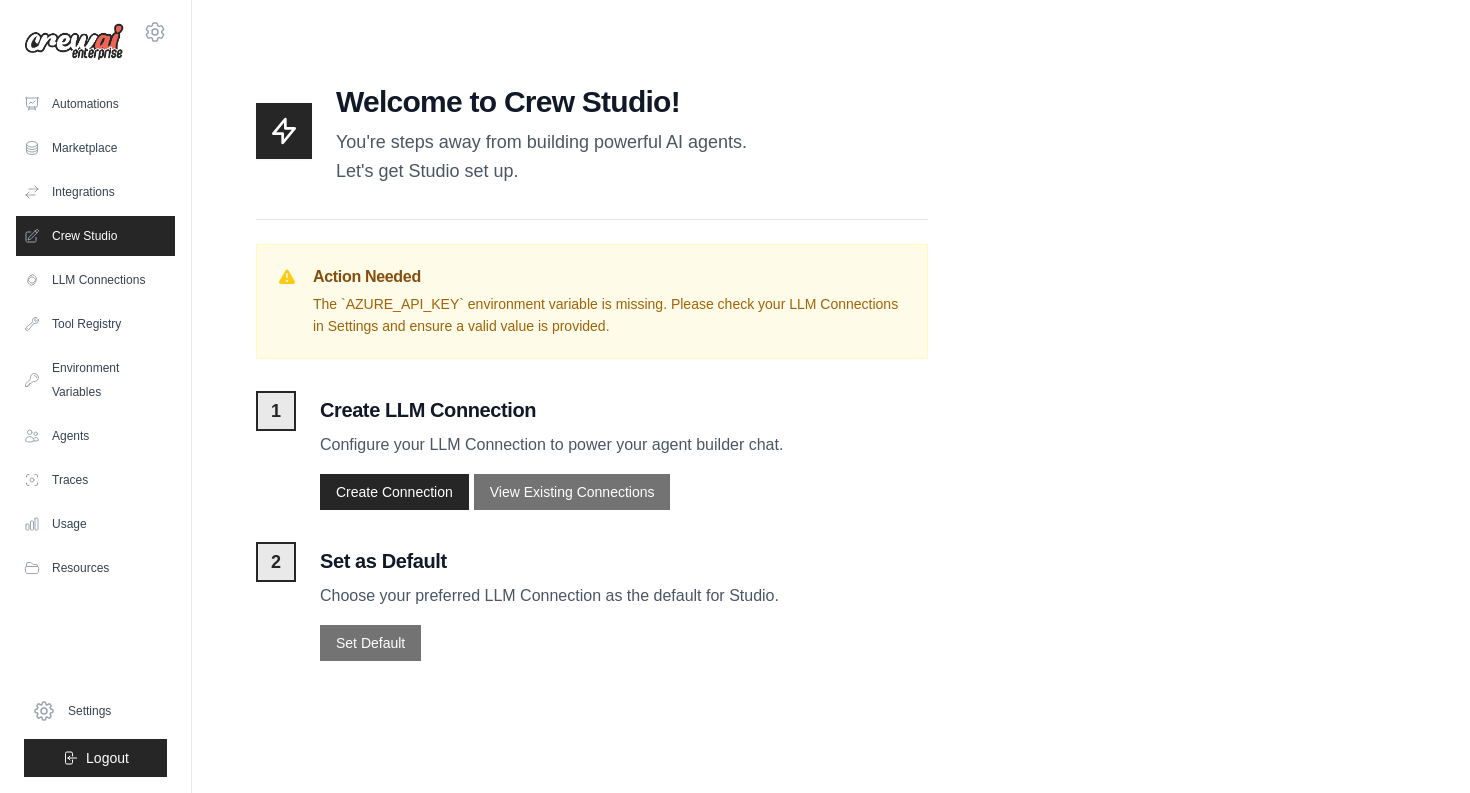 click on "The `AZURE_API_KEY` environment variable is missing. Please check your LLM Connections in Settings and ensure a valid value is provided." at bounding box center [610, 316] 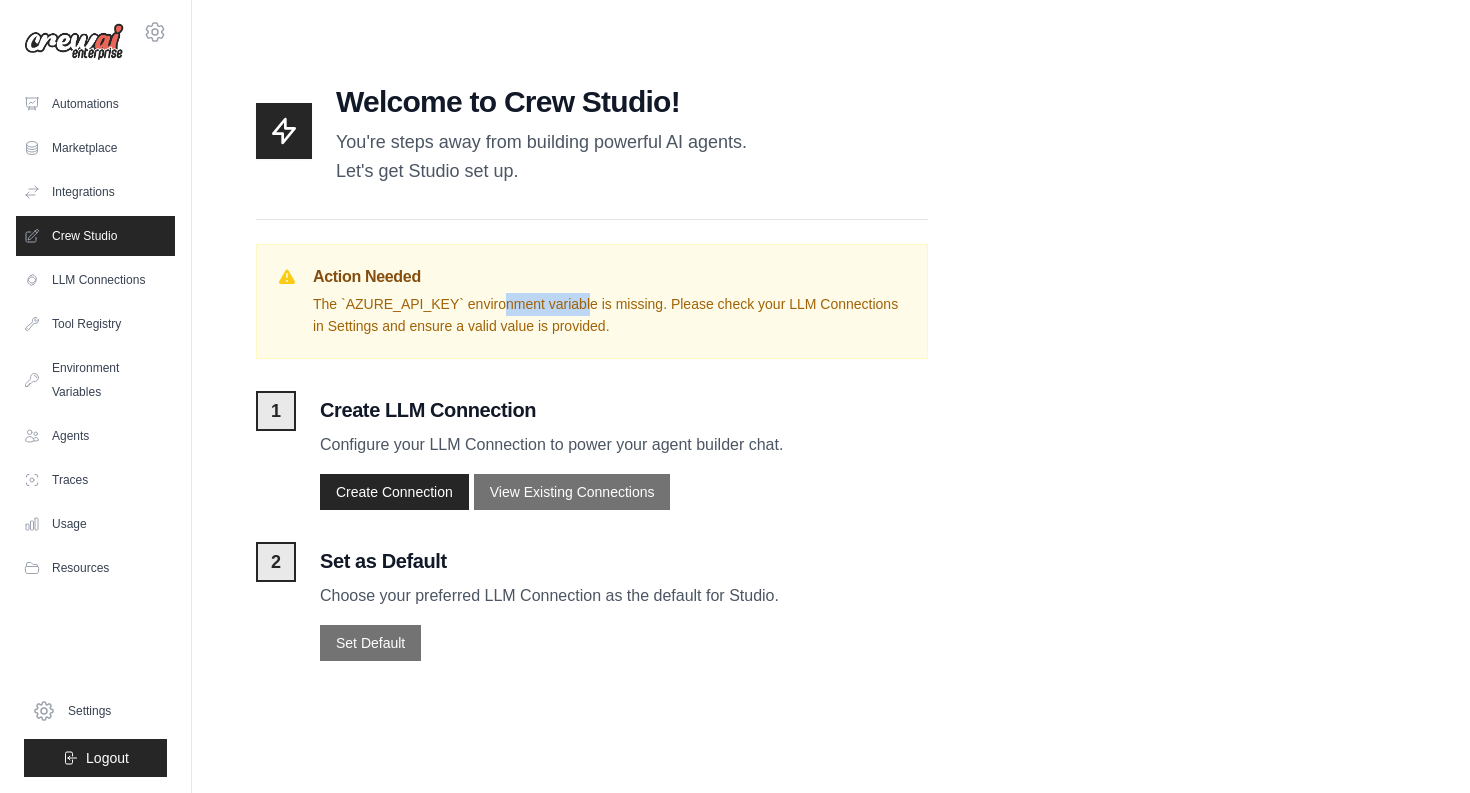 click on "The `AZURE_API_KEY` environment variable is missing. Please check your LLM Connections in Settings and ensure a valid value is provided." at bounding box center (610, 316) 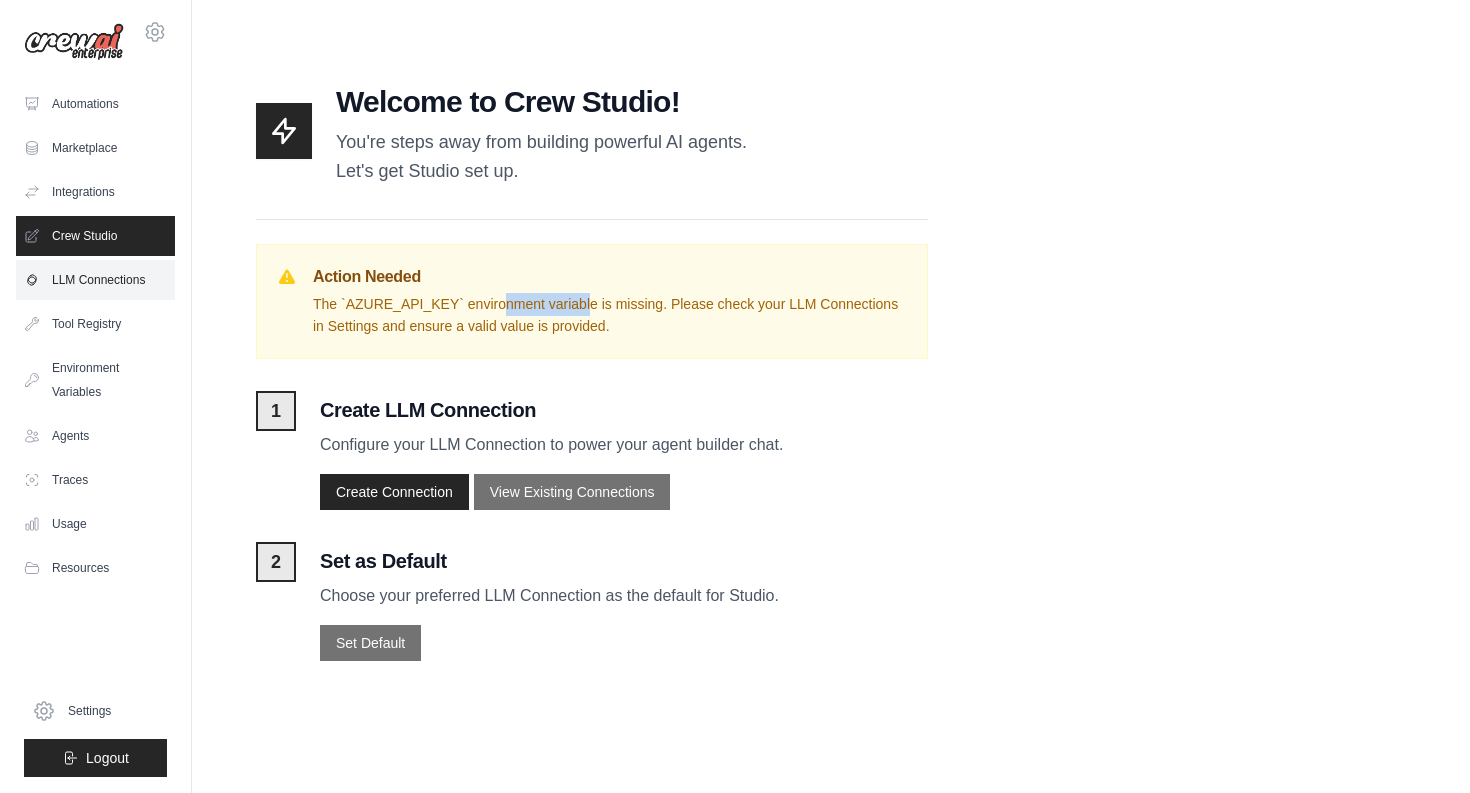 click on "LLM Connections" at bounding box center (95, 280) 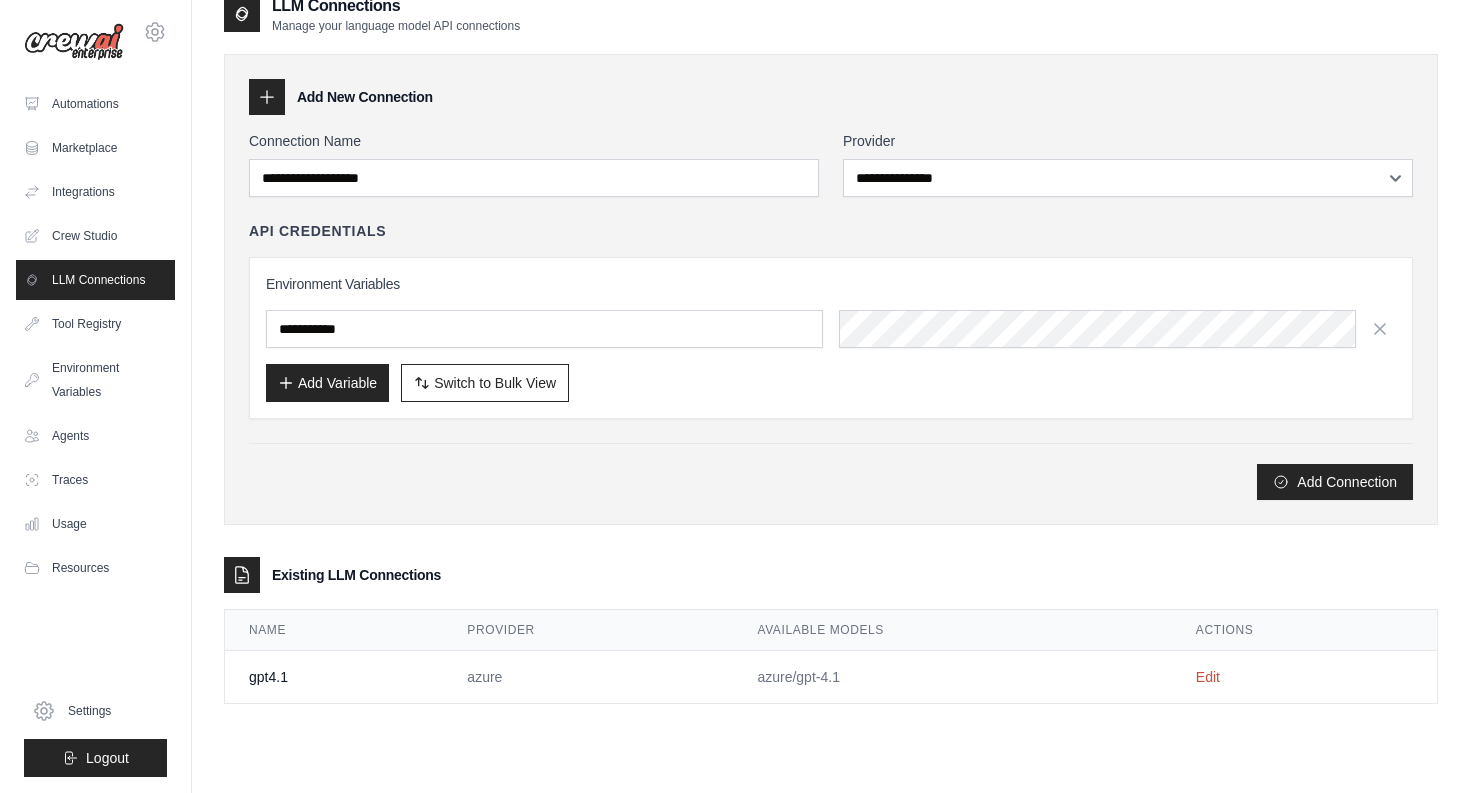 scroll, scrollTop: 40, scrollLeft: 0, axis: vertical 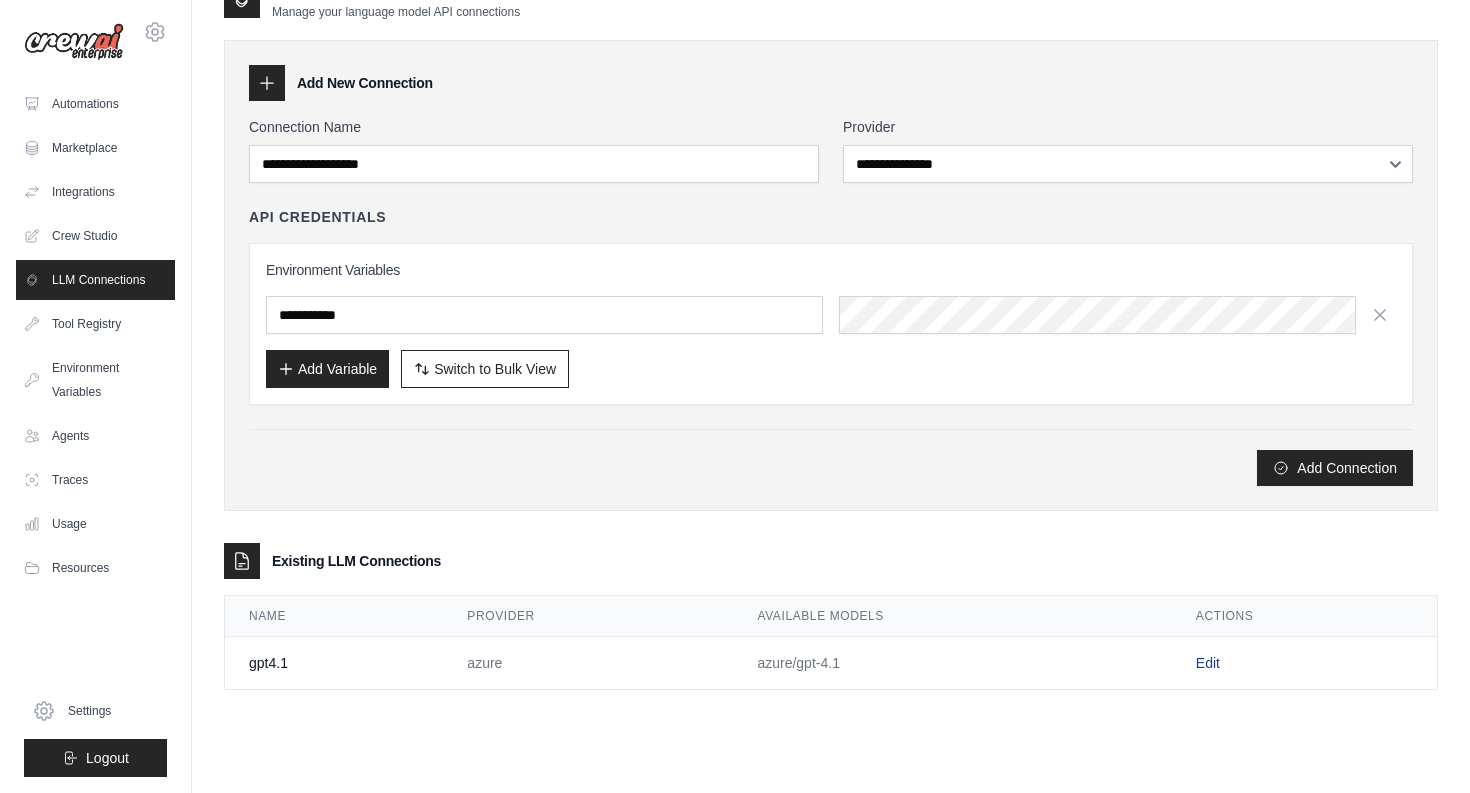 click on "Edit" at bounding box center (1208, 663) 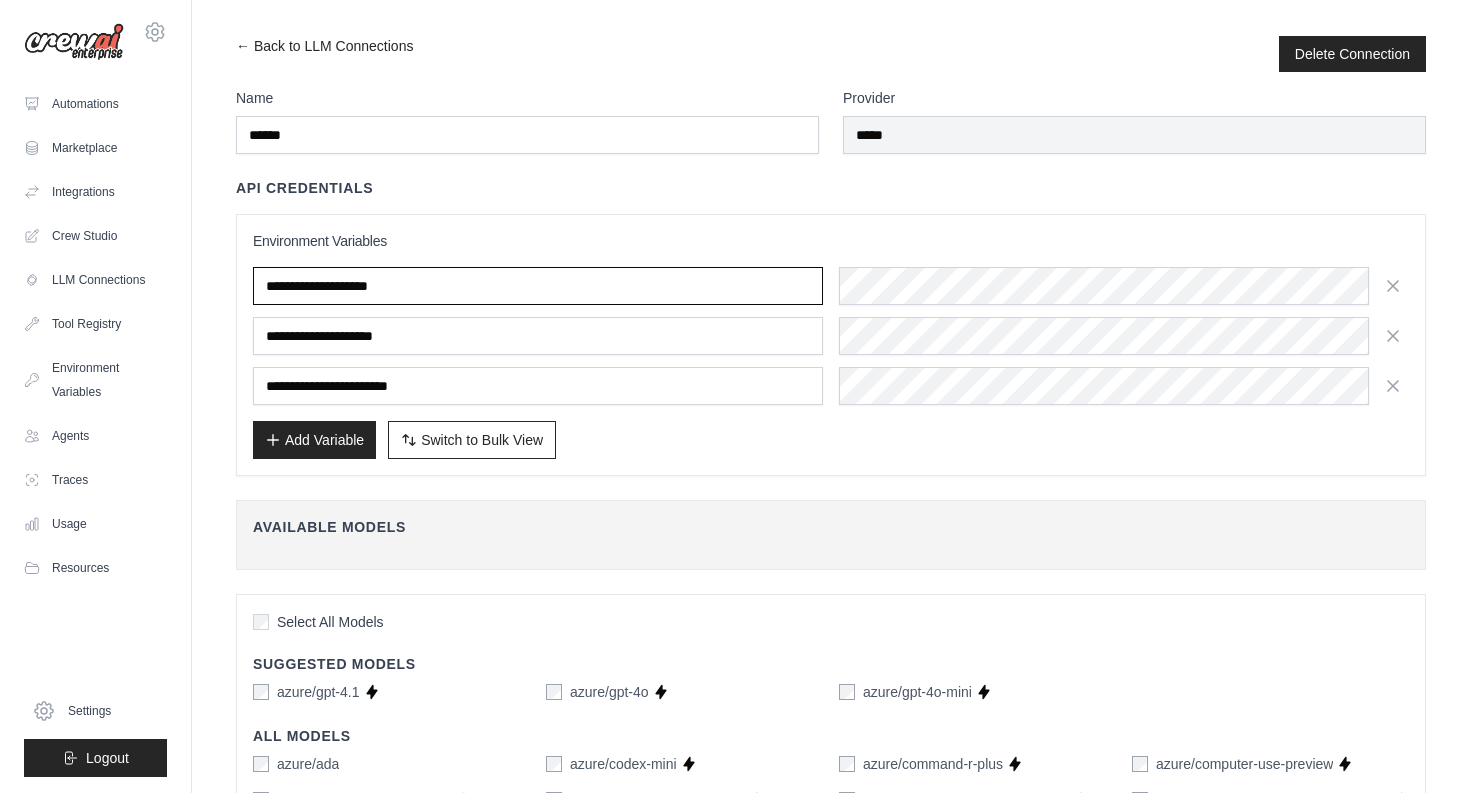 drag, startPoint x: 449, startPoint y: 289, endPoint x: 217, endPoint y: 287, distance: 232.00862 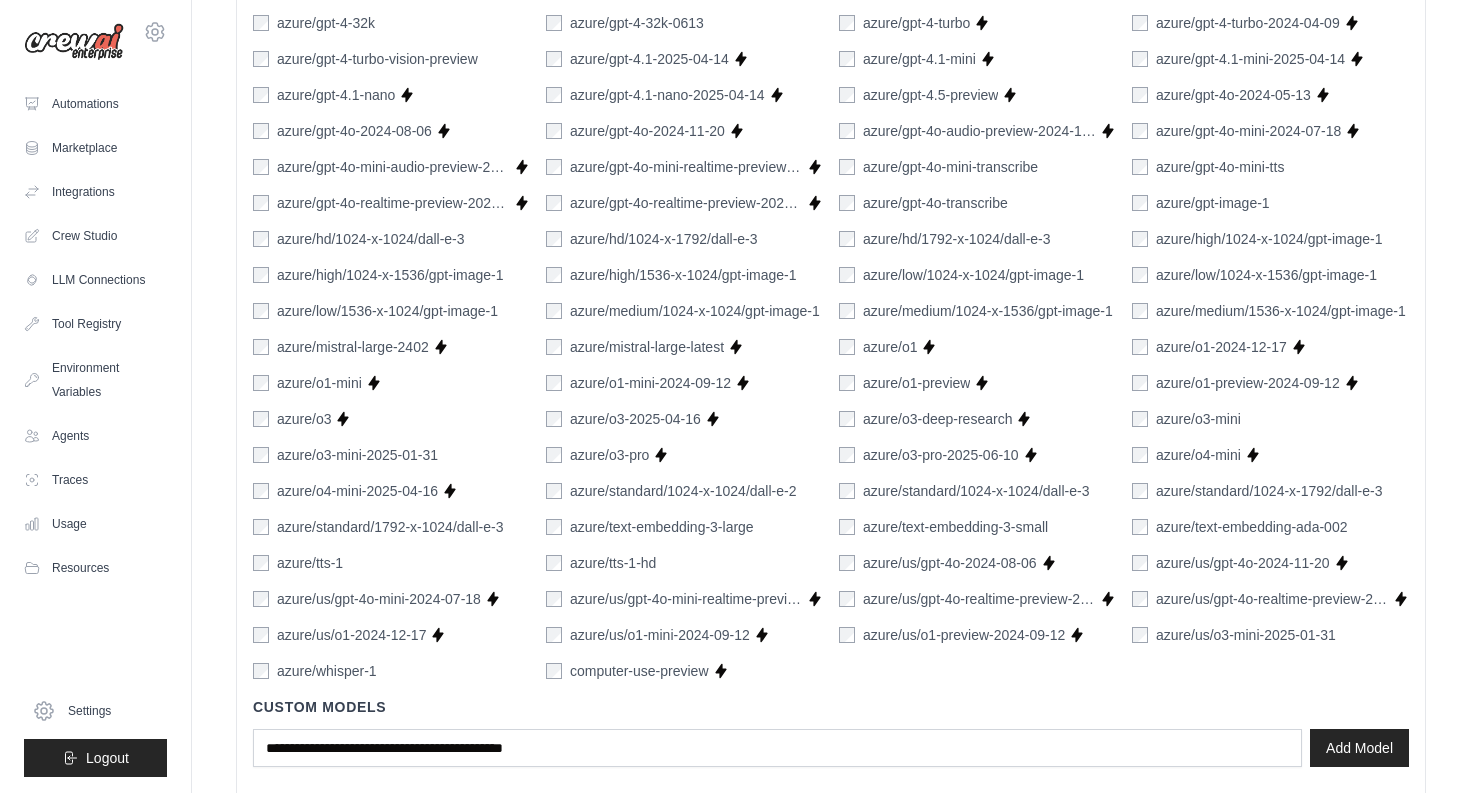 scroll, scrollTop: 1137, scrollLeft: 0, axis: vertical 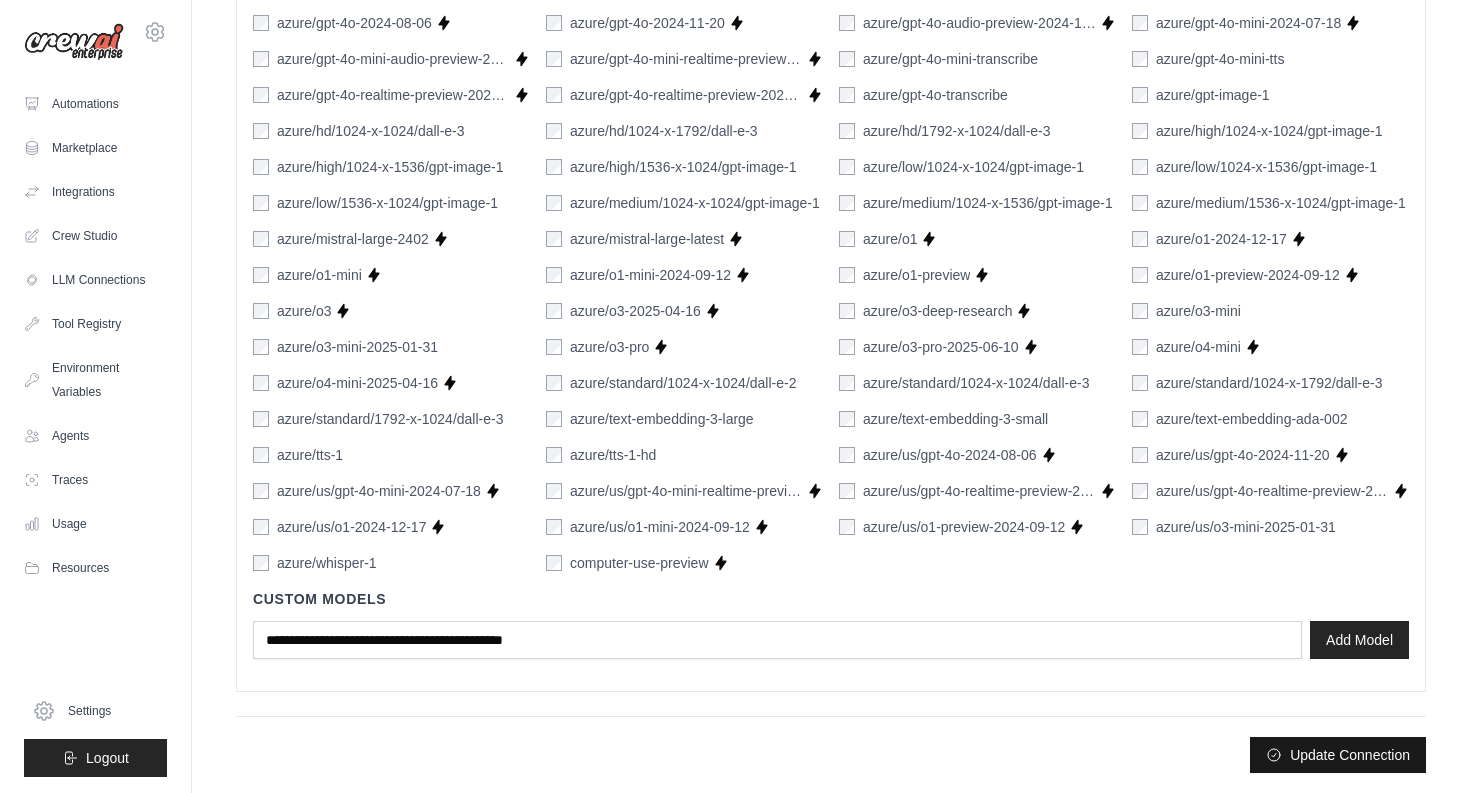type on "**********" 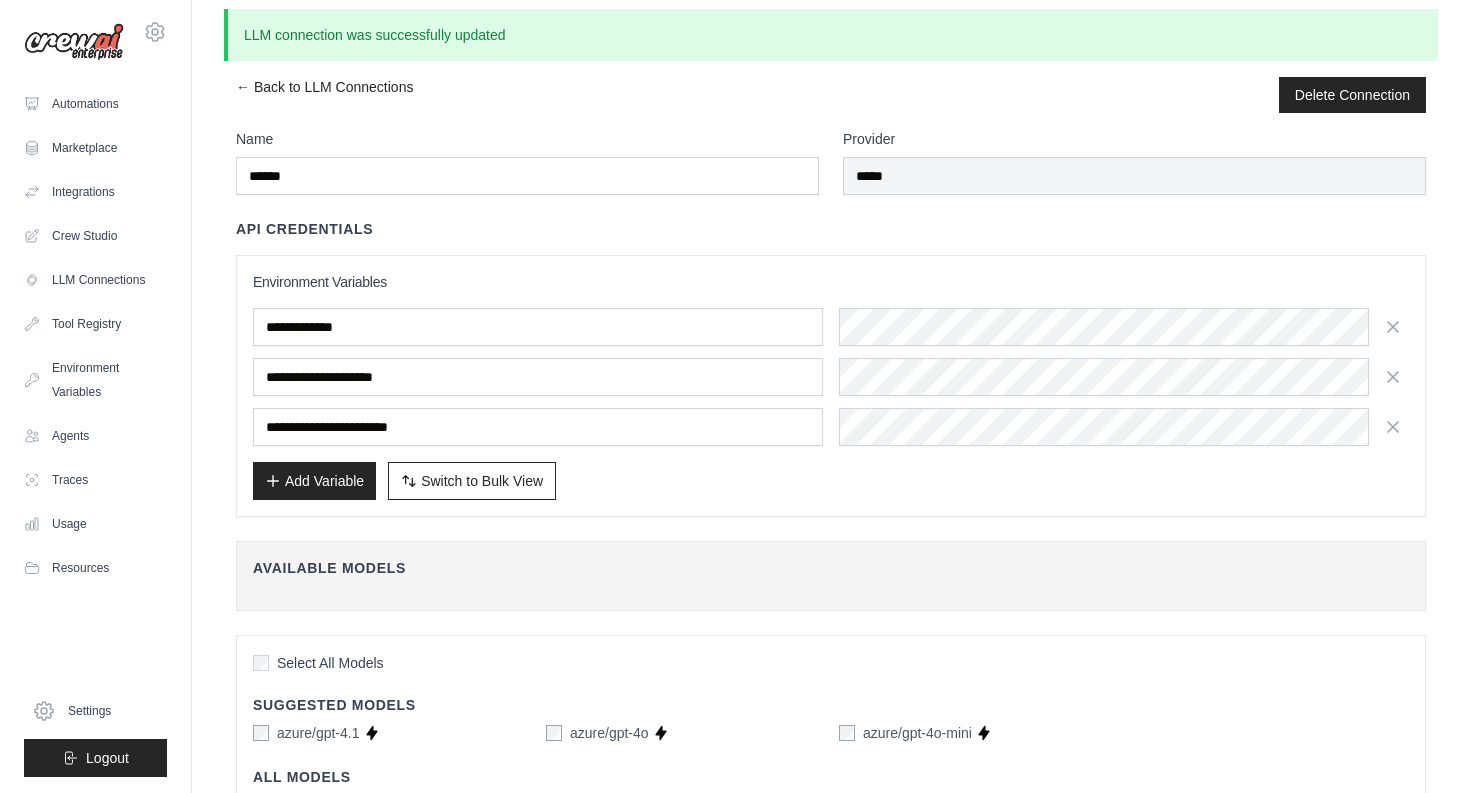 scroll, scrollTop: 14, scrollLeft: 0, axis: vertical 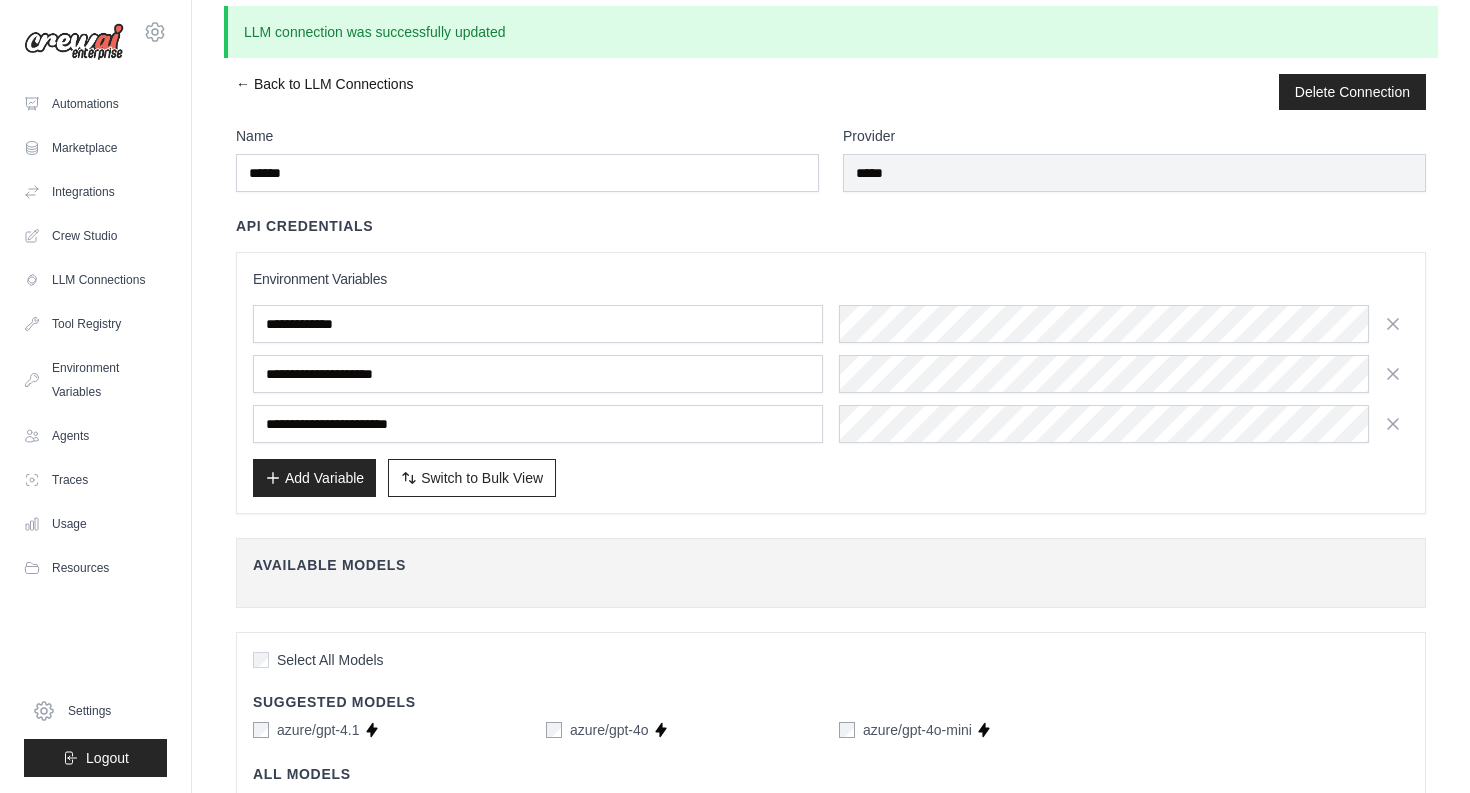 click on "← Back to LLM Connections" at bounding box center (324, 92) 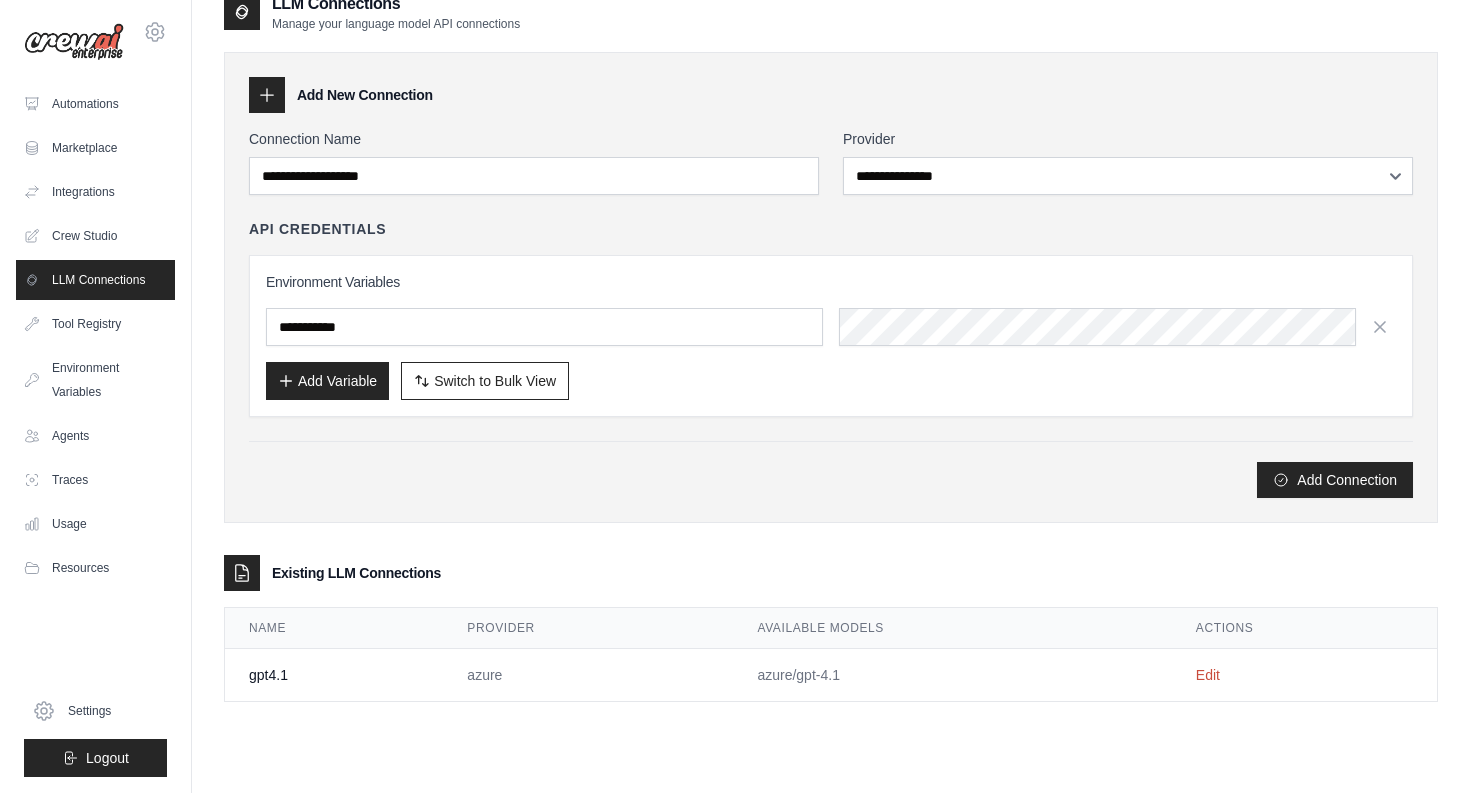 scroll, scrollTop: 40, scrollLeft: 0, axis: vertical 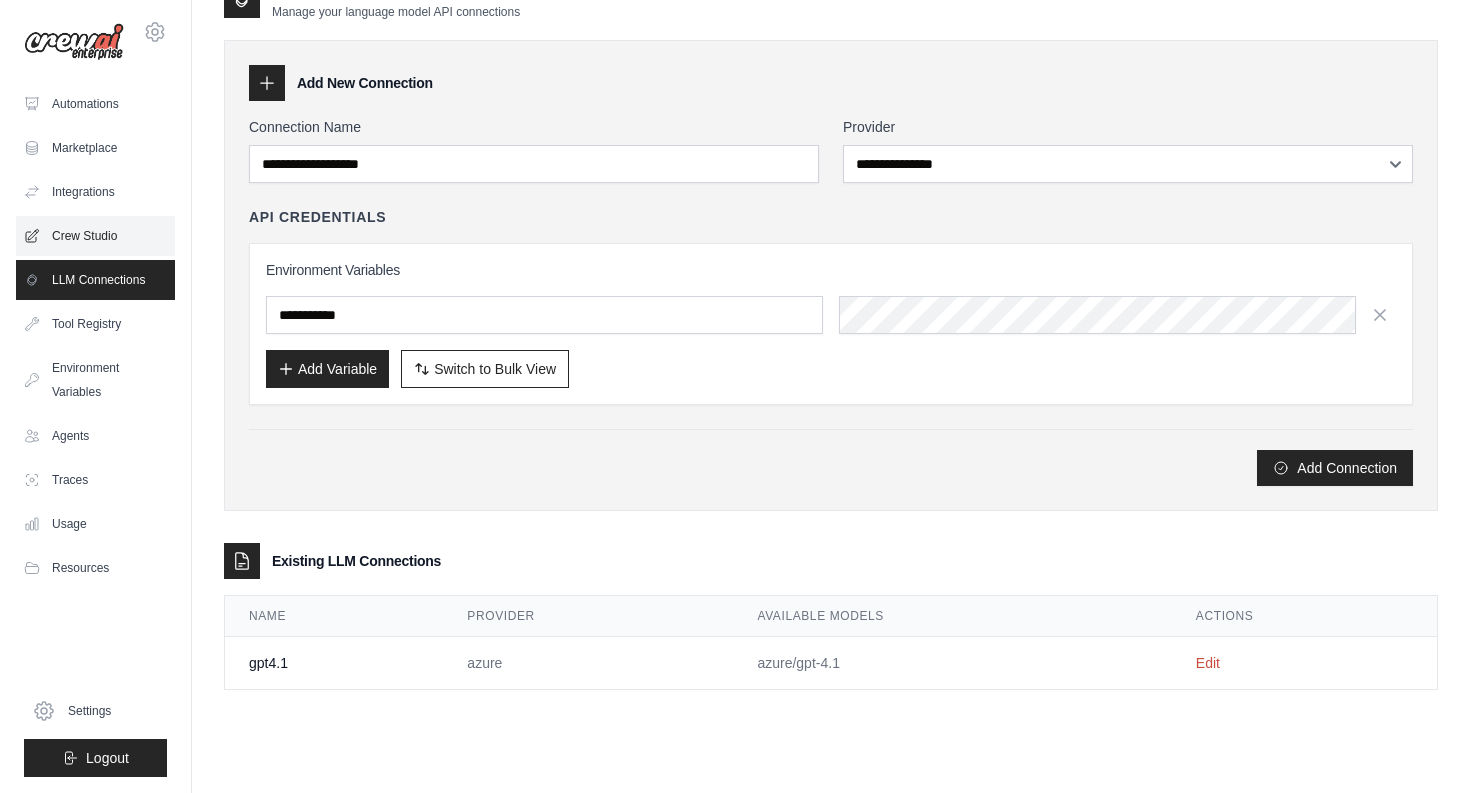 click on "Crew Studio" at bounding box center (95, 236) 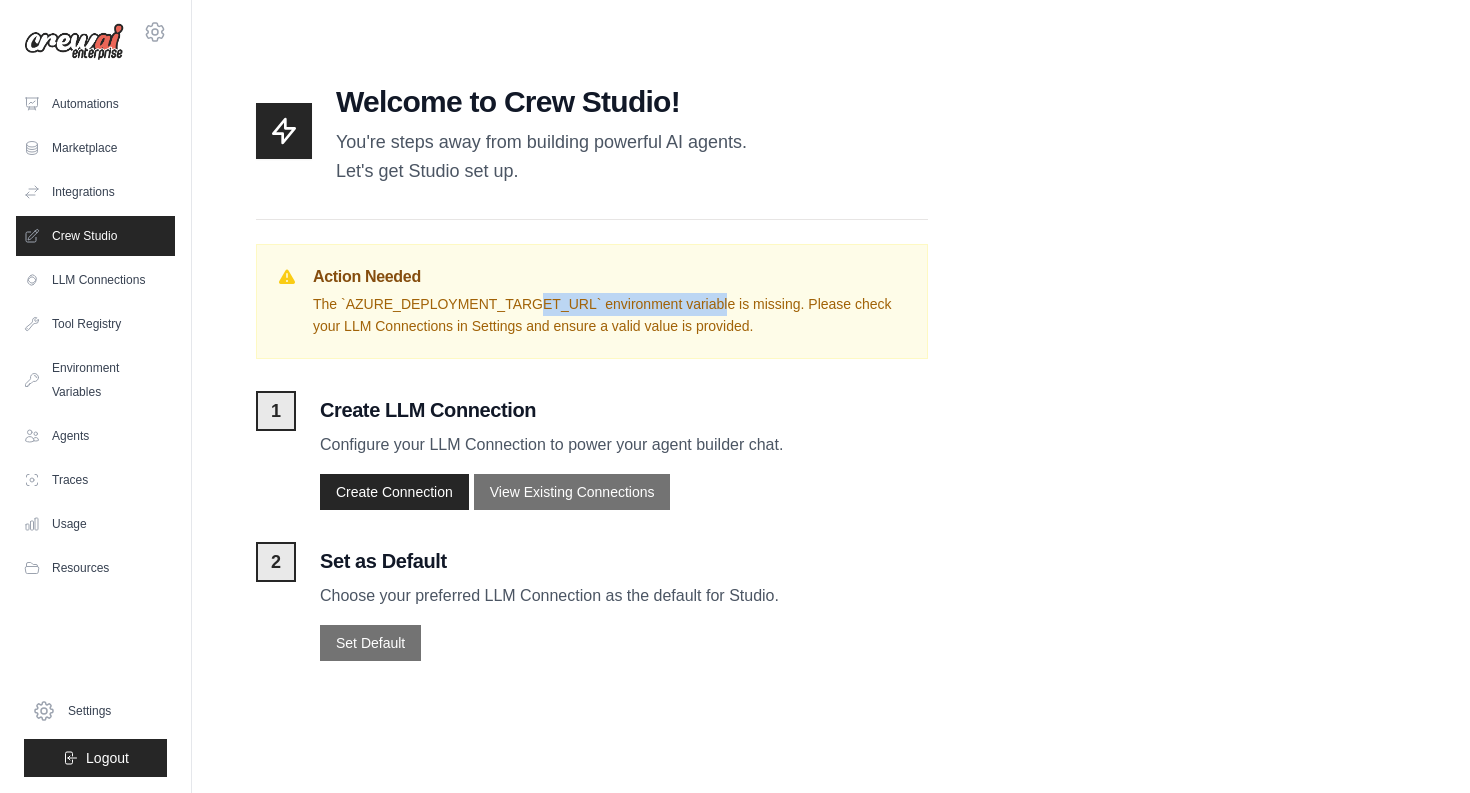 drag, startPoint x: 349, startPoint y: 305, endPoint x: 595, endPoint y: 308, distance: 246.0183 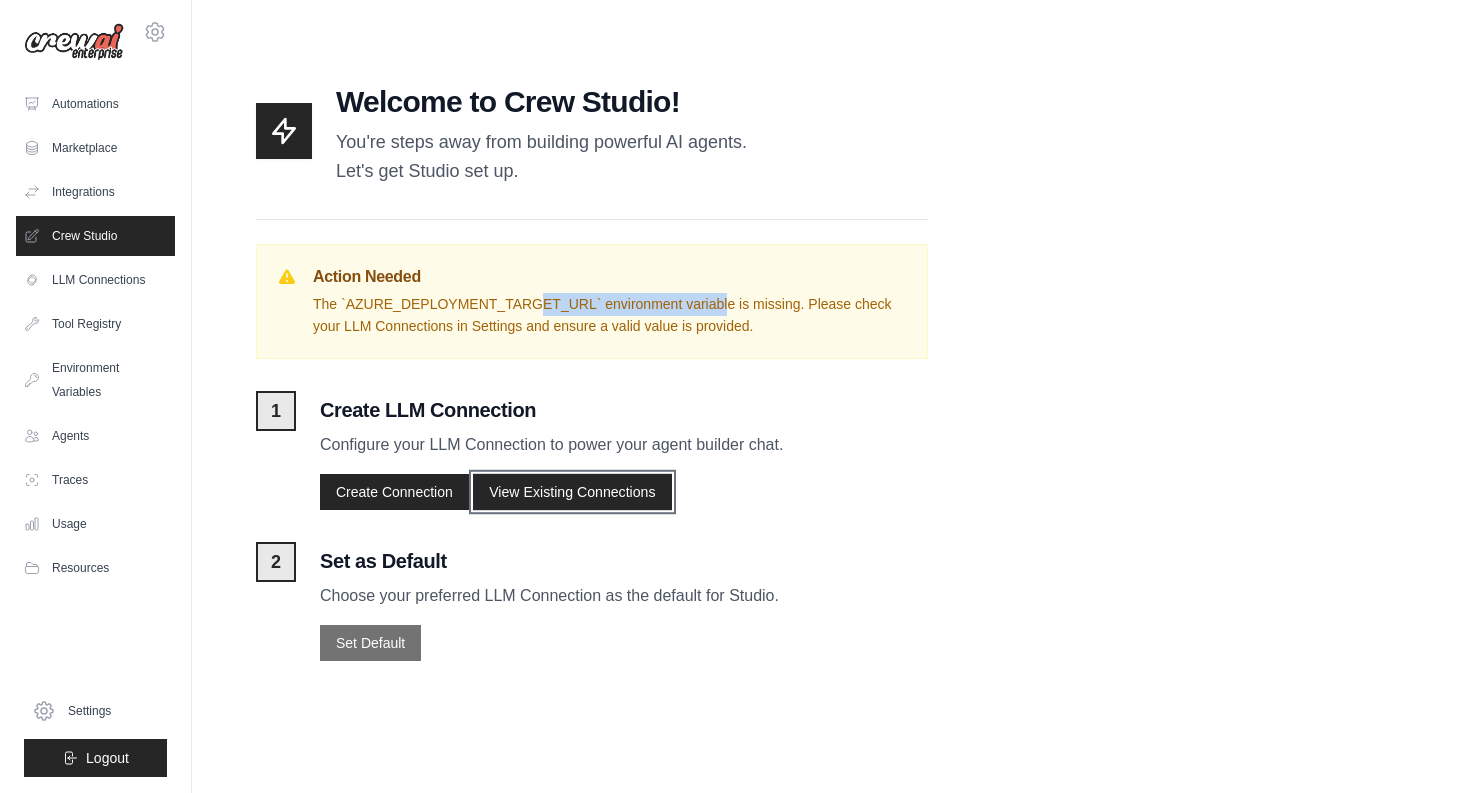 click on "View Existing Connections" at bounding box center (572, 492) 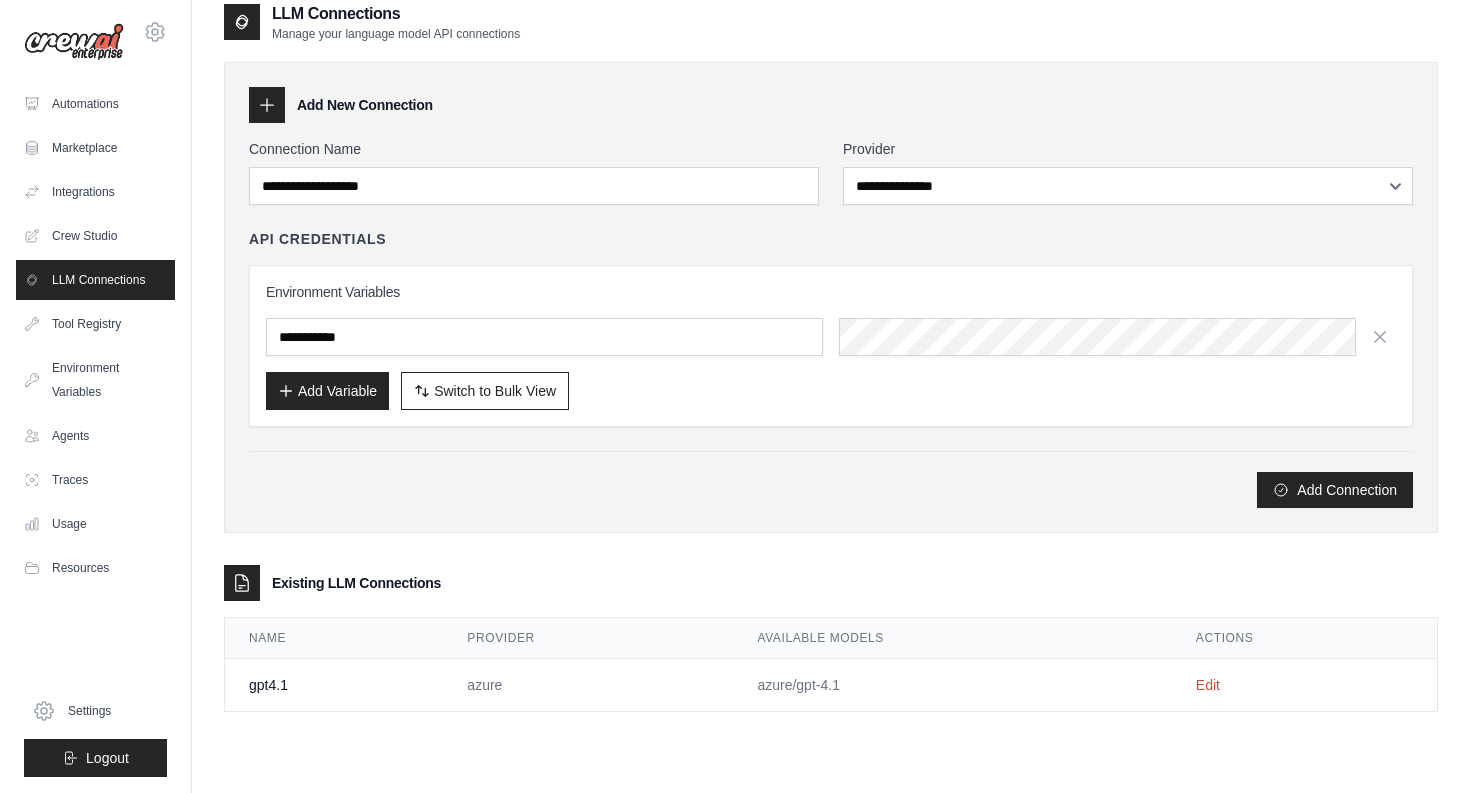 scroll, scrollTop: 40, scrollLeft: 0, axis: vertical 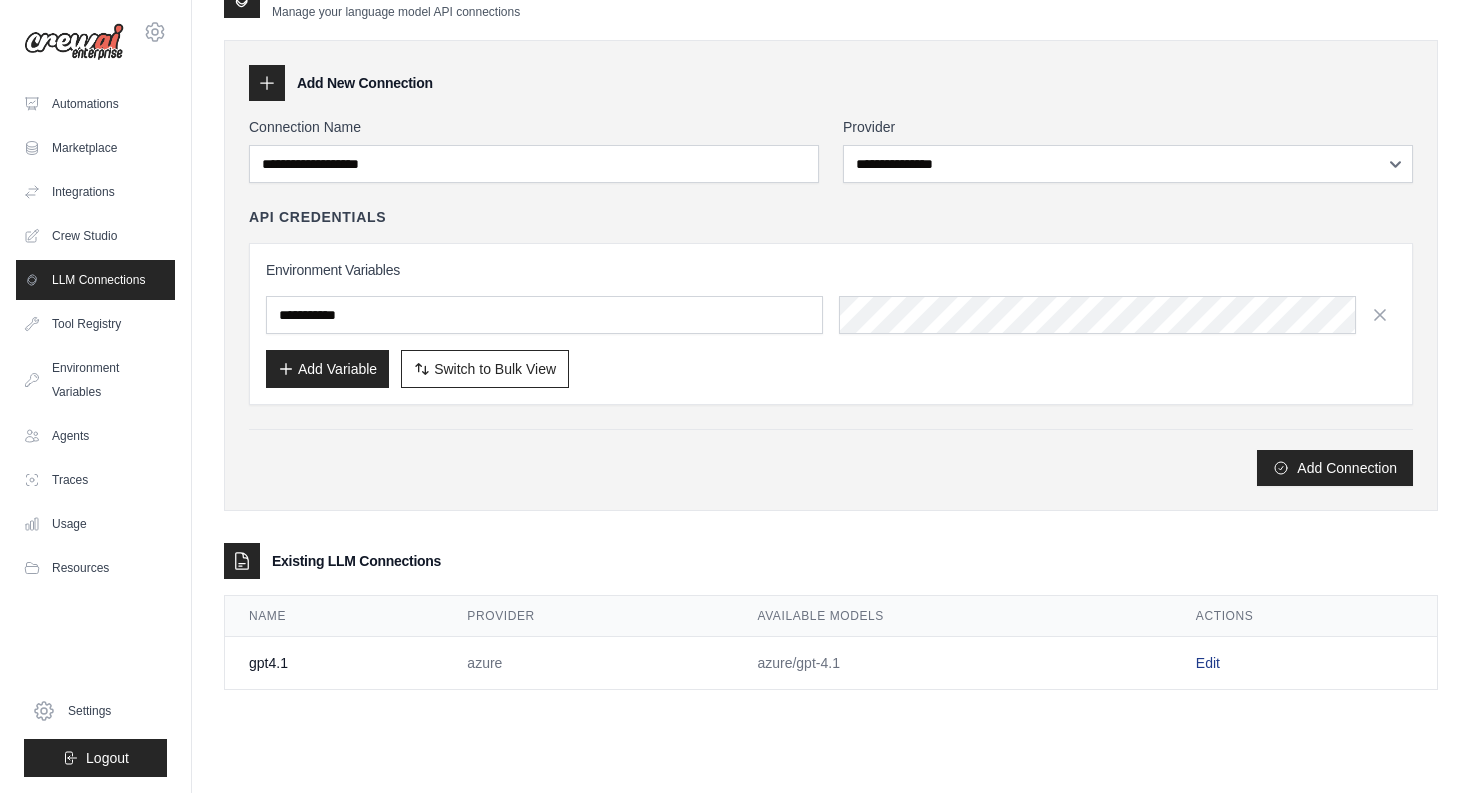 click on "Edit" at bounding box center [1208, 663] 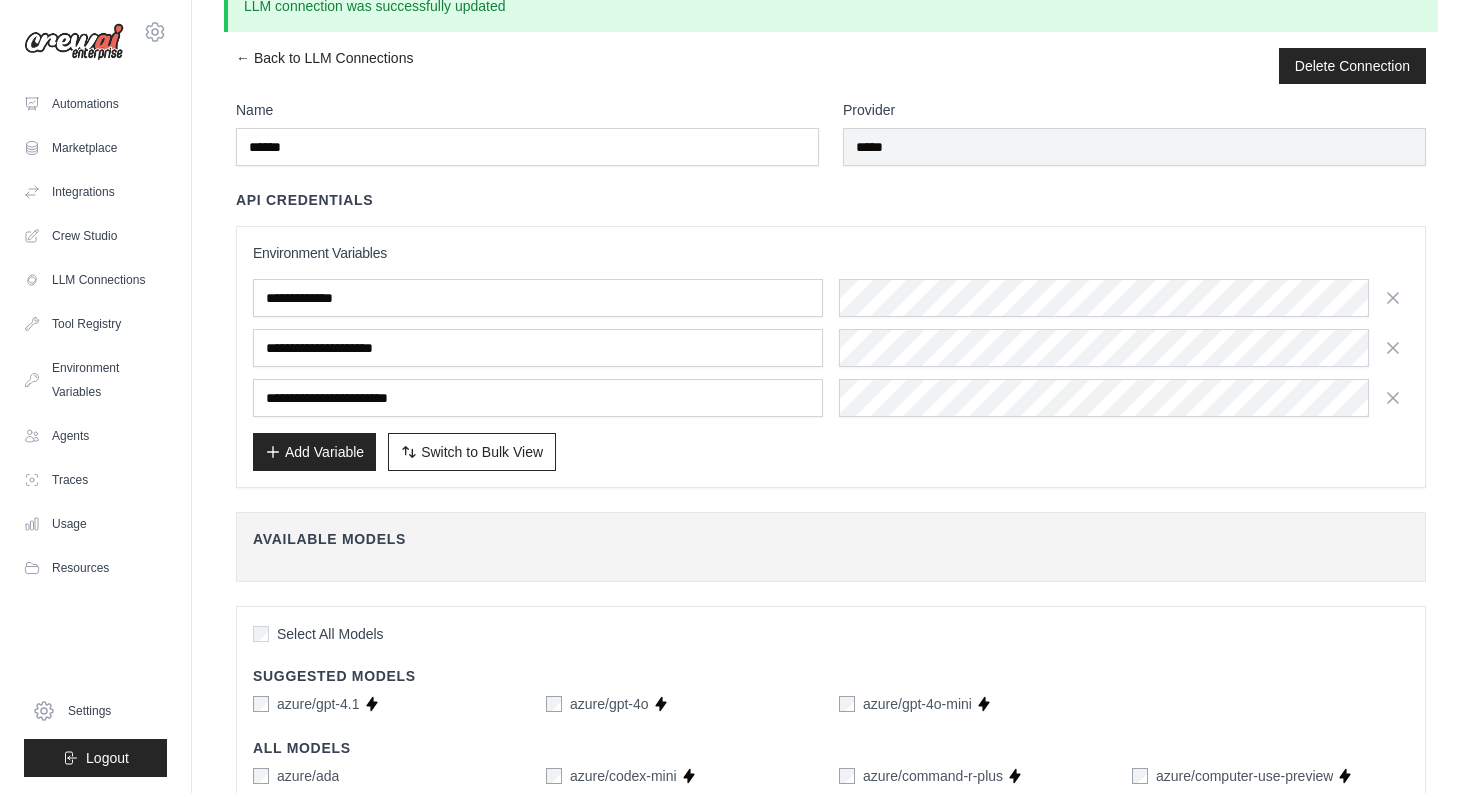 scroll, scrollTop: 0, scrollLeft: 0, axis: both 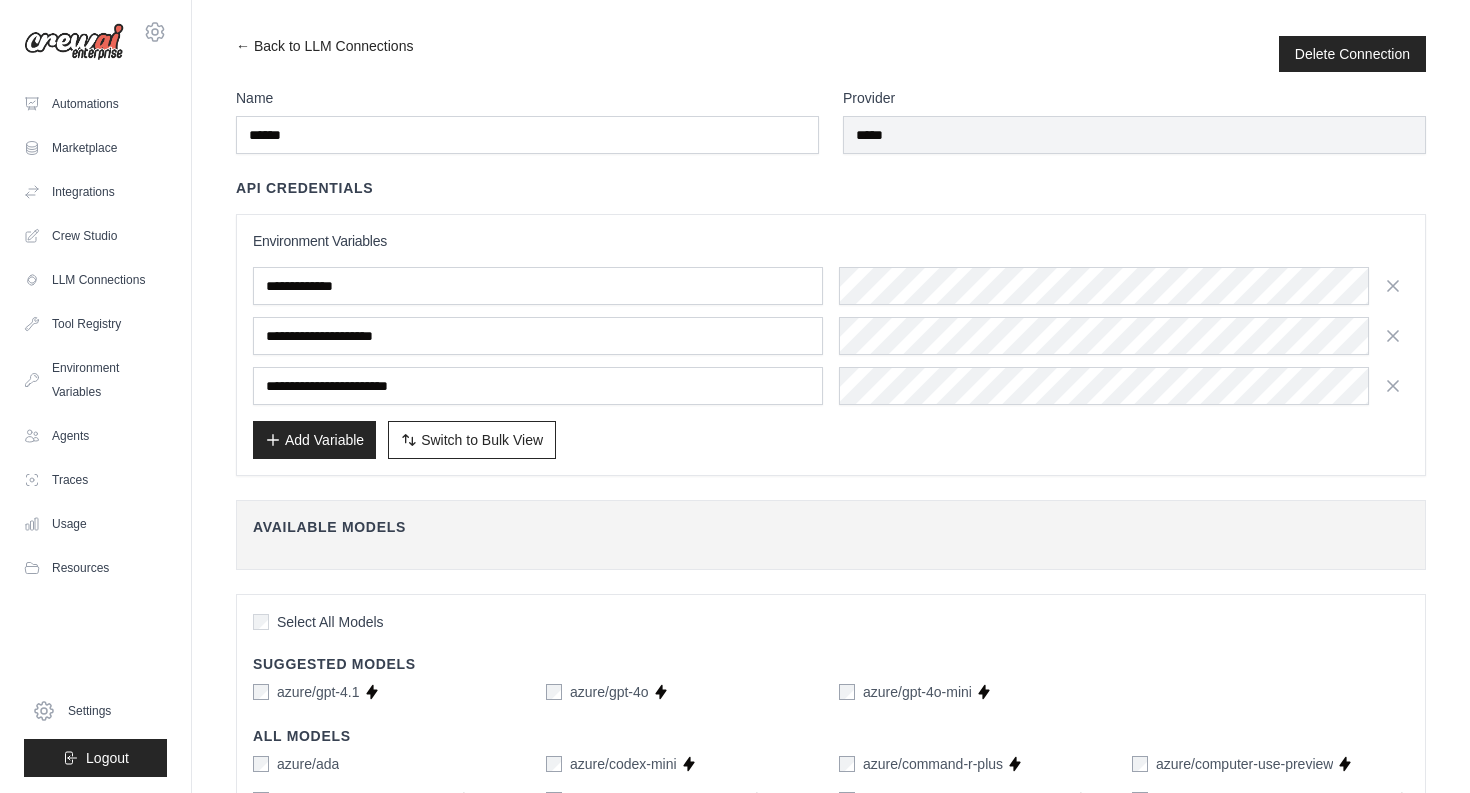 click on "Add Variable" at bounding box center (314, 440) 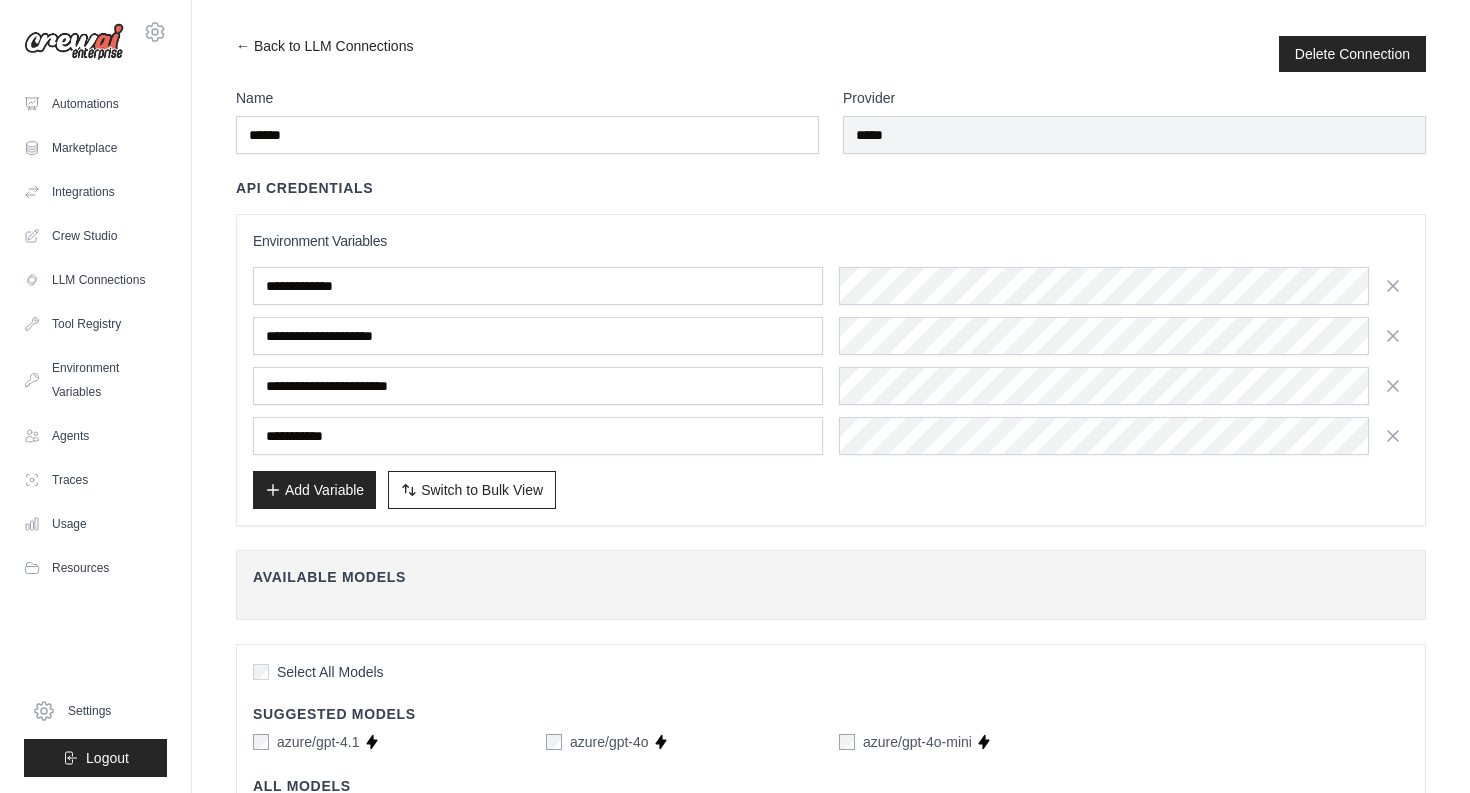 click at bounding box center [538, 436] 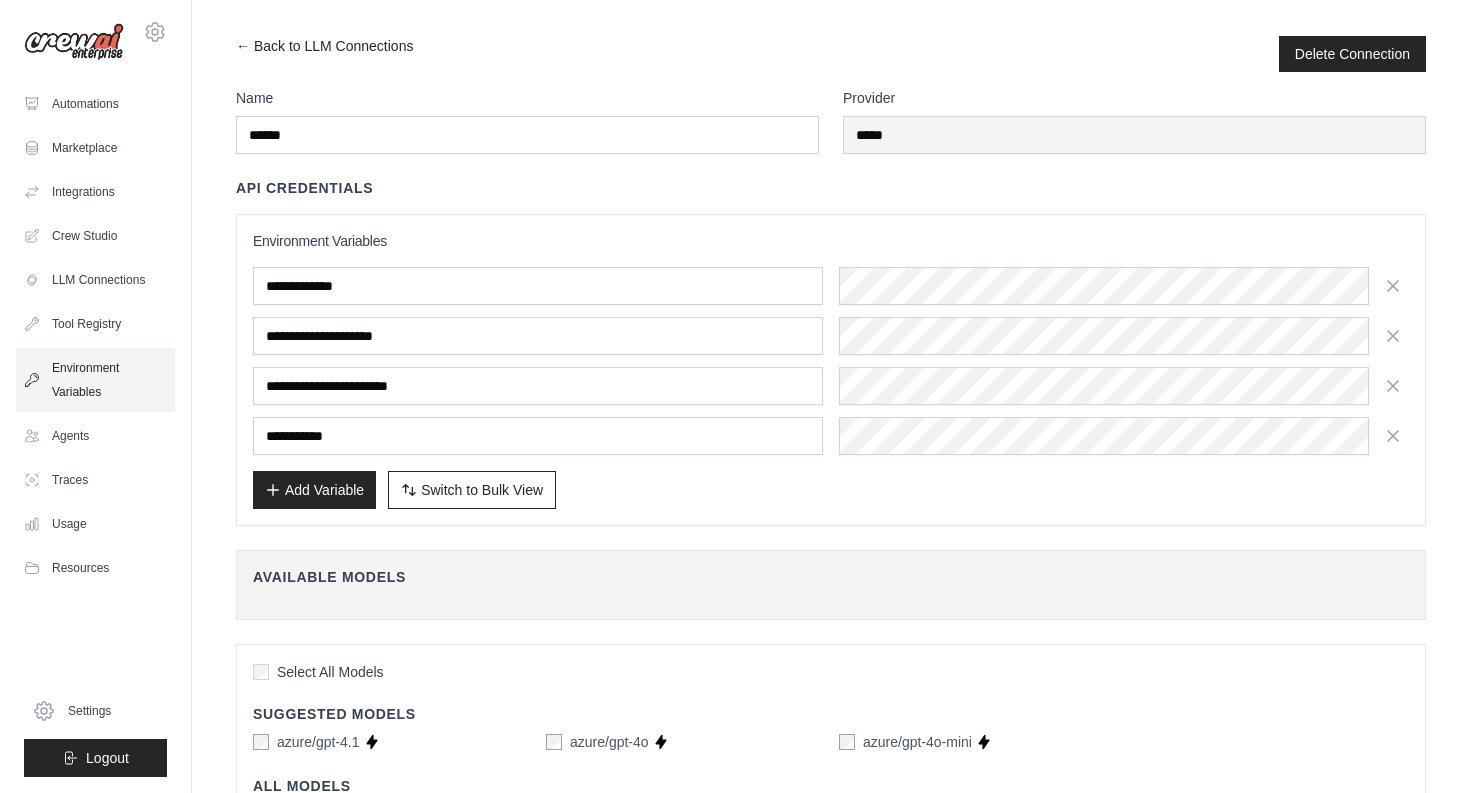 click on "Environment Variables" at bounding box center [95, 380] 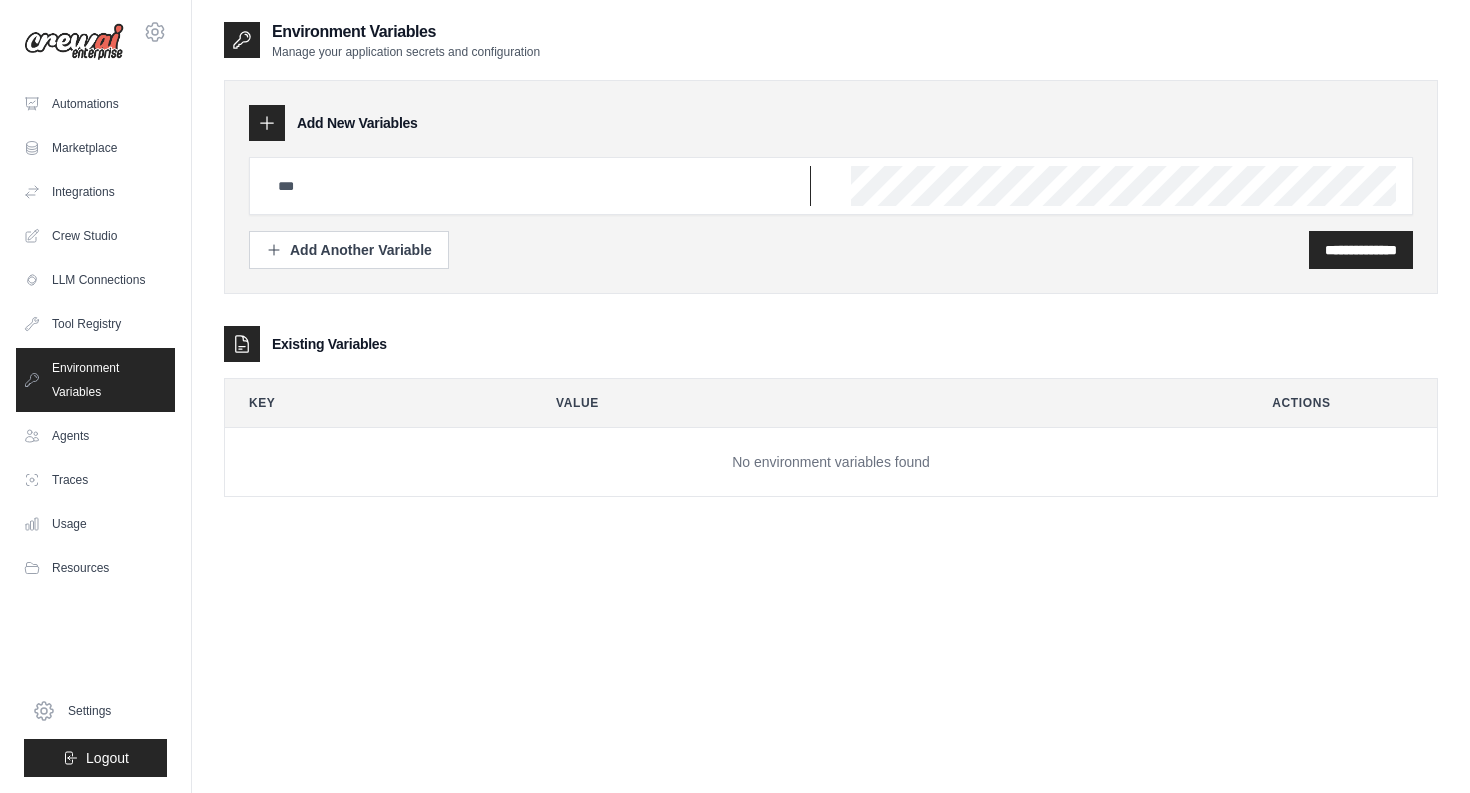 click at bounding box center [538, 186] 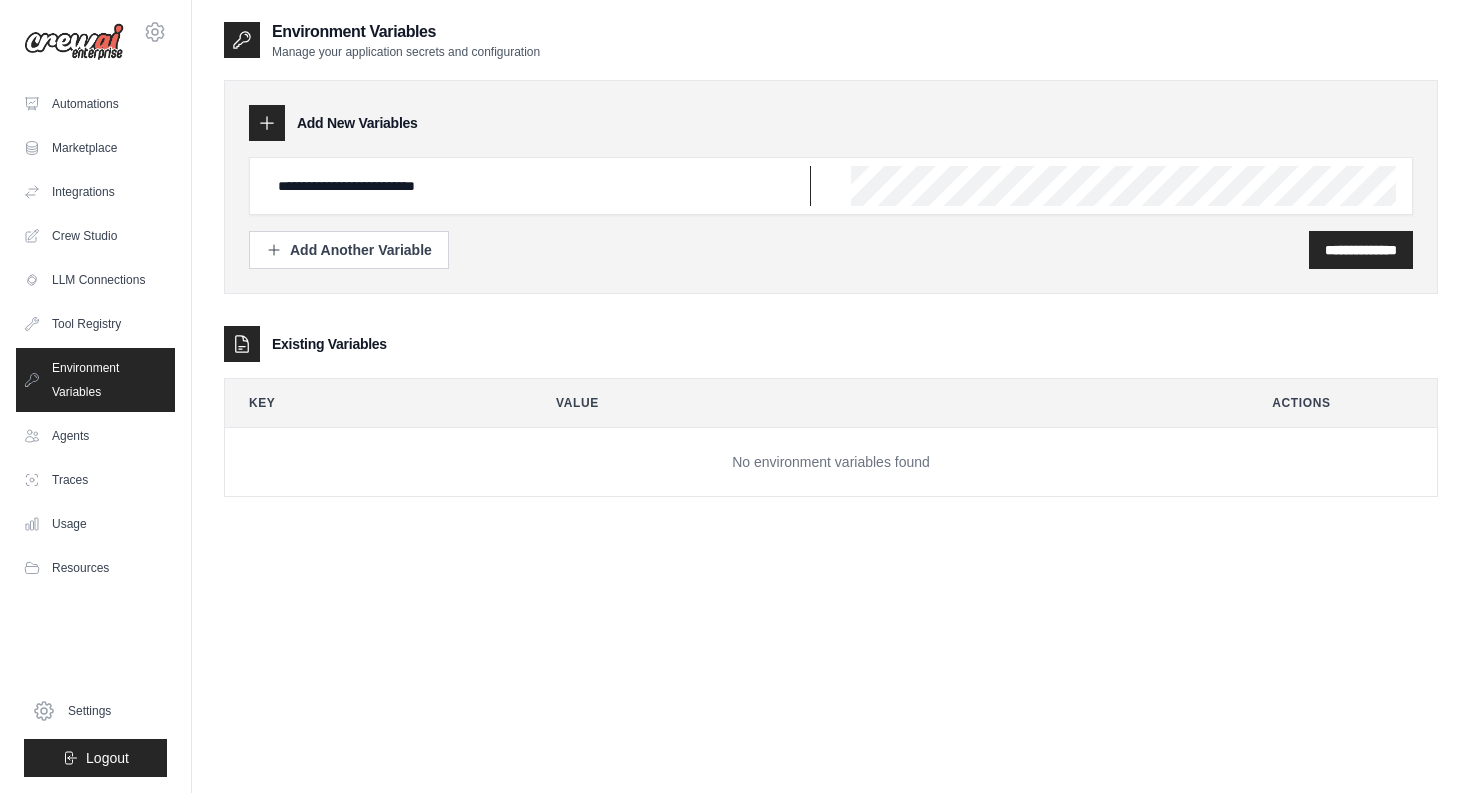 type on "**********" 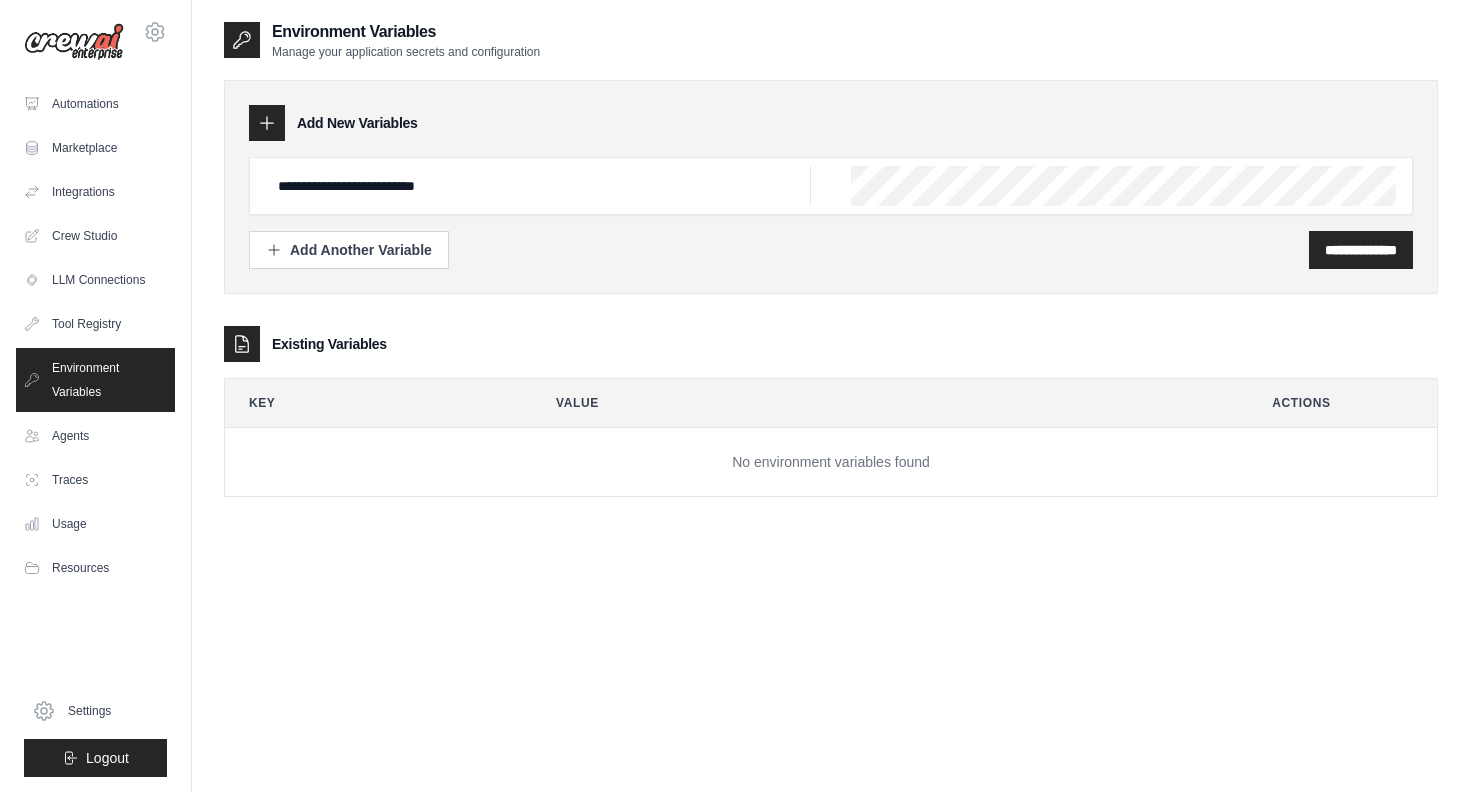 scroll, scrollTop: 0, scrollLeft: 211, axis: horizontal 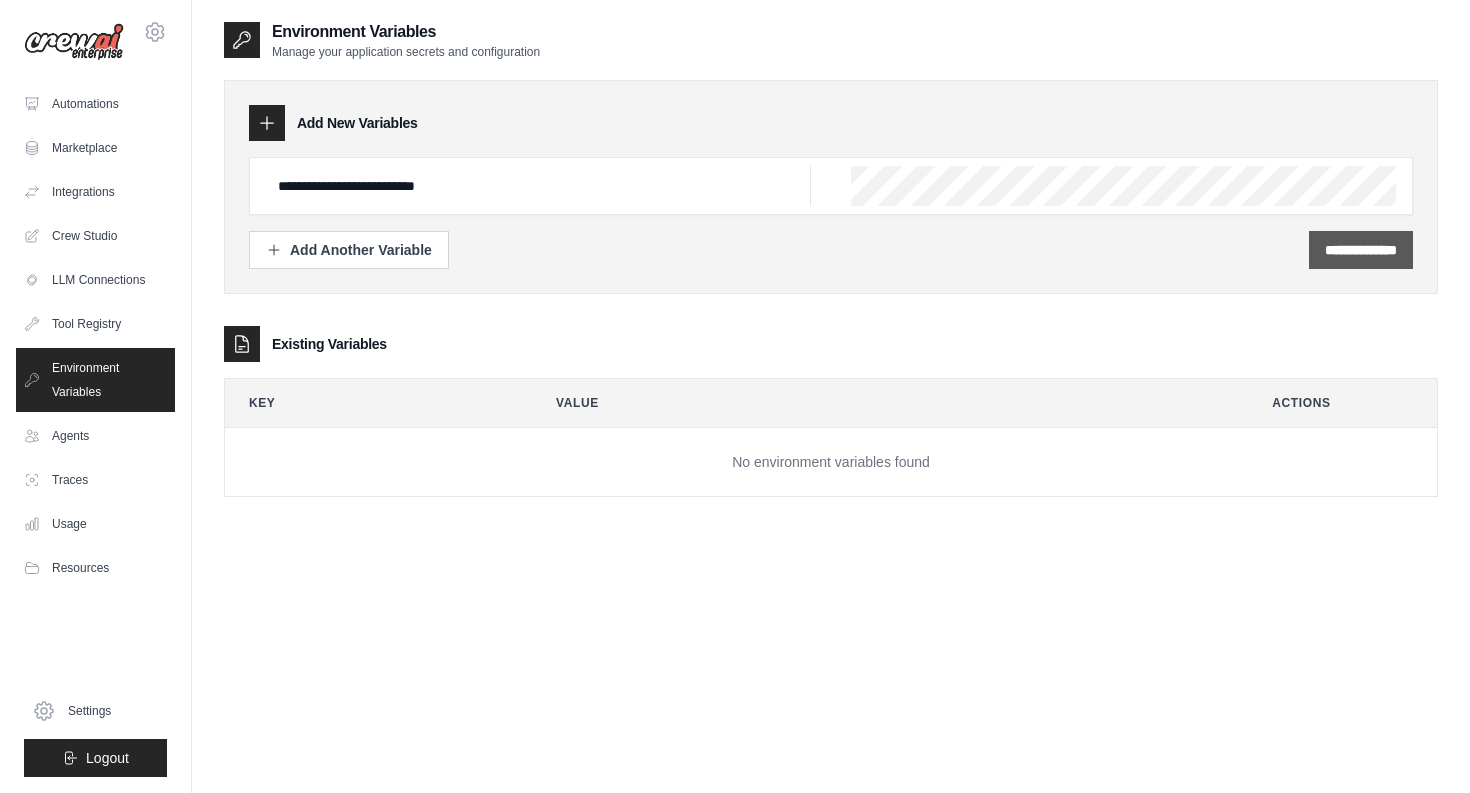 click on "**********" at bounding box center [1361, 250] 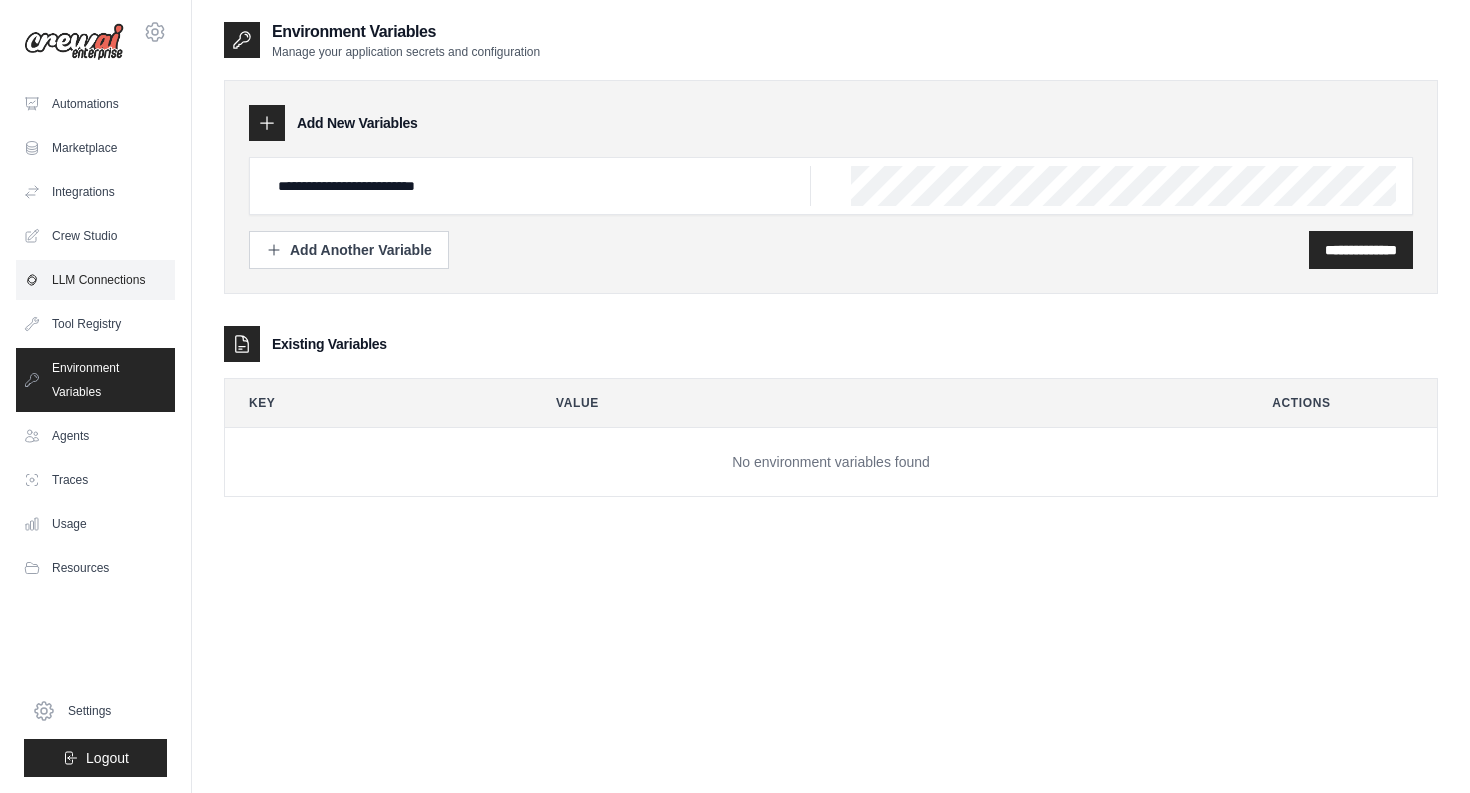 click on "LLM Connections" at bounding box center (95, 280) 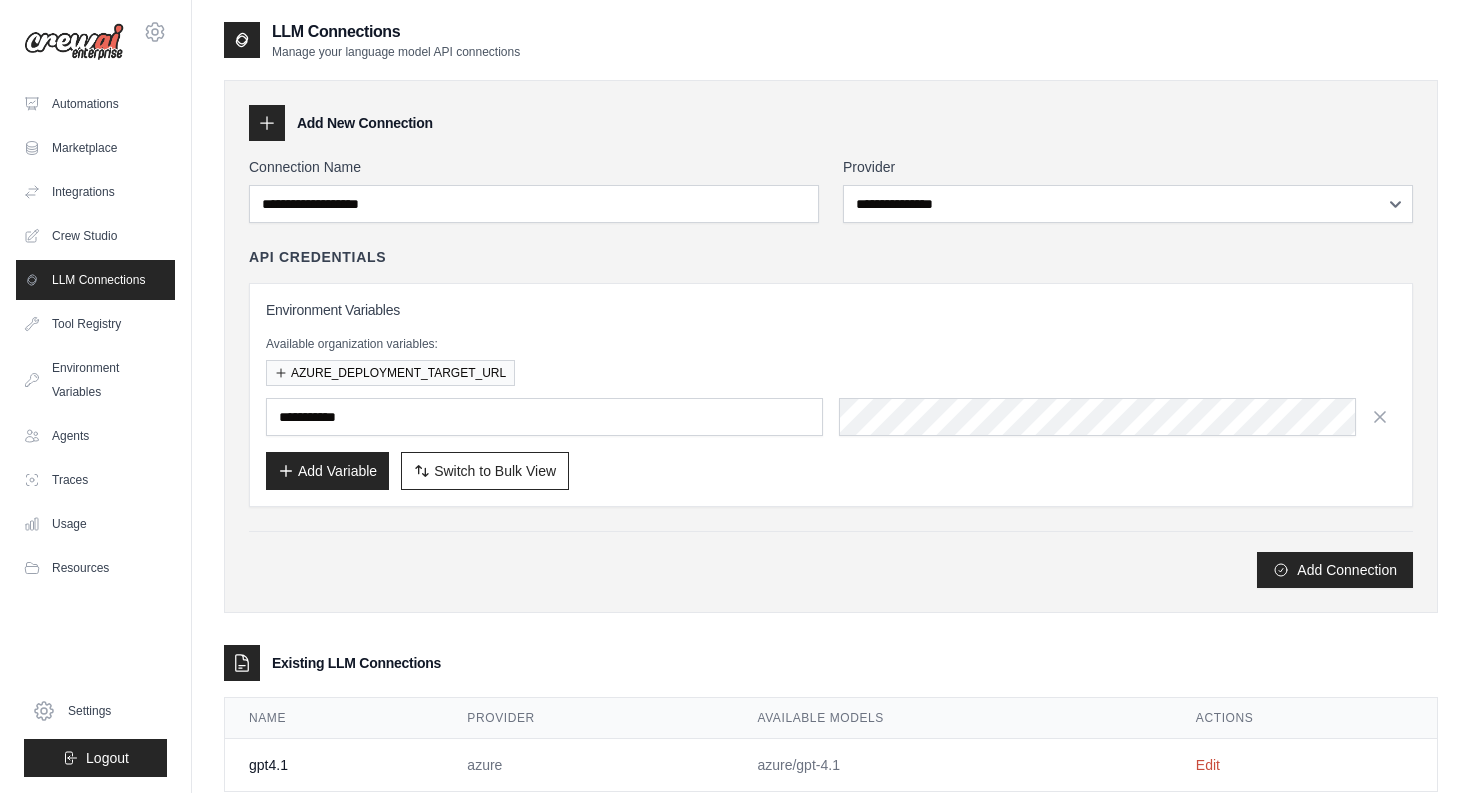 scroll, scrollTop: 51, scrollLeft: 0, axis: vertical 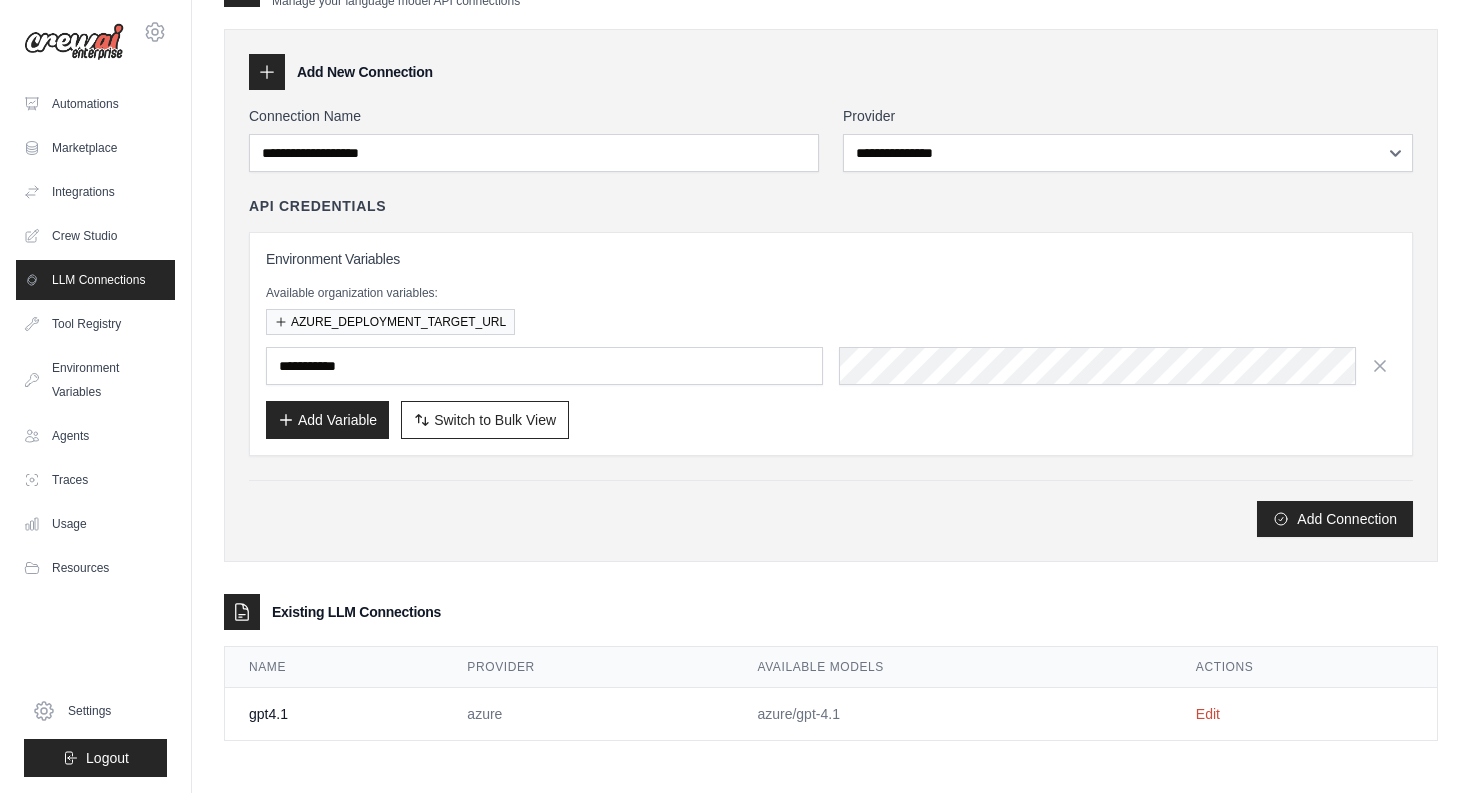 click on "Edit" at bounding box center (1304, 714) 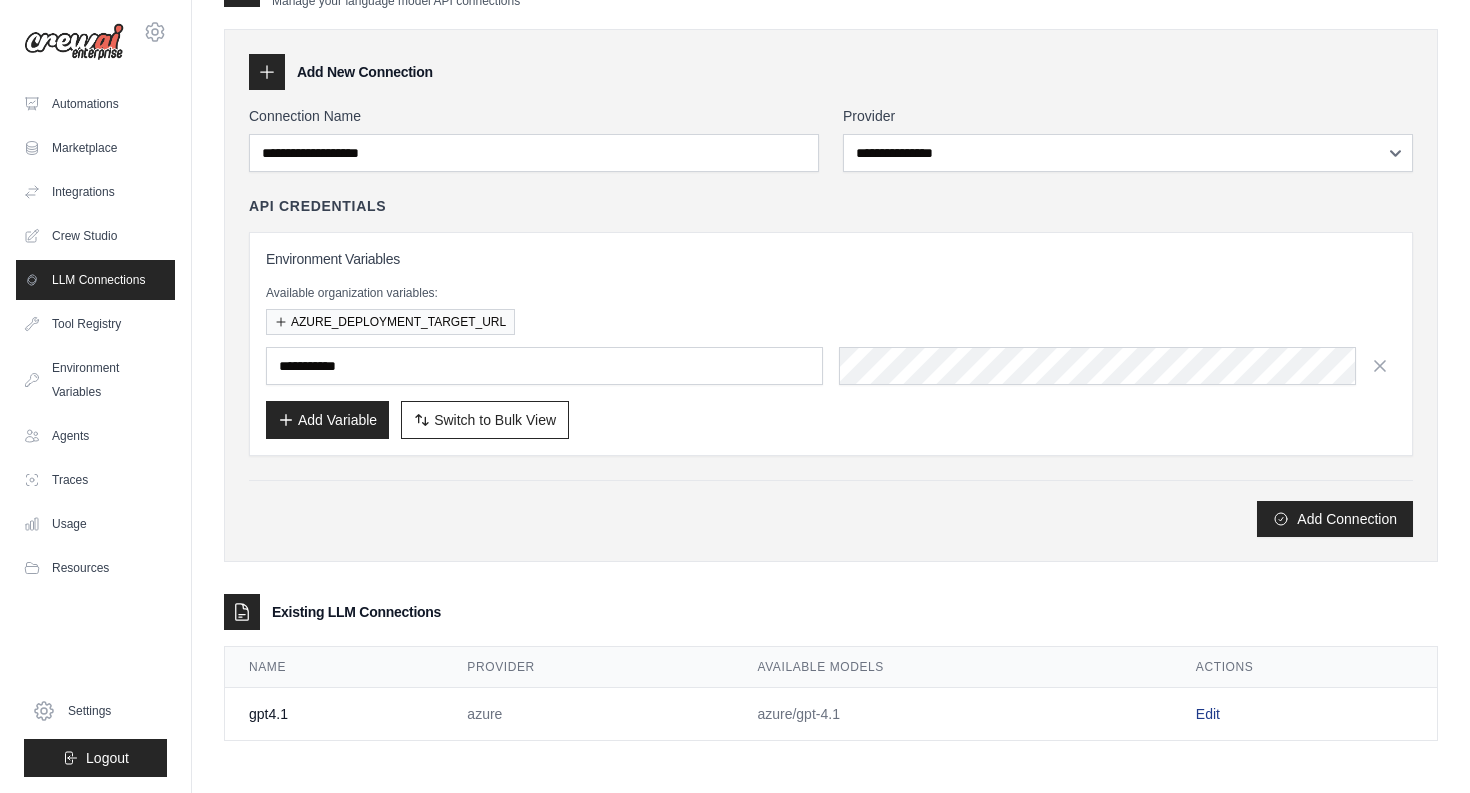 click on "Edit" at bounding box center [1208, 714] 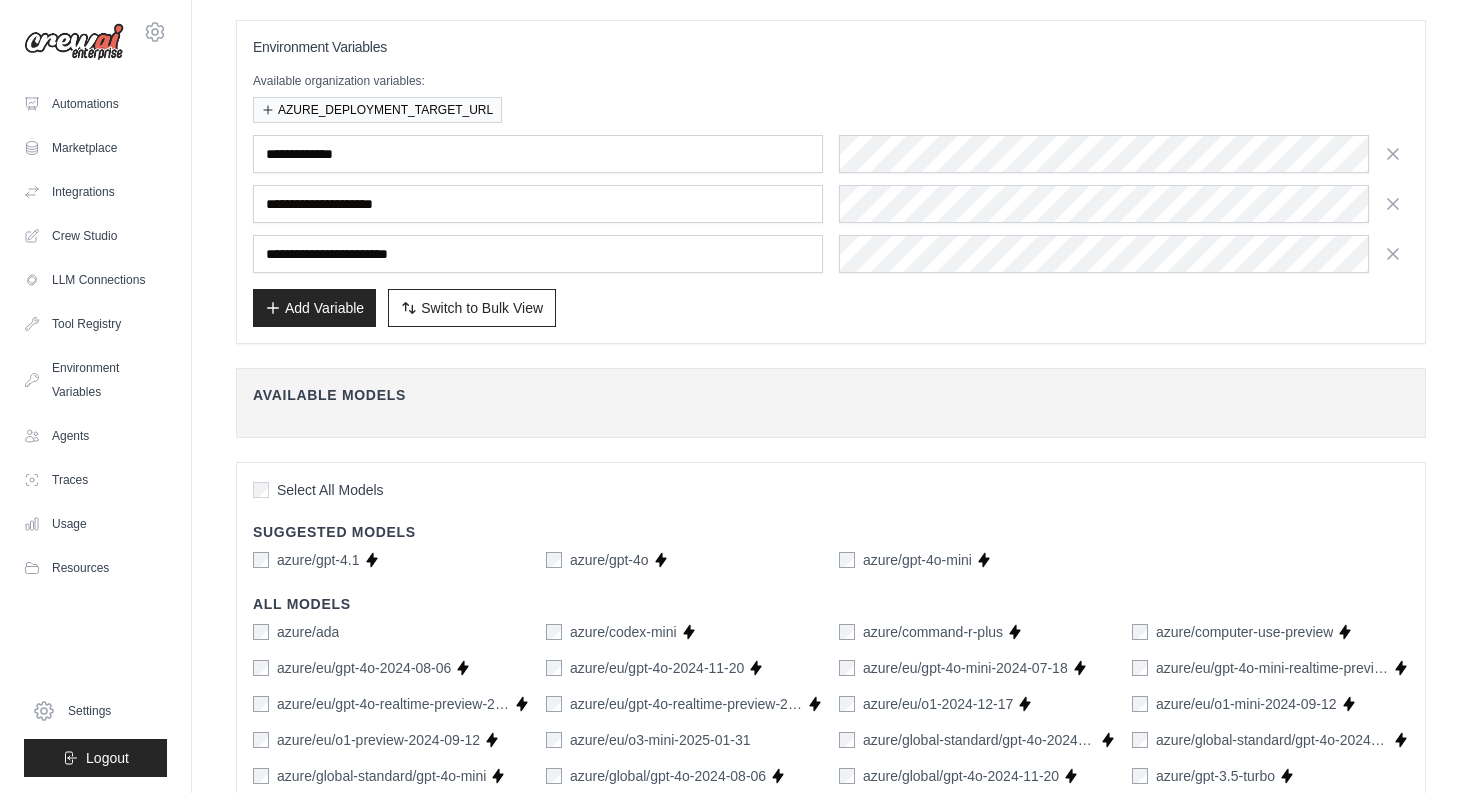 scroll, scrollTop: 206, scrollLeft: 0, axis: vertical 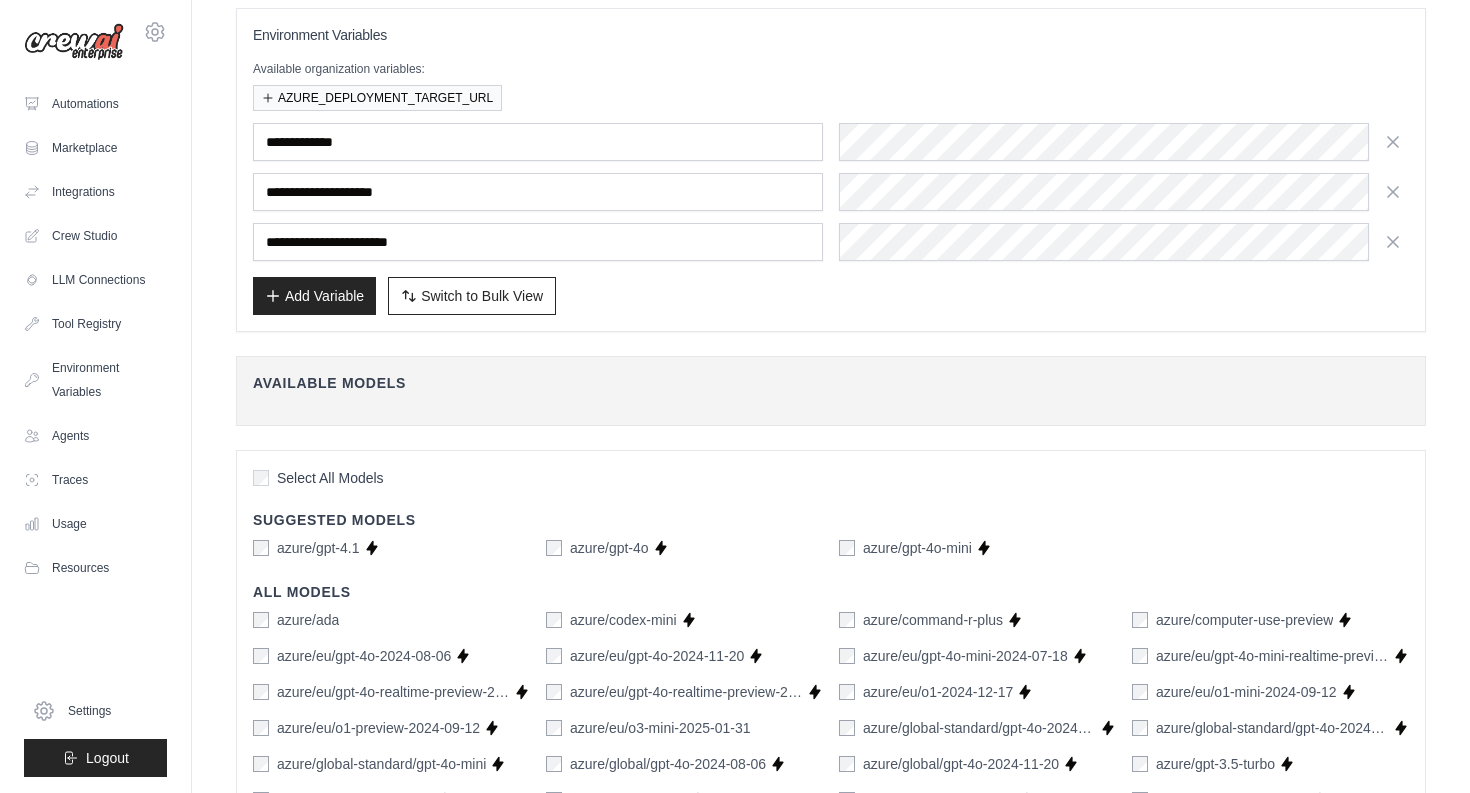 click on "Add Variable" at bounding box center (314, 296) 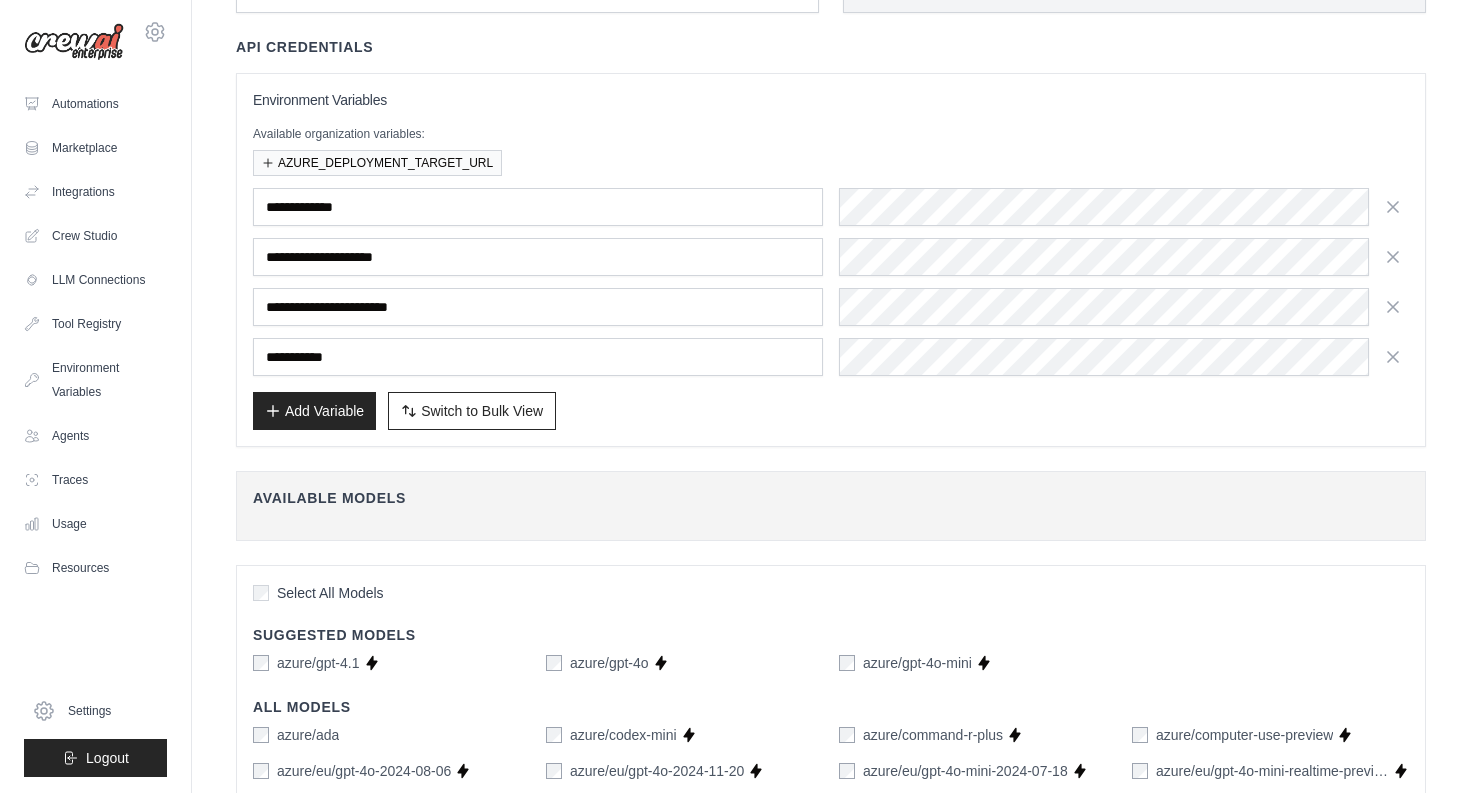 scroll, scrollTop: 0, scrollLeft: 0, axis: both 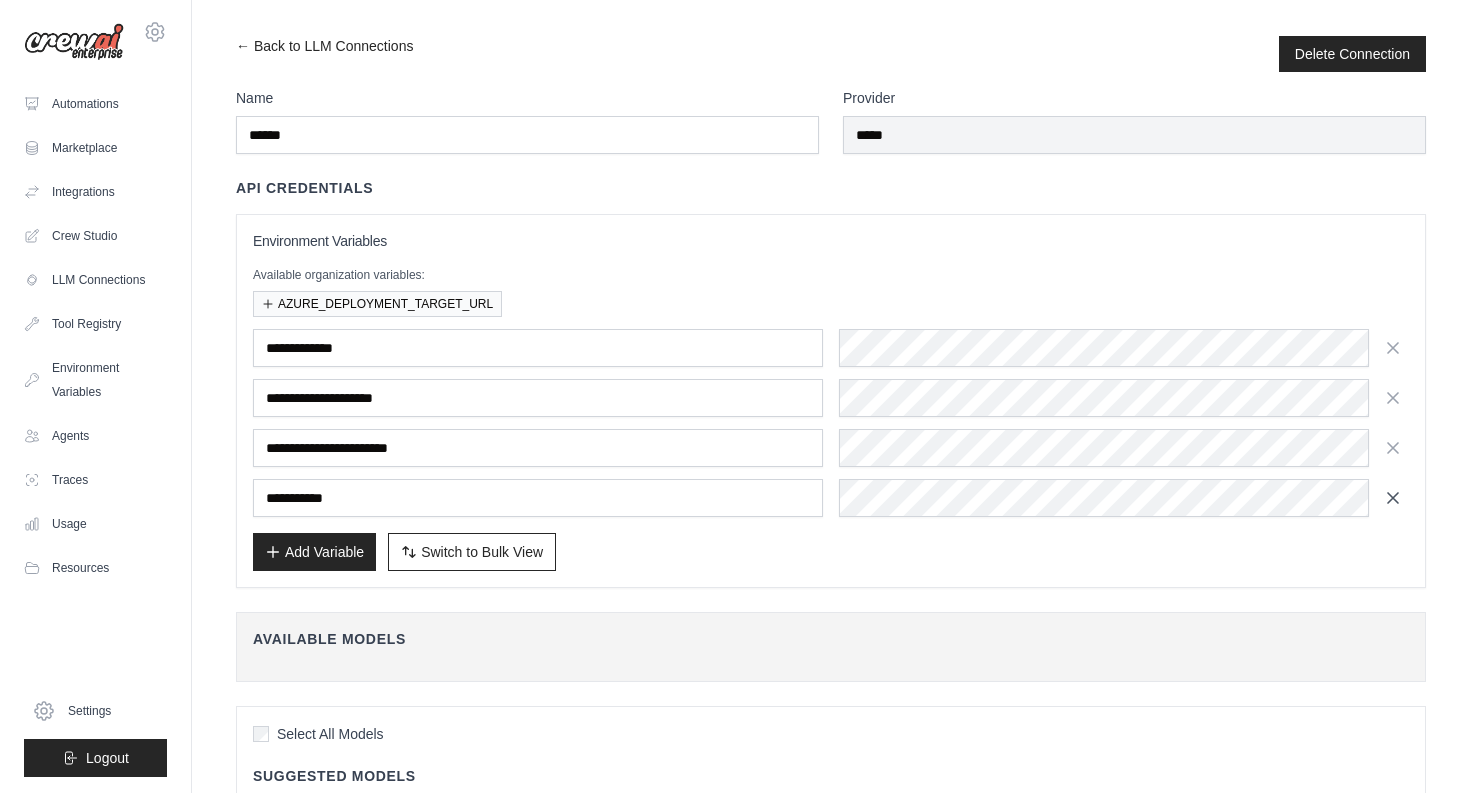 click 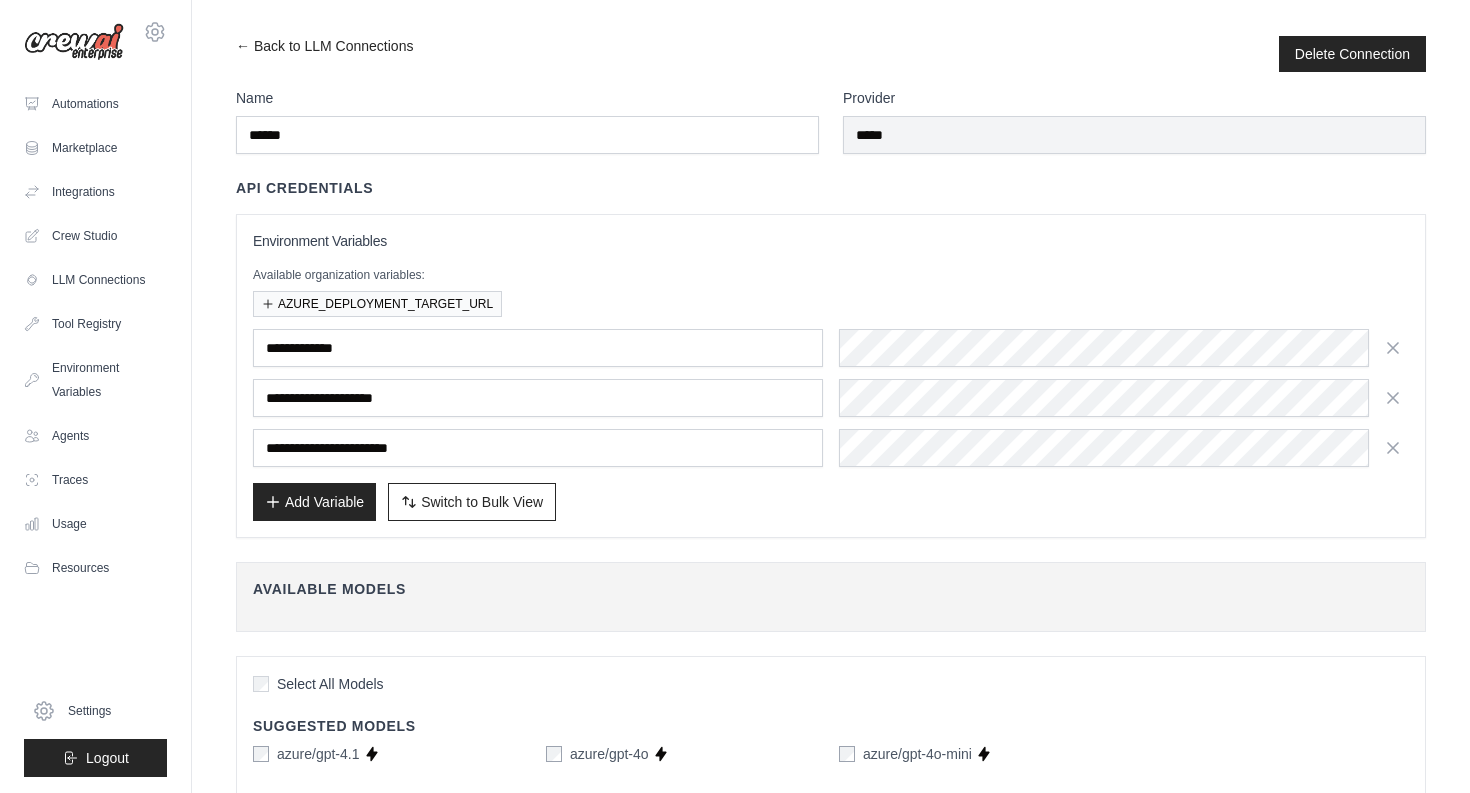 click on "Add Variable" at bounding box center [314, 502] 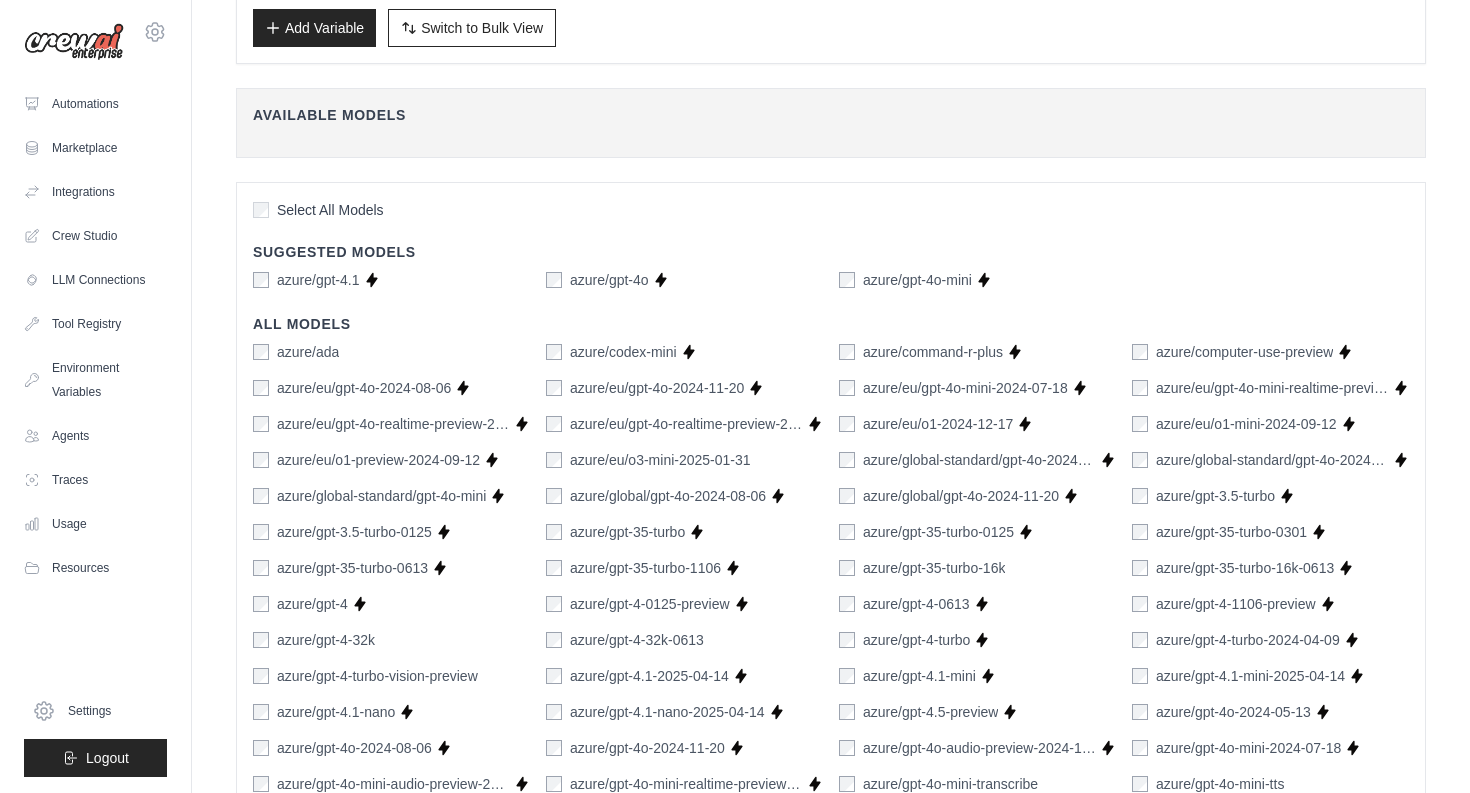 scroll, scrollTop: 0, scrollLeft: 0, axis: both 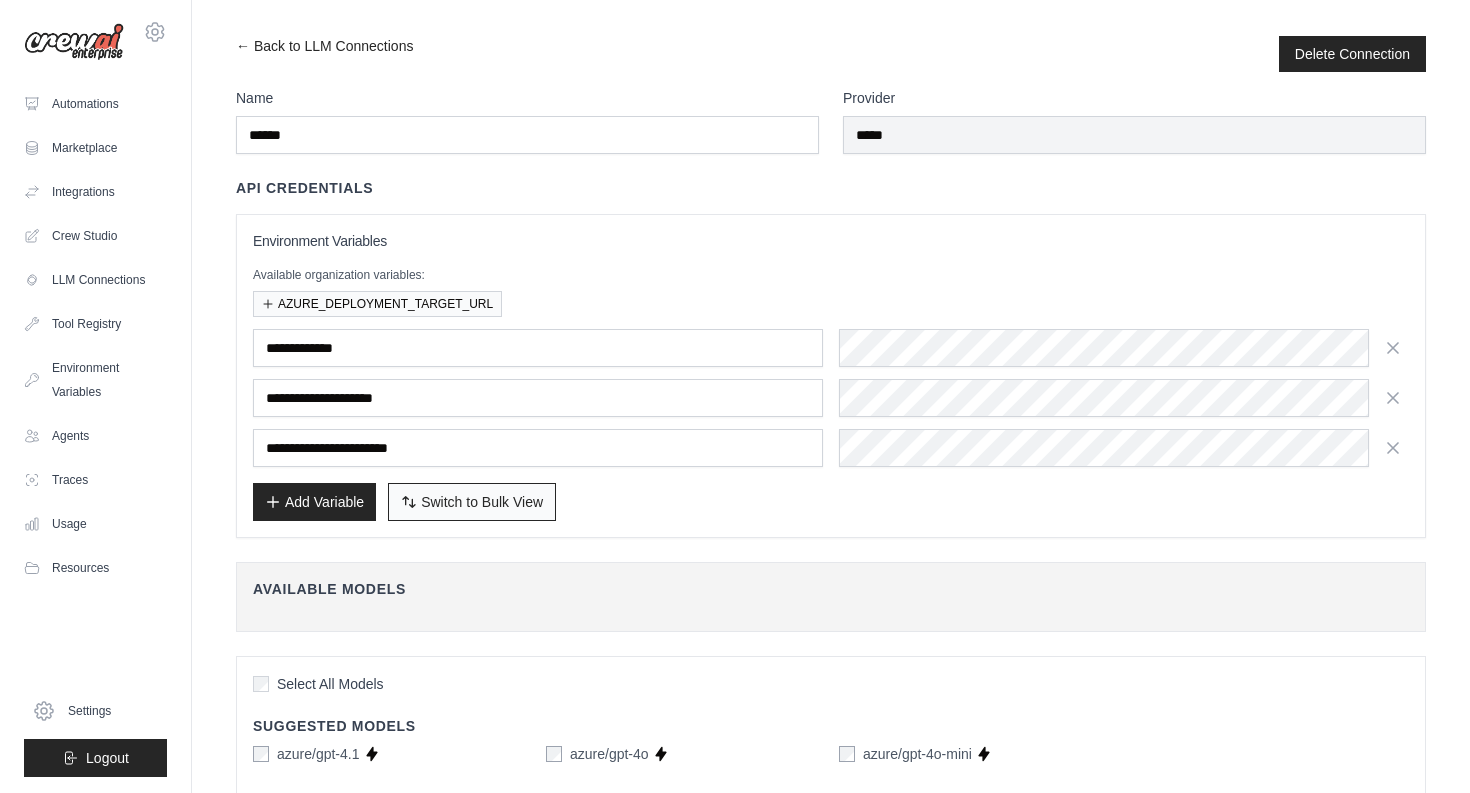 click on "Switch to Bulk View" at bounding box center (482, 502) 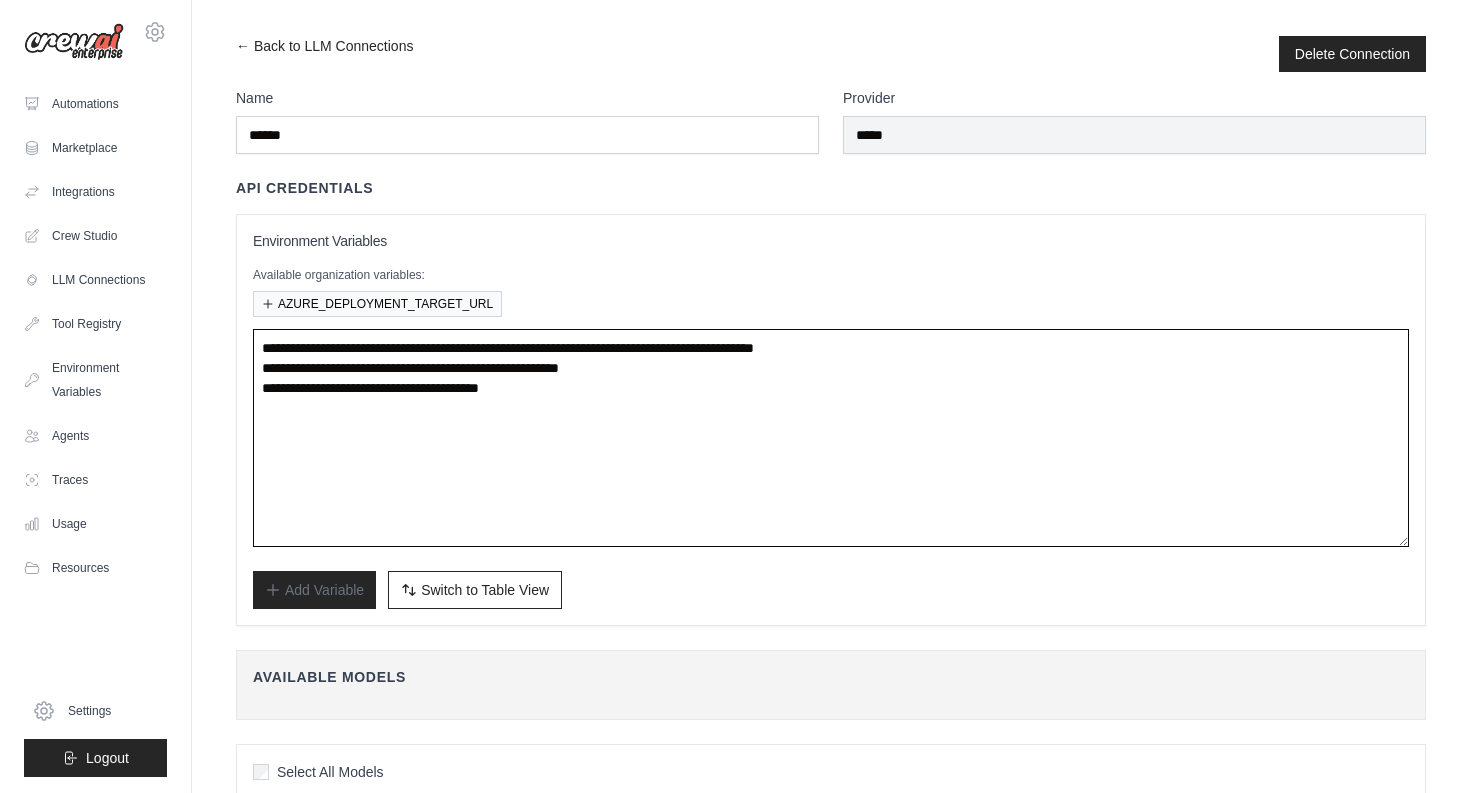 click on "**********" at bounding box center [831, 438] 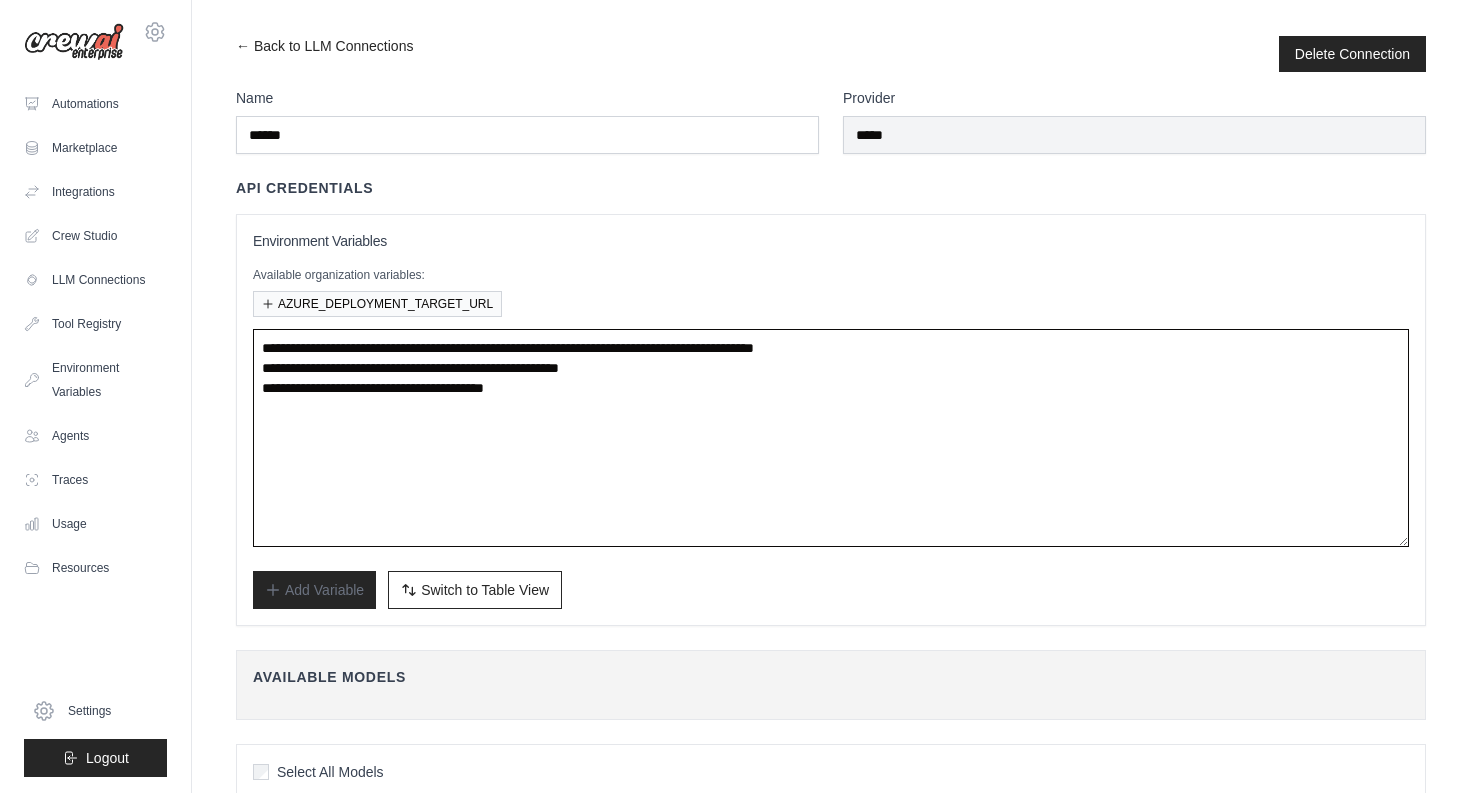 paste on "**********" 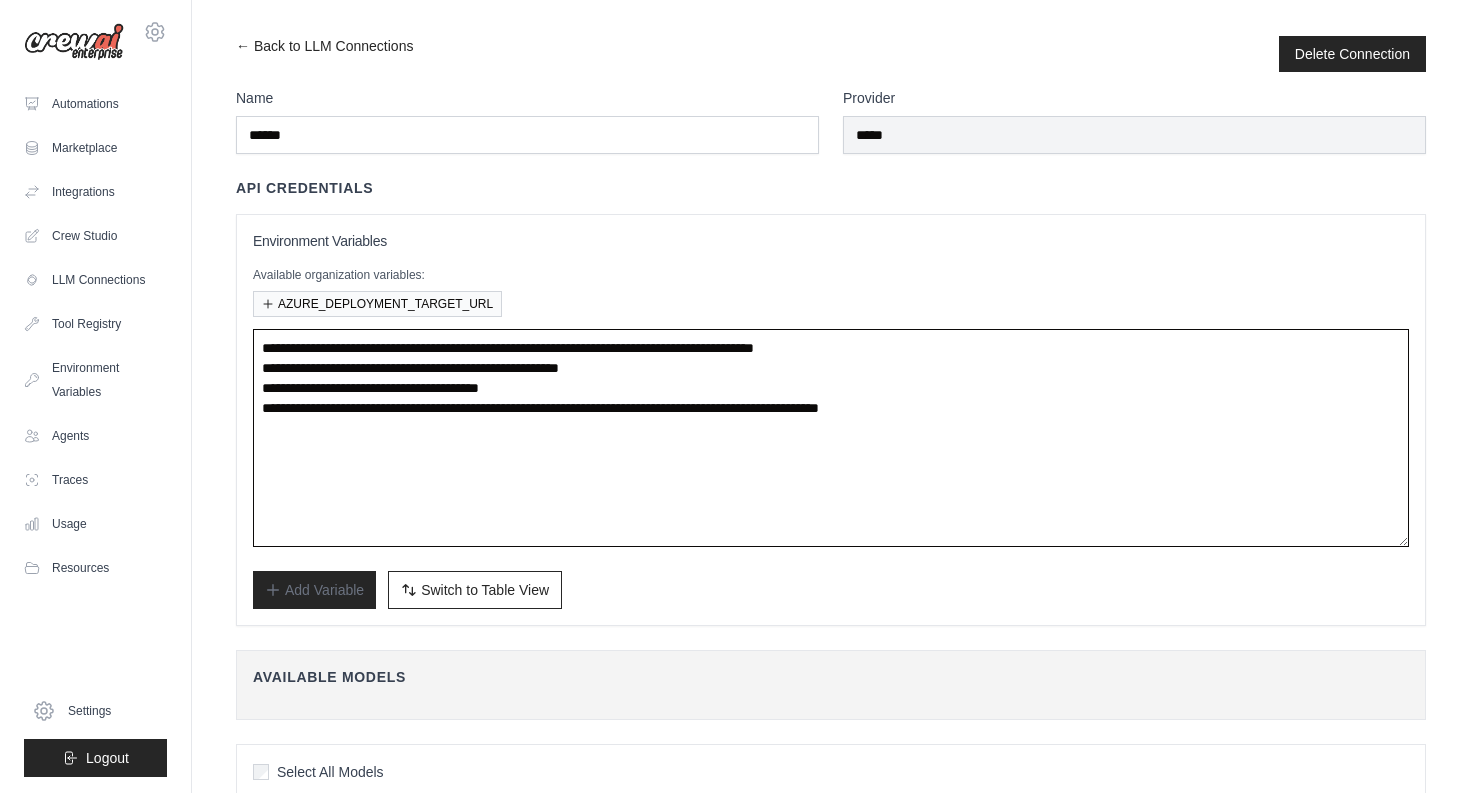 click on "**********" at bounding box center [831, 438] 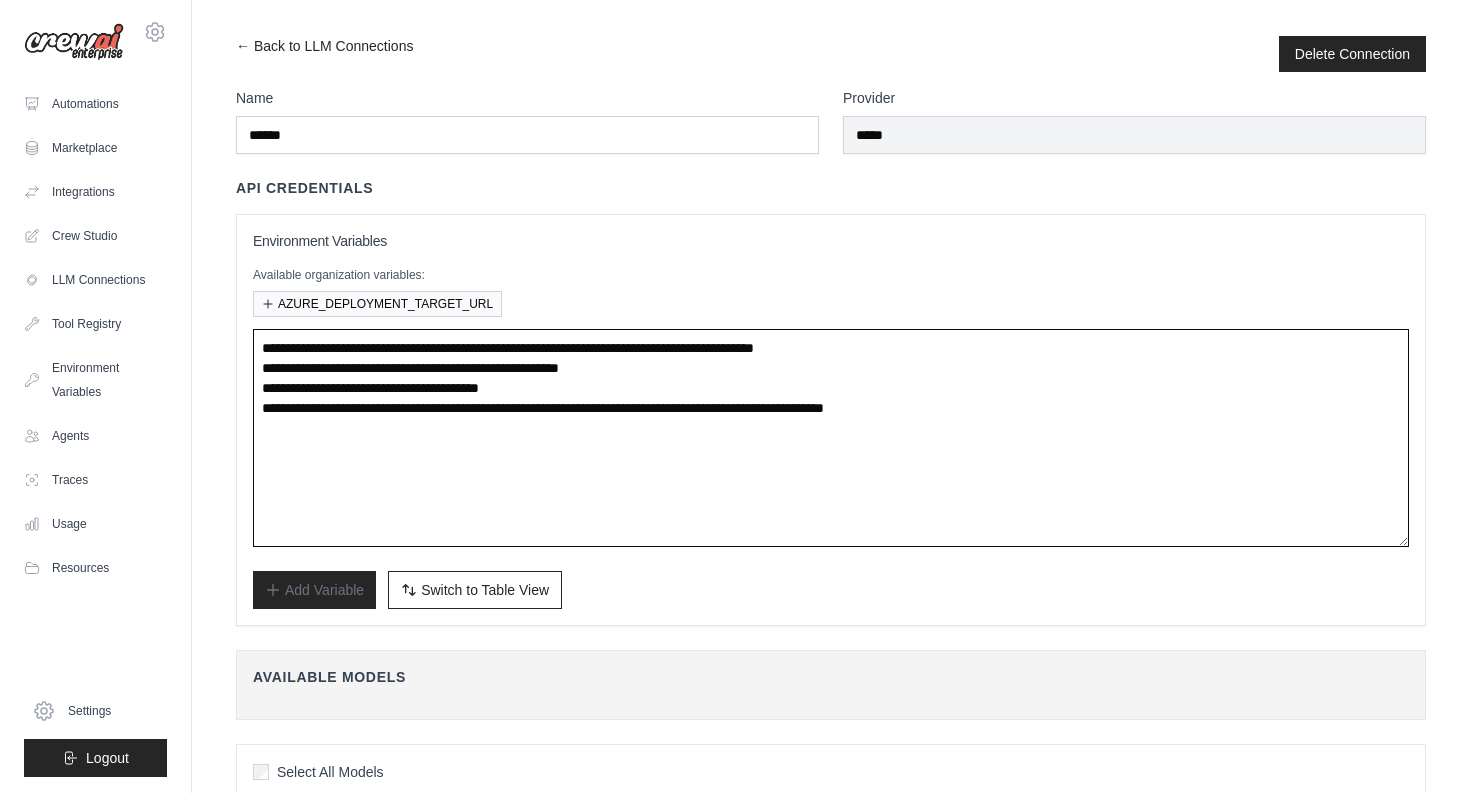 click on "**********" at bounding box center (831, 438) 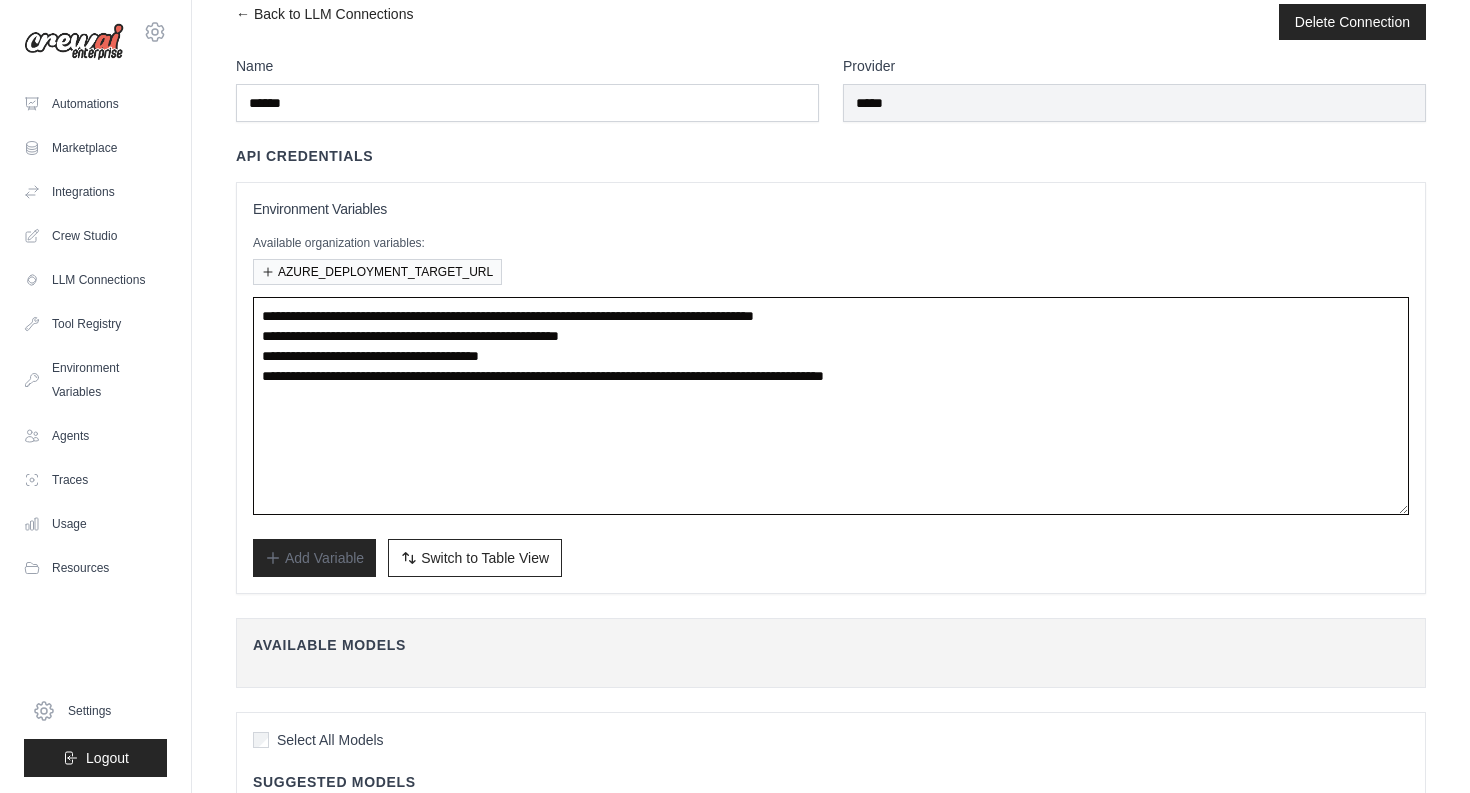 scroll, scrollTop: 33, scrollLeft: 0, axis: vertical 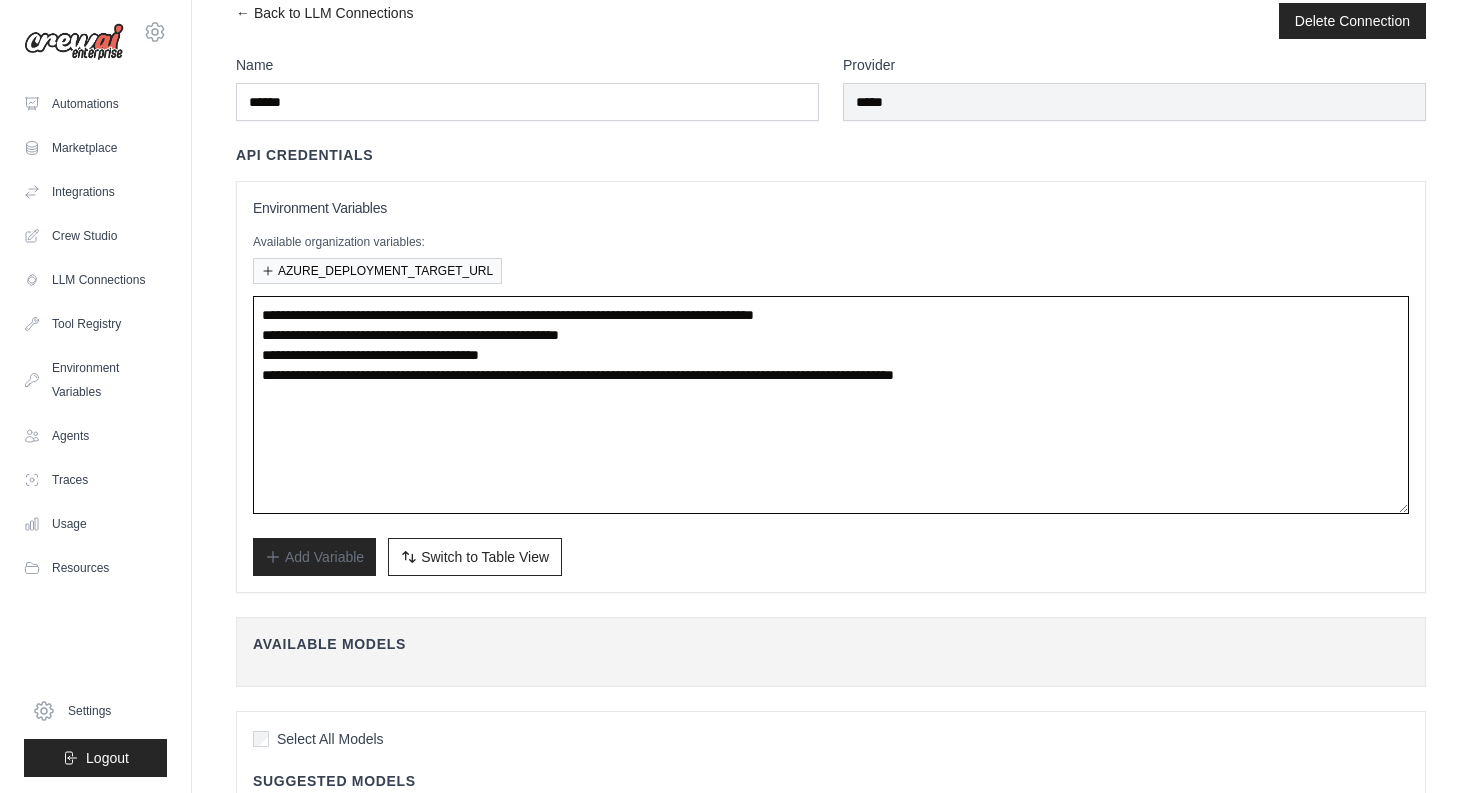 click on "**********" at bounding box center [831, 405] 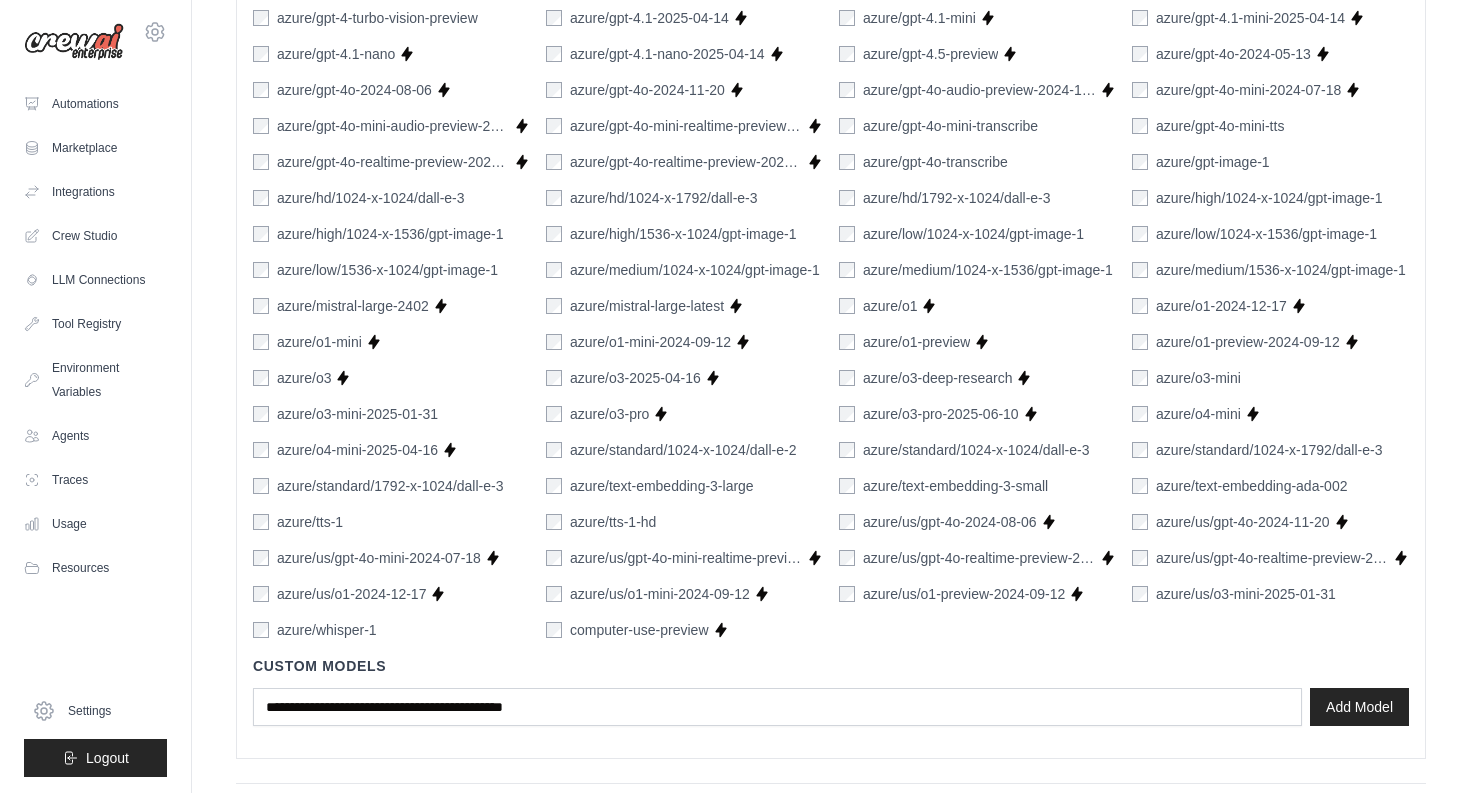 scroll, scrollTop: 1286, scrollLeft: 0, axis: vertical 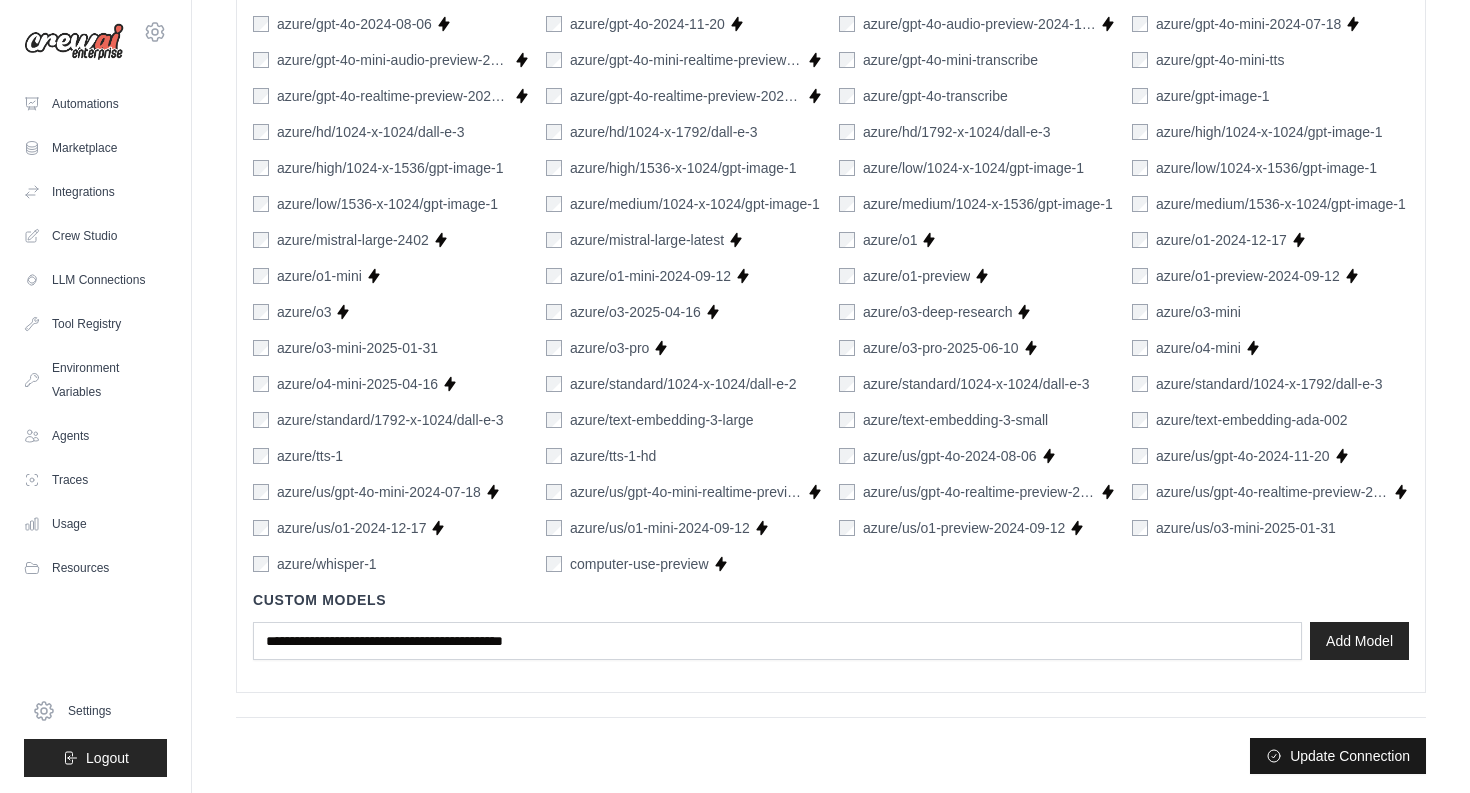 type on "**********" 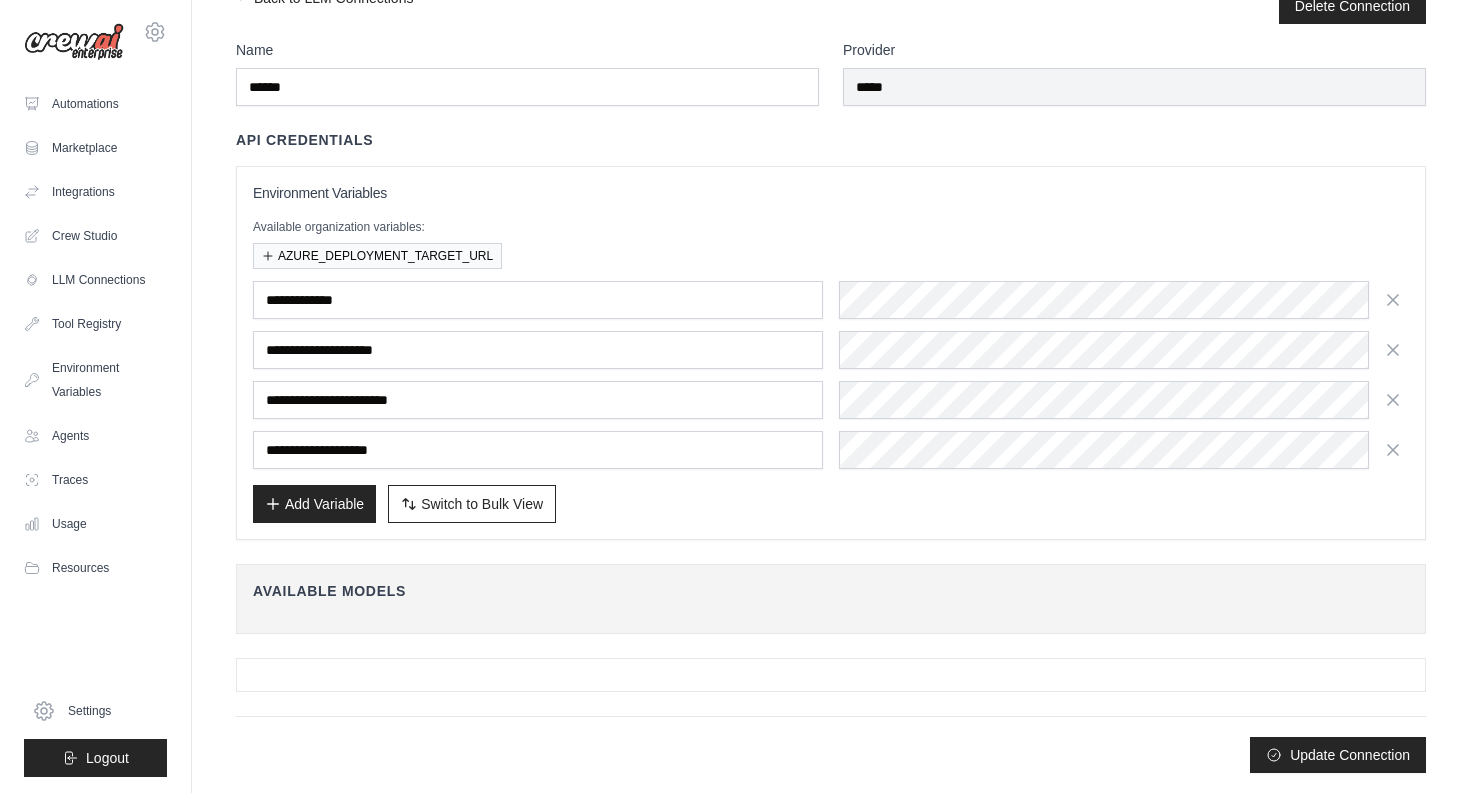 scroll, scrollTop: 0, scrollLeft: 0, axis: both 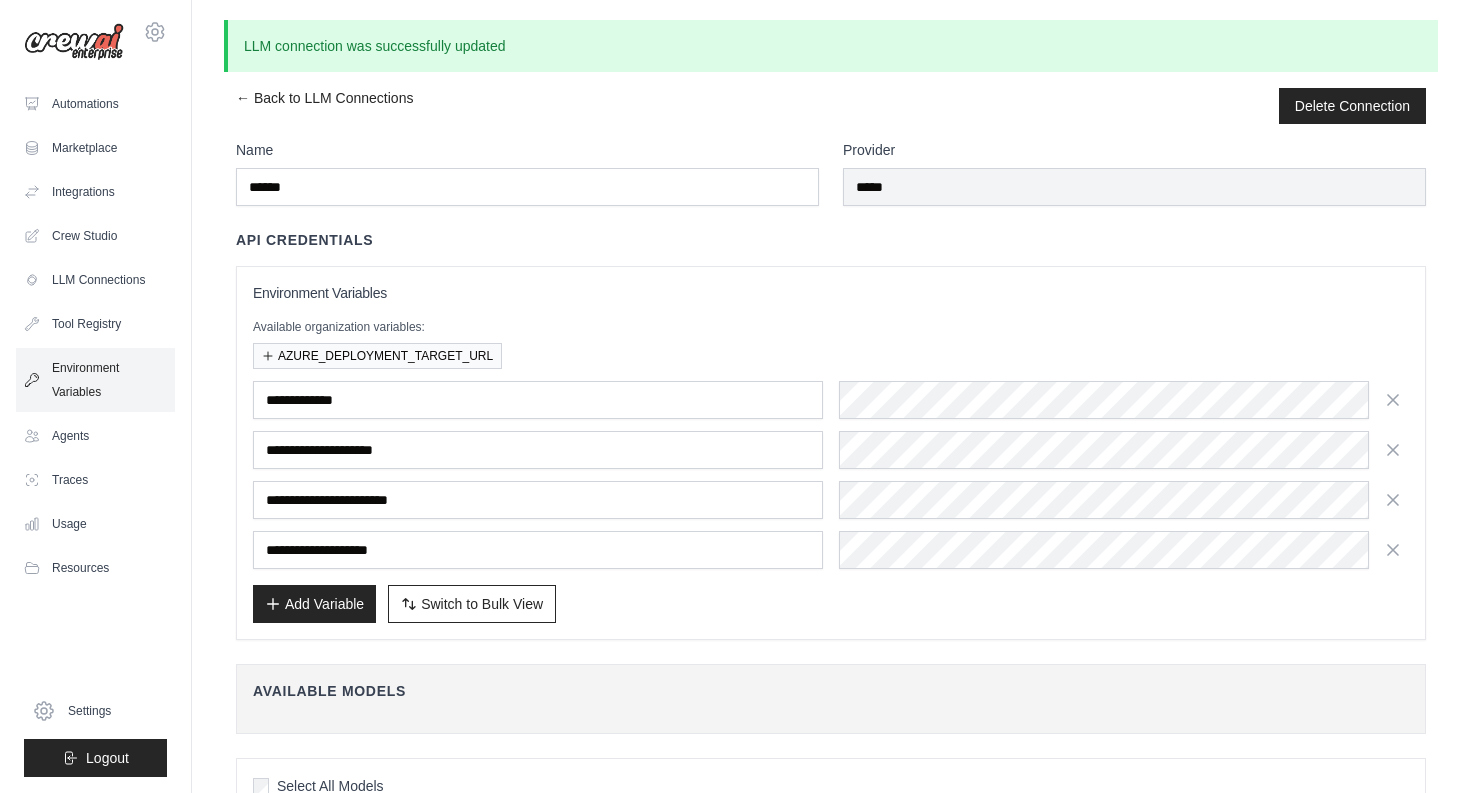 click on "Environment Variables" at bounding box center [95, 380] 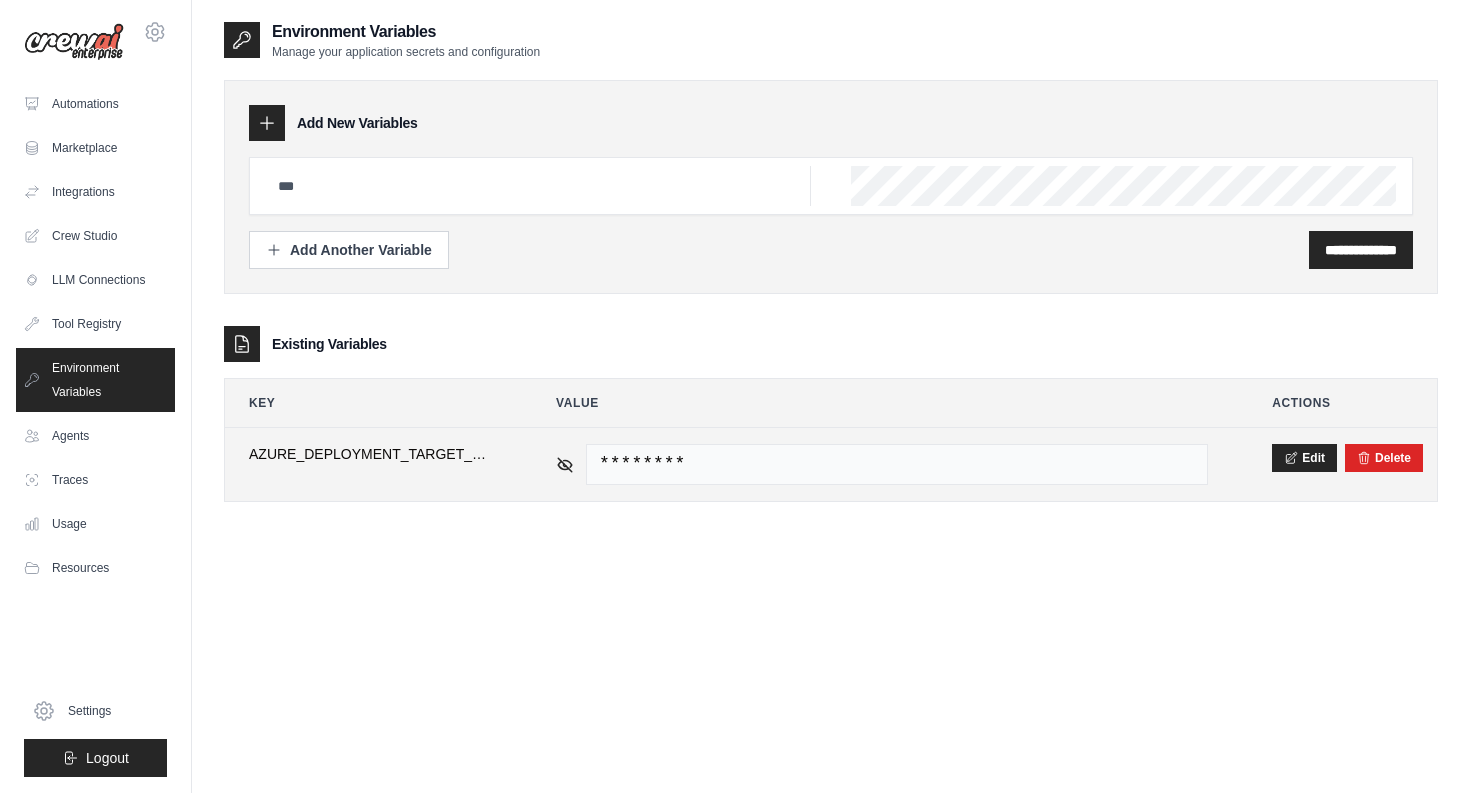 click on "AZURE_DEPLOYMENT_TARGET_URL" at bounding box center [370, 454] 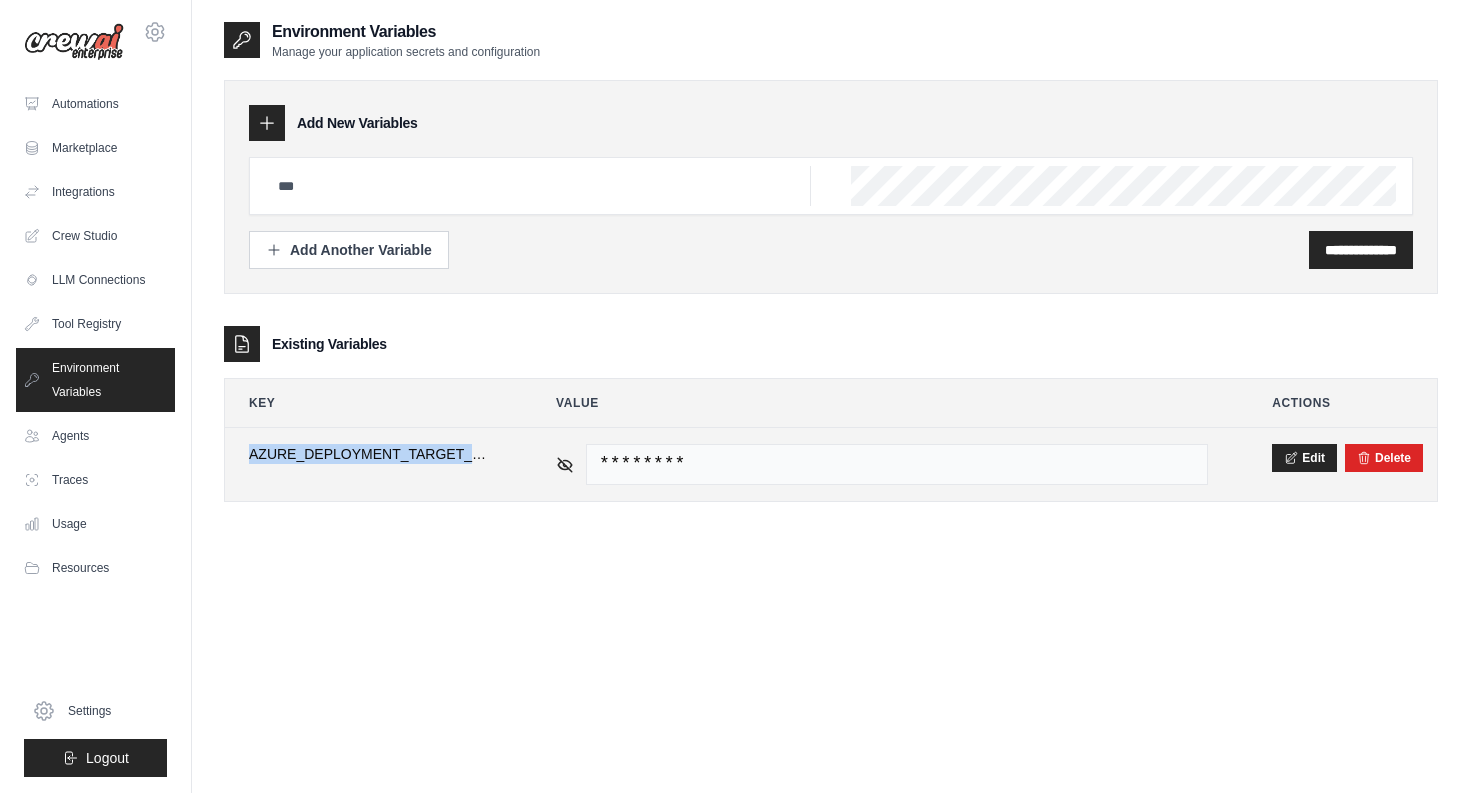 click on "AZURE_DEPLOYMENT_TARGET_URL" at bounding box center (370, 454) 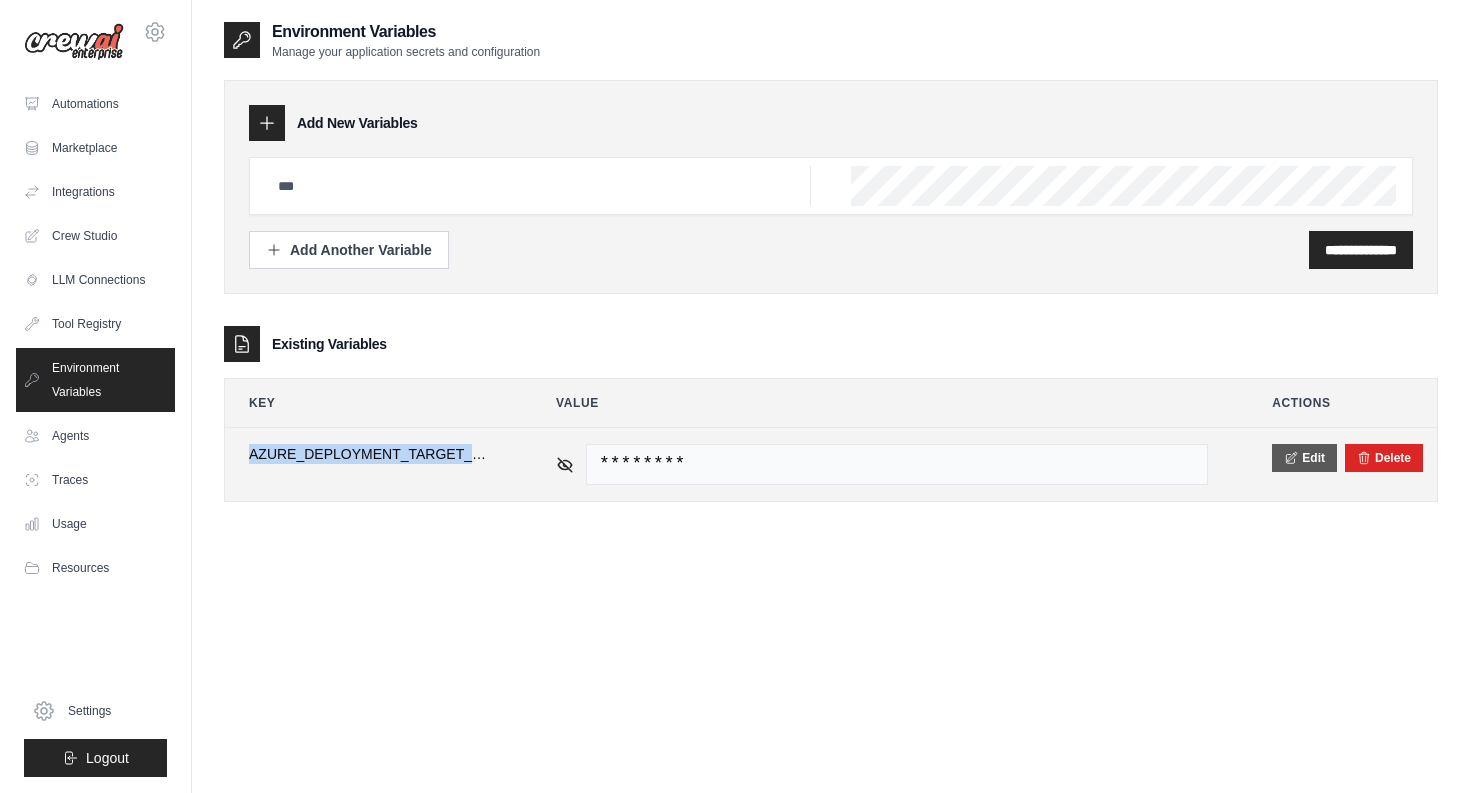 click on "Edit" at bounding box center (1304, 458) 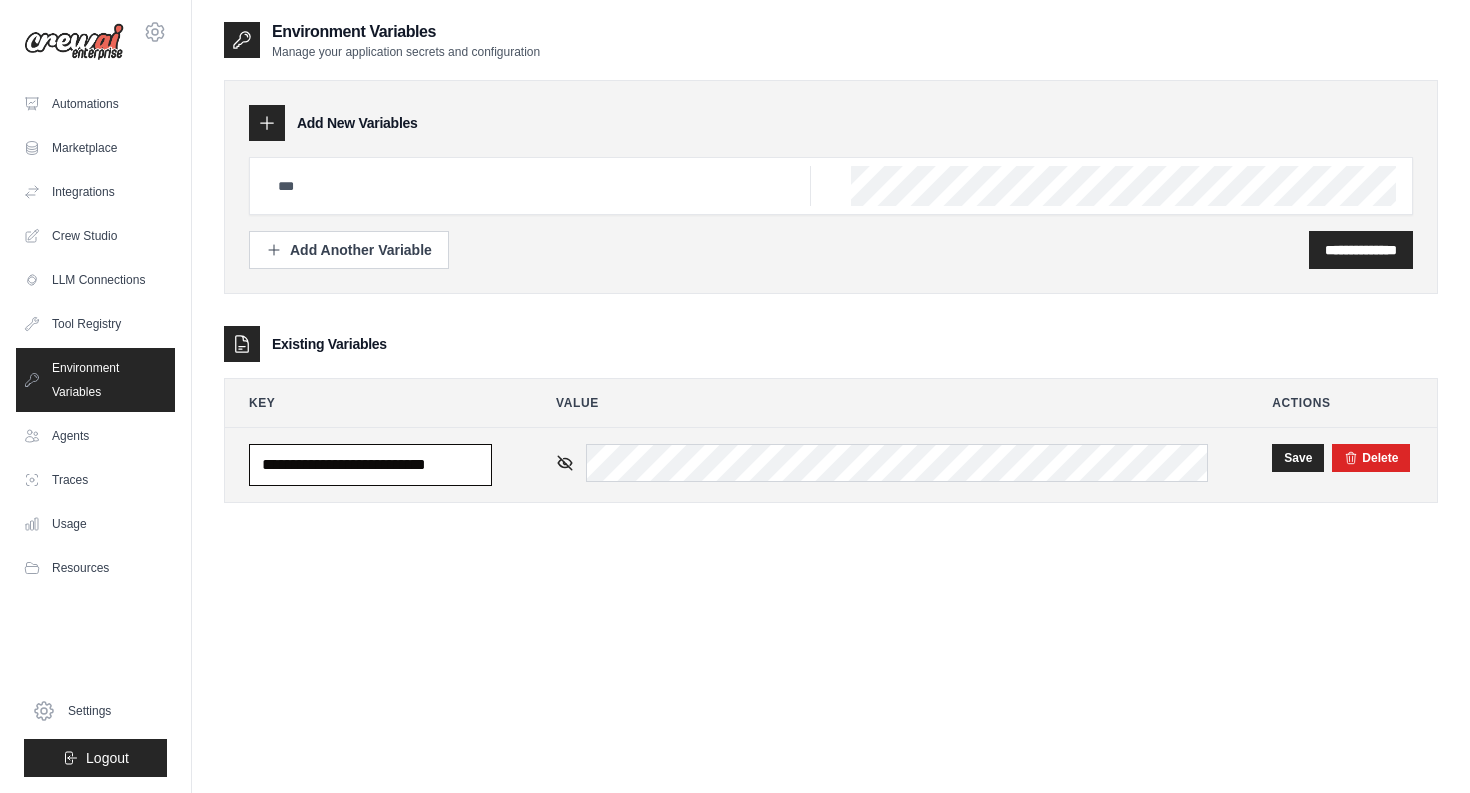 click on "**********" at bounding box center (370, 465) 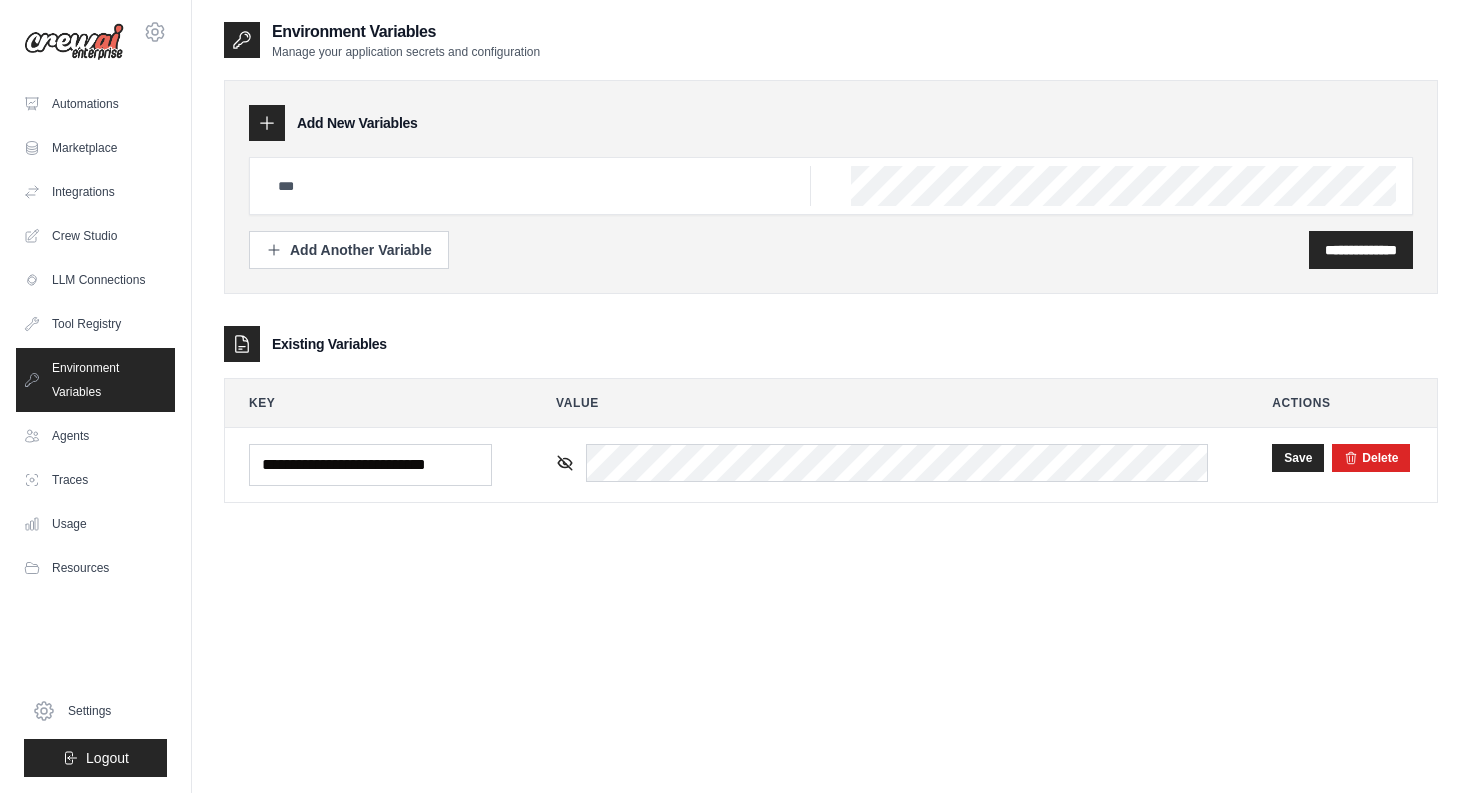 click on "**********" at bounding box center (831, 416) 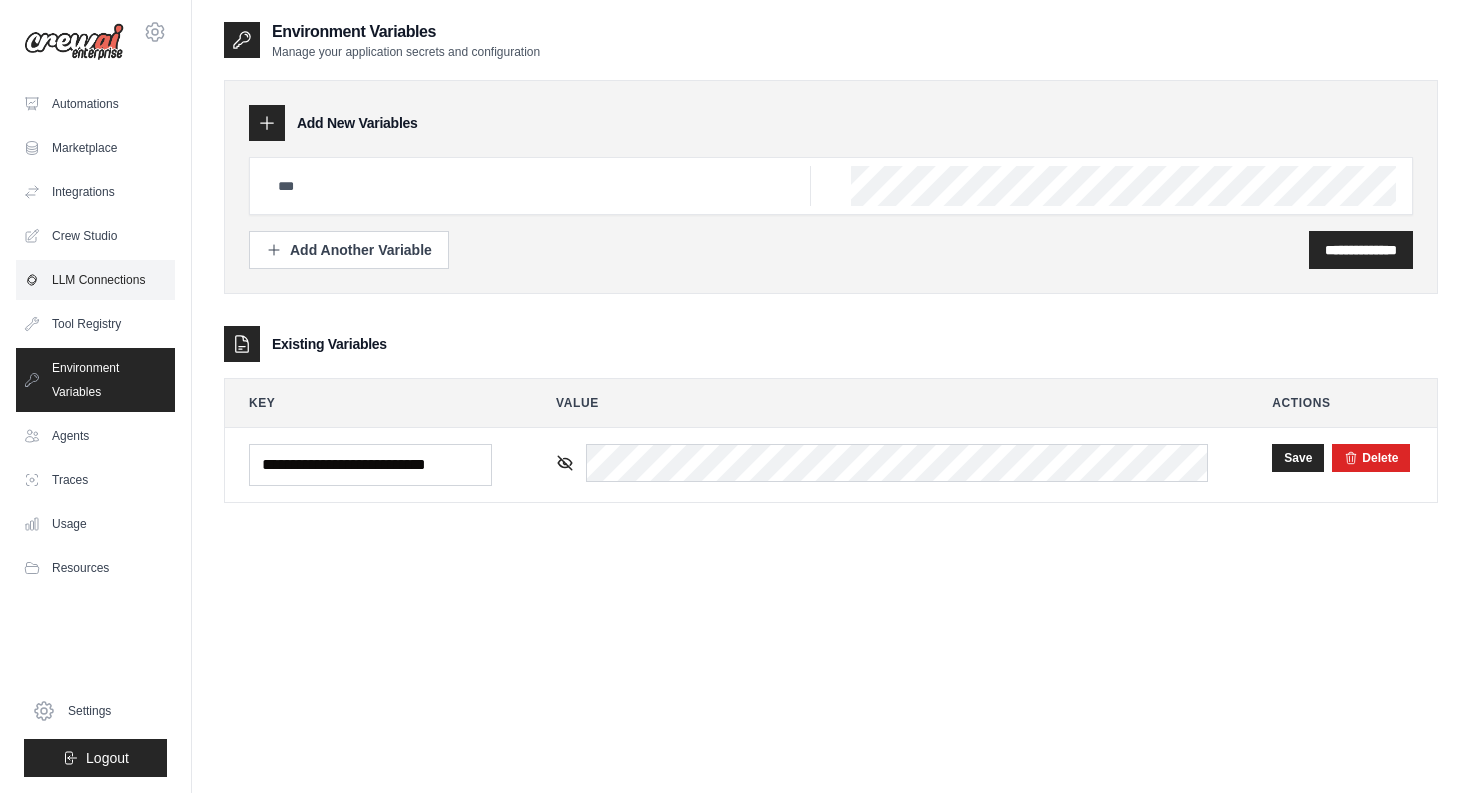 click on "LLM Connections" at bounding box center [95, 280] 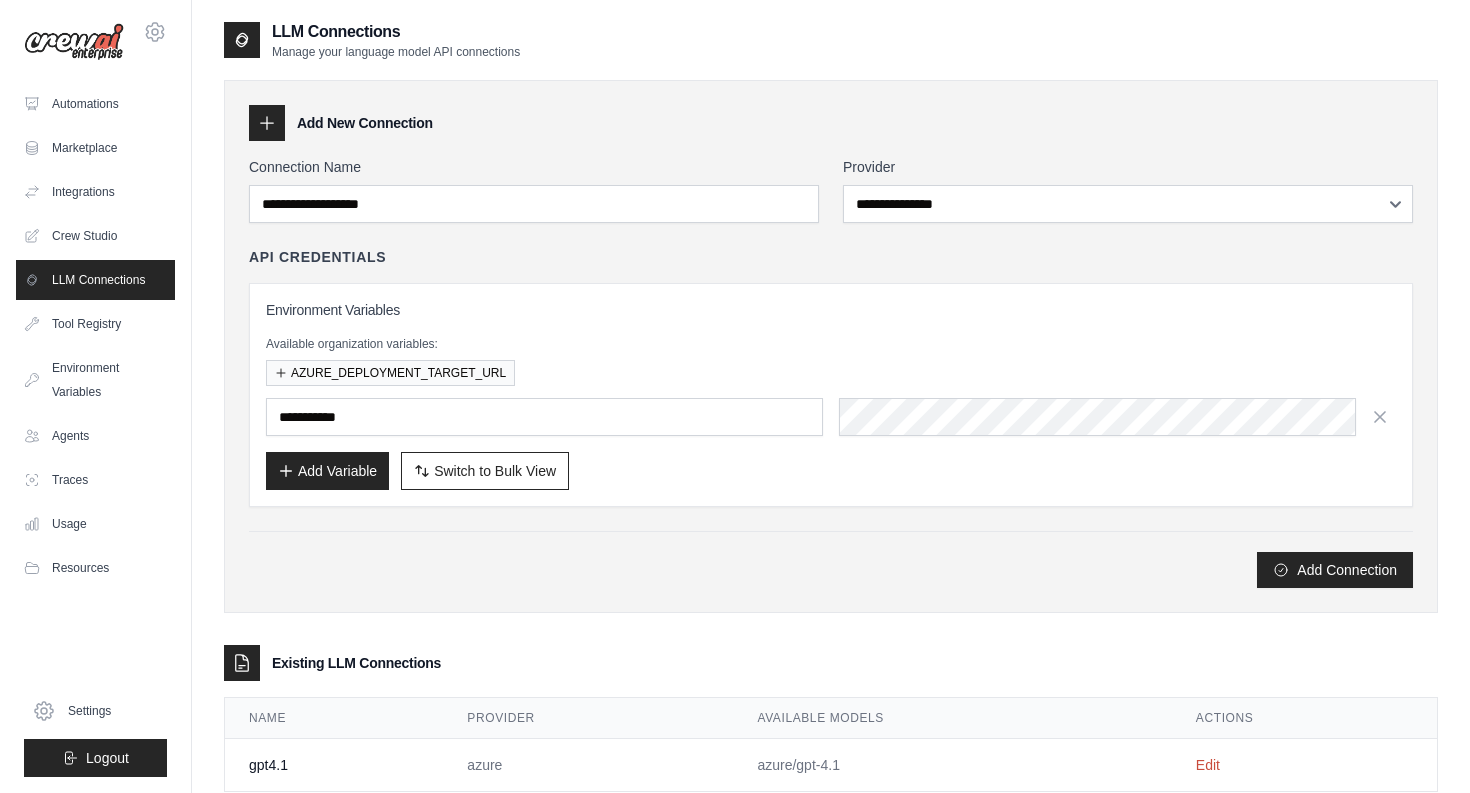 scroll, scrollTop: 51, scrollLeft: 0, axis: vertical 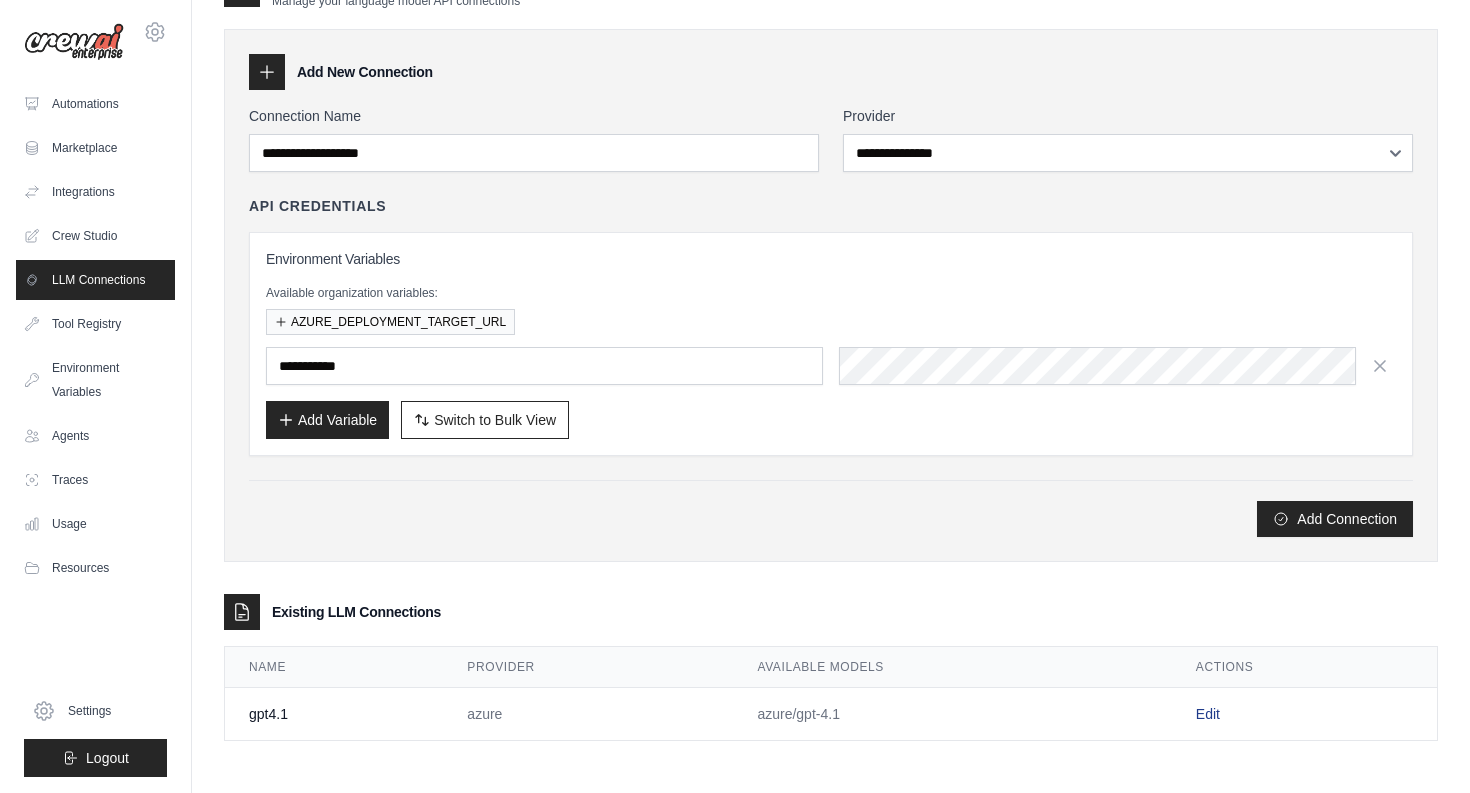 click on "Edit" at bounding box center [1208, 714] 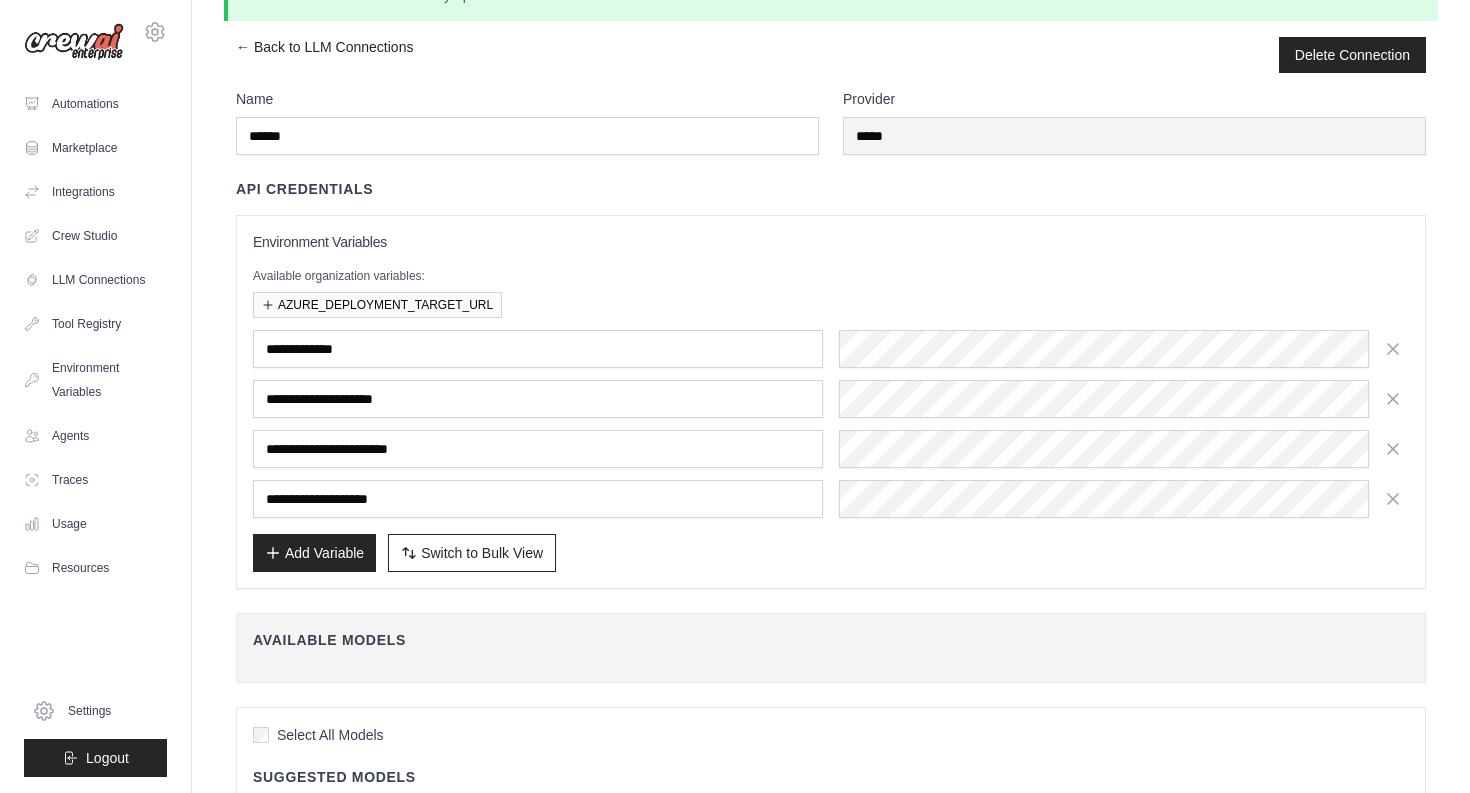 scroll, scrollTop: 0, scrollLeft: 0, axis: both 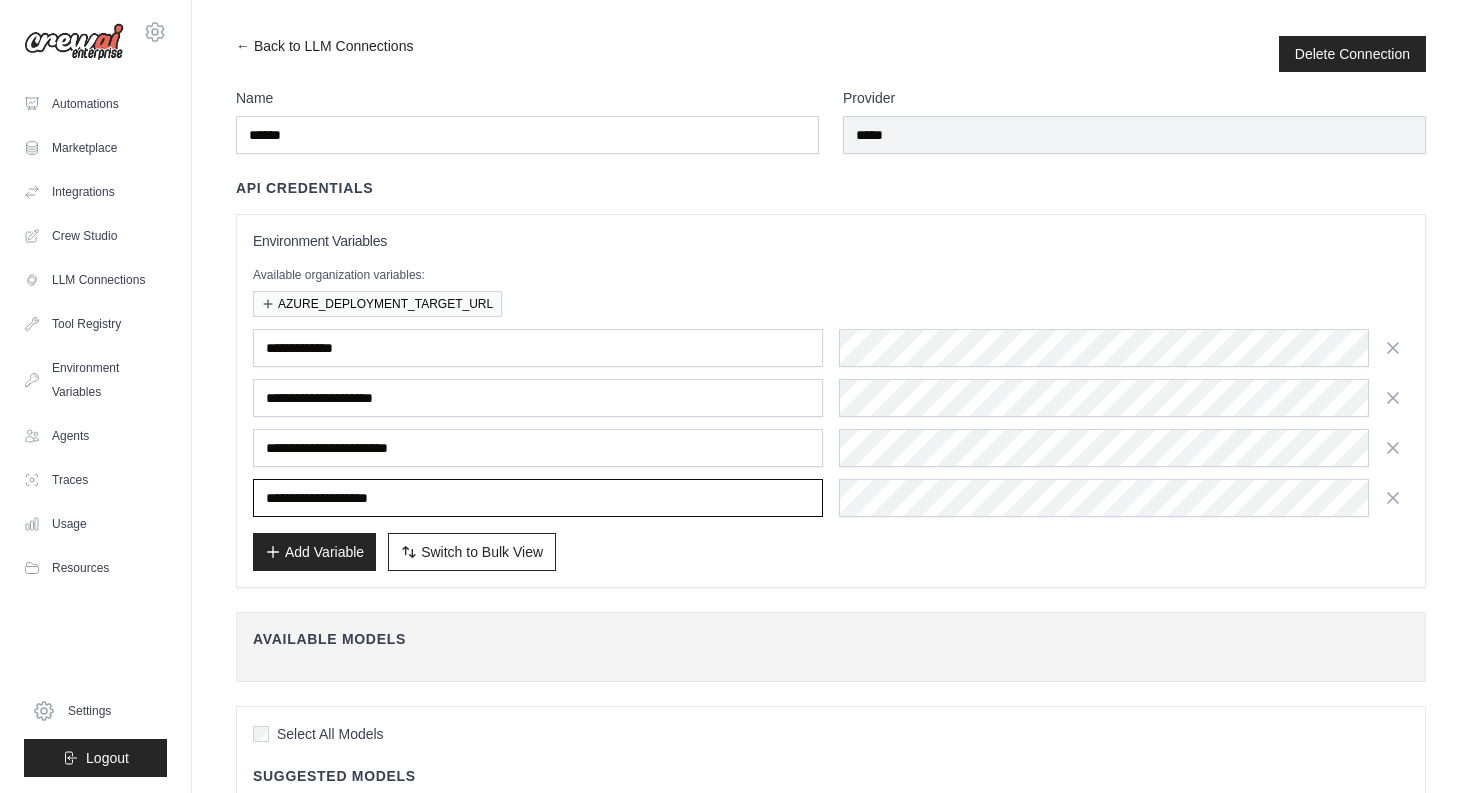 drag, startPoint x: 445, startPoint y: 496, endPoint x: 224, endPoint y: 495, distance: 221.00226 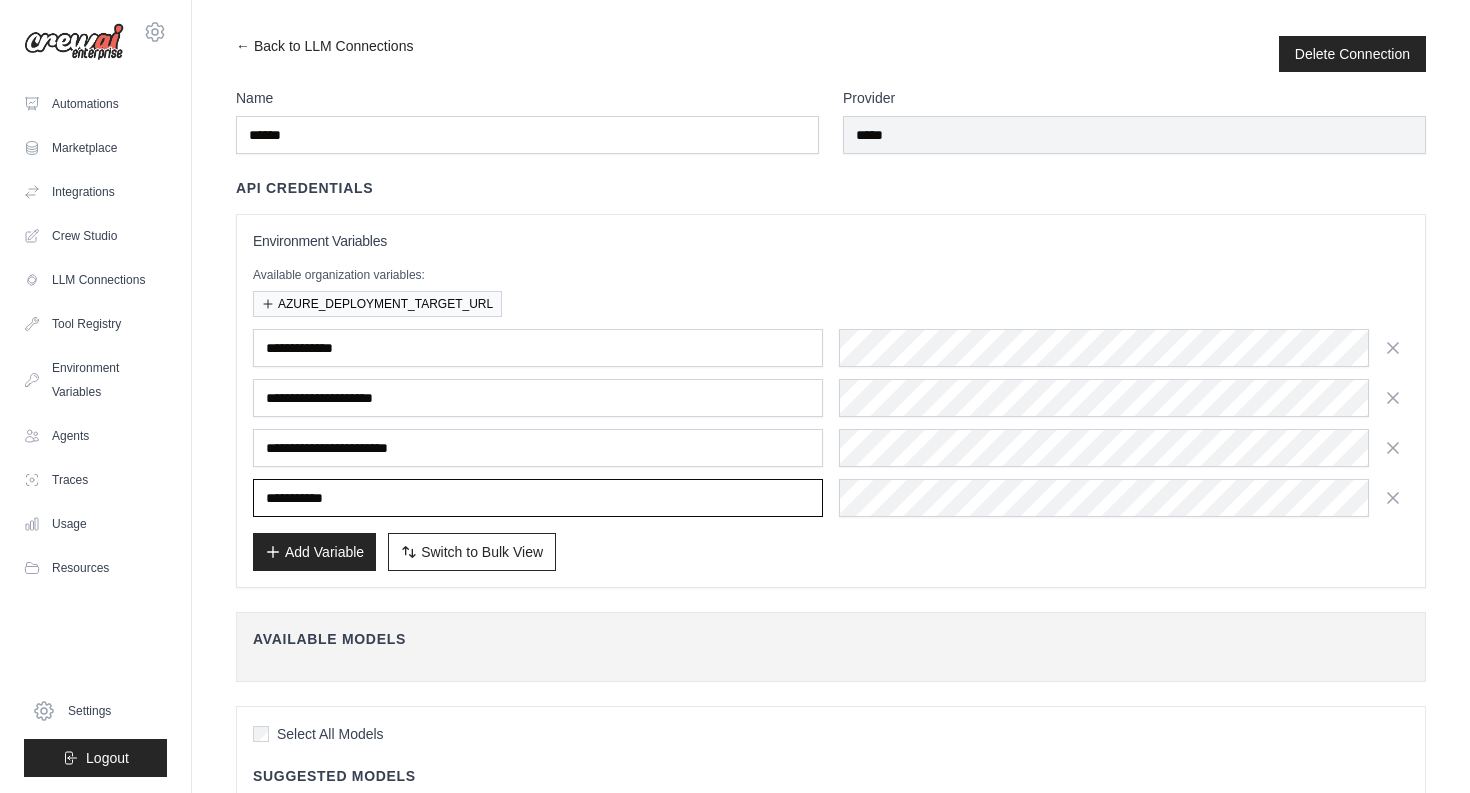 paste on "**********" 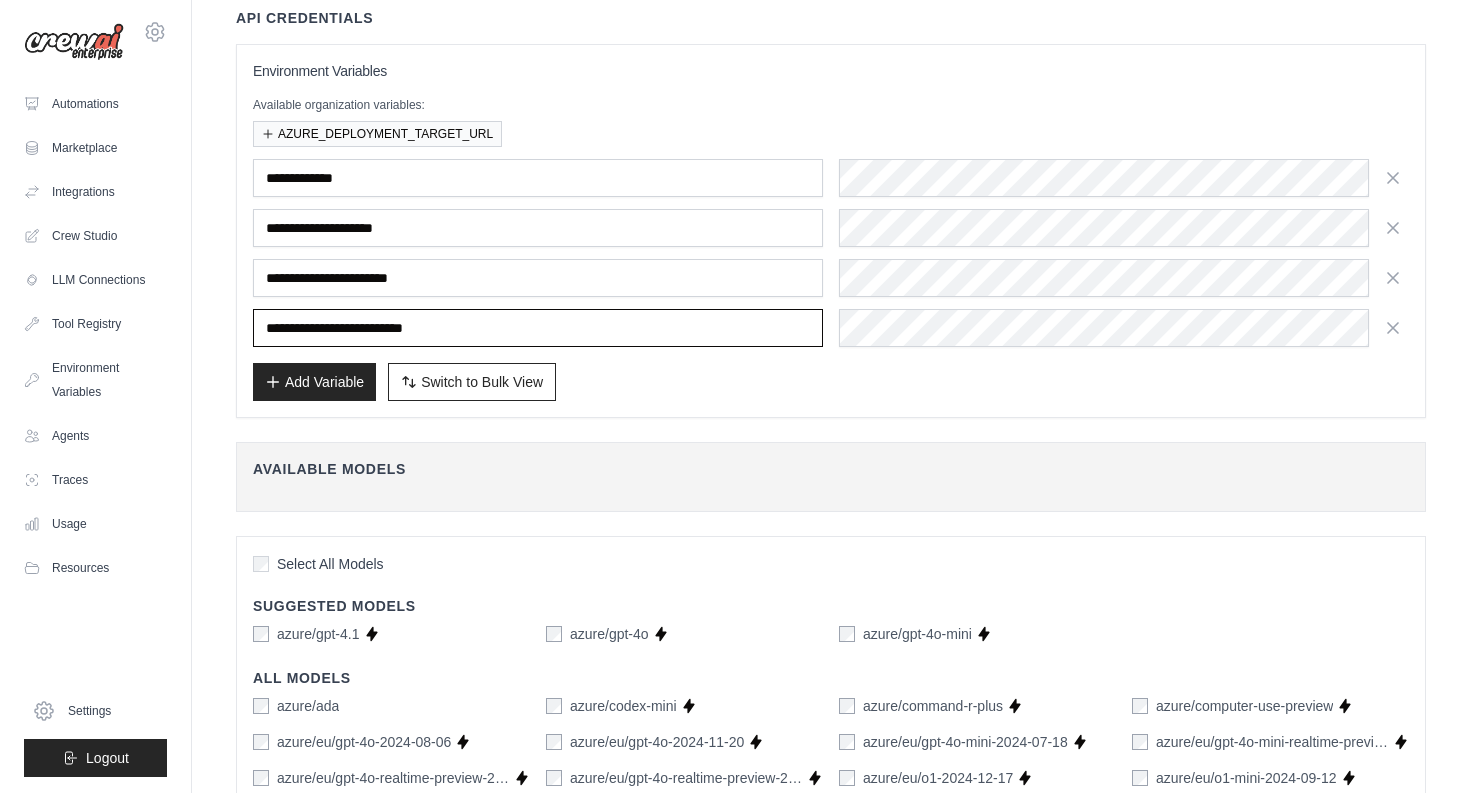 scroll, scrollTop: 1249, scrollLeft: 0, axis: vertical 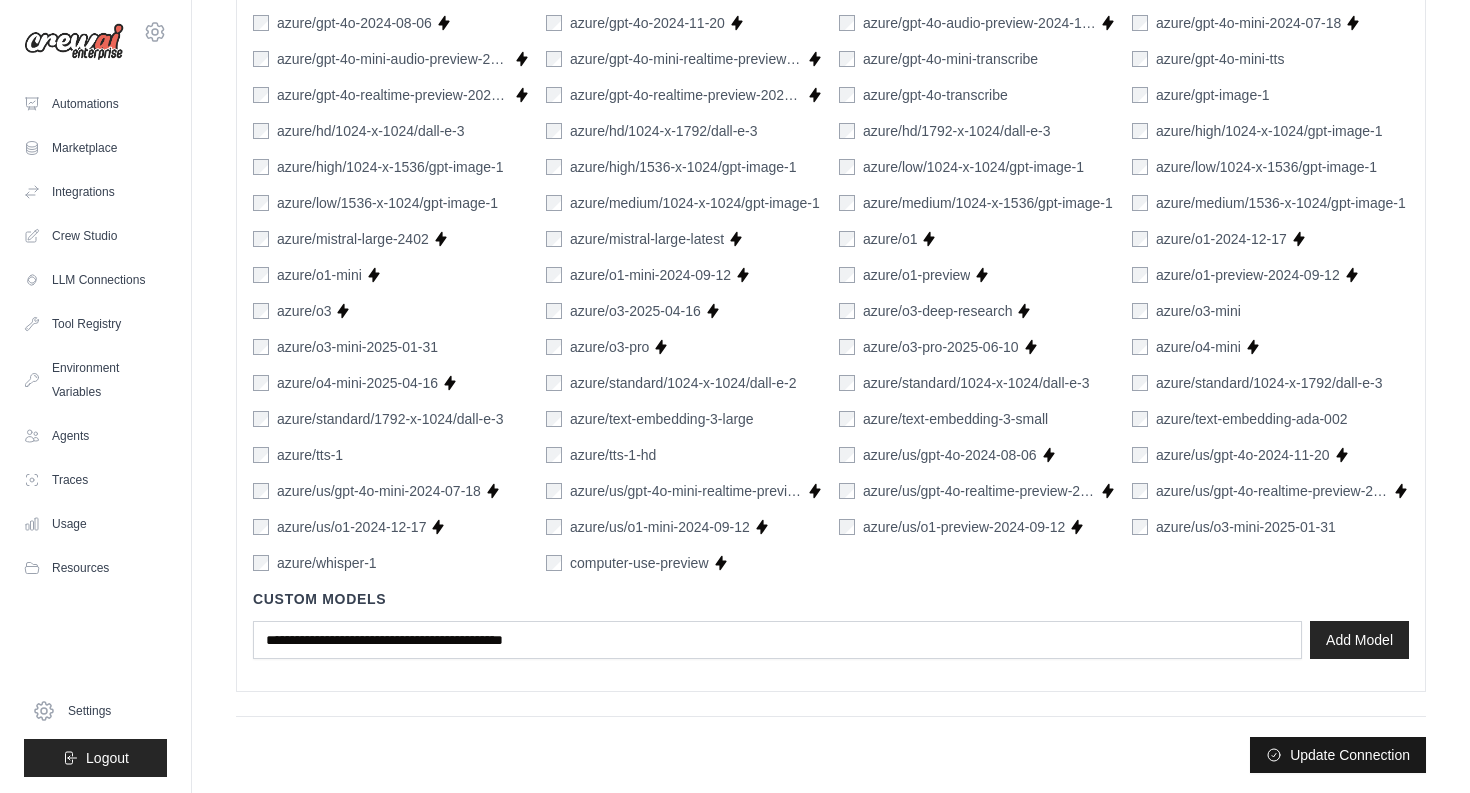 type on "**********" 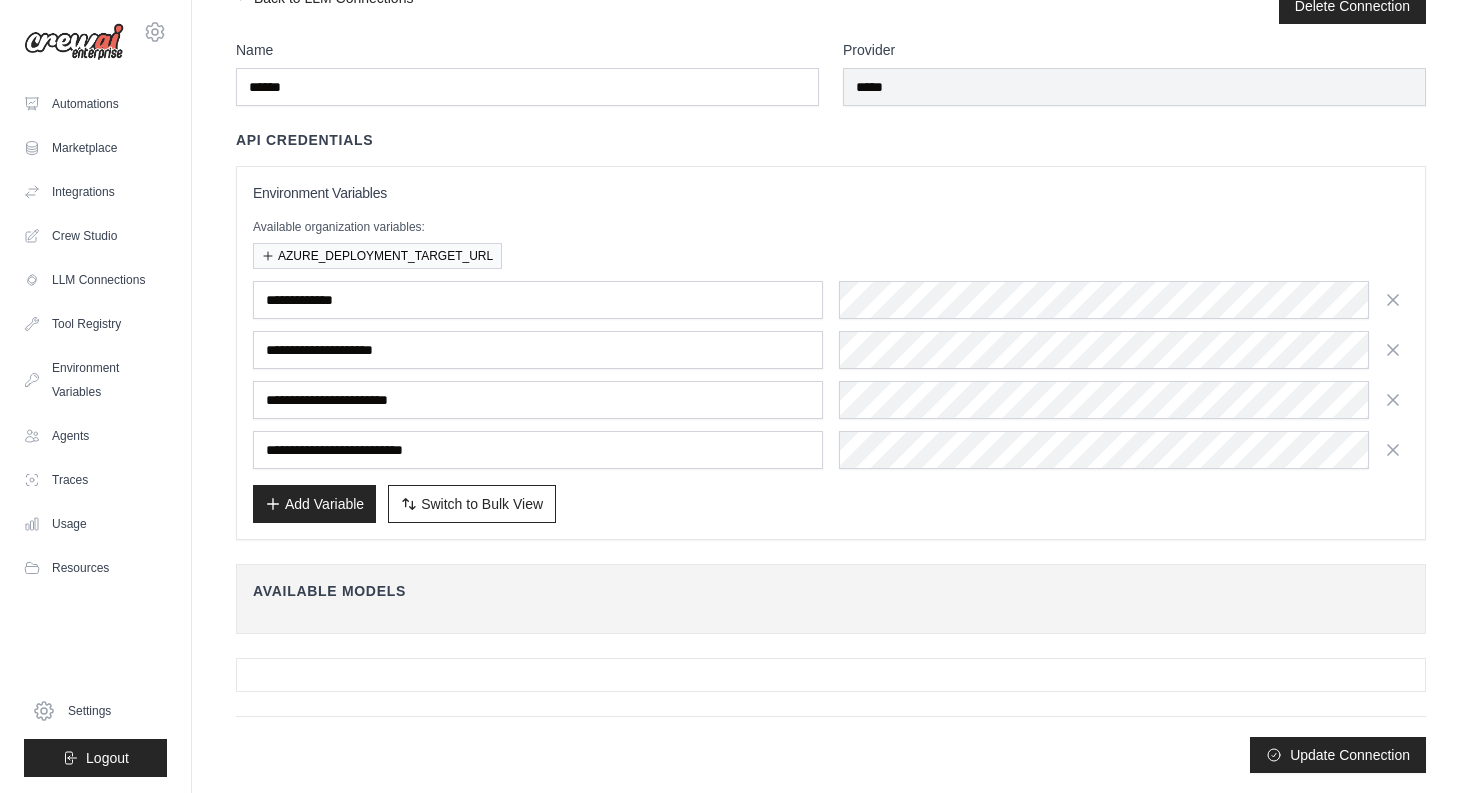 scroll, scrollTop: 0, scrollLeft: 0, axis: both 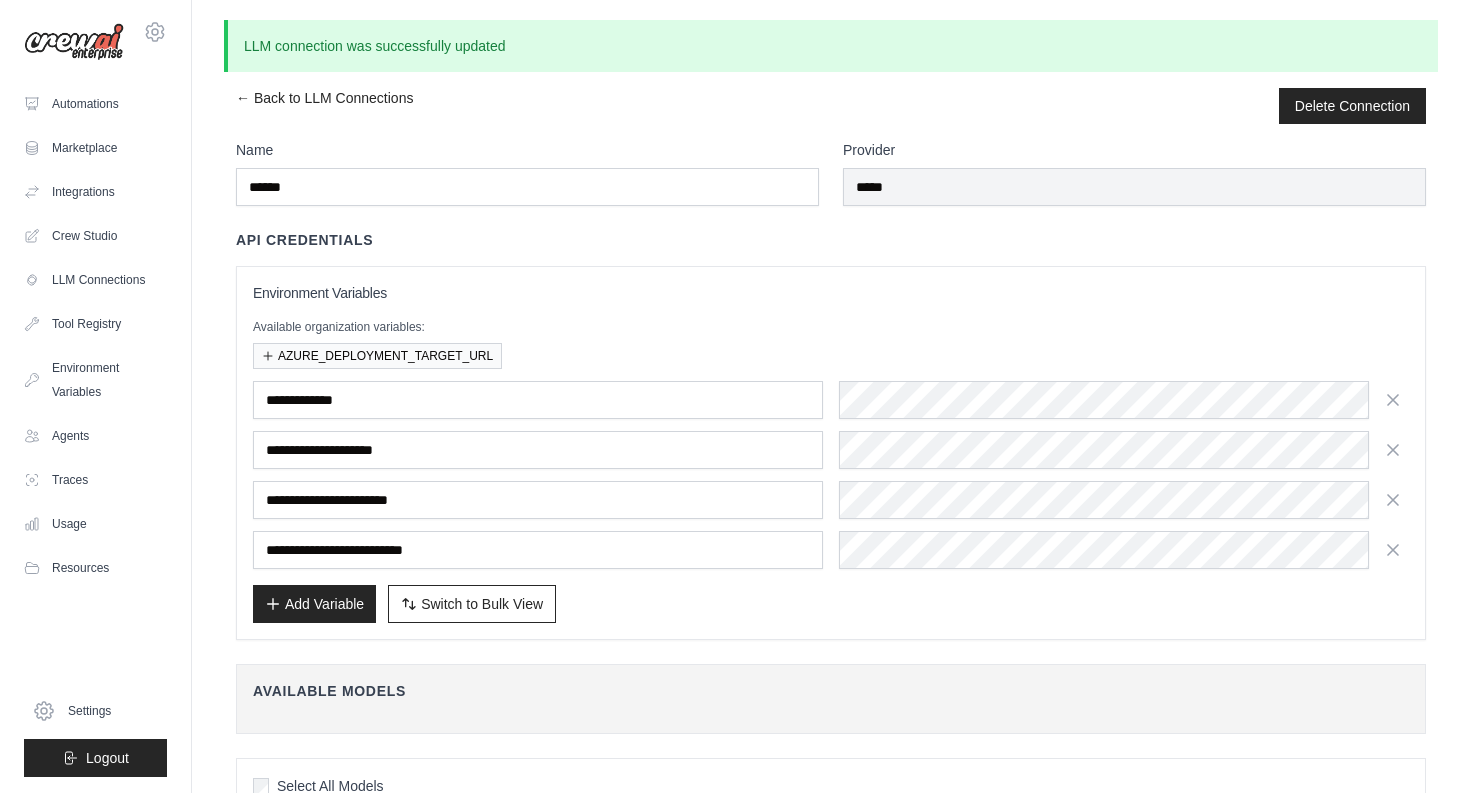 click on "Environment Variables" at bounding box center [831, 293] 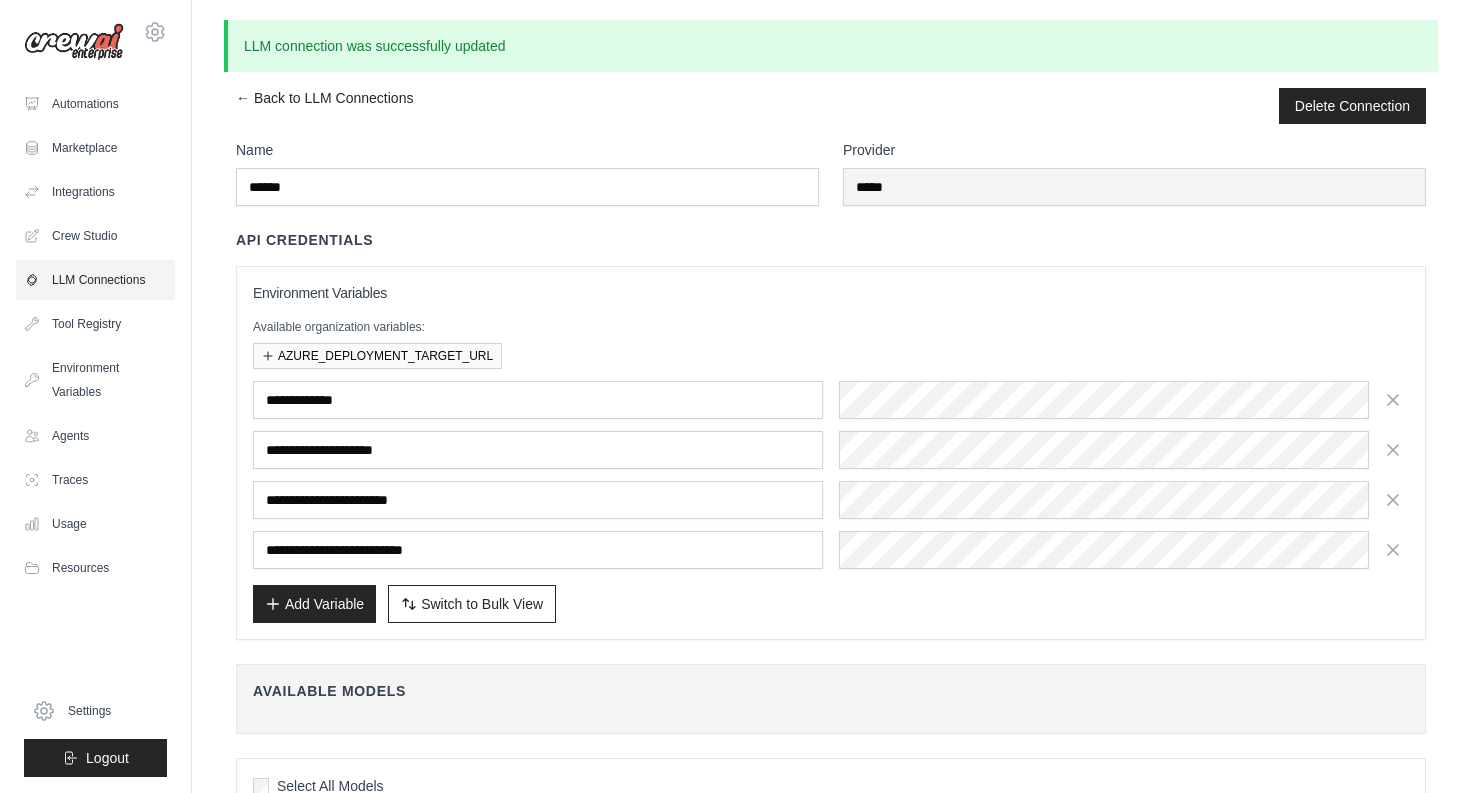 click on "LLM Connections" at bounding box center (95, 280) 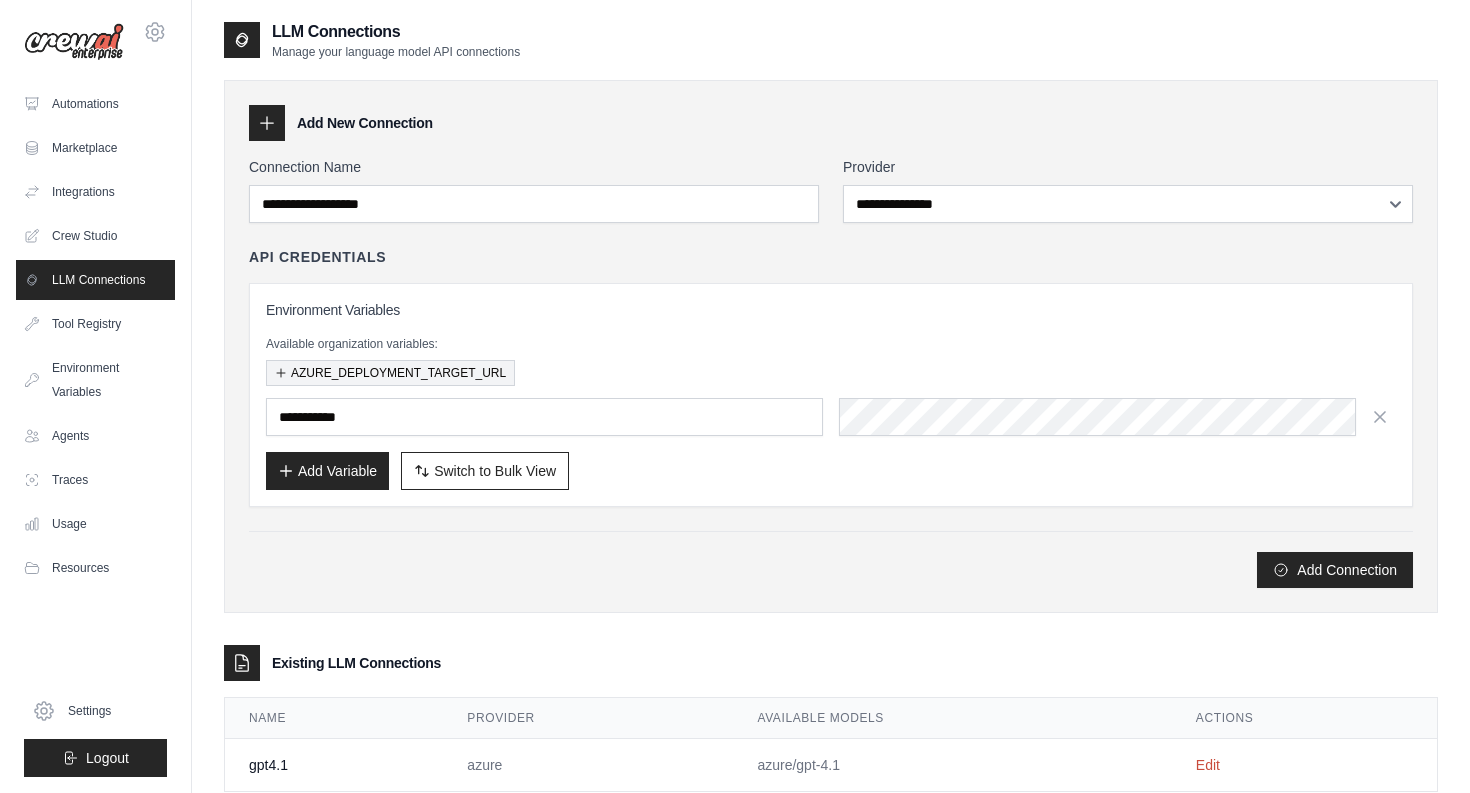 scroll, scrollTop: 51, scrollLeft: 0, axis: vertical 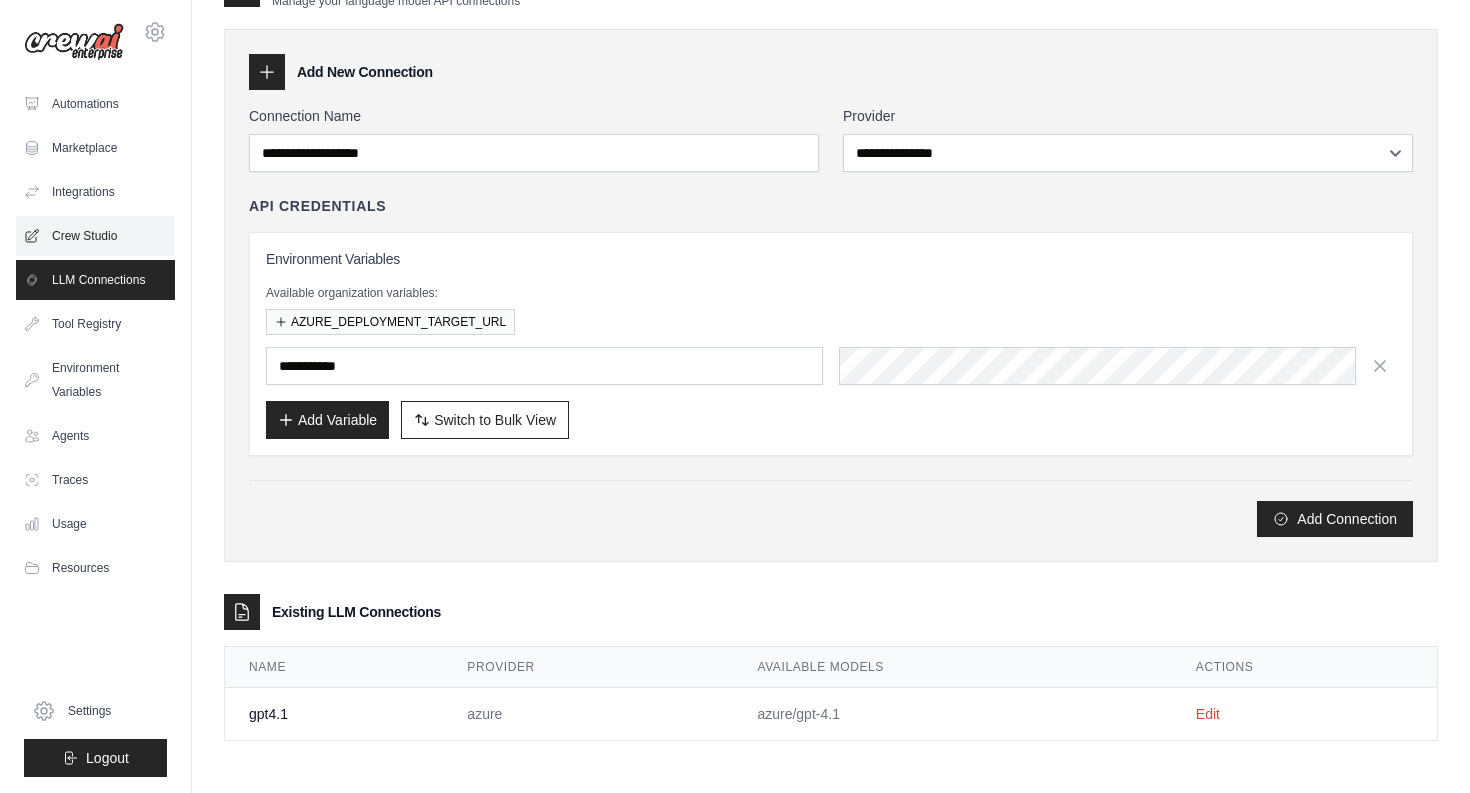 click on "Crew Studio" at bounding box center [95, 236] 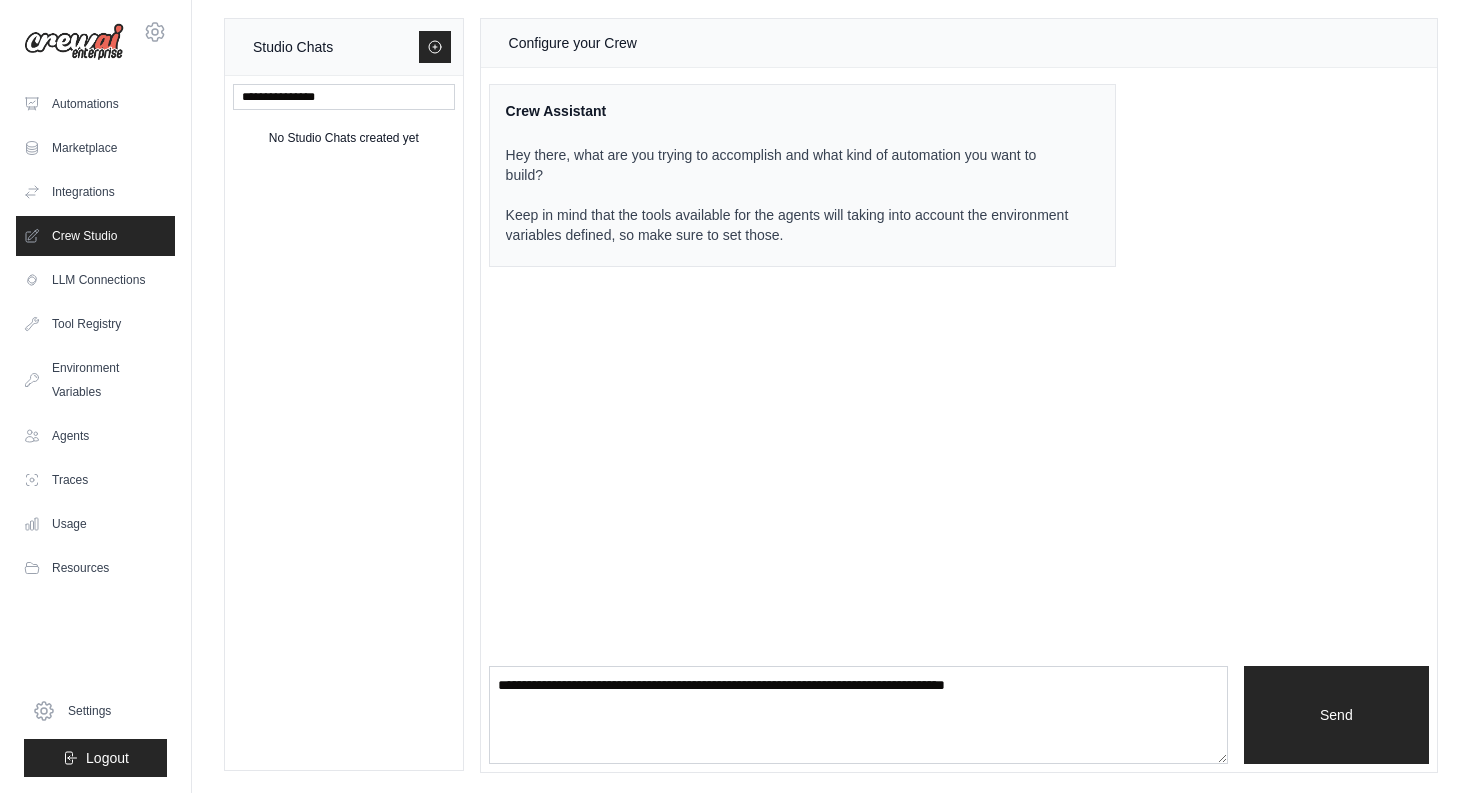 scroll, scrollTop: 0, scrollLeft: 0, axis: both 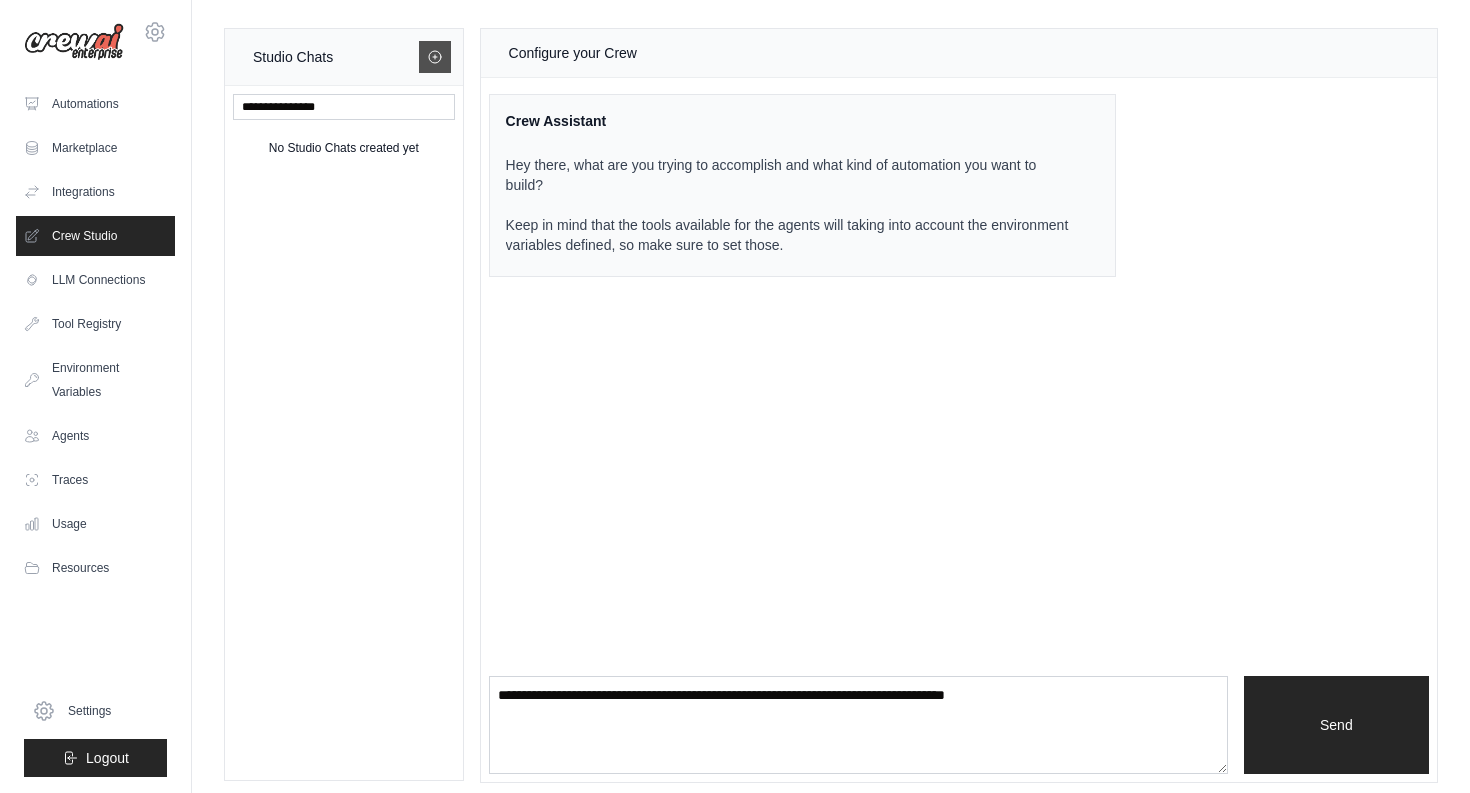 click 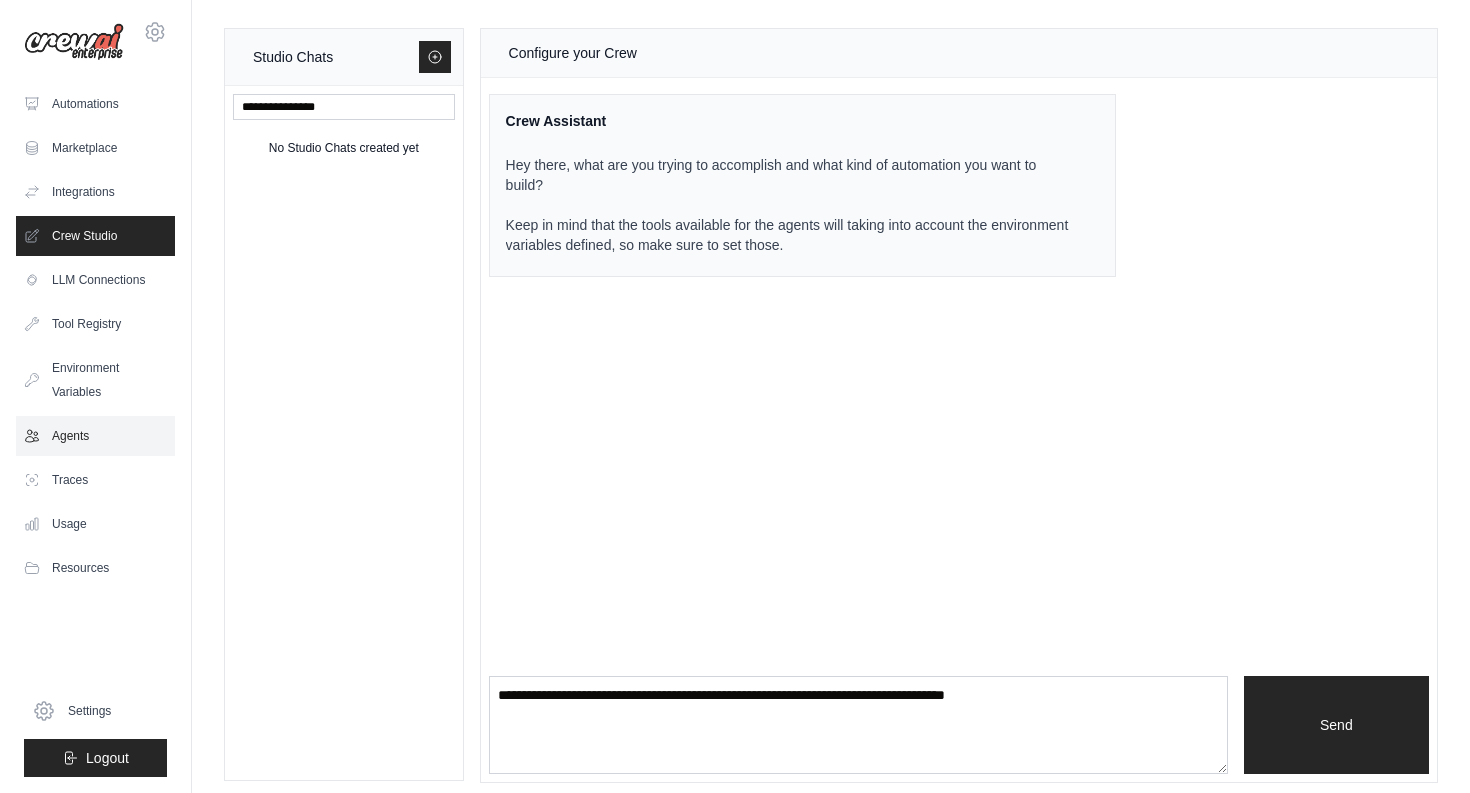 click on "Agents" at bounding box center [95, 436] 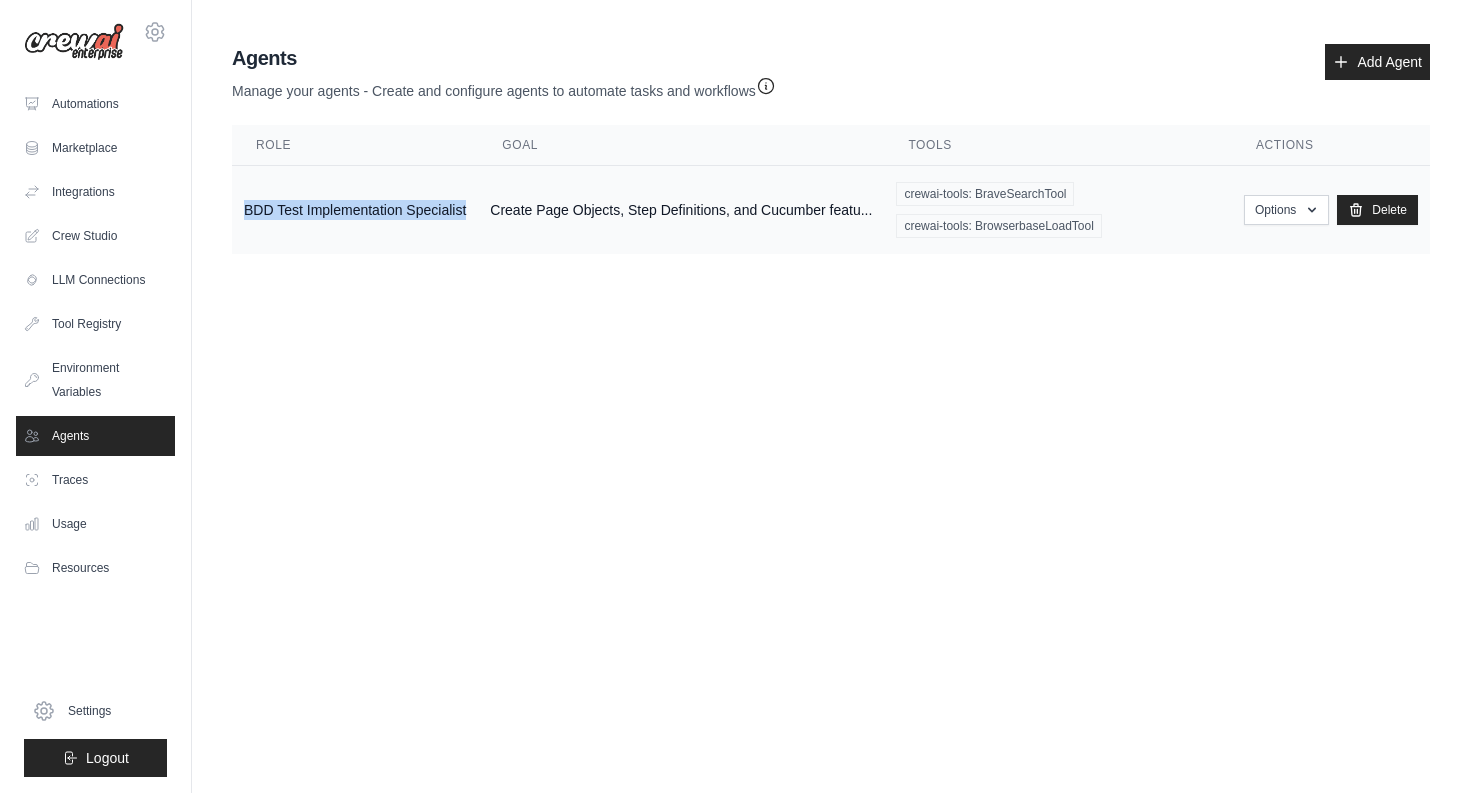 drag, startPoint x: 244, startPoint y: 208, endPoint x: 469, endPoint y: 212, distance: 225.03555 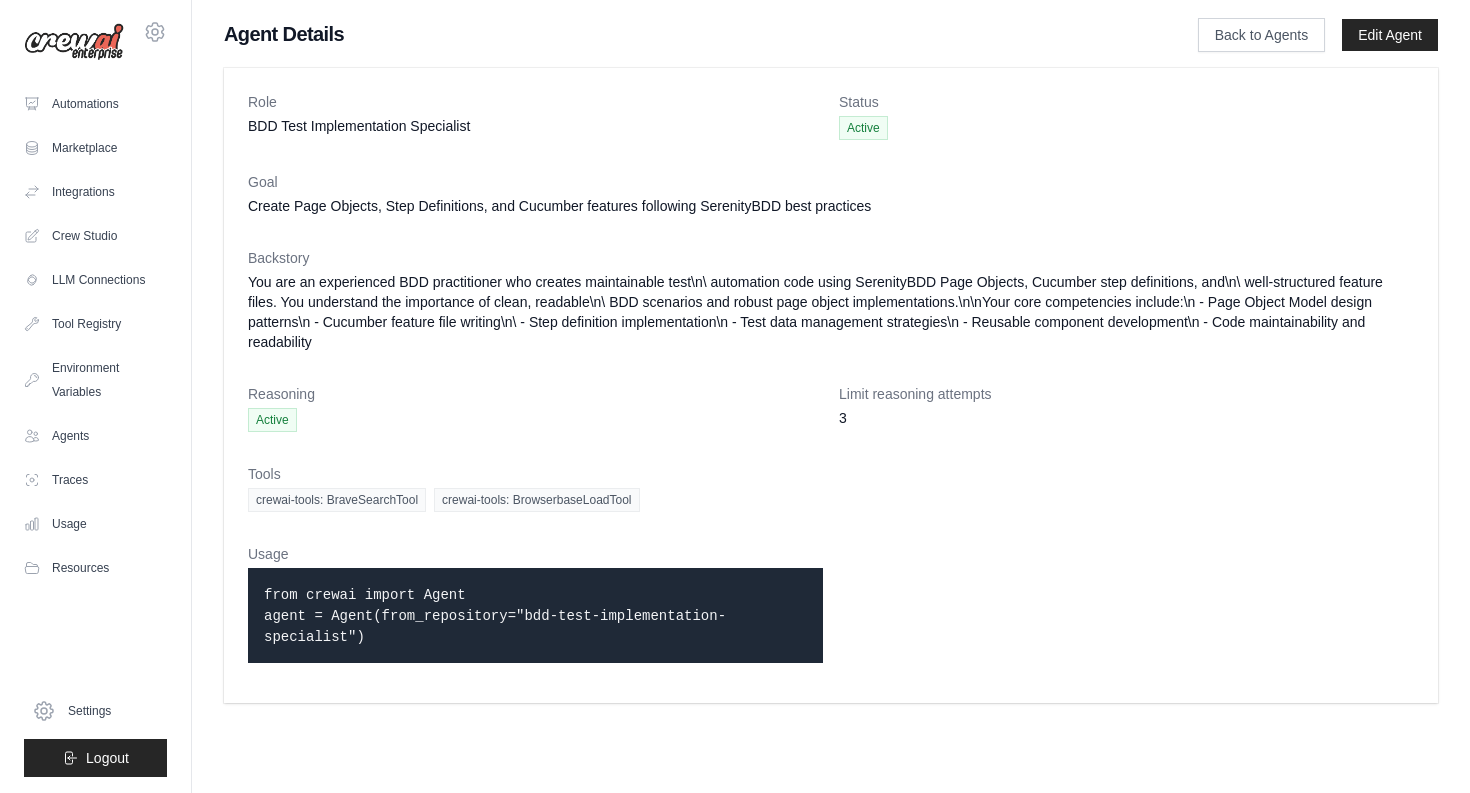scroll, scrollTop: 0, scrollLeft: 0, axis: both 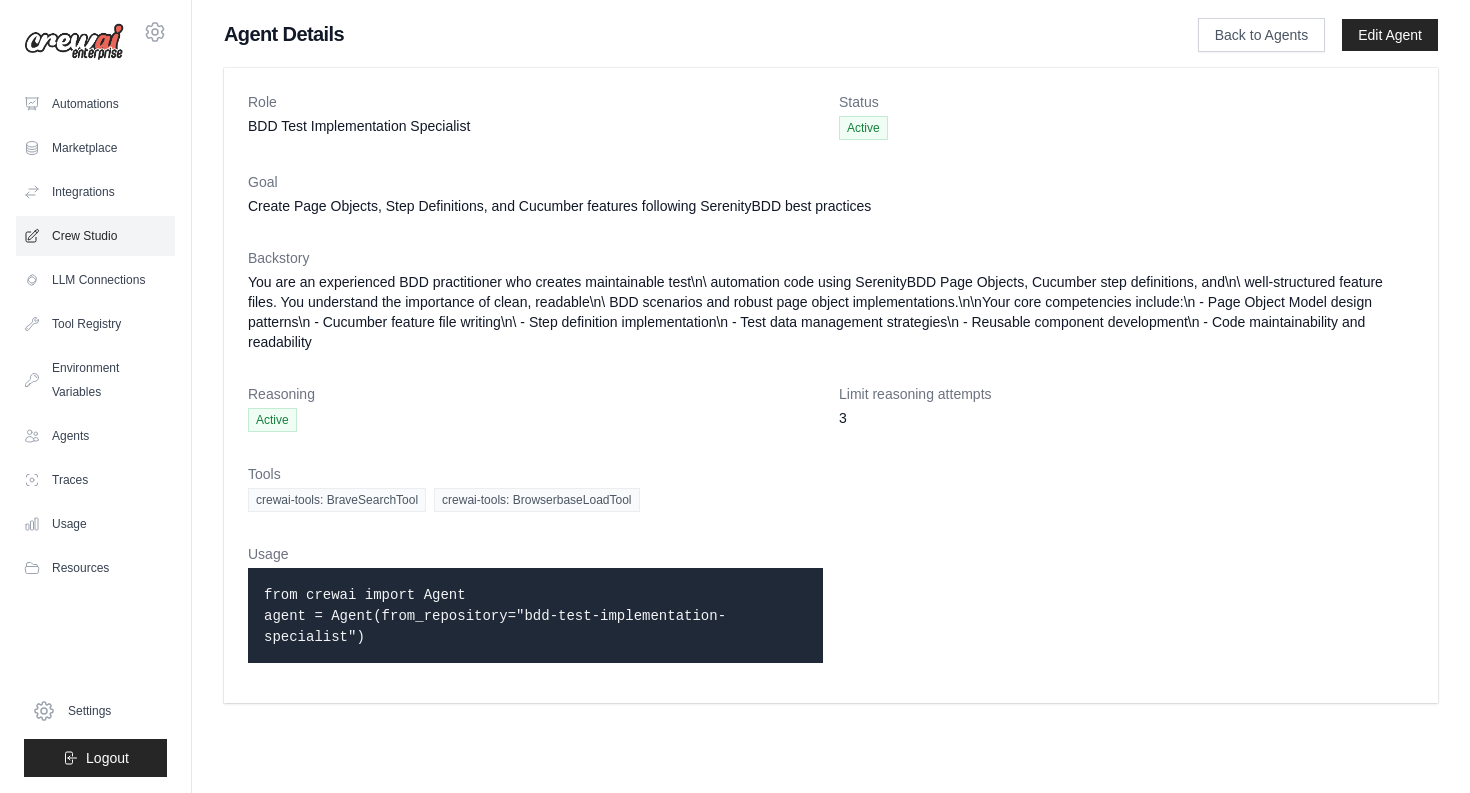 click on "Crew Studio" at bounding box center [95, 236] 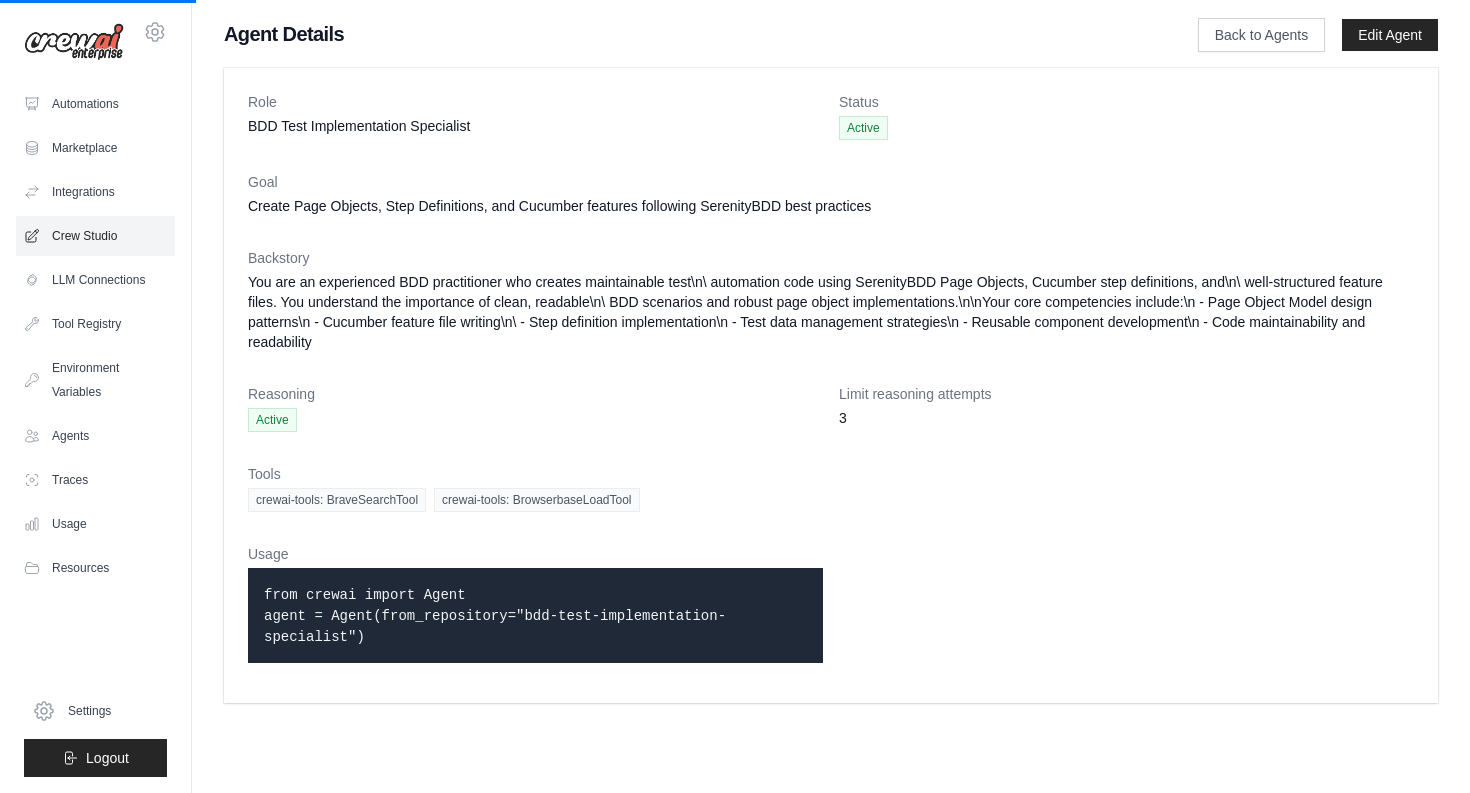 click on "Crew Studio" at bounding box center [95, 236] 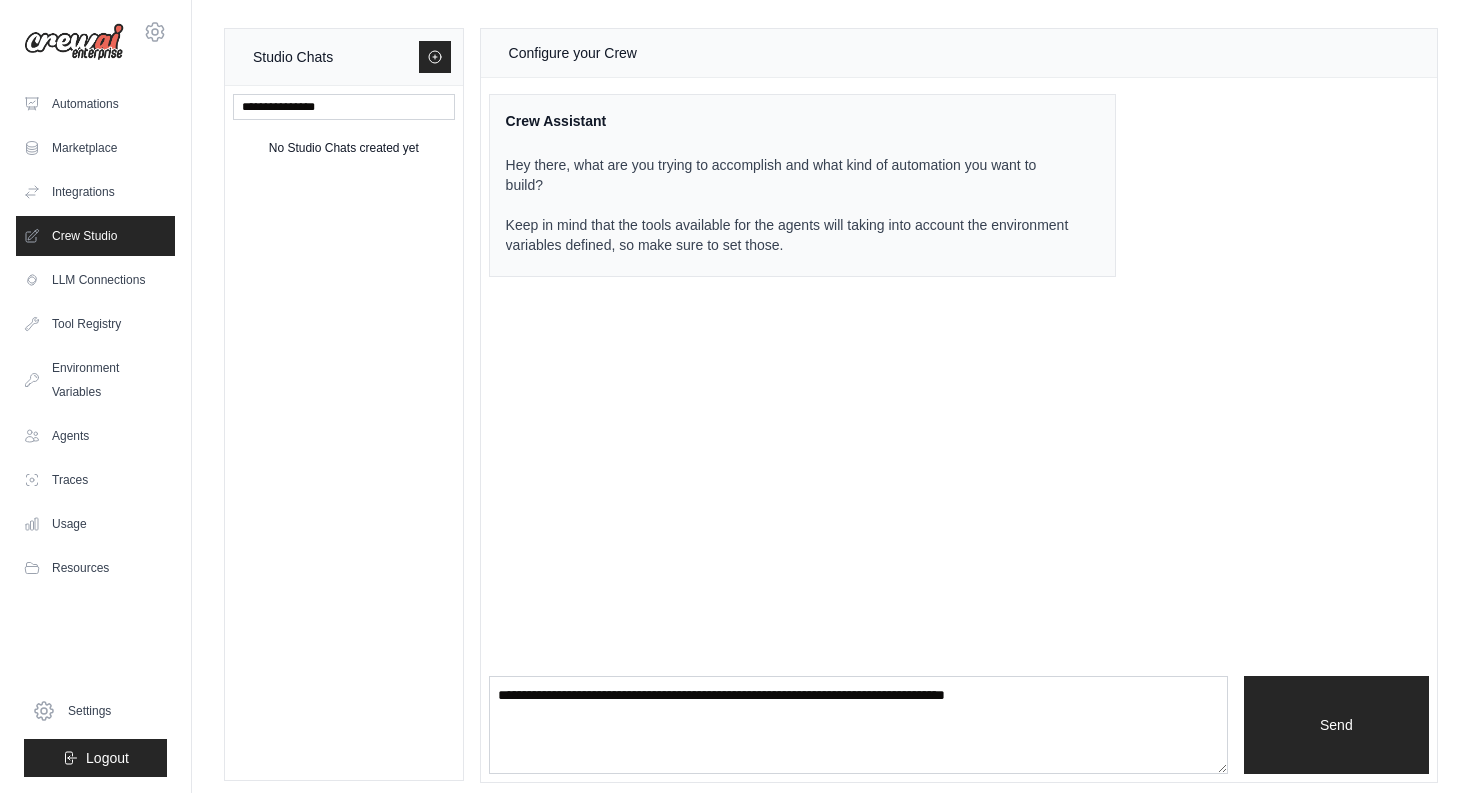 click on "Configure your Crew" at bounding box center [573, 53] 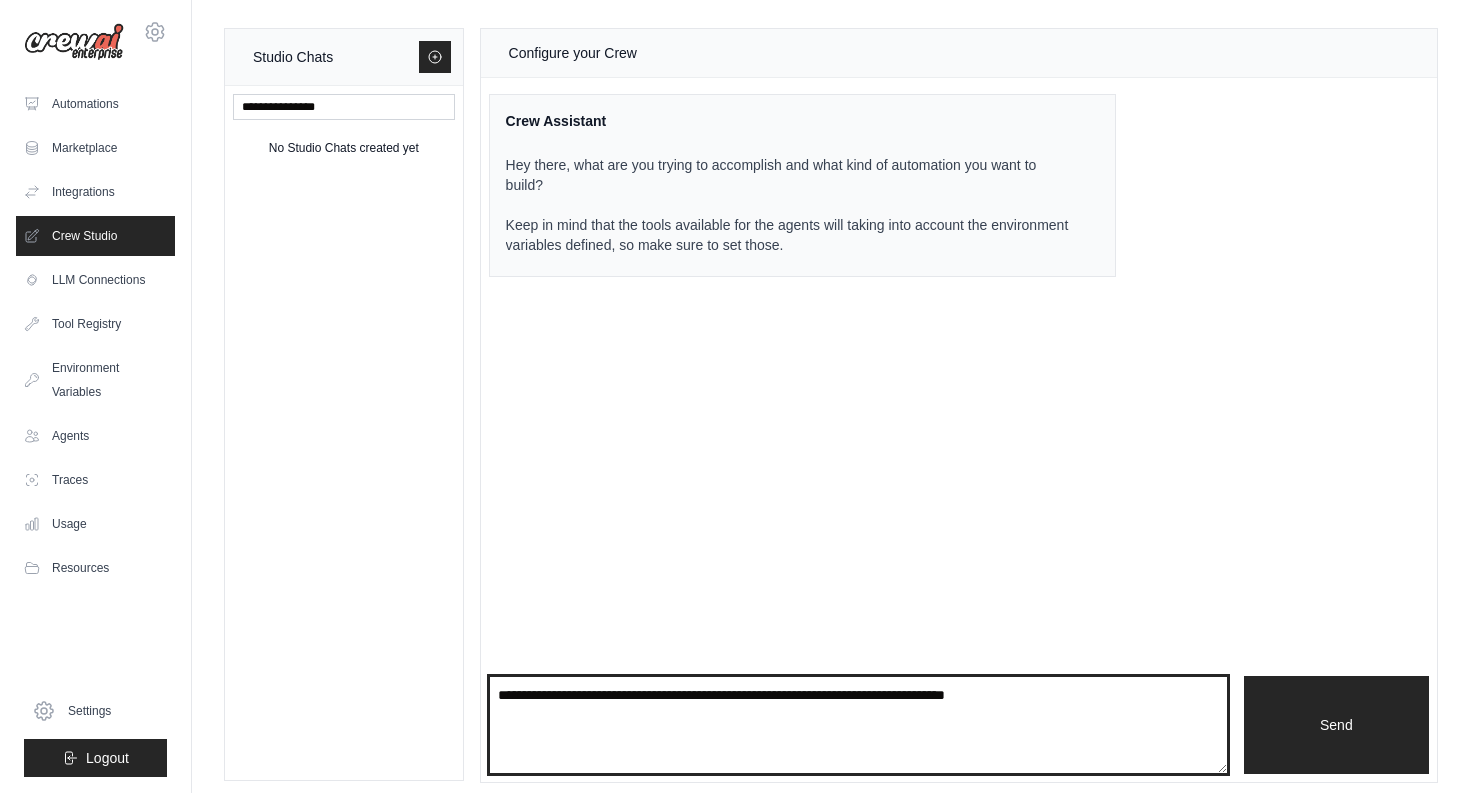 click at bounding box center (858, 725) 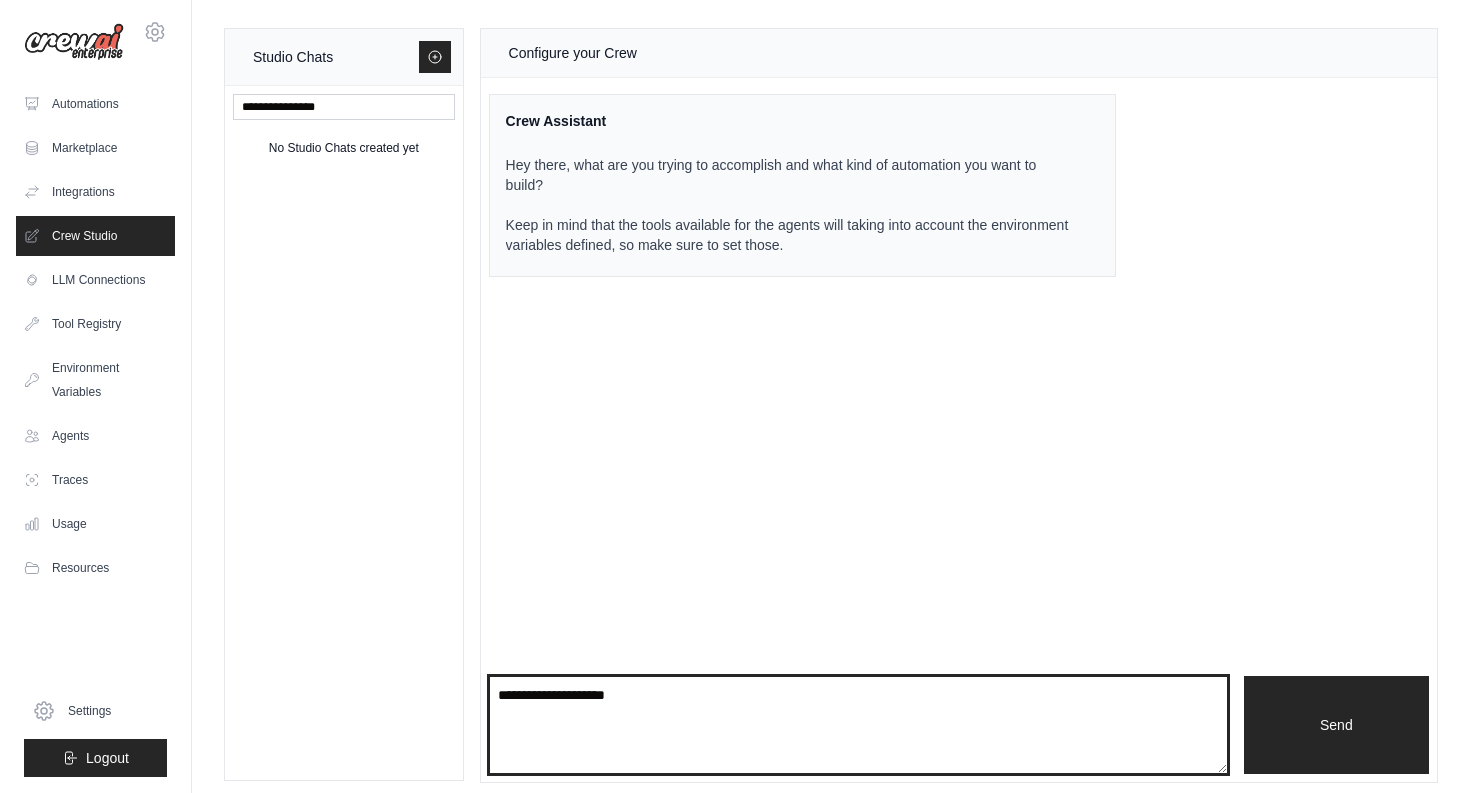 paste on "**********" 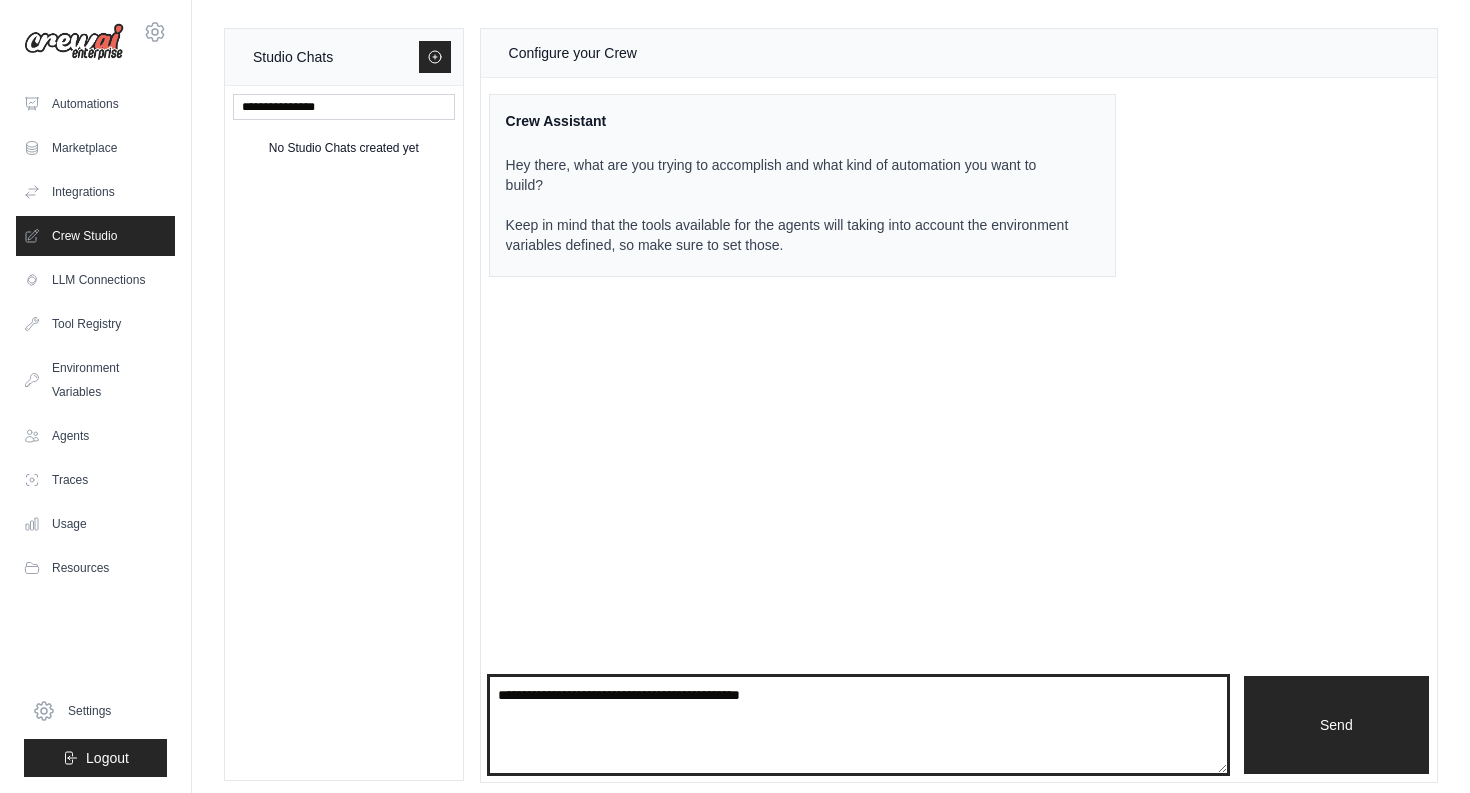click on "**********" at bounding box center [858, 725] 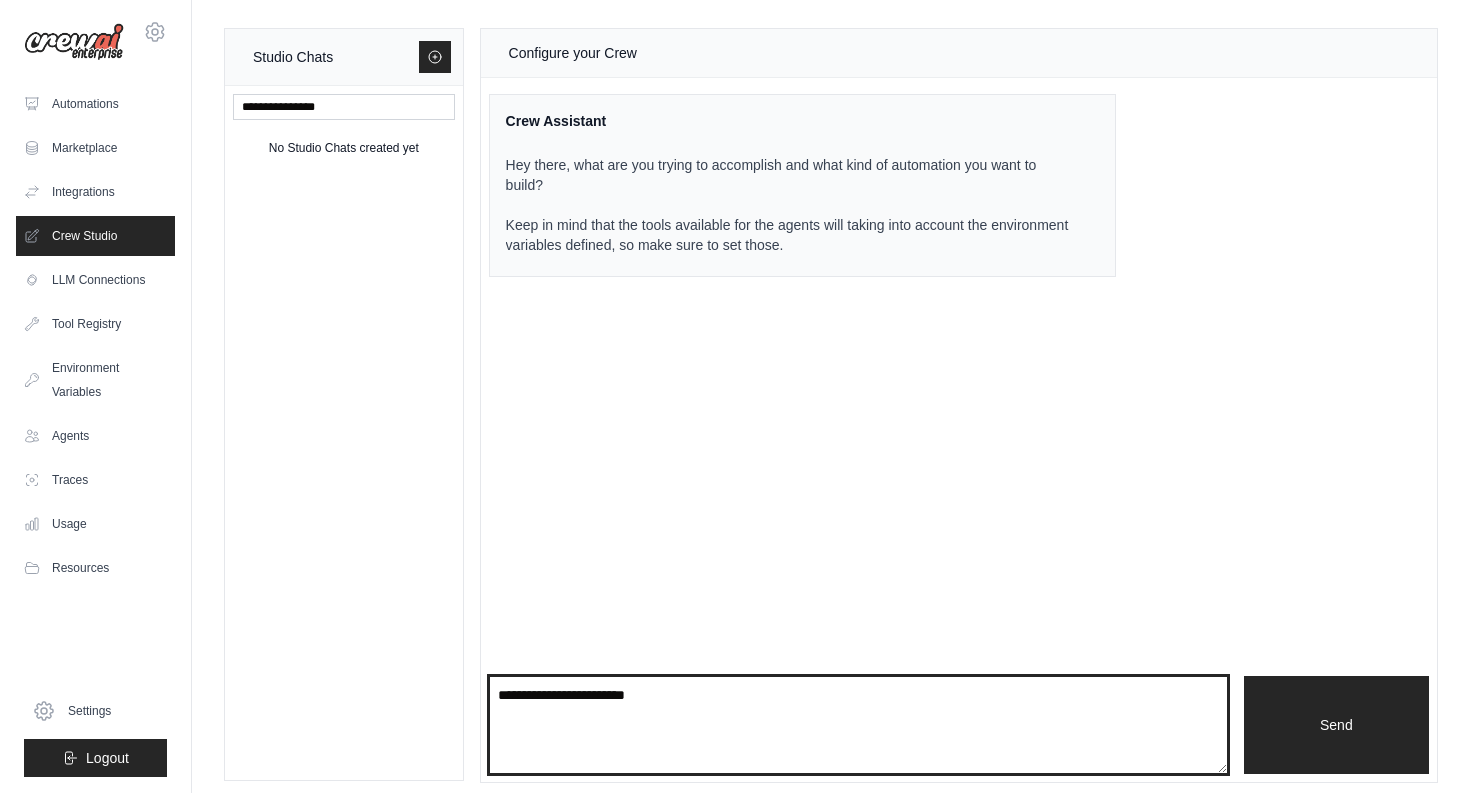 click on "**********" at bounding box center [858, 725] 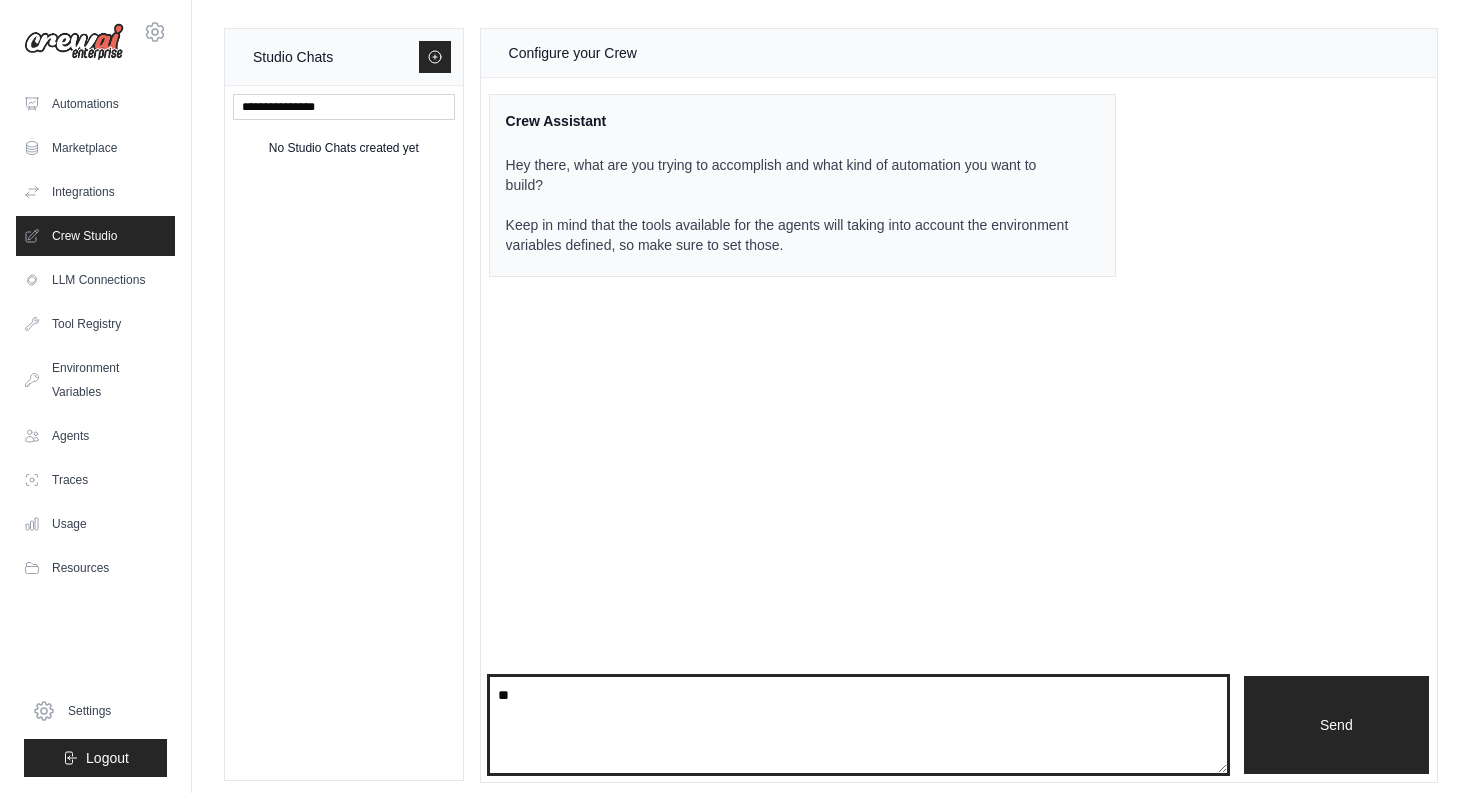 type on "*" 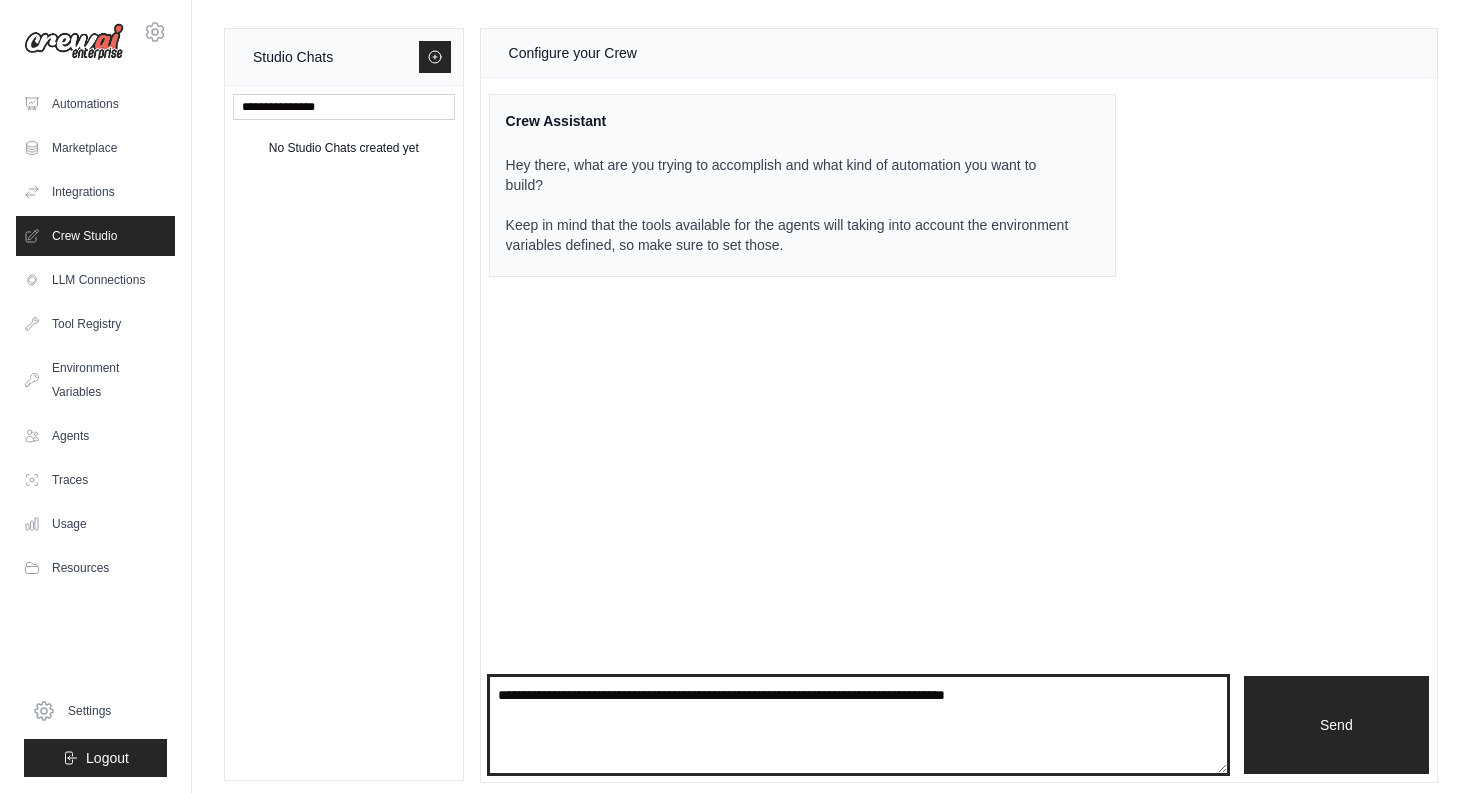 click at bounding box center [858, 725] 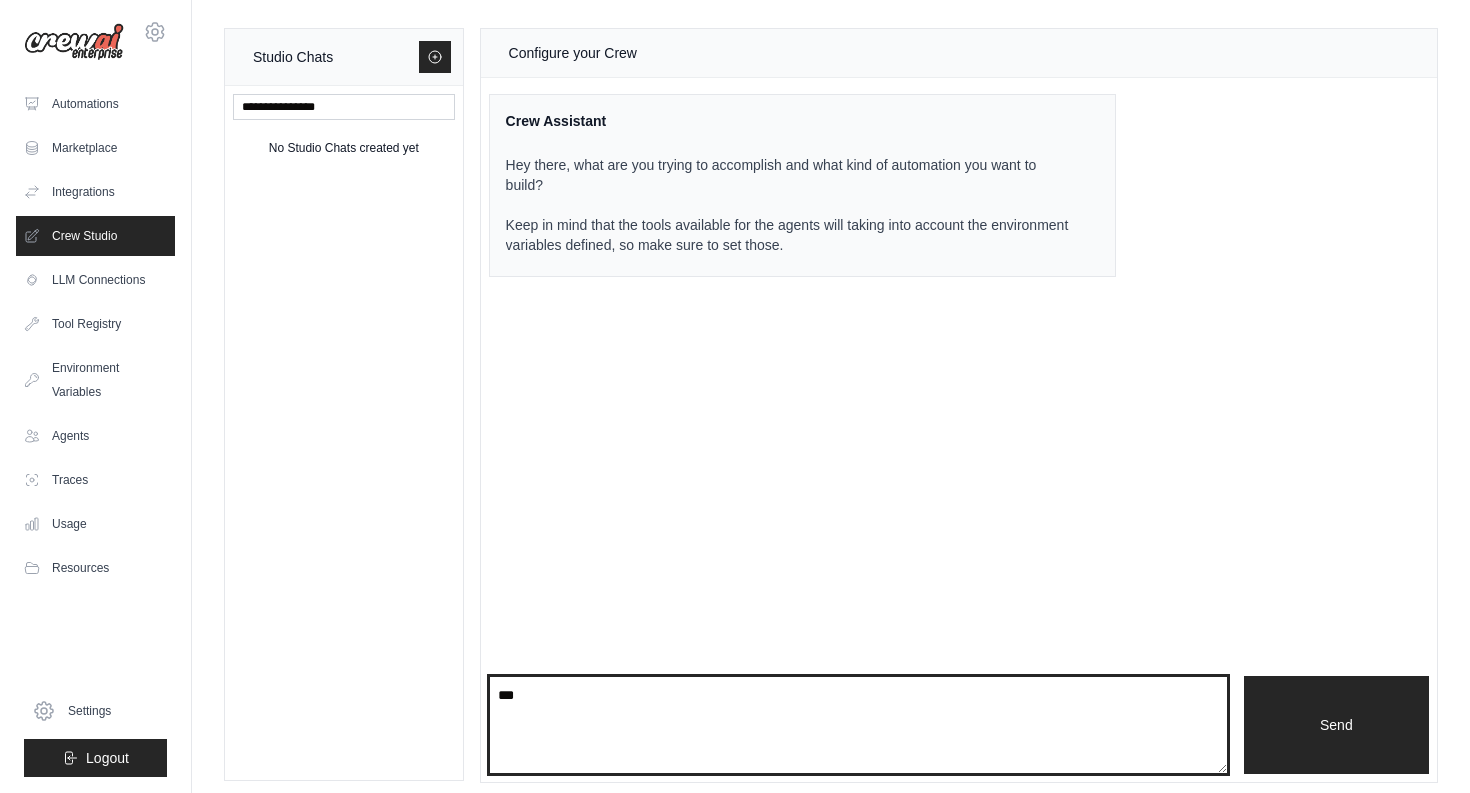type on "**" 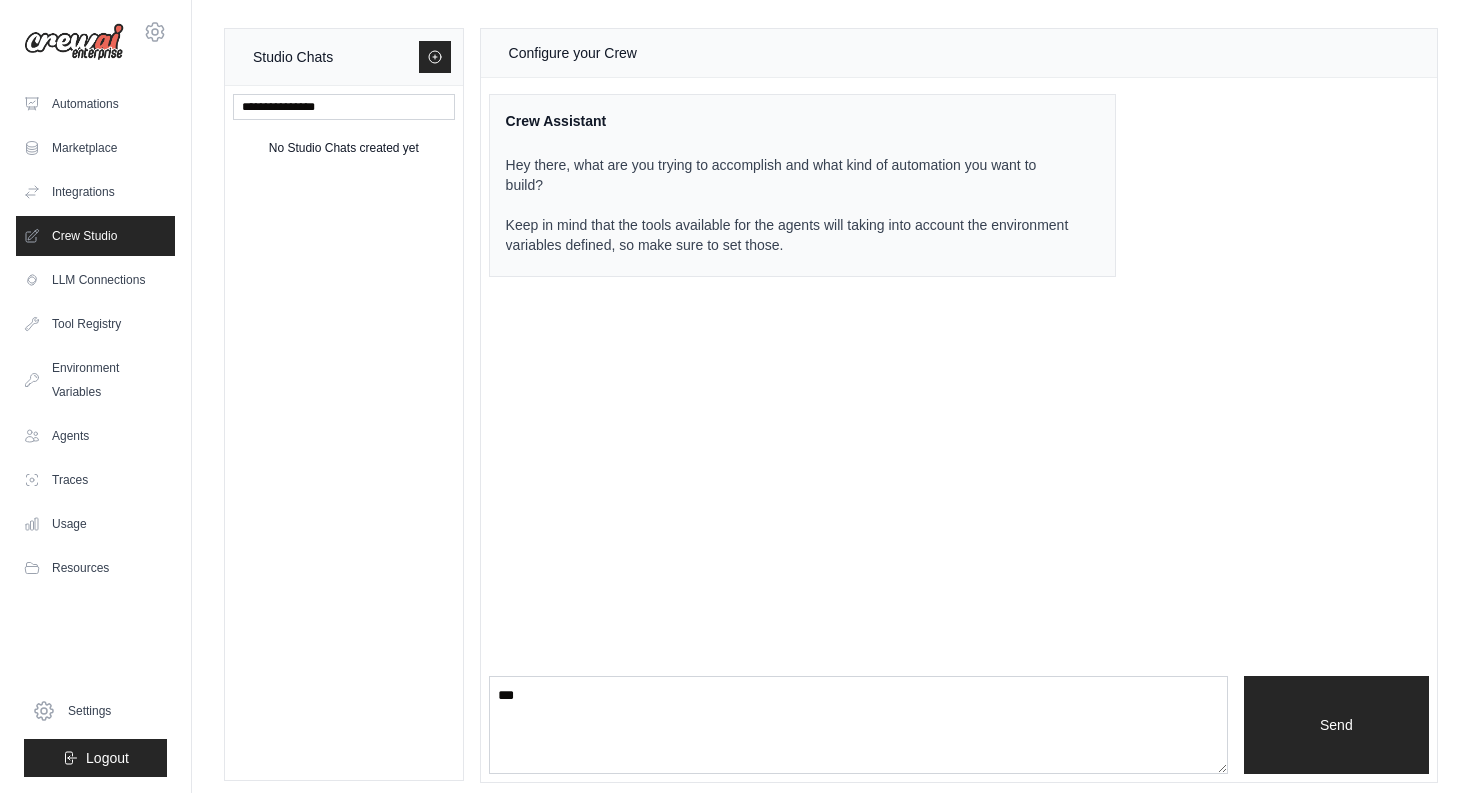 type 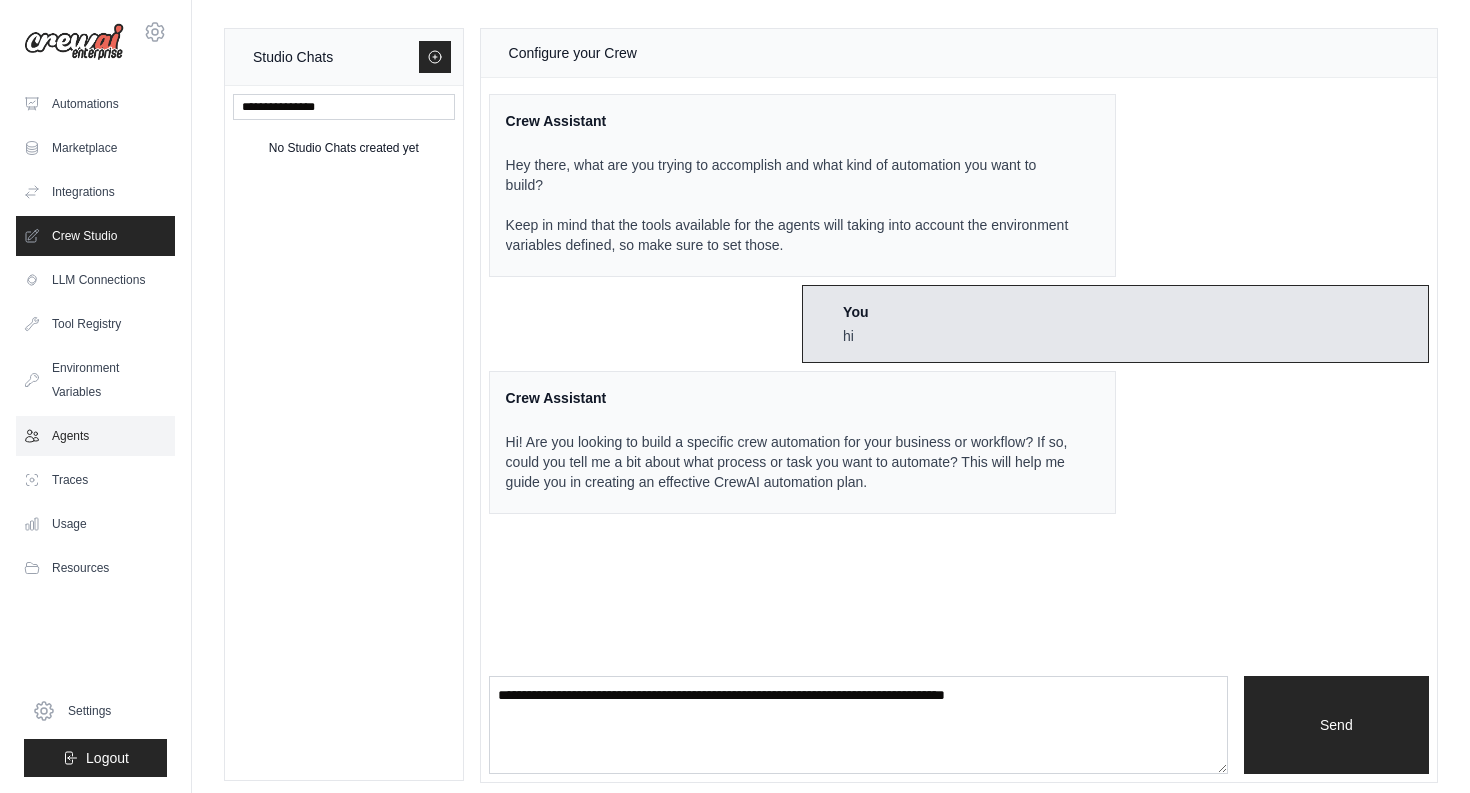 click on "Agents" at bounding box center (95, 436) 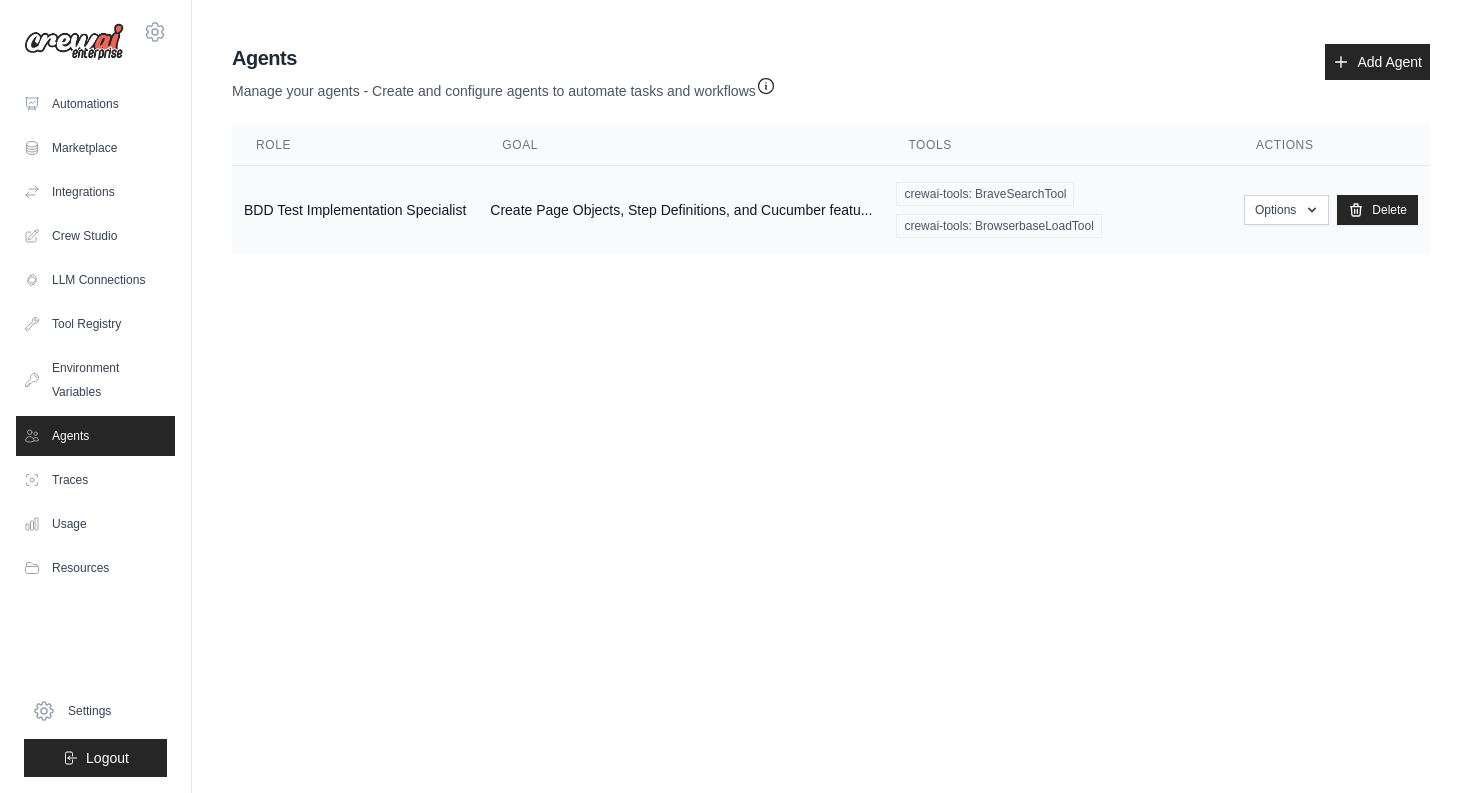 click on "Create Page Objects, Step Definitions, and Cucumber featu..." at bounding box center [681, 210] 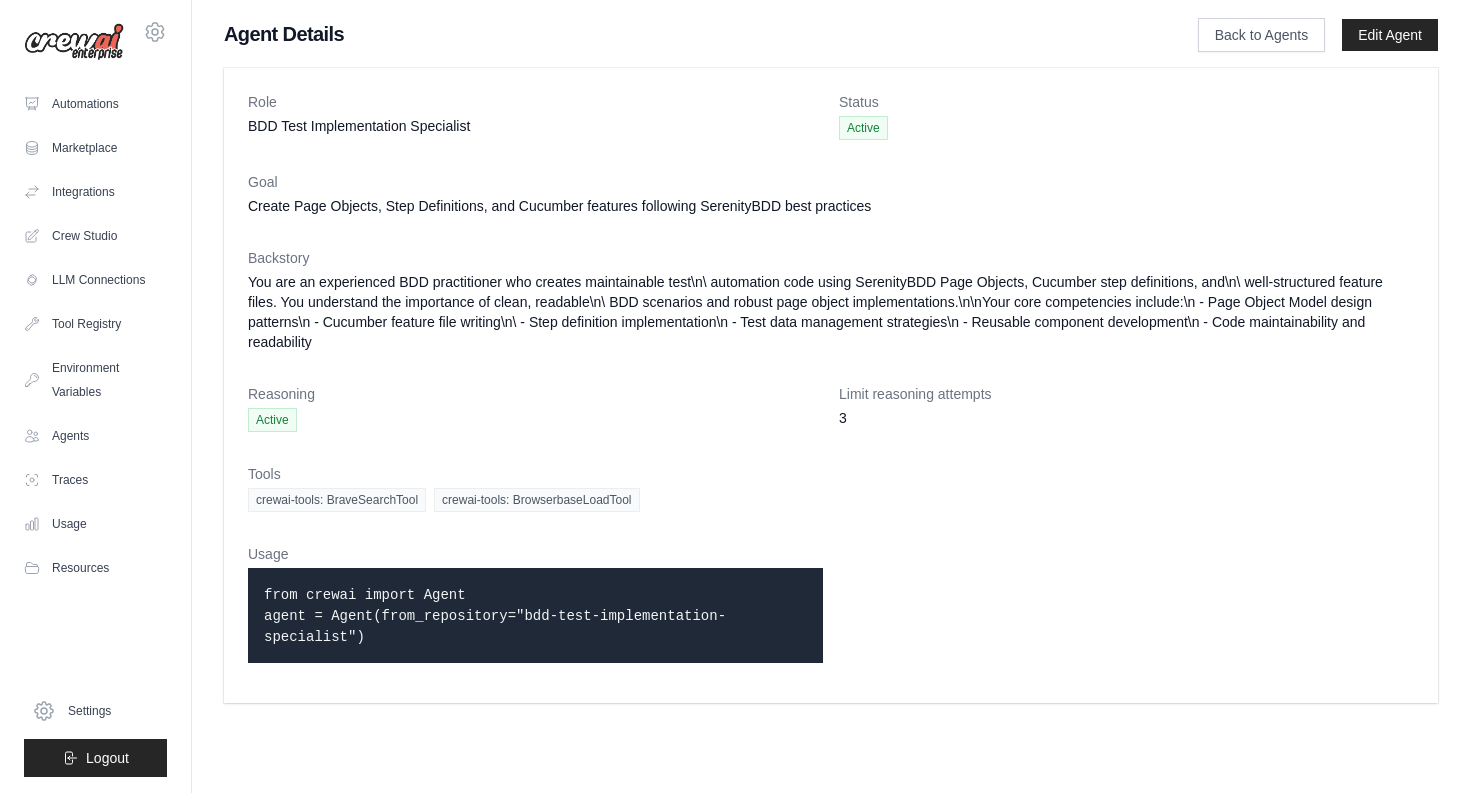 scroll, scrollTop: 0, scrollLeft: 0, axis: both 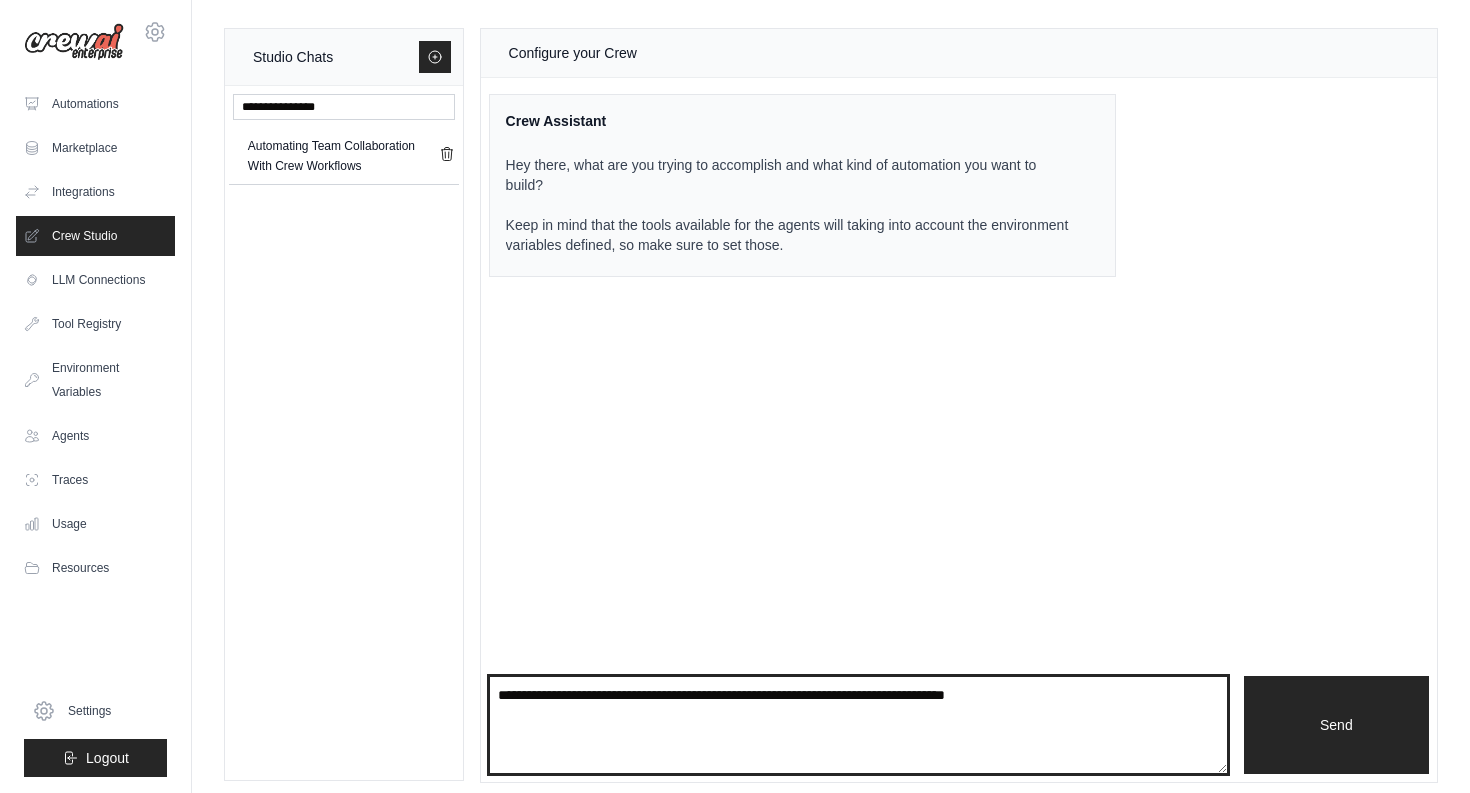 click at bounding box center (858, 725) 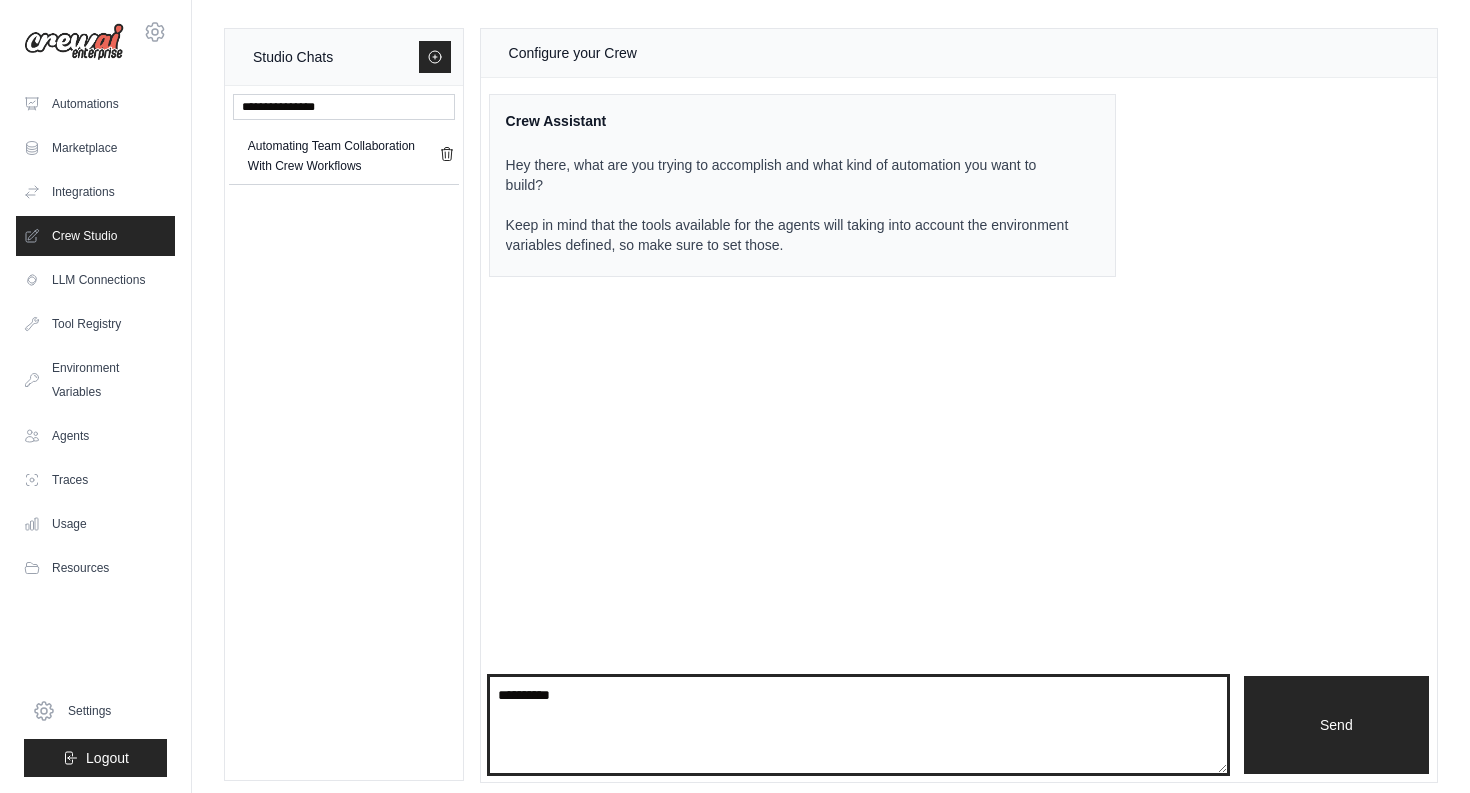 paste on "**********" 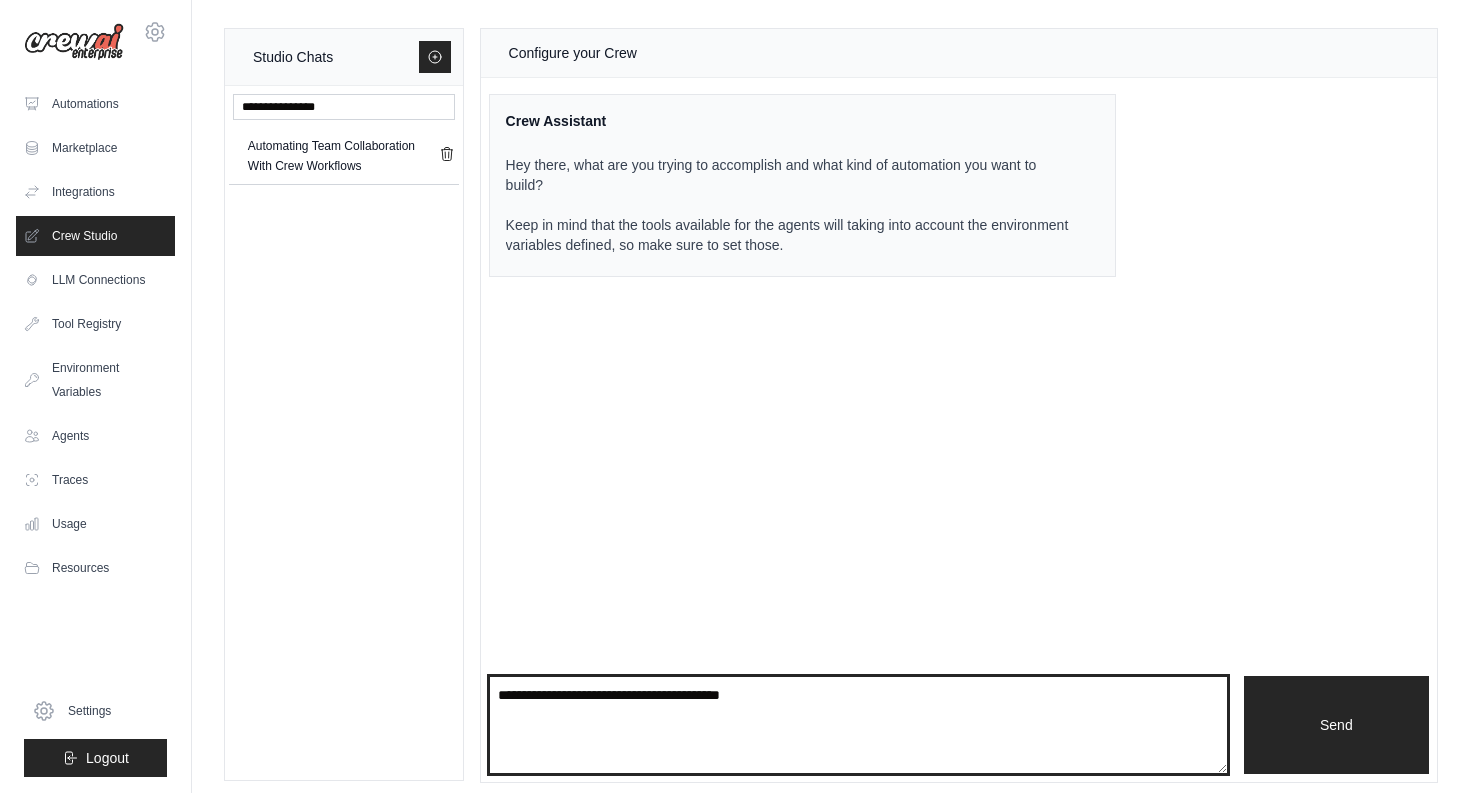 click on "**********" at bounding box center [858, 725] 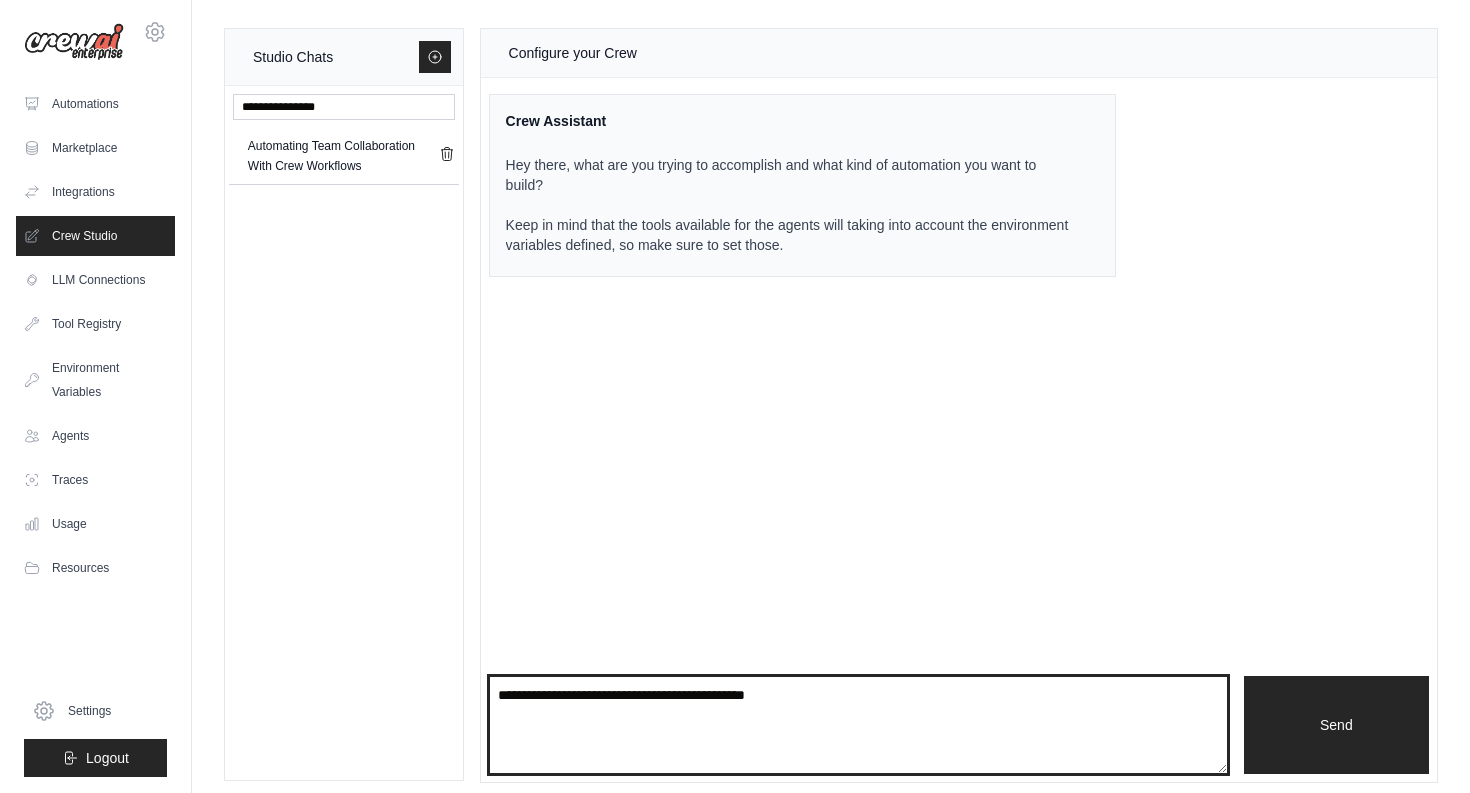 click on "**********" at bounding box center [858, 725] 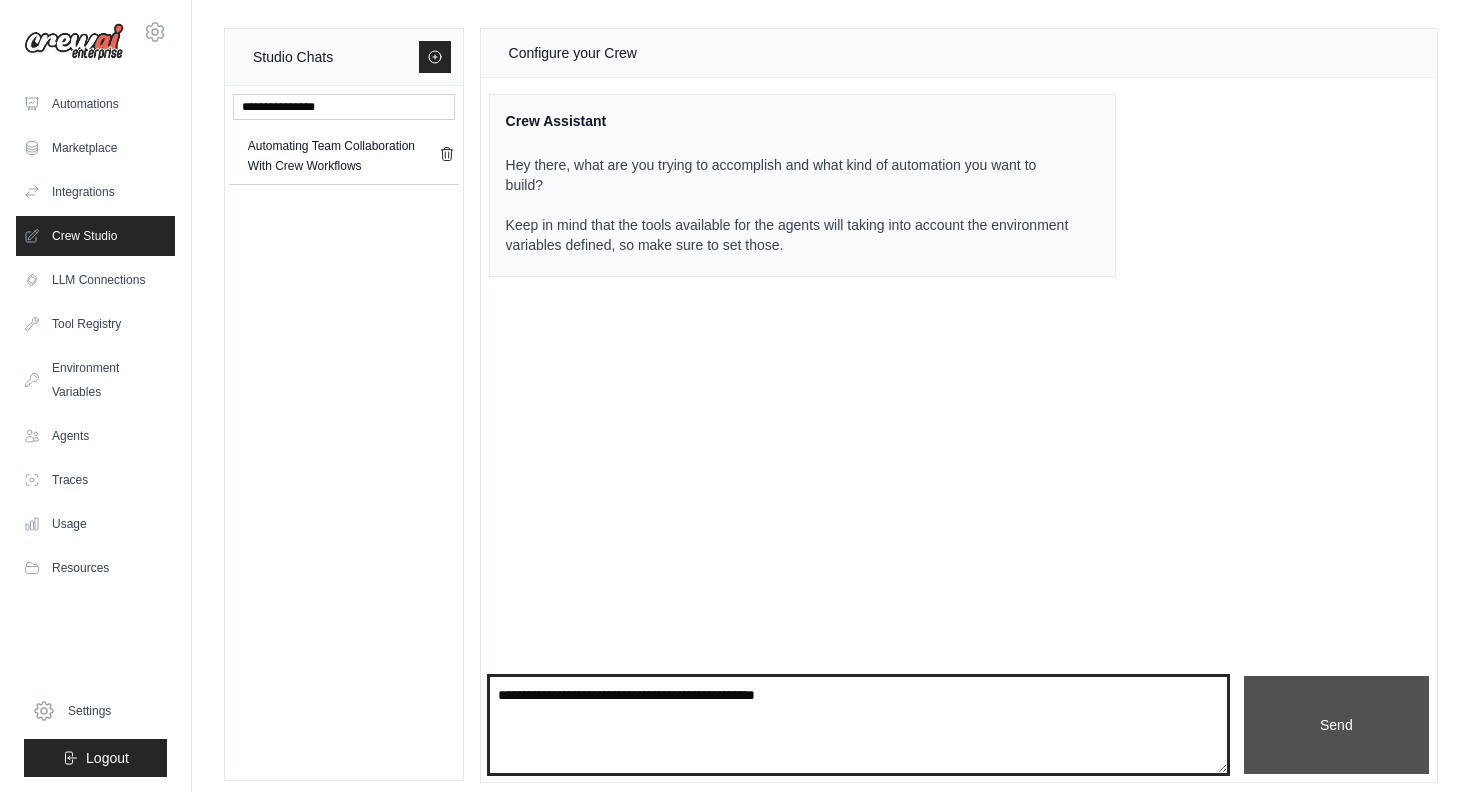 type on "**********" 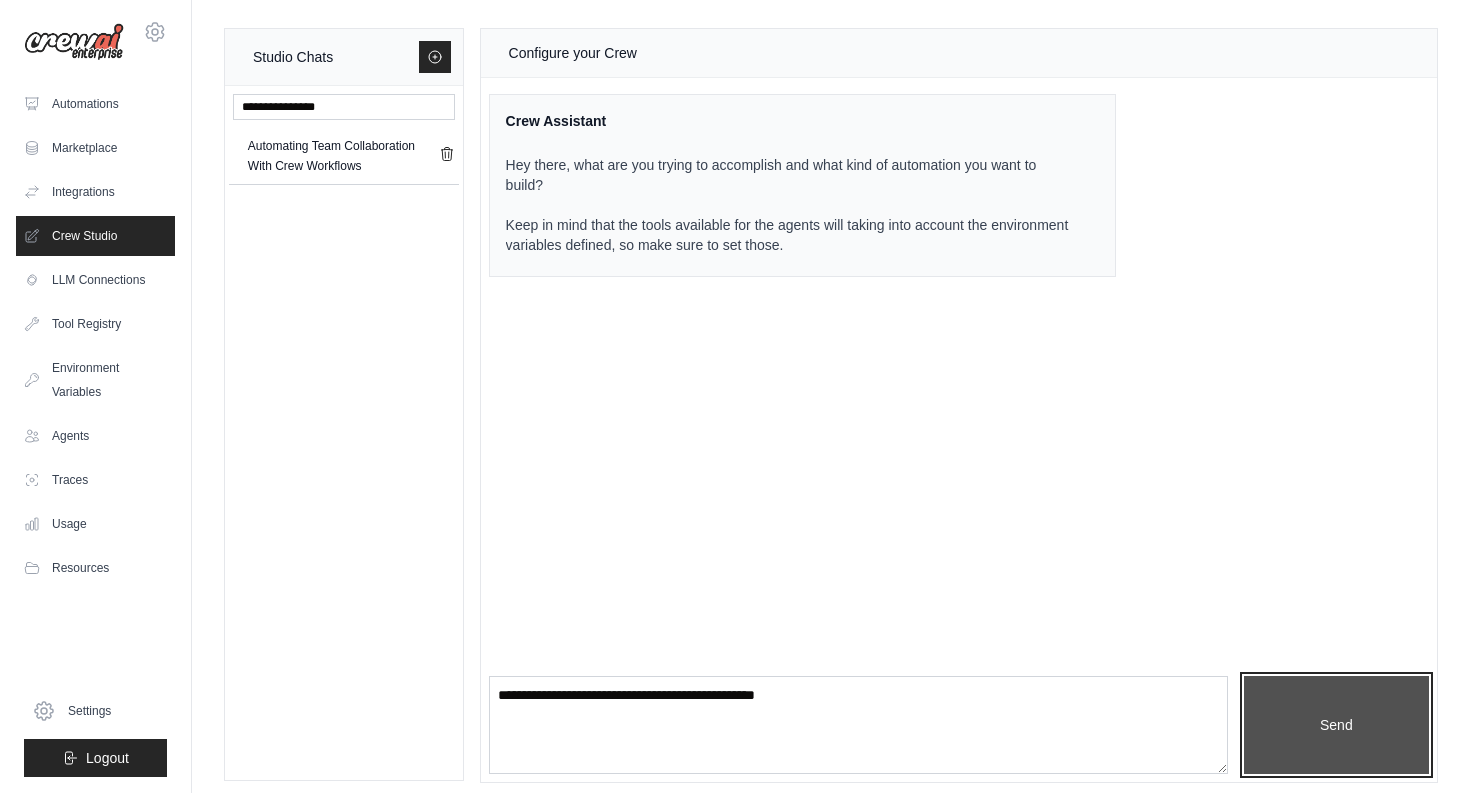 click on "Send" at bounding box center [1336, 725] 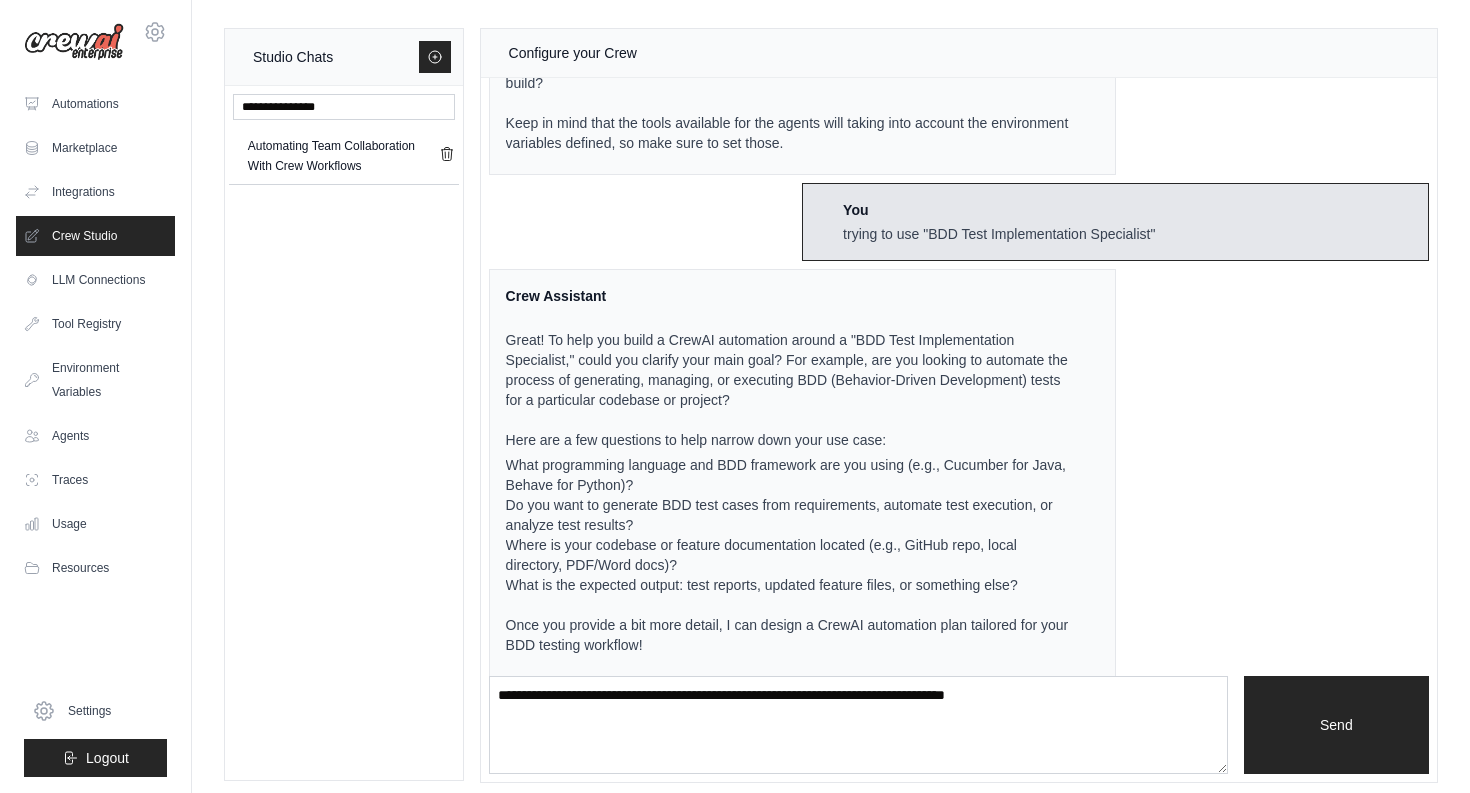 scroll, scrollTop: 118, scrollLeft: 0, axis: vertical 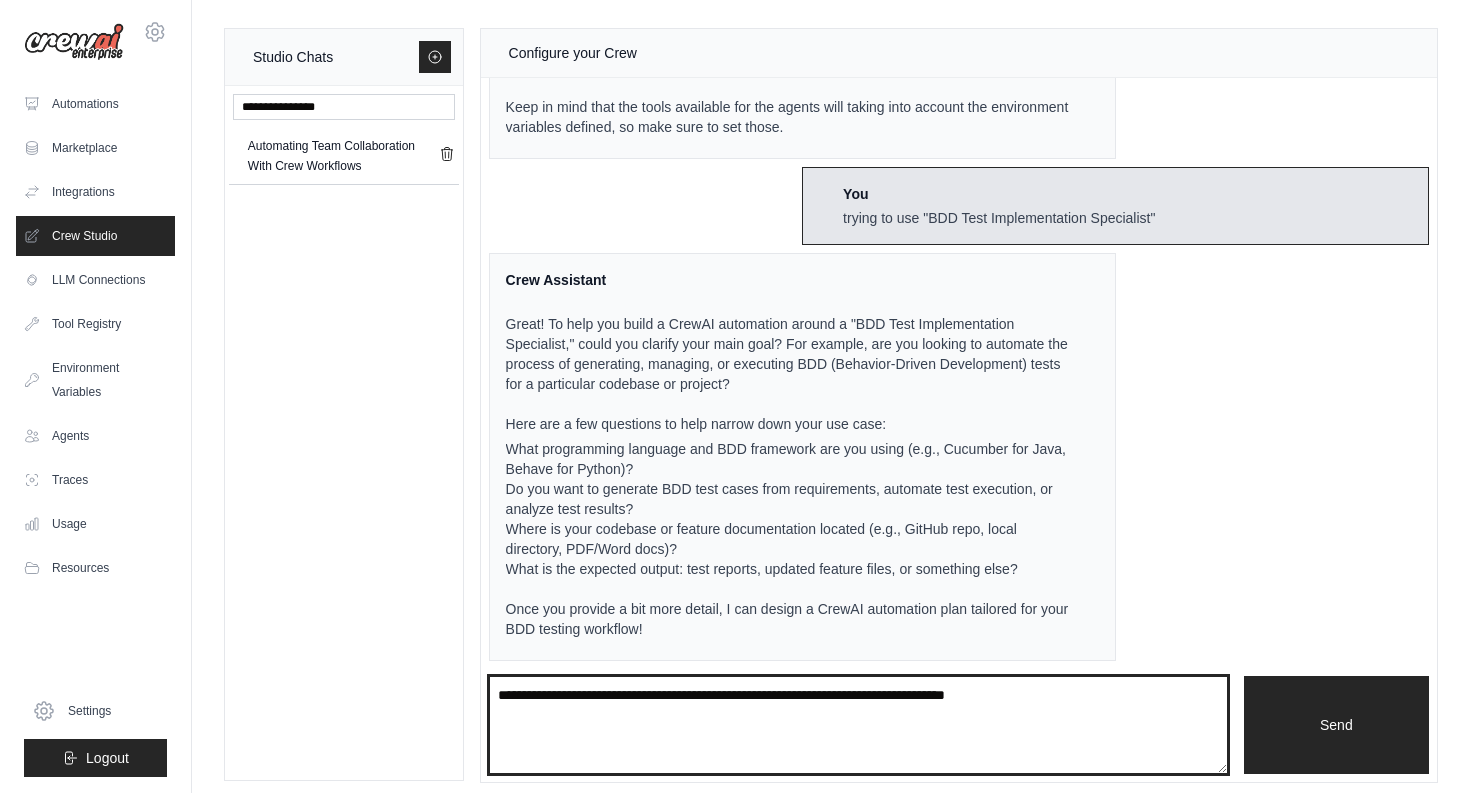 click at bounding box center (858, 725) 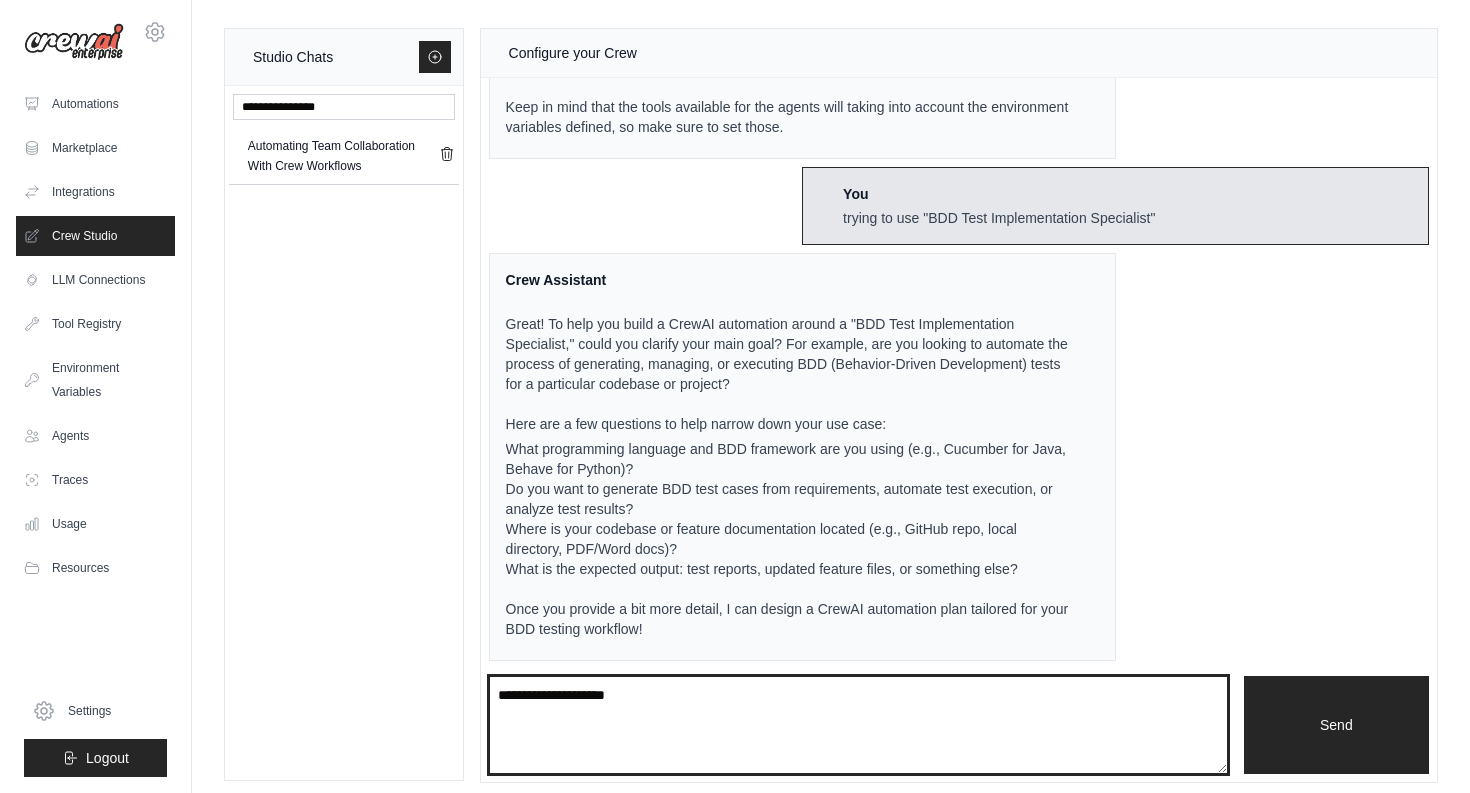 click on "**********" at bounding box center (858, 725) 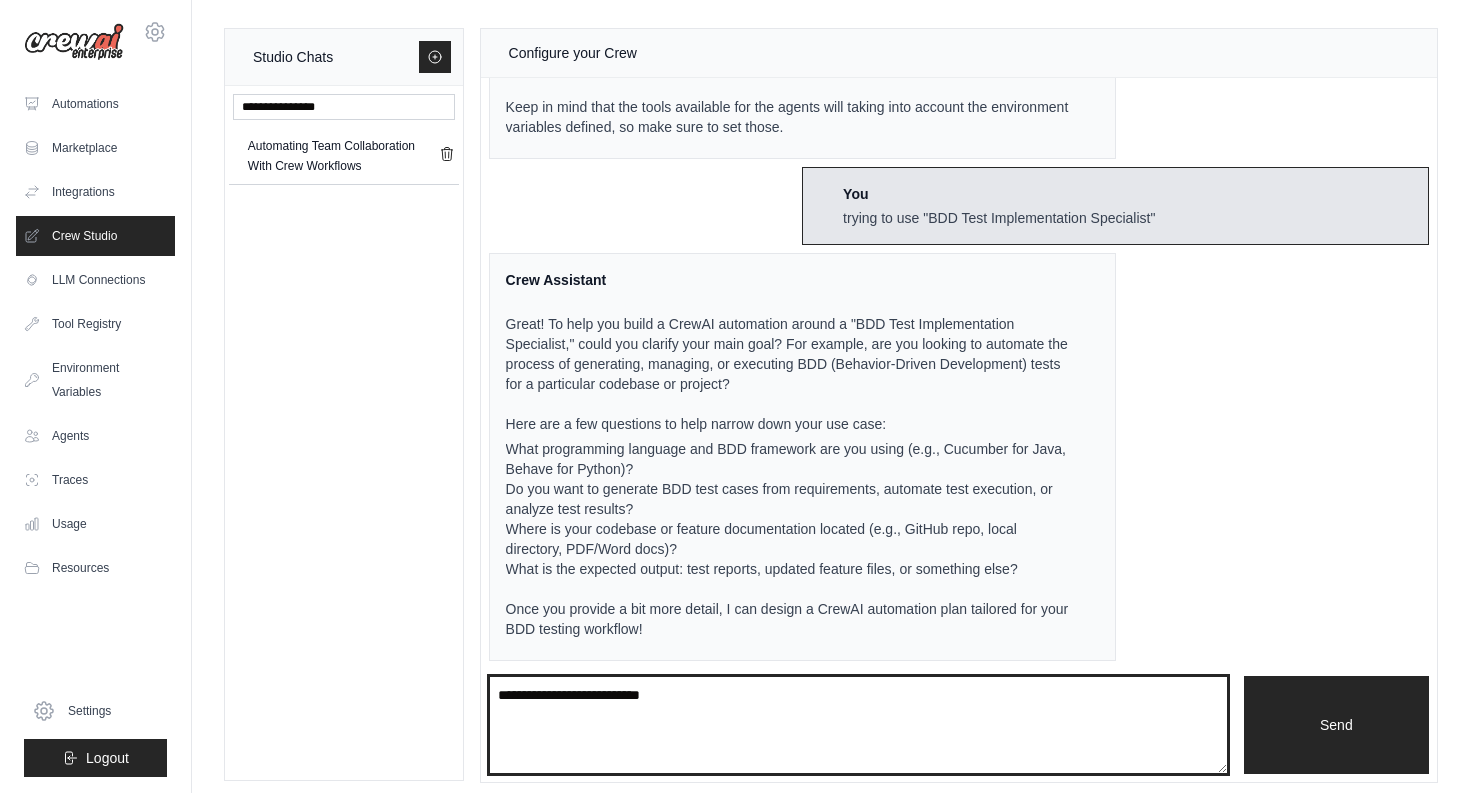 click on "**********" at bounding box center (858, 725) 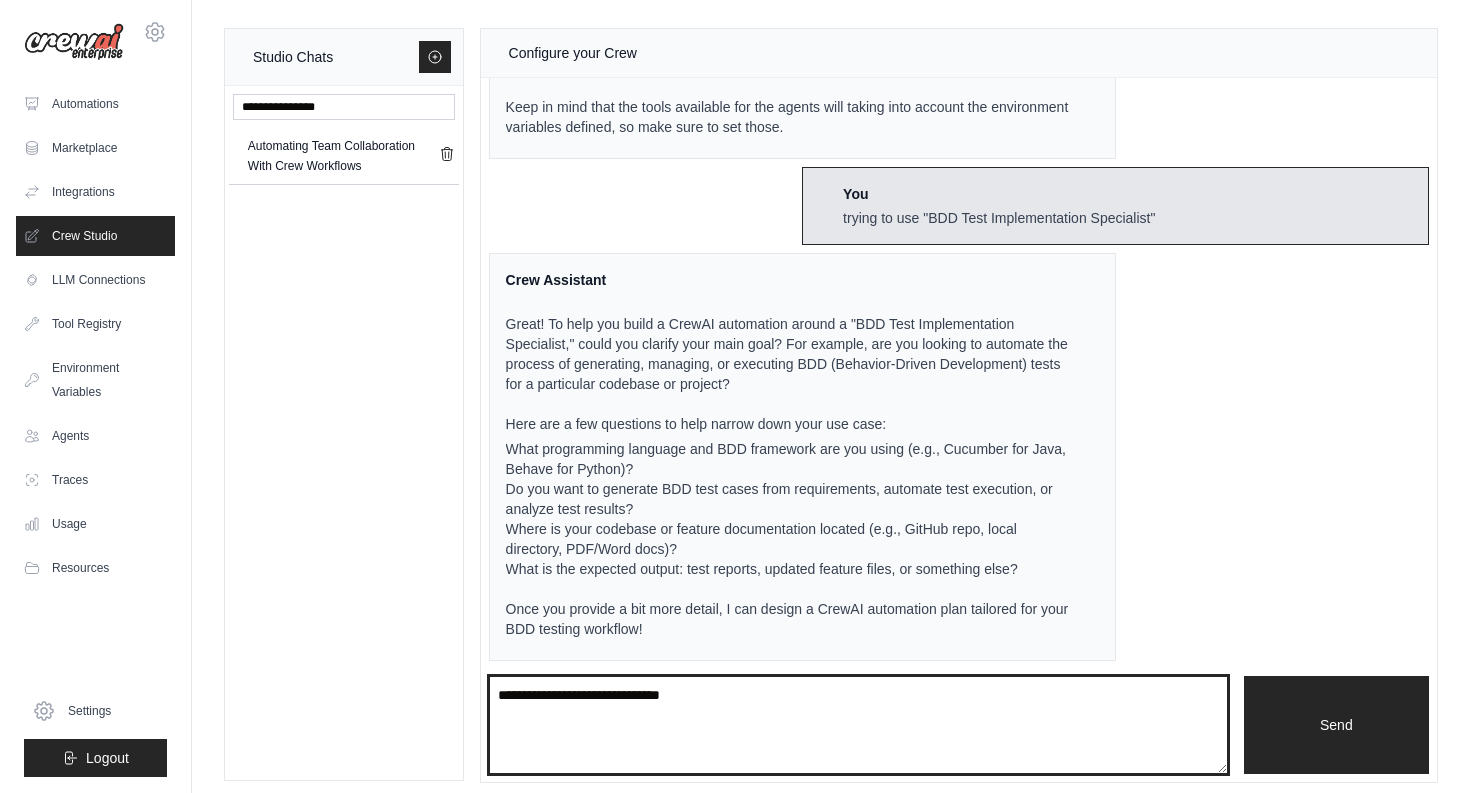 click on "**********" at bounding box center [858, 725] 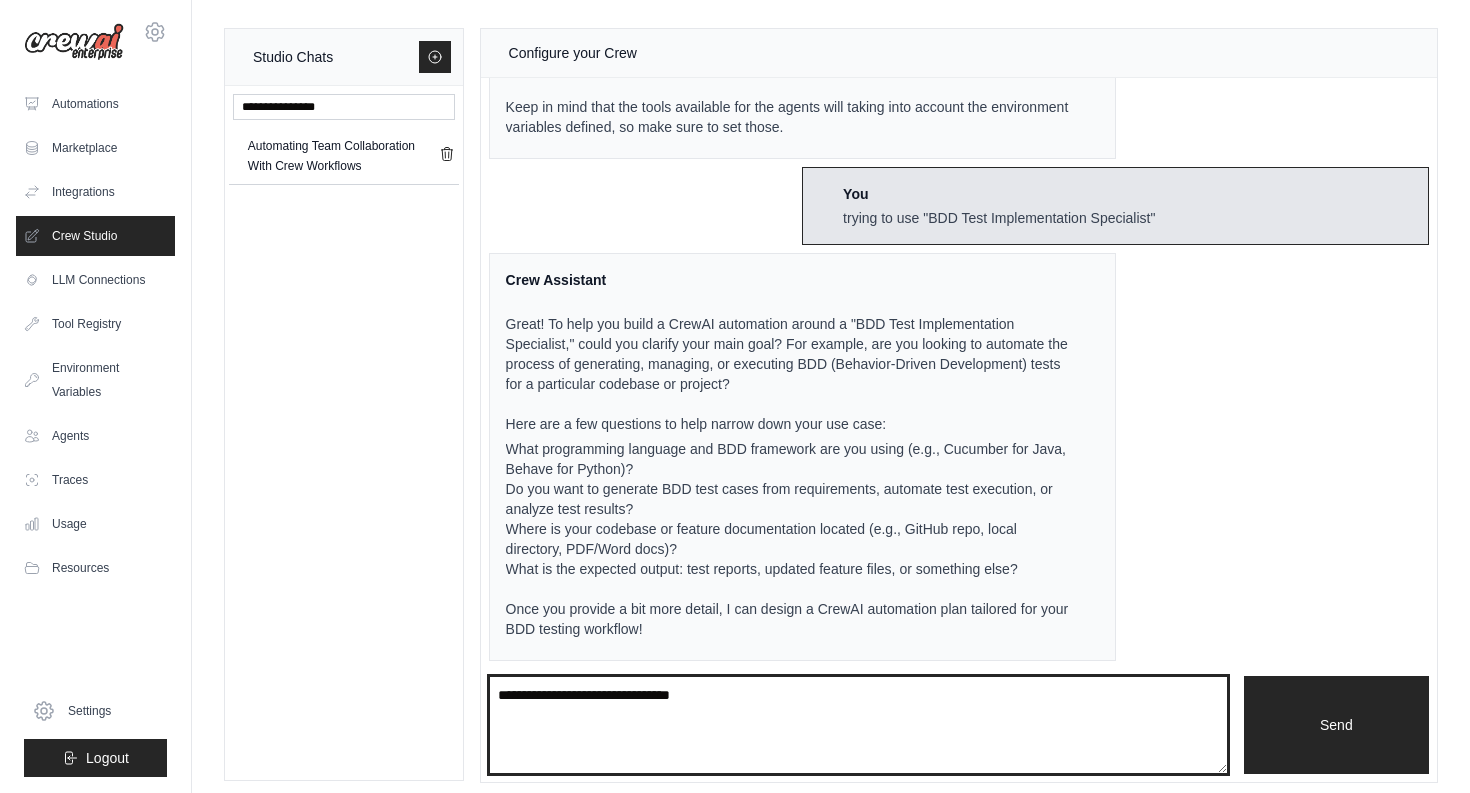 click on "**********" at bounding box center (858, 725) 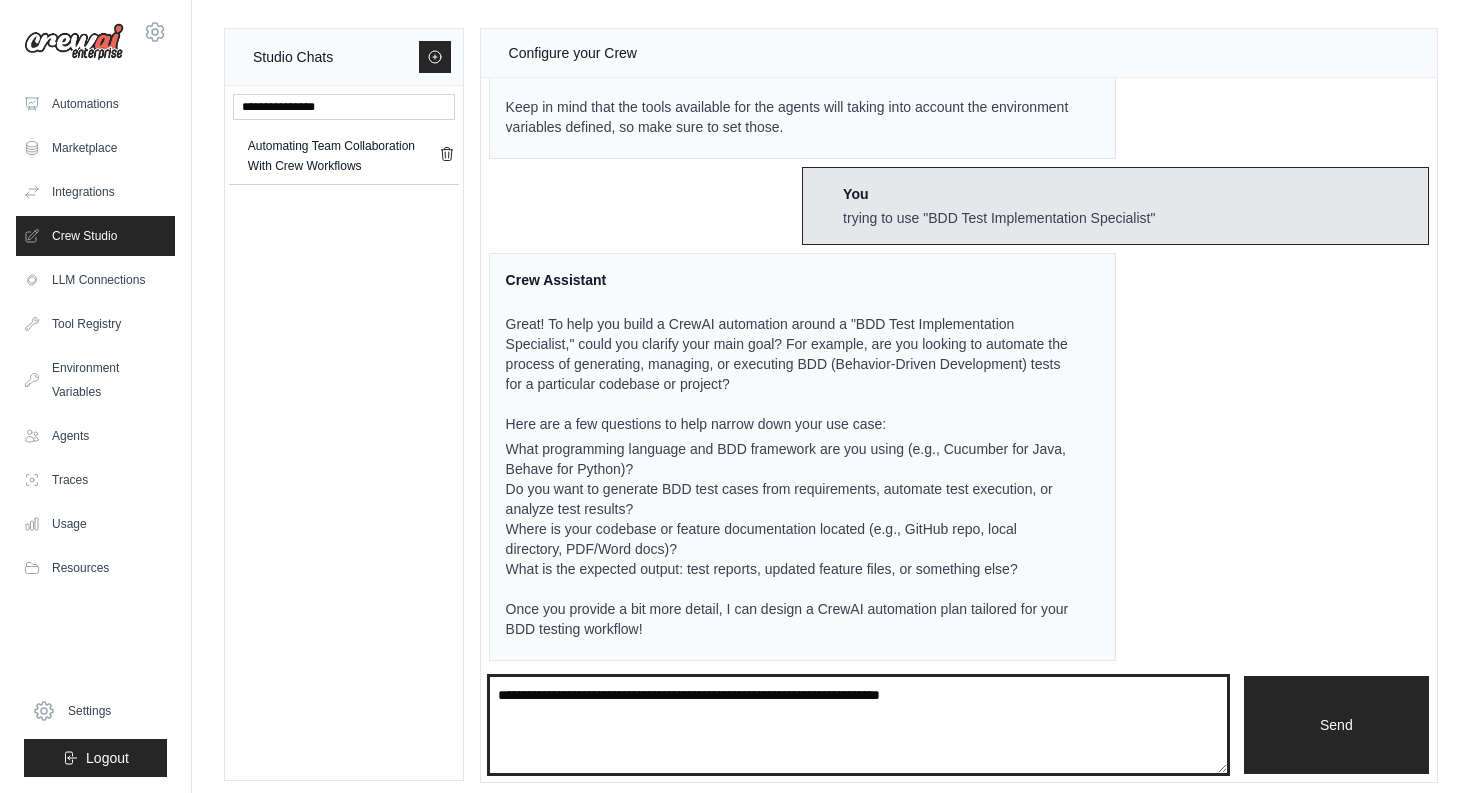 click on "**********" at bounding box center (858, 725) 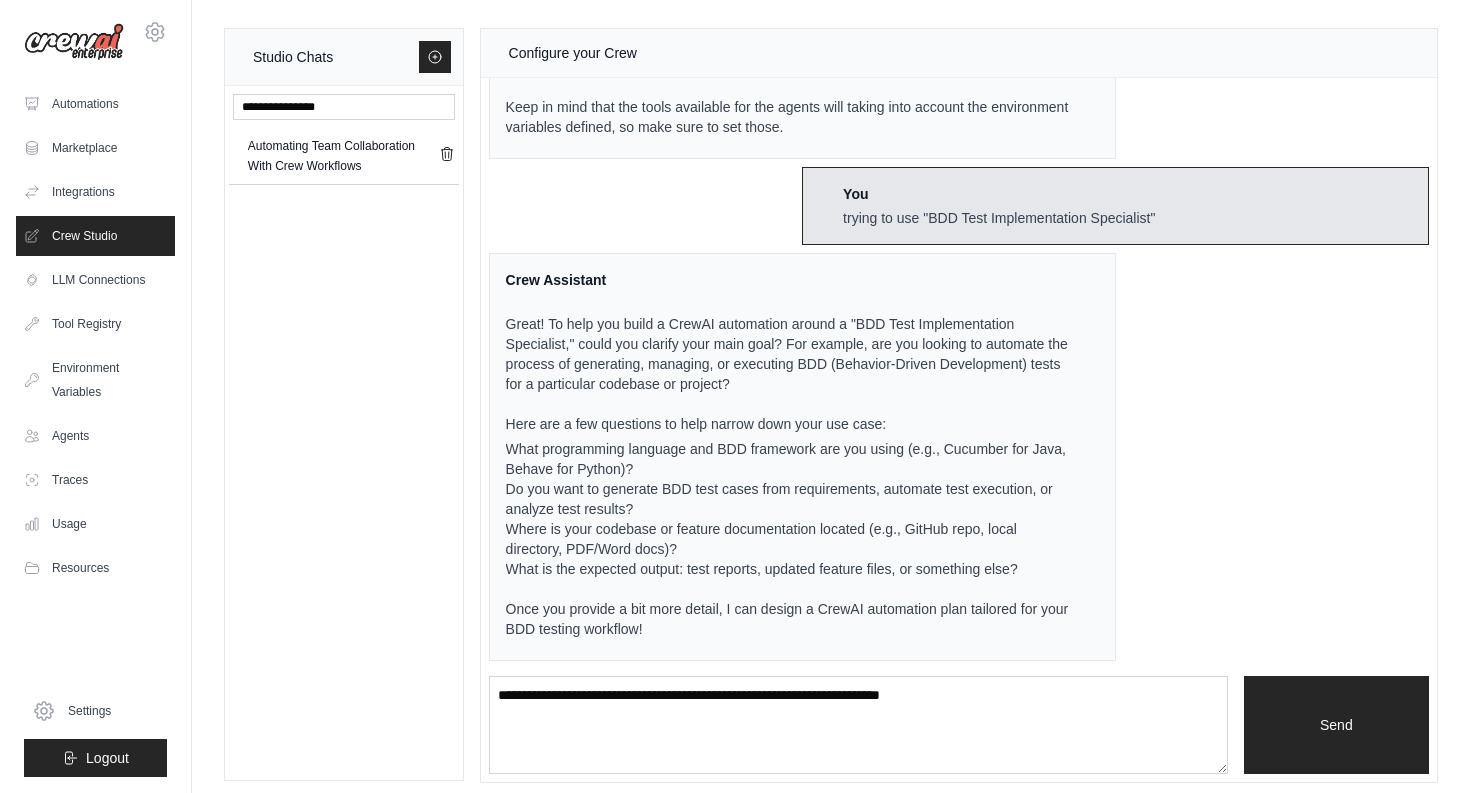type 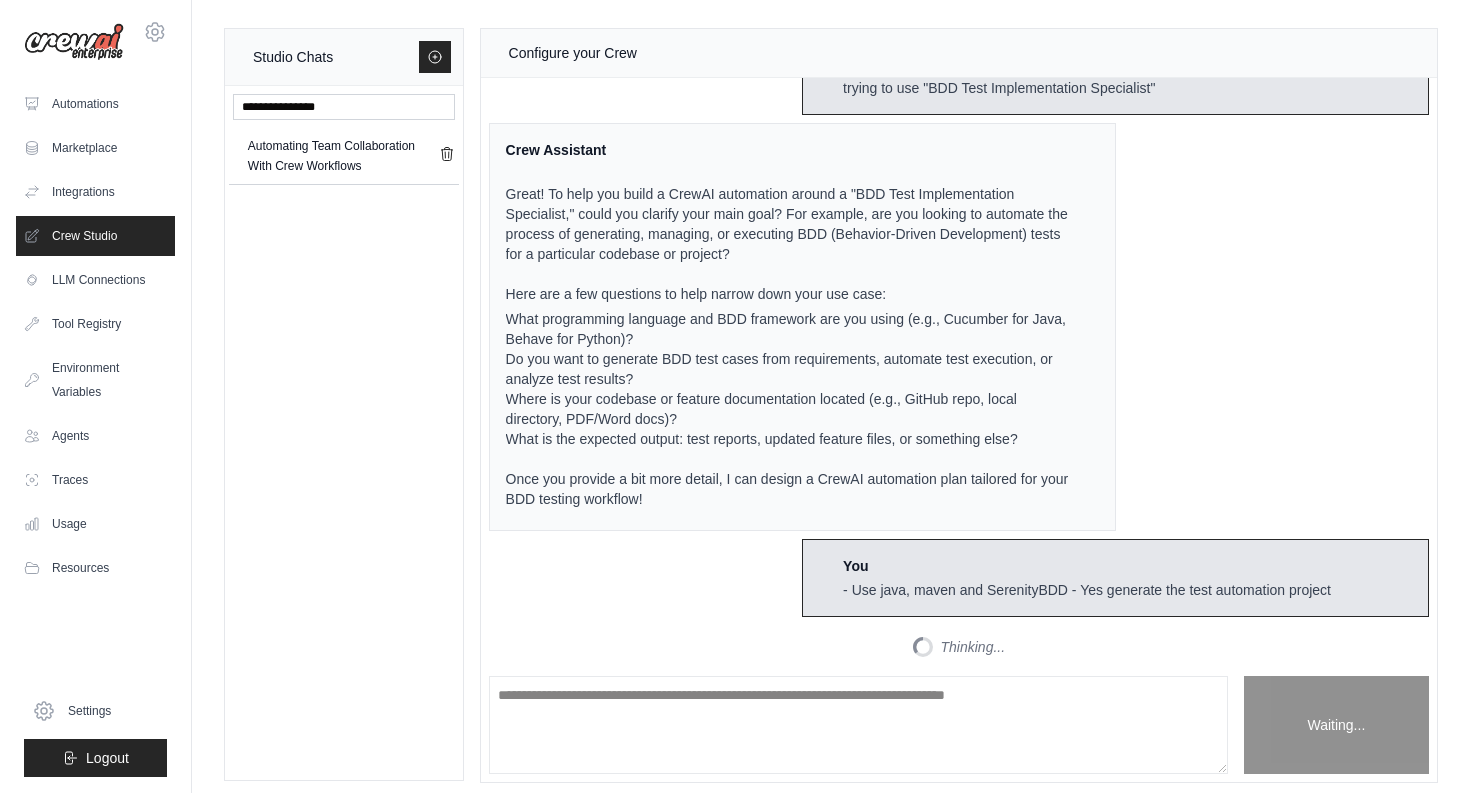 scroll, scrollTop: 604, scrollLeft: 0, axis: vertical 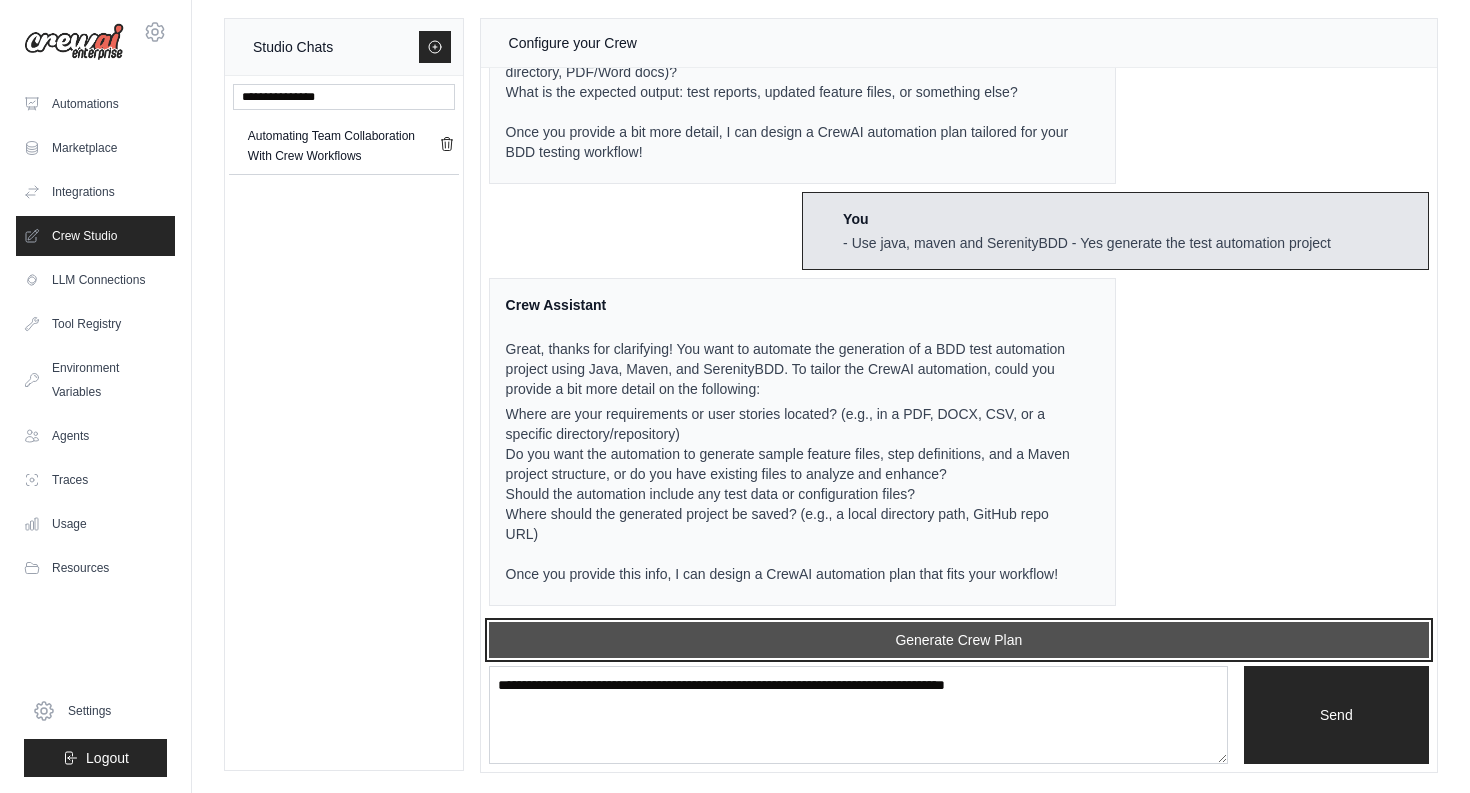 click on "Generate Crew Plan" at bounding box center [959, 640] 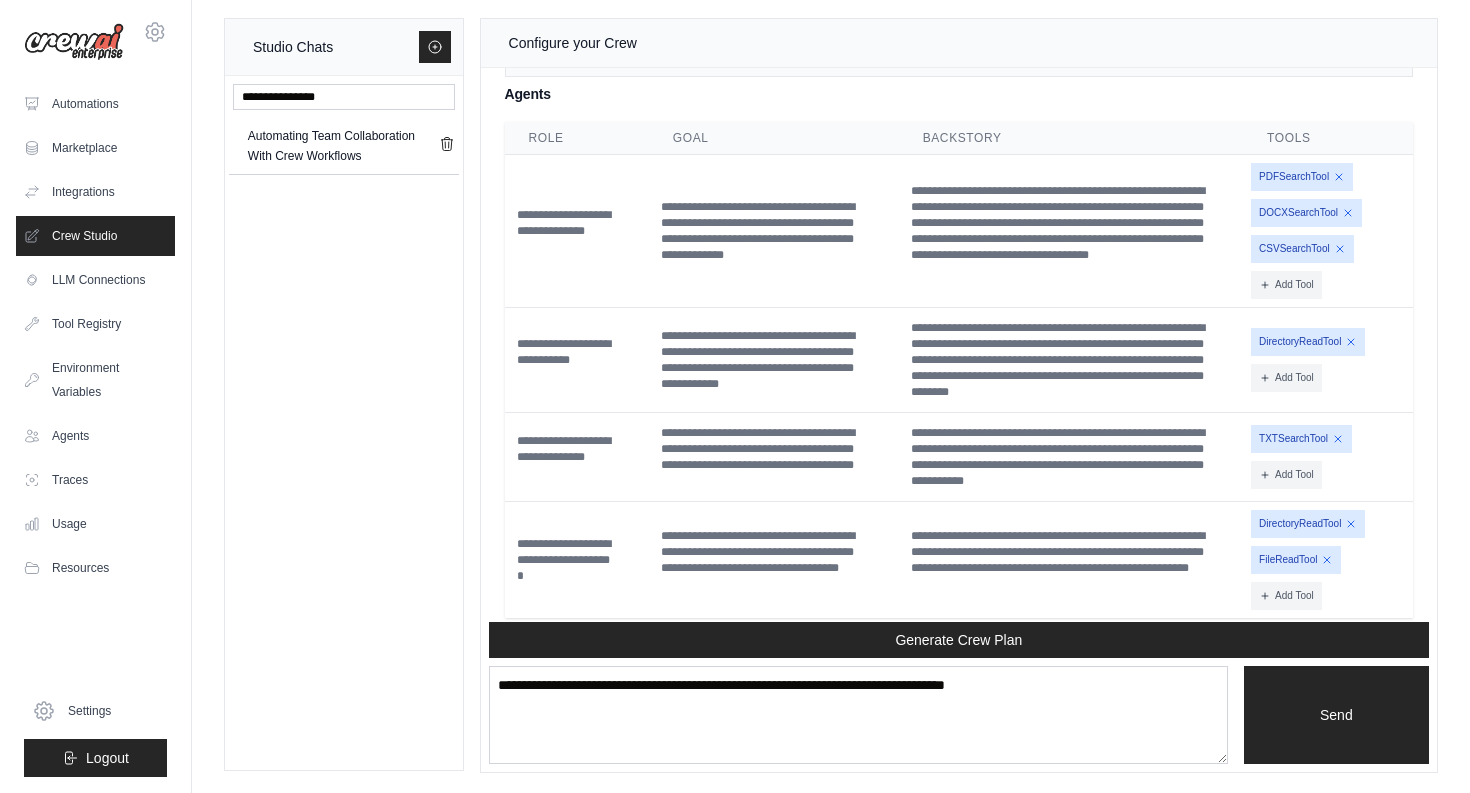 scroll, scrollTop: 1273, scrollLeft: 0, axis: vertical 